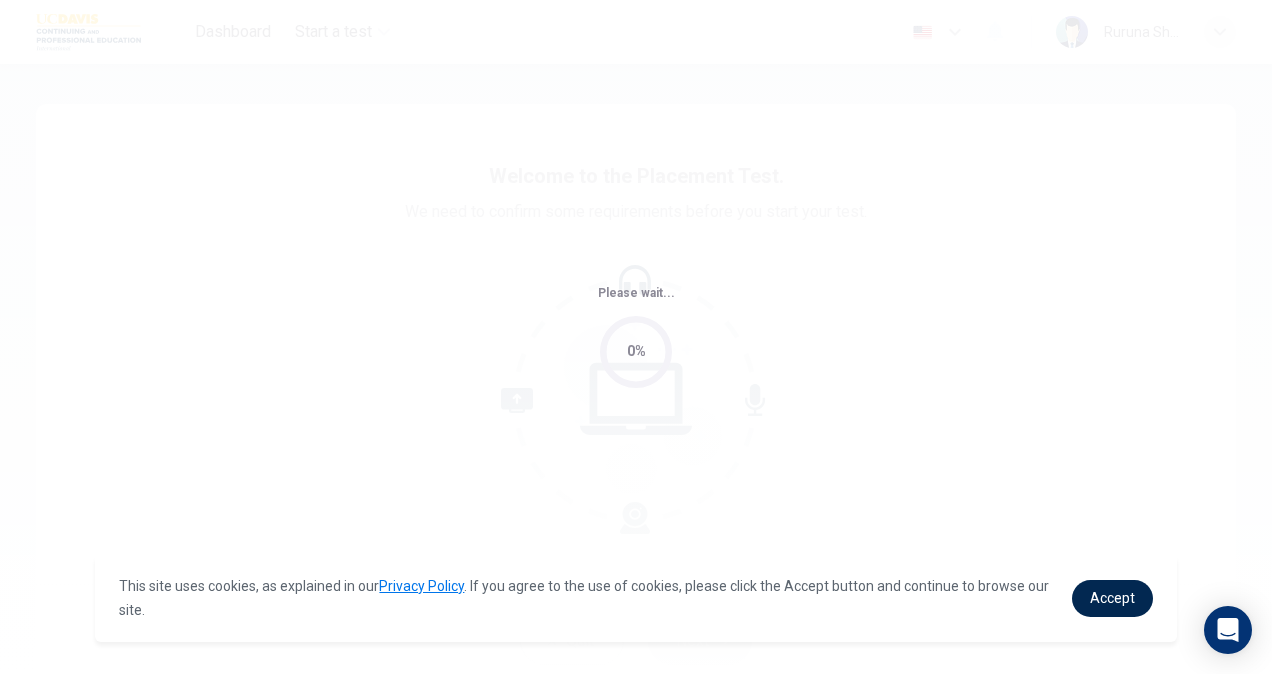 scroll, scrollTop: 0, scrollLeft: 0, axis: both 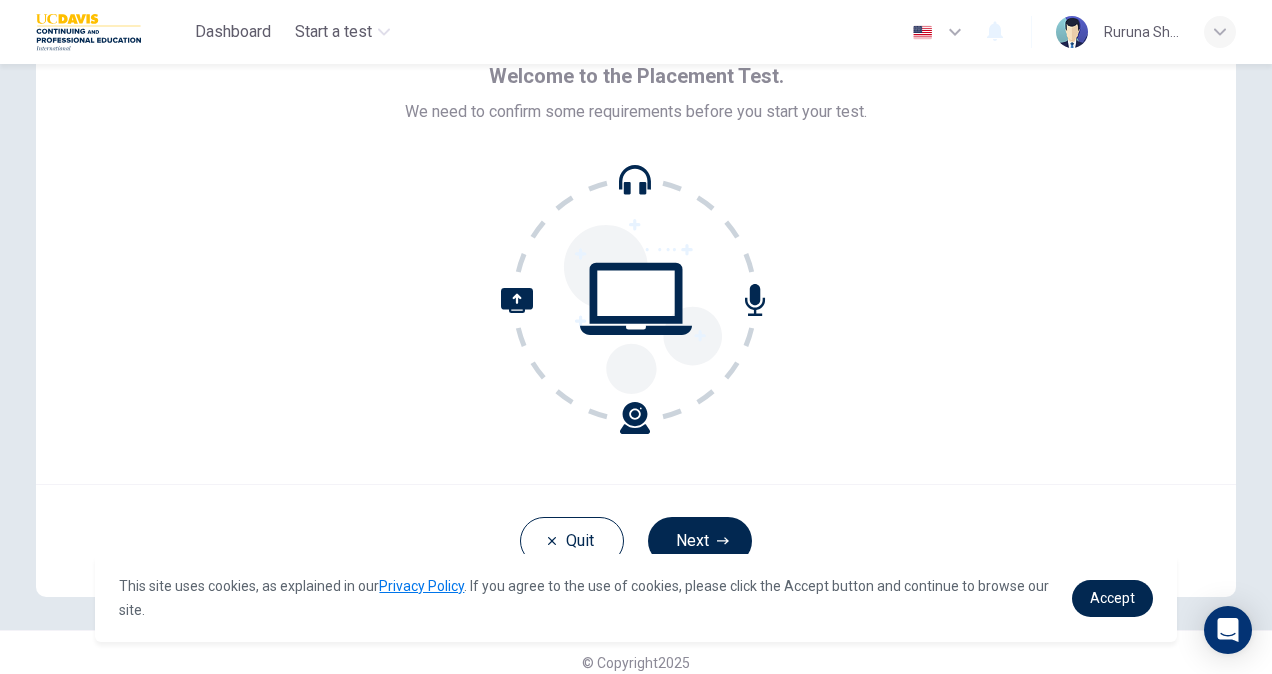 click on "Welcome to the Placement Test. We need to confirm some requirements before you start your test." at bounding box center (636, 244) 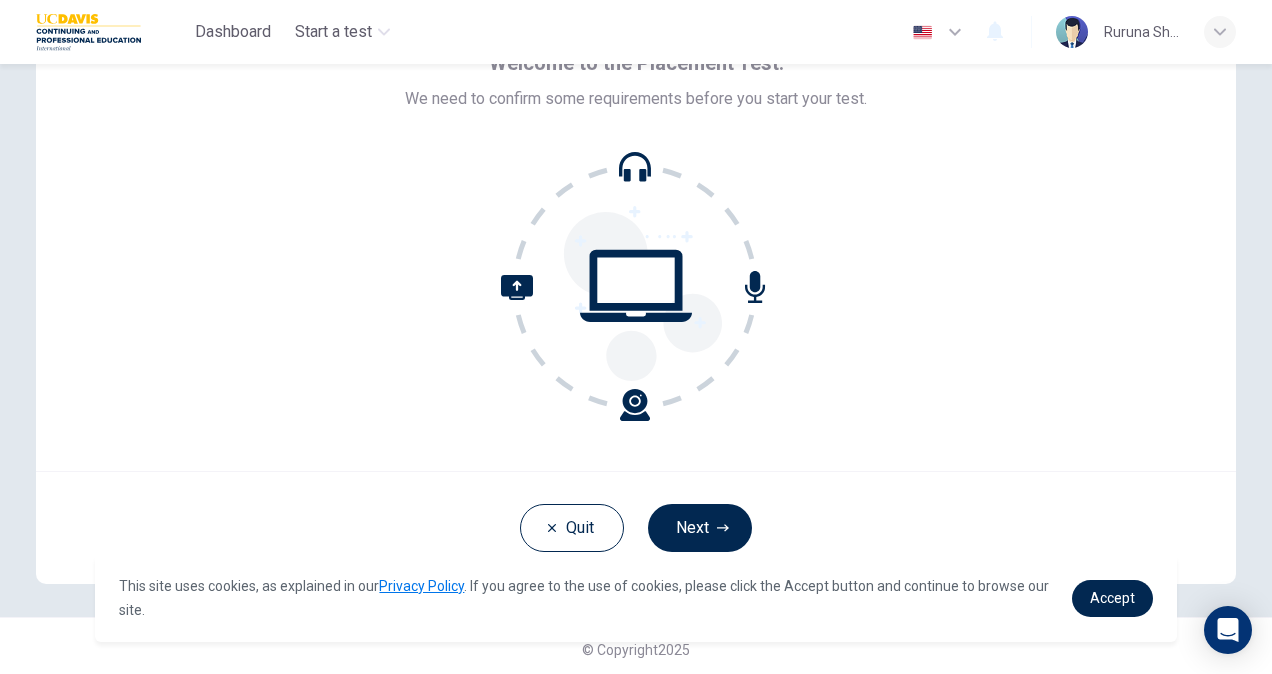 scroll, scrollTop: 120, scrollLeft: 0, axis: vertical 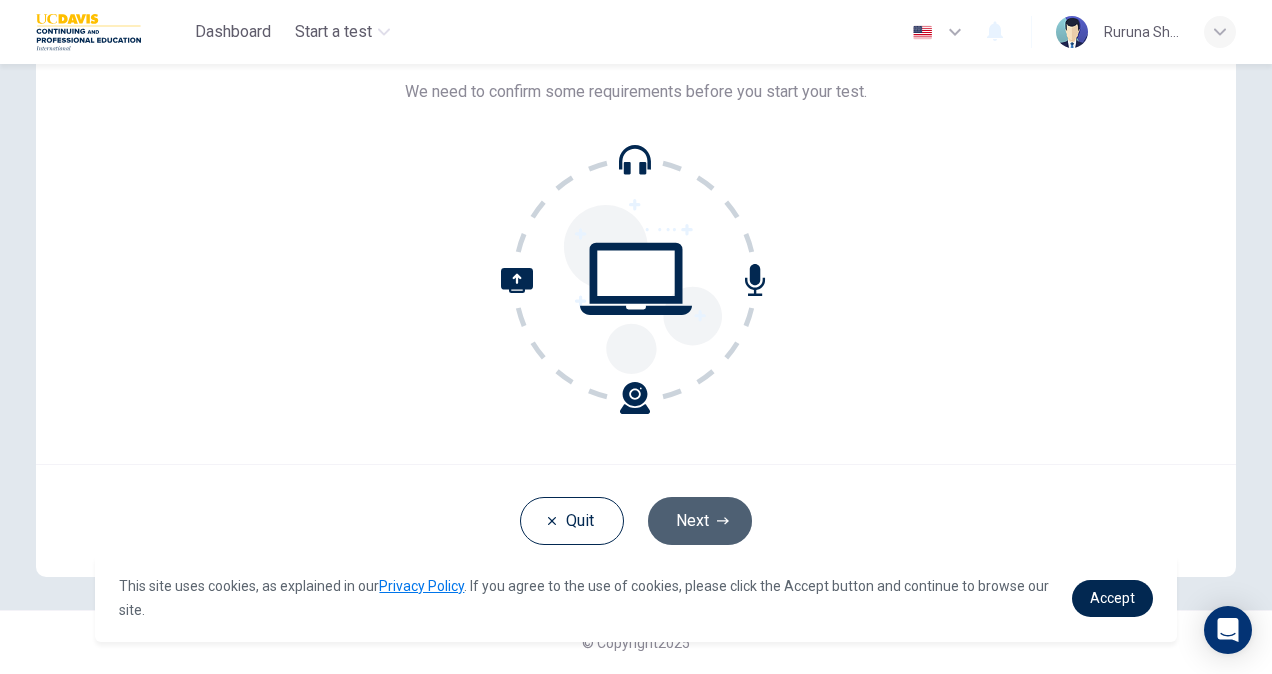 click on "Next" at bounding box center [700, 521] 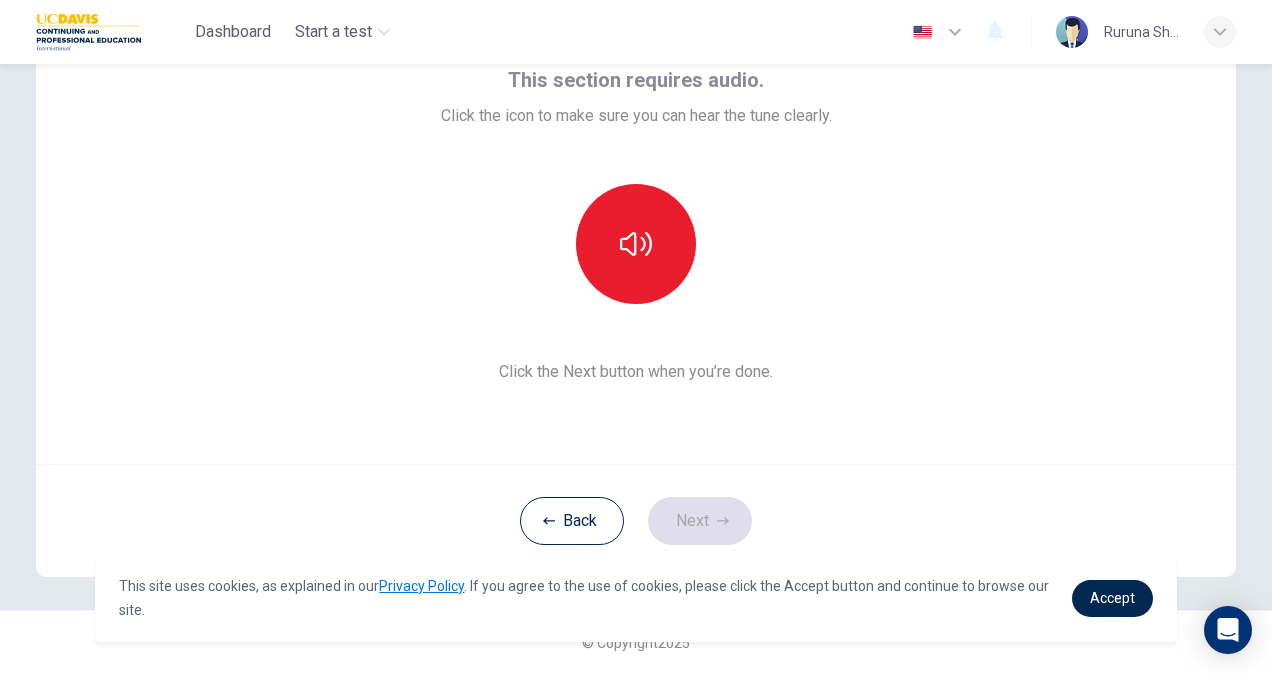 scroll, scrollTop: 78, scrollLeft: 0, axis: vertical 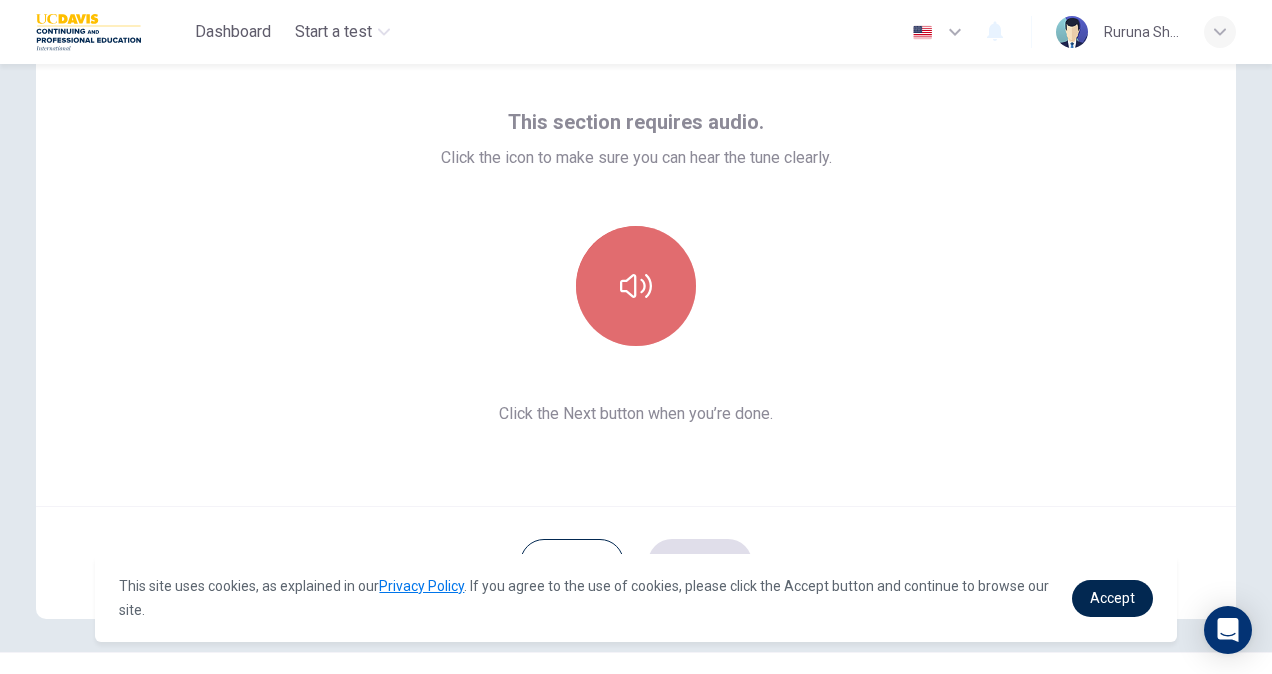 click 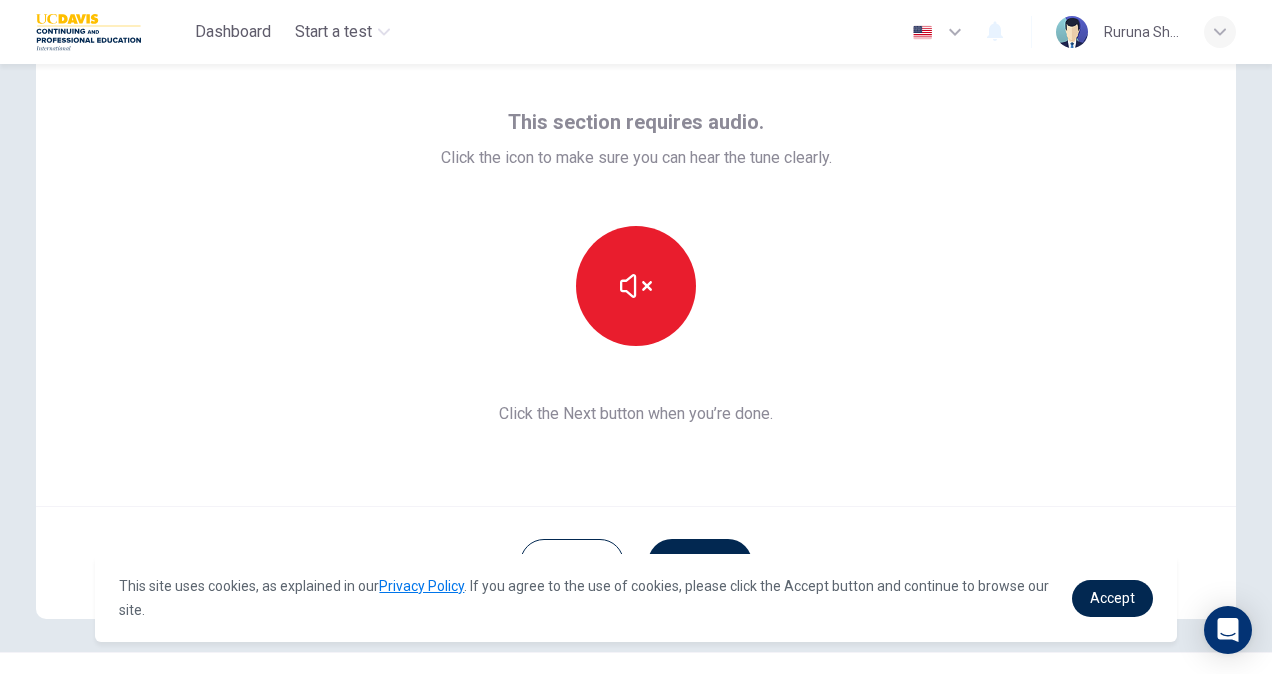 scroll, scrollTop: 120, scrollLeft: 0, axis: vertical 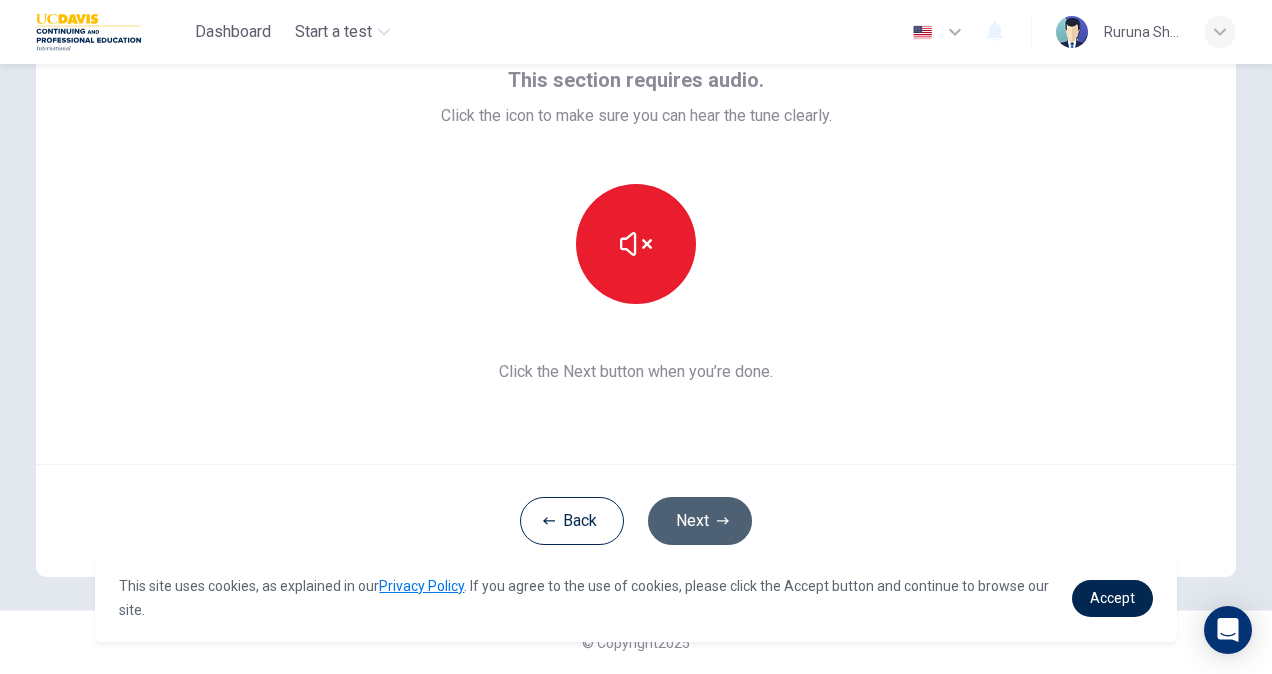 click on "Next" at bounding box center [700, 521] 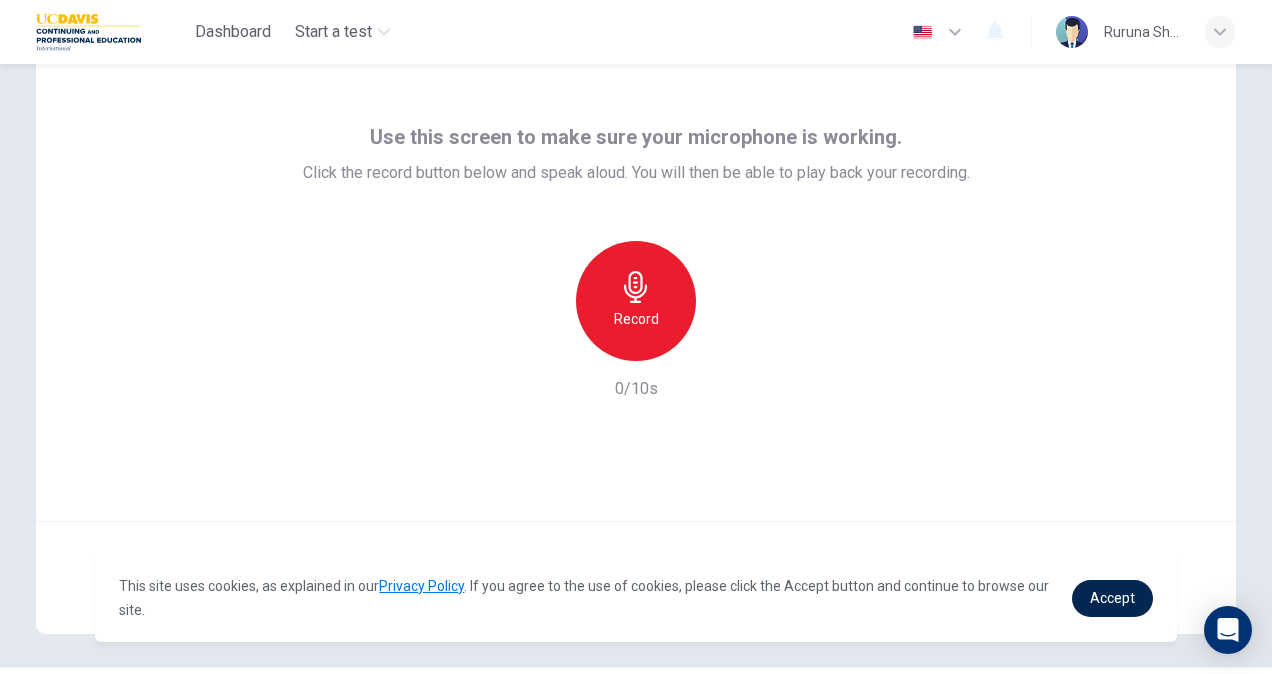 scroll, scrollTop: 69, scrollLeft: 0, axis: vertical 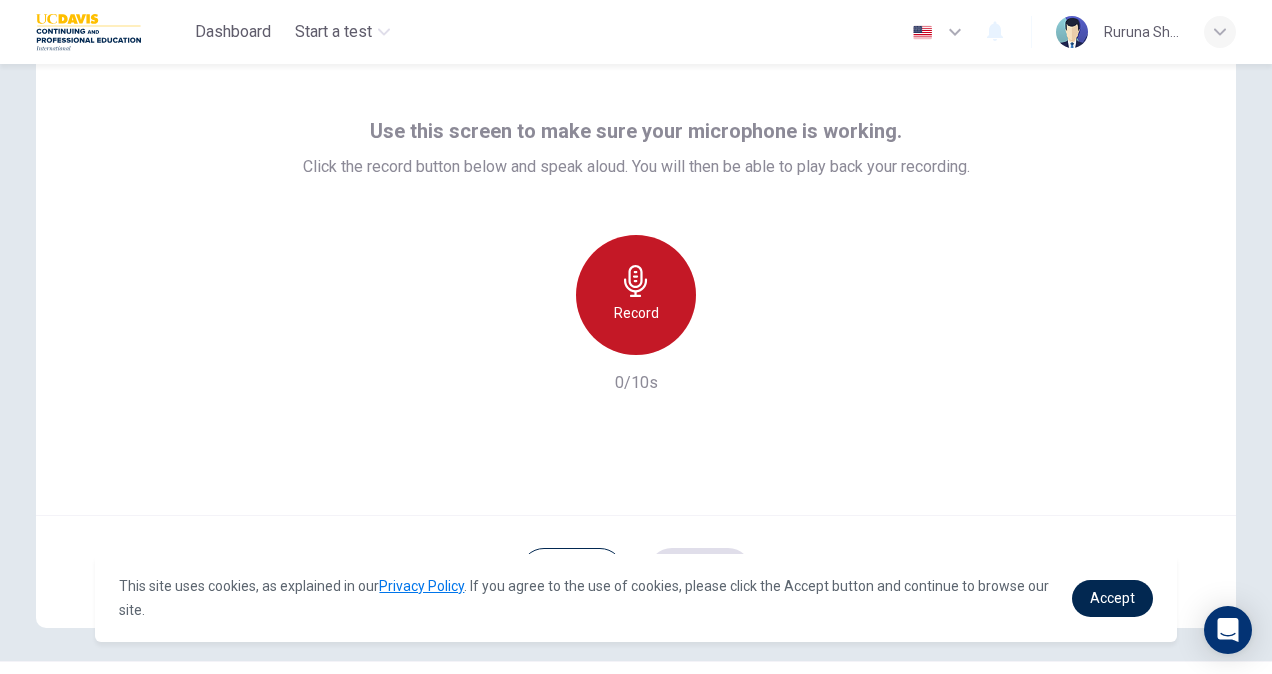 click on "Record" at bounding box center [636, 295] 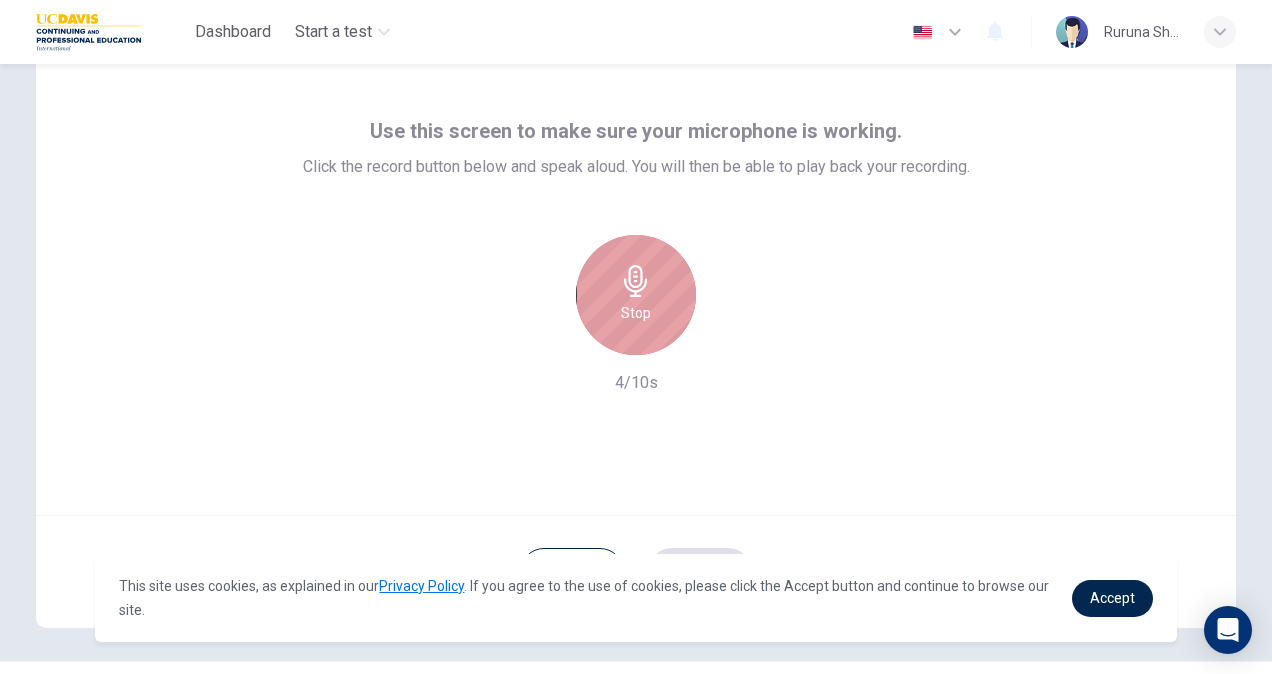 click 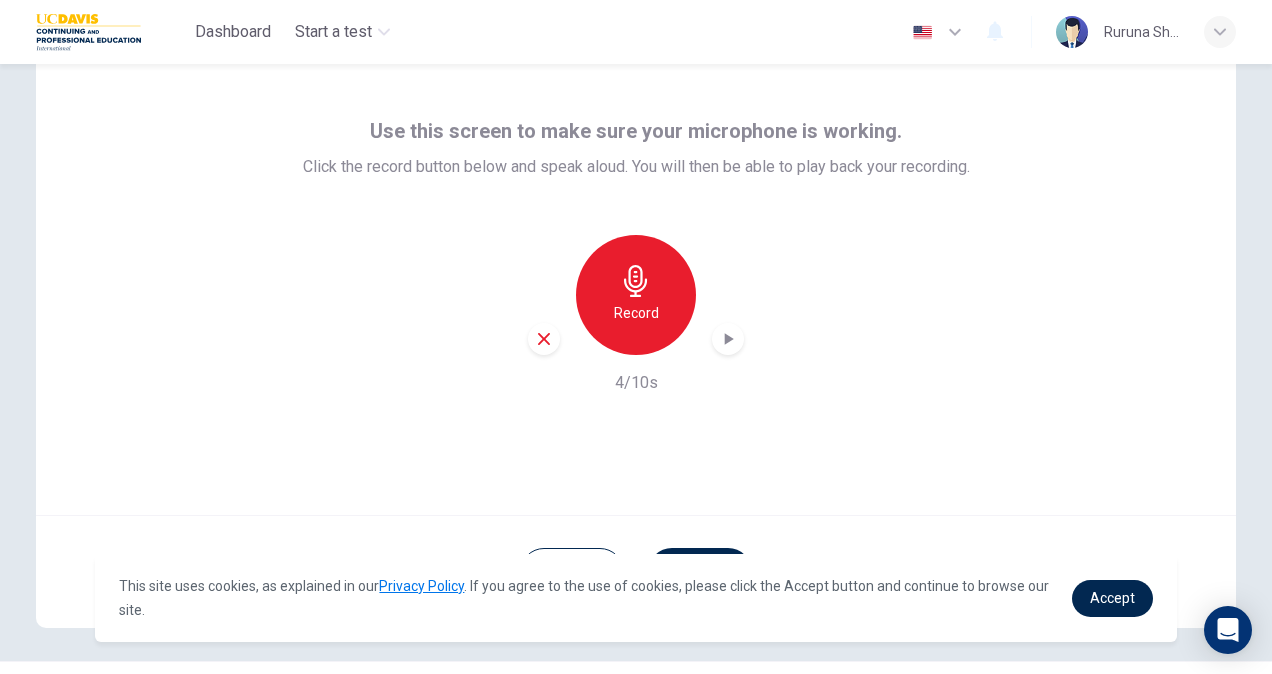 scroll, scrollTop: 120, scrollLeft: 0, axis: vertical 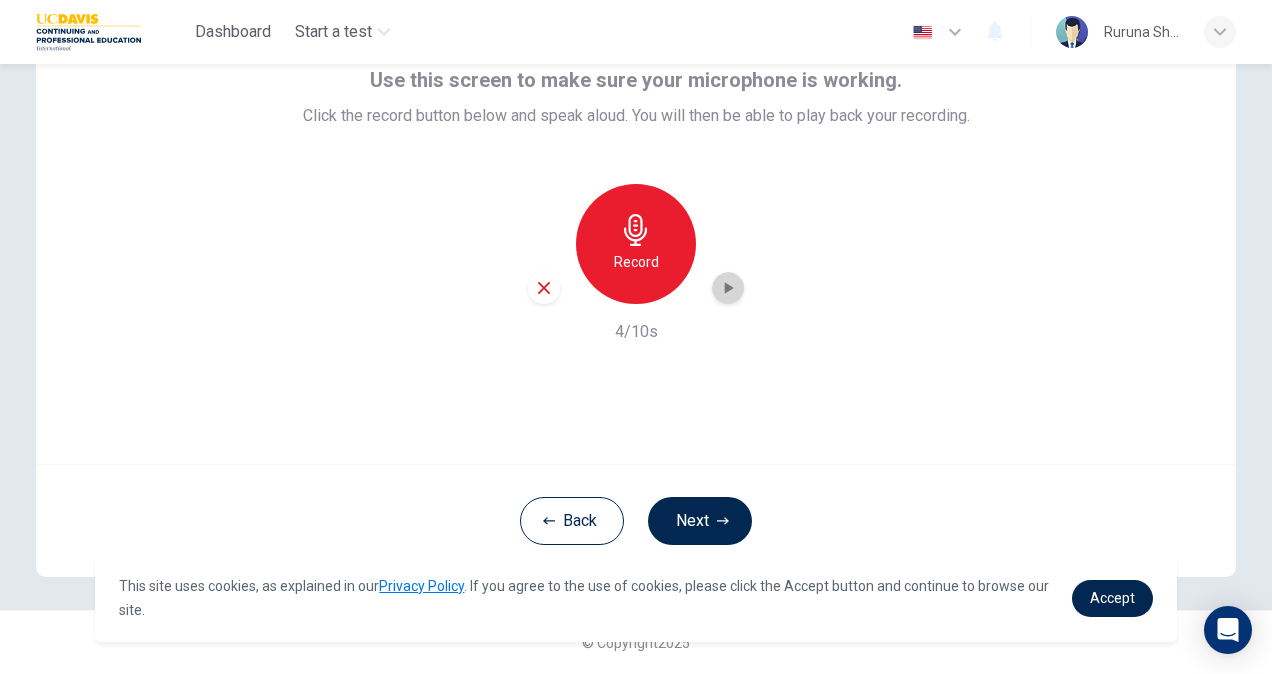 click 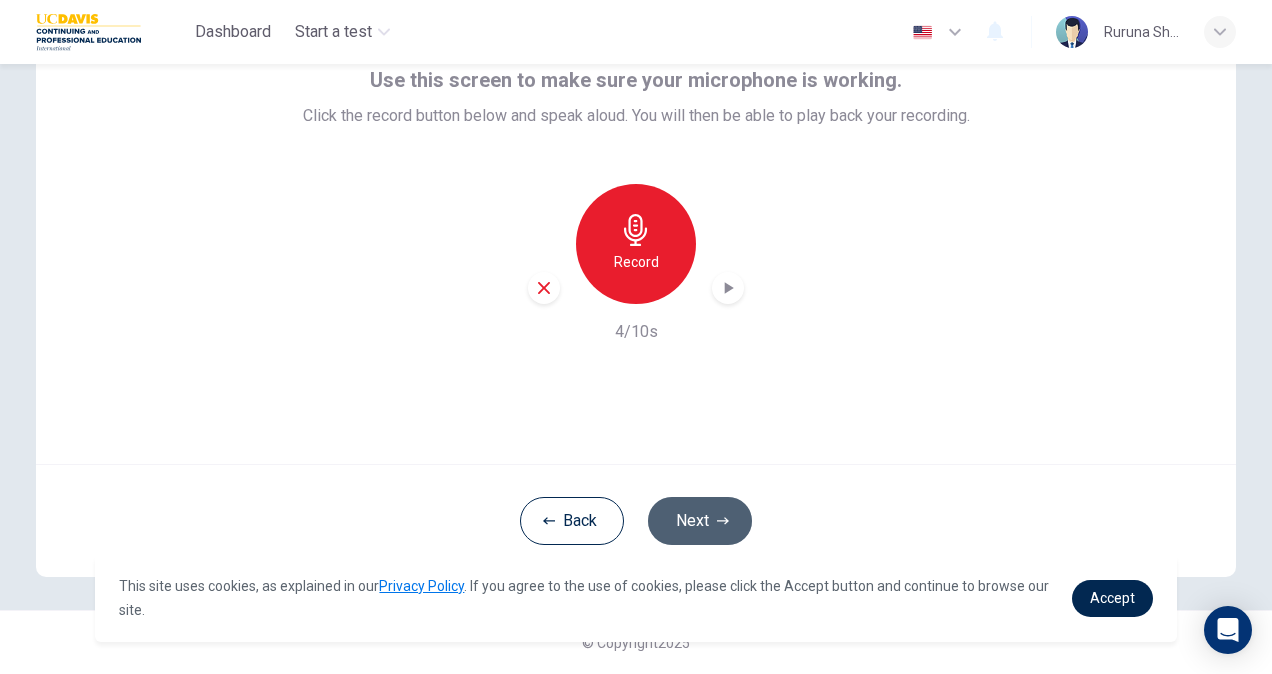 click on "Next" at bounding box center [700, 521] 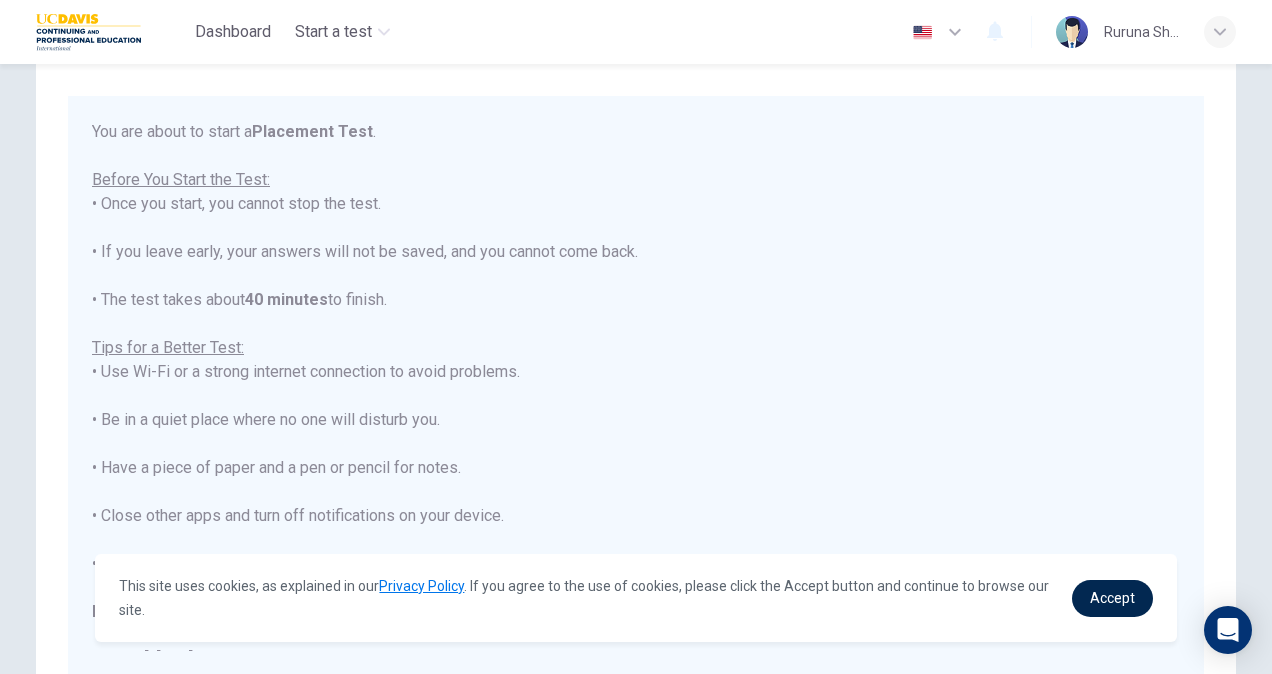 scroll, scrollTop: 22, scrollLeft: 0, axis: vertical 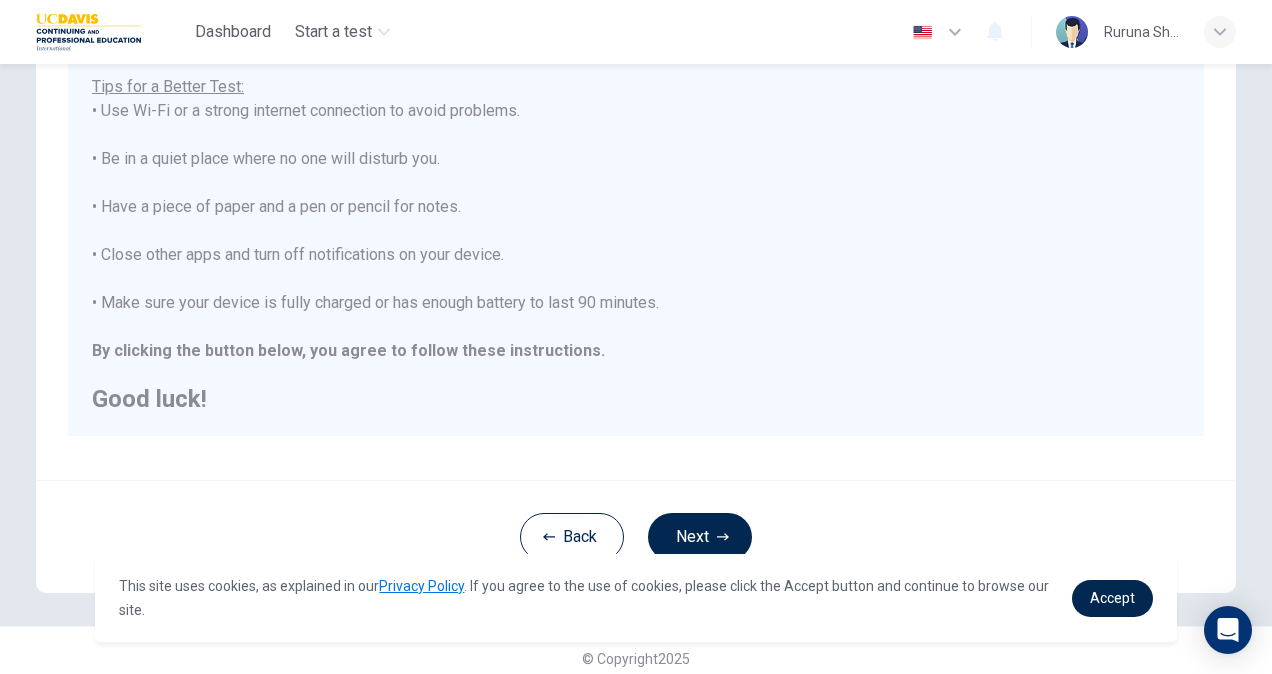 click on "You are about to start a  Placement Test .
Before You Start the Test:
• Once you start, you cannot stop the test.
• If you leave early, your answers will not be saved, and you cannot come back.
• The test takes about  40 minutes  to finish.
Tips for a Better Test:
• Use Wi-Fi or a strong internet connection to avoid problems.
• Be in a quiet place where no one will disturb you.
• Have a piece of paper and a pen or pencil for notes.
• Close other apps and turn off notifications on your device.
• Make sure your device is fully charged or has enough battery to last 90 minutes.
By clicking the button below, you agree to follow these instructions.
Good luck!" at bounding box center [636, 135] 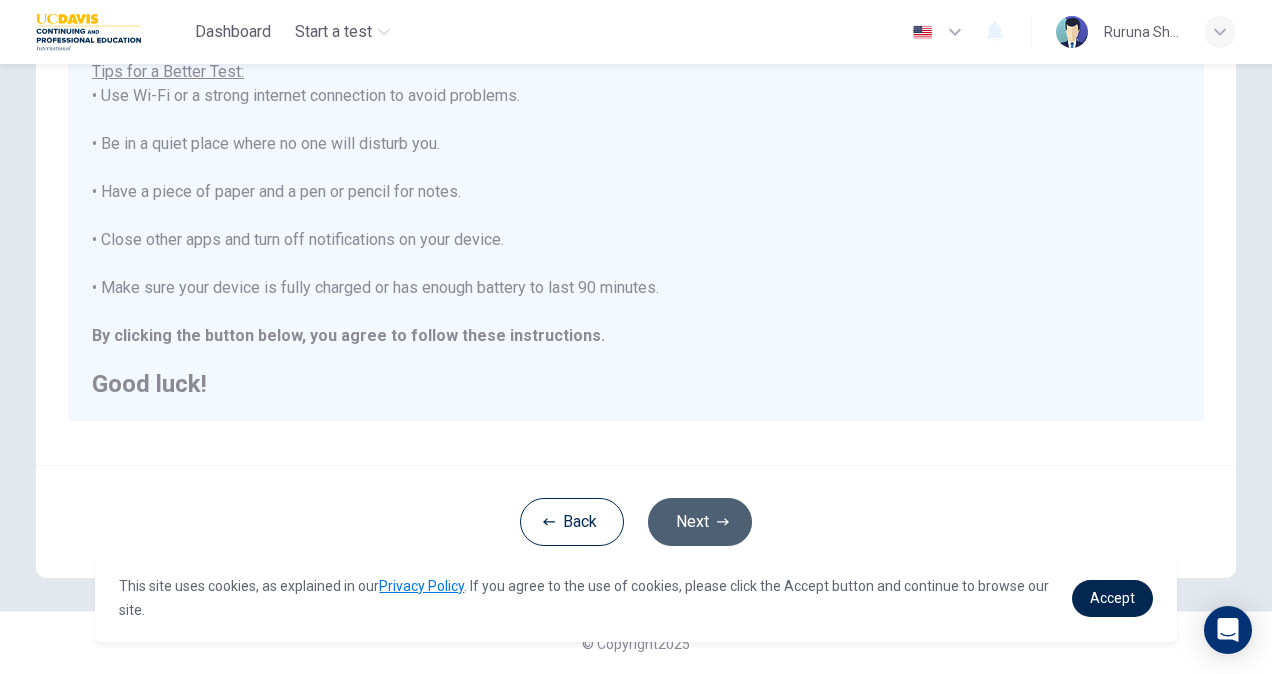 click on "Next" at bounding box center [700, 522] 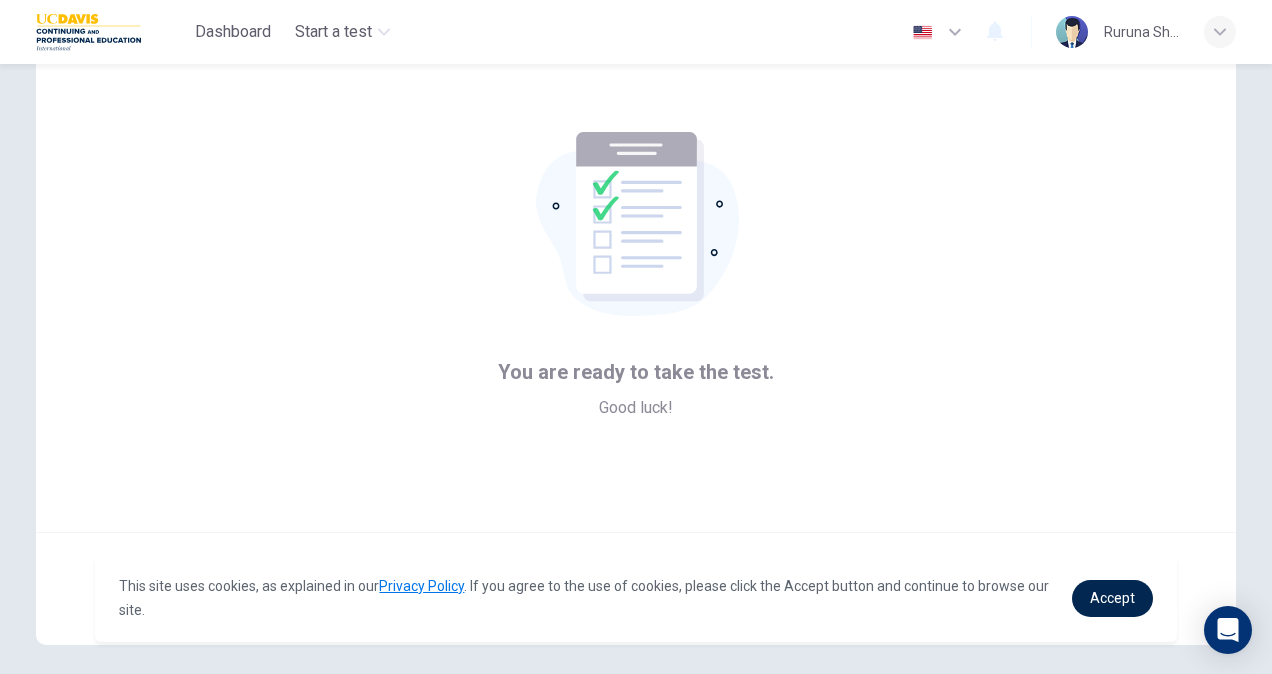 scroll, scrollTop: 120, scrollLeft: 0, axis: vertical 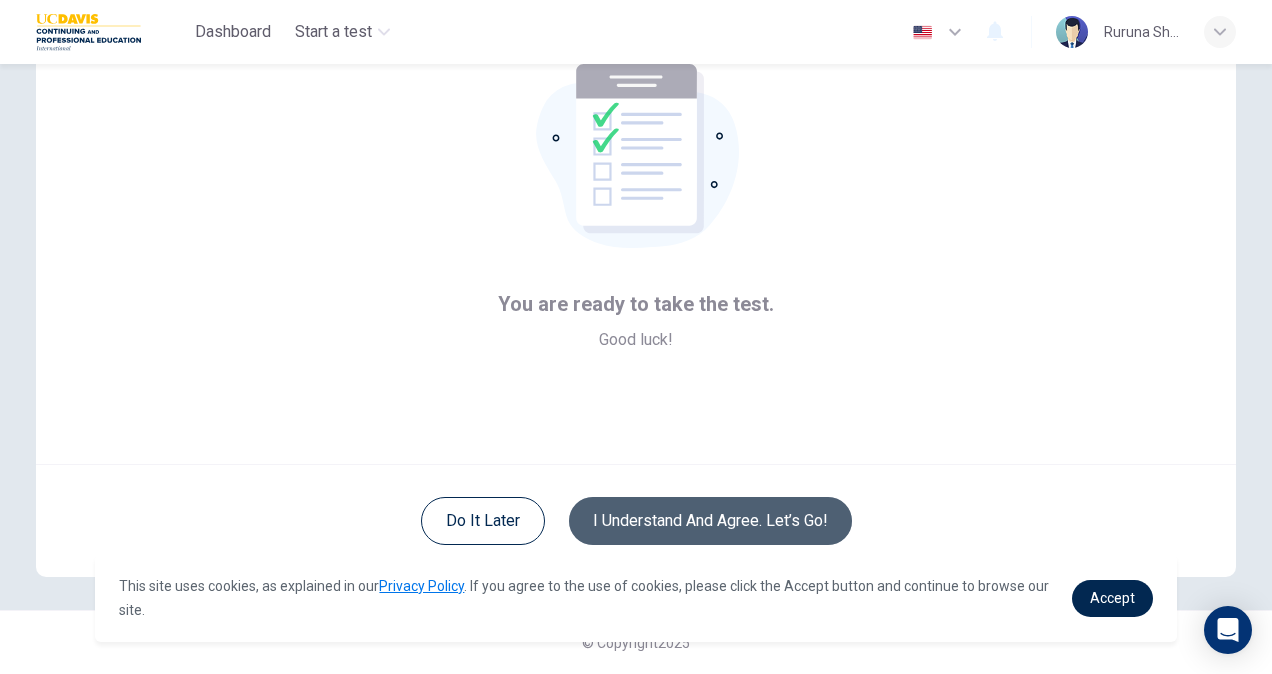click on "I understand and agree. Let’s go!" at bounding box center (710, 521) 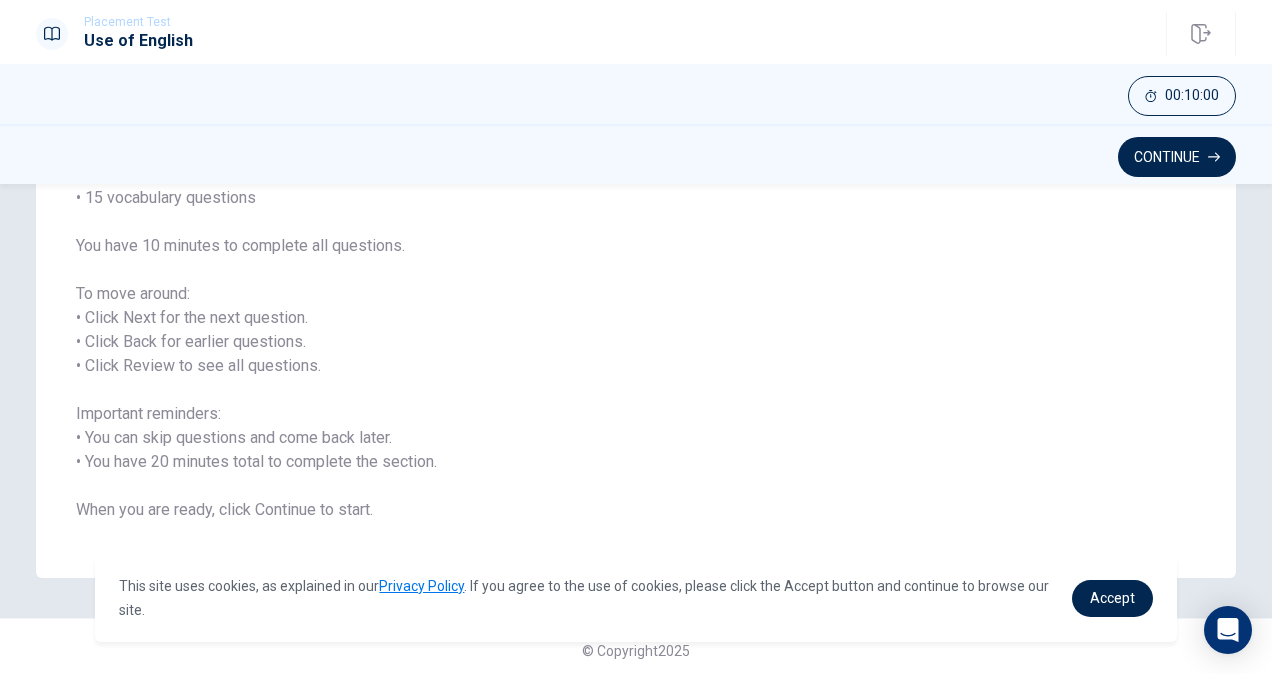 scroll, scrollTop: 222, scrollLeft: 0, axis: vertical 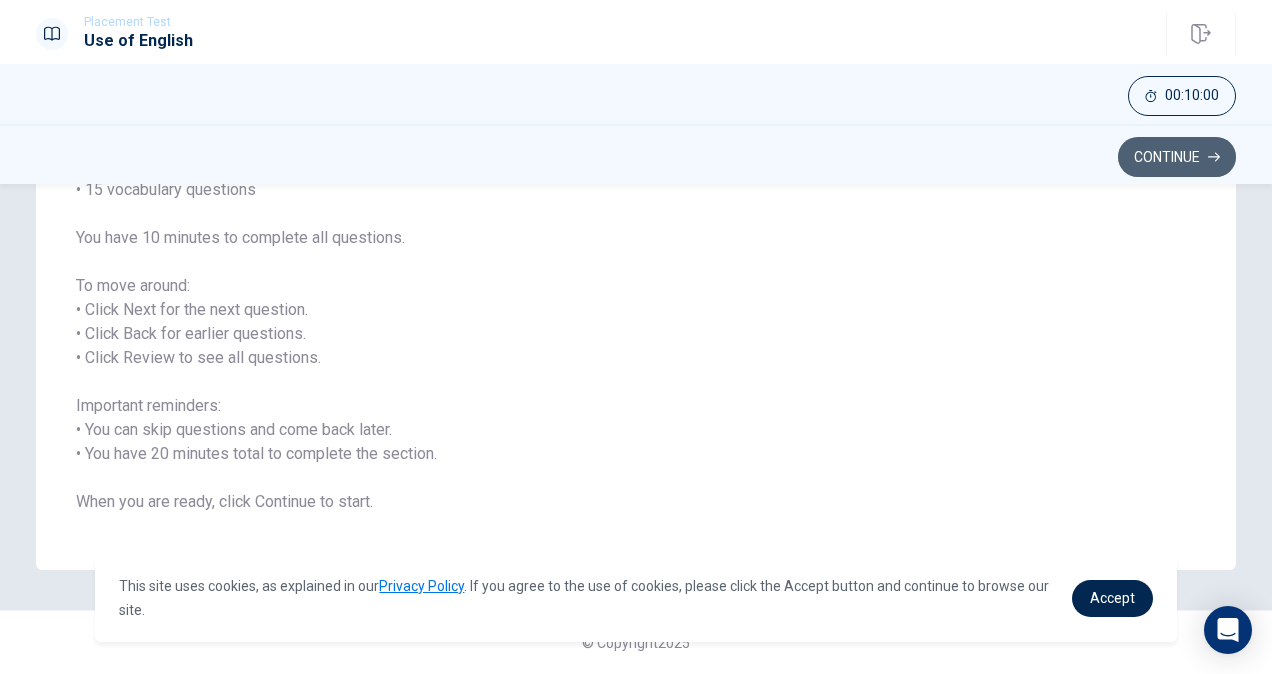click on "Continue" at bounding box center (1177, 157) 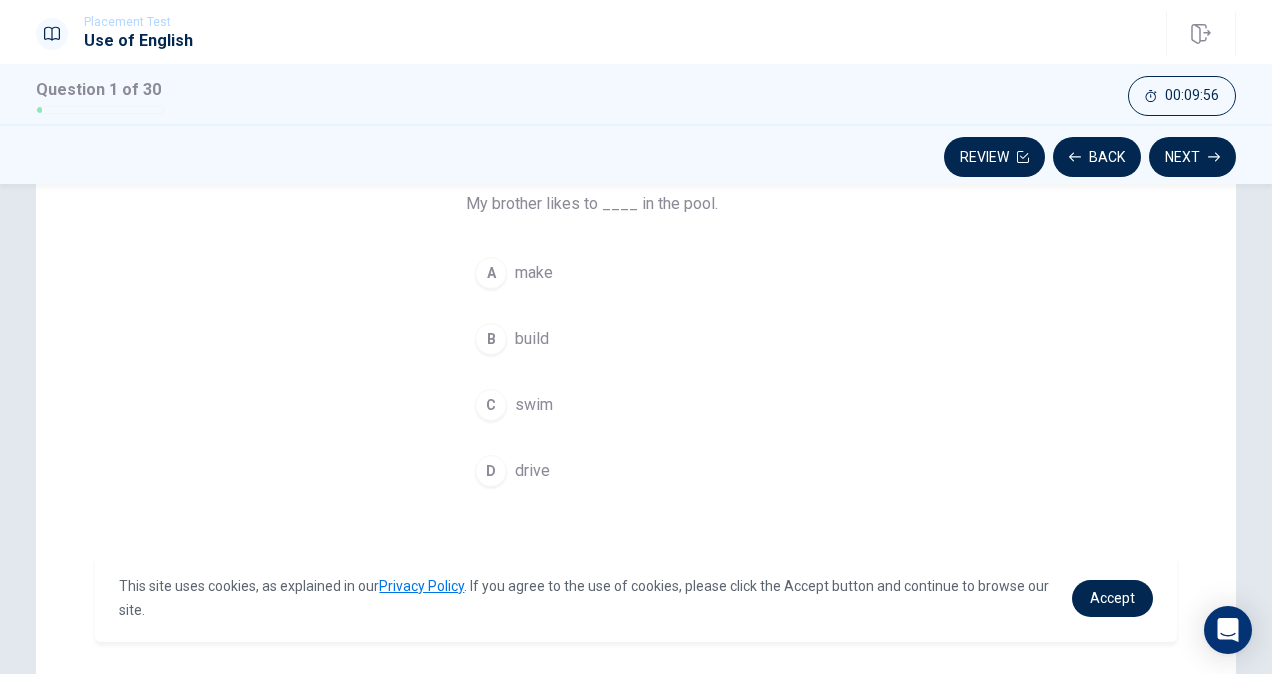 scroll, scrollTop: 171, scrollLeft: 0, axis: vertical 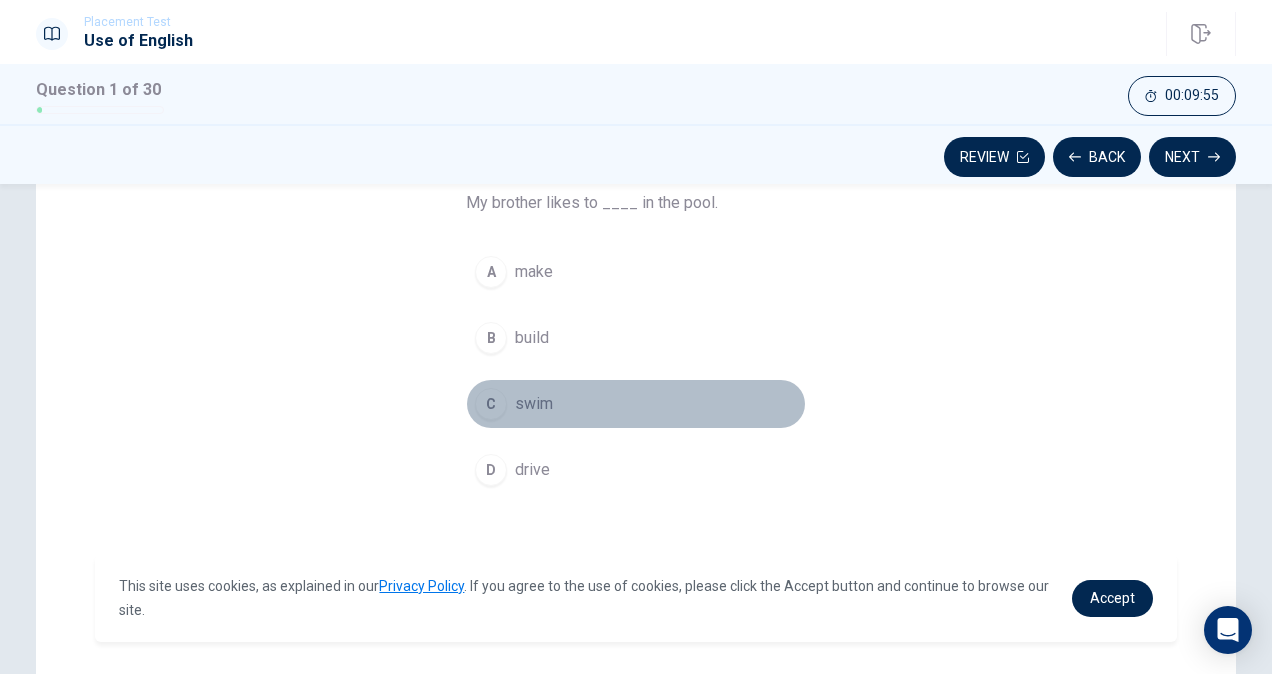 click on "C" at bounding box center [491, 404] 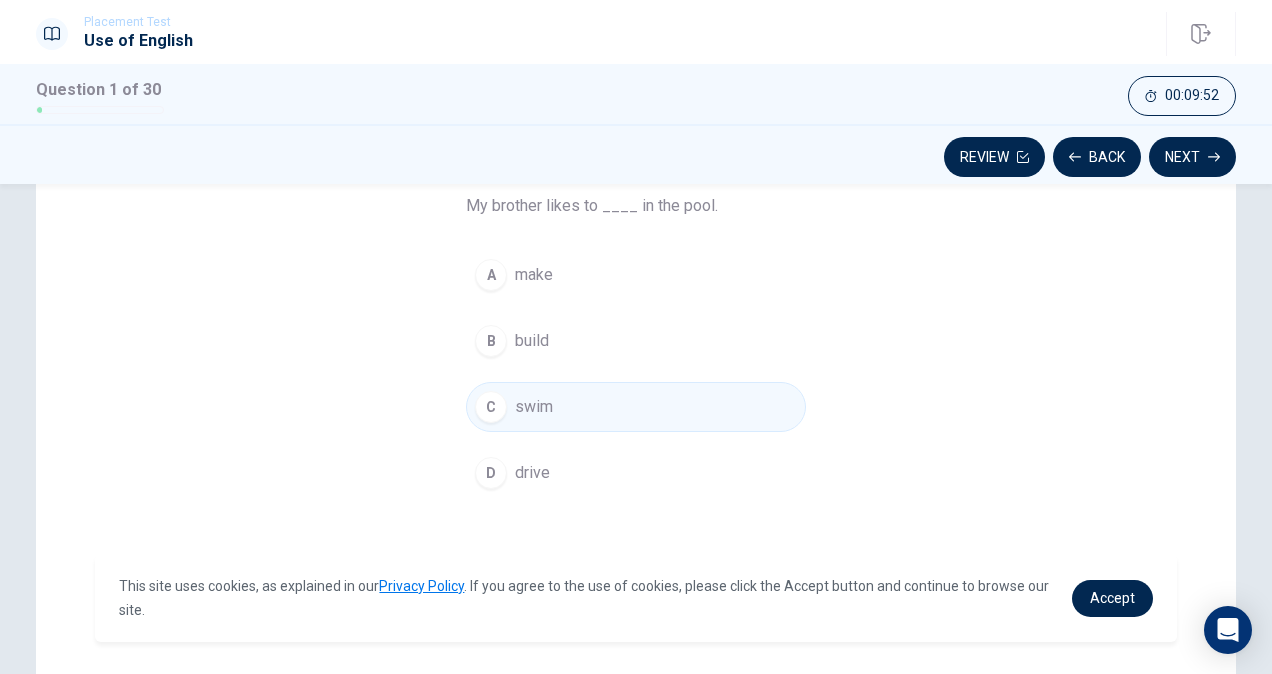 scroll, scrollTop: 166, scrollLeft: 0, axis: vertical 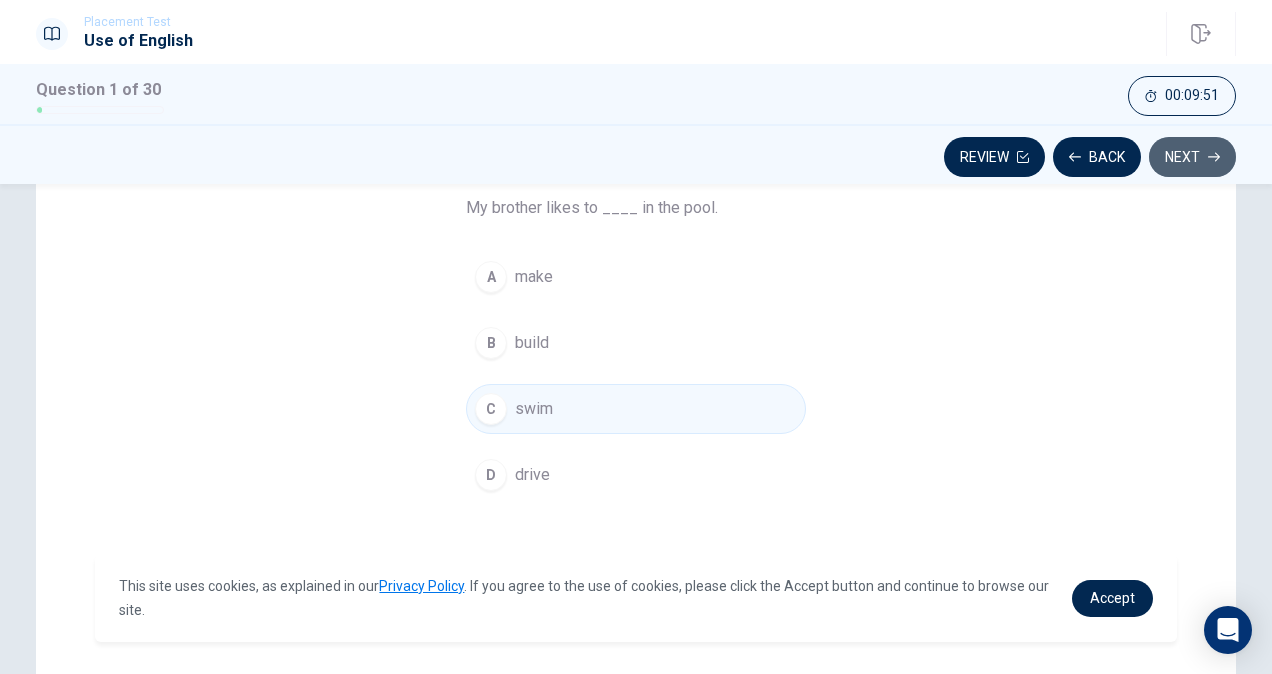 click on "Next" at bounding box center (1192, 157) 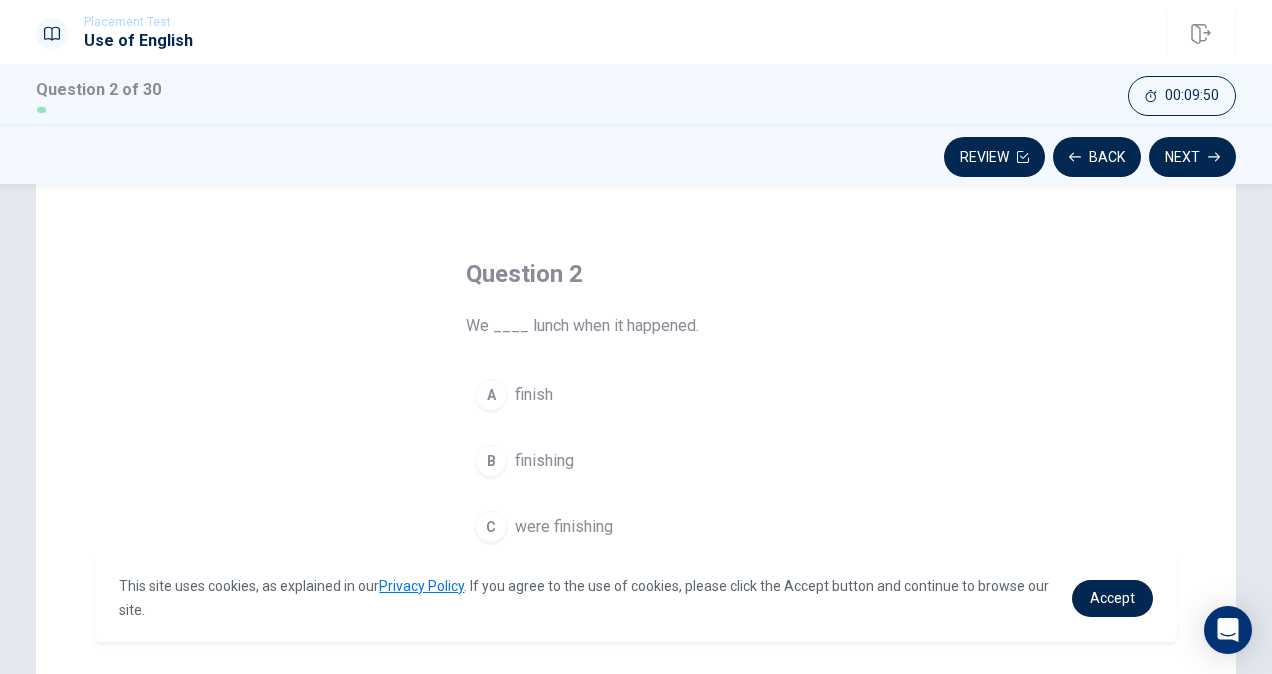 scroll, scrollTop: 141, scrollLeft: 0, axis: vertical 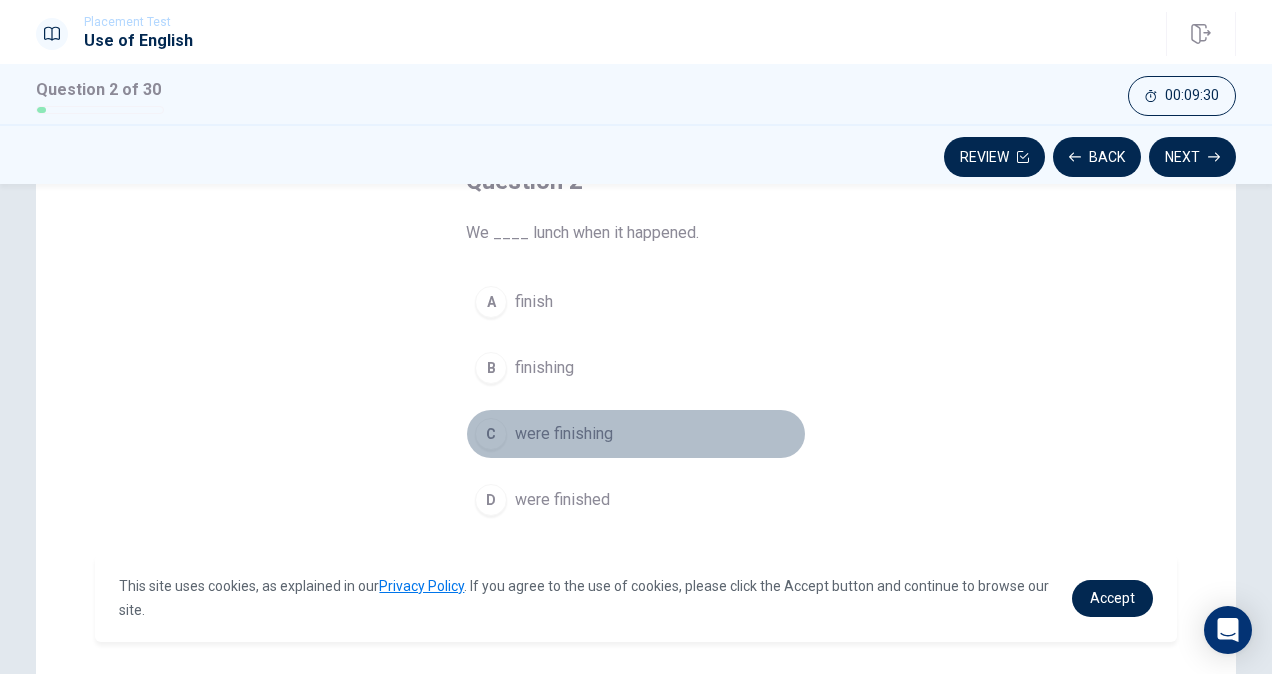 click on "C" at bounding box center [491, 434] 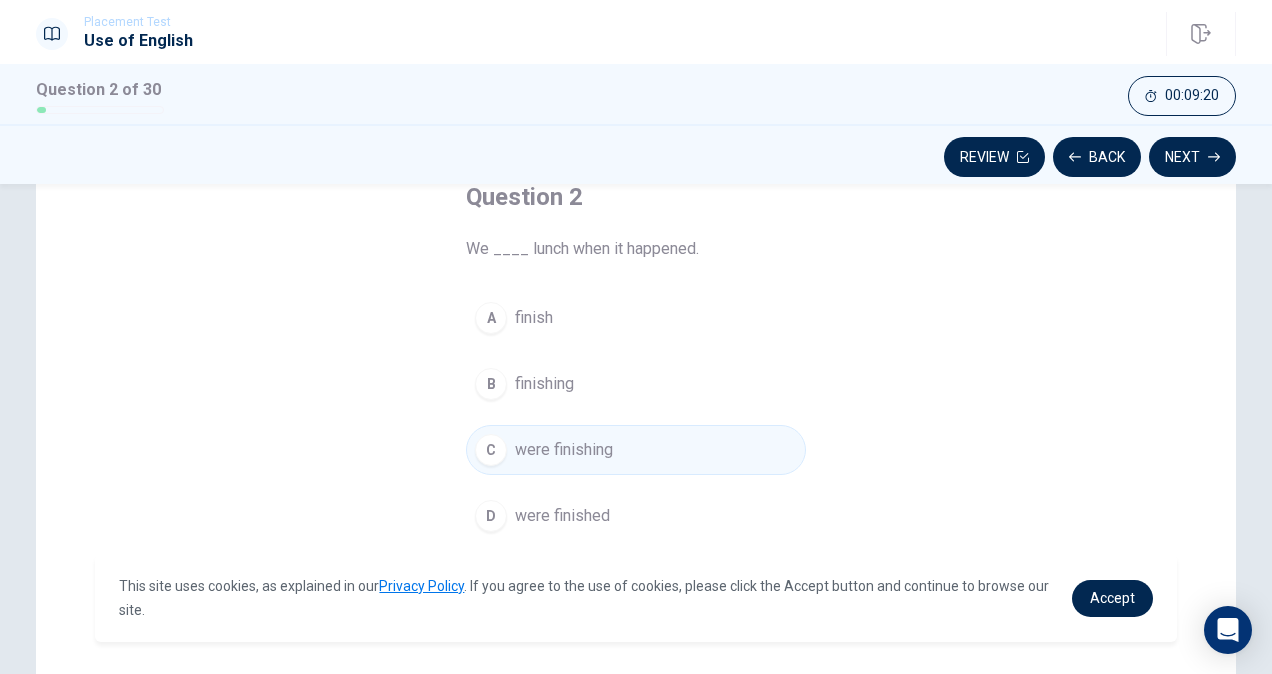 scroll, scrollTop: 124, scrollLeft: 0, axis: vertical 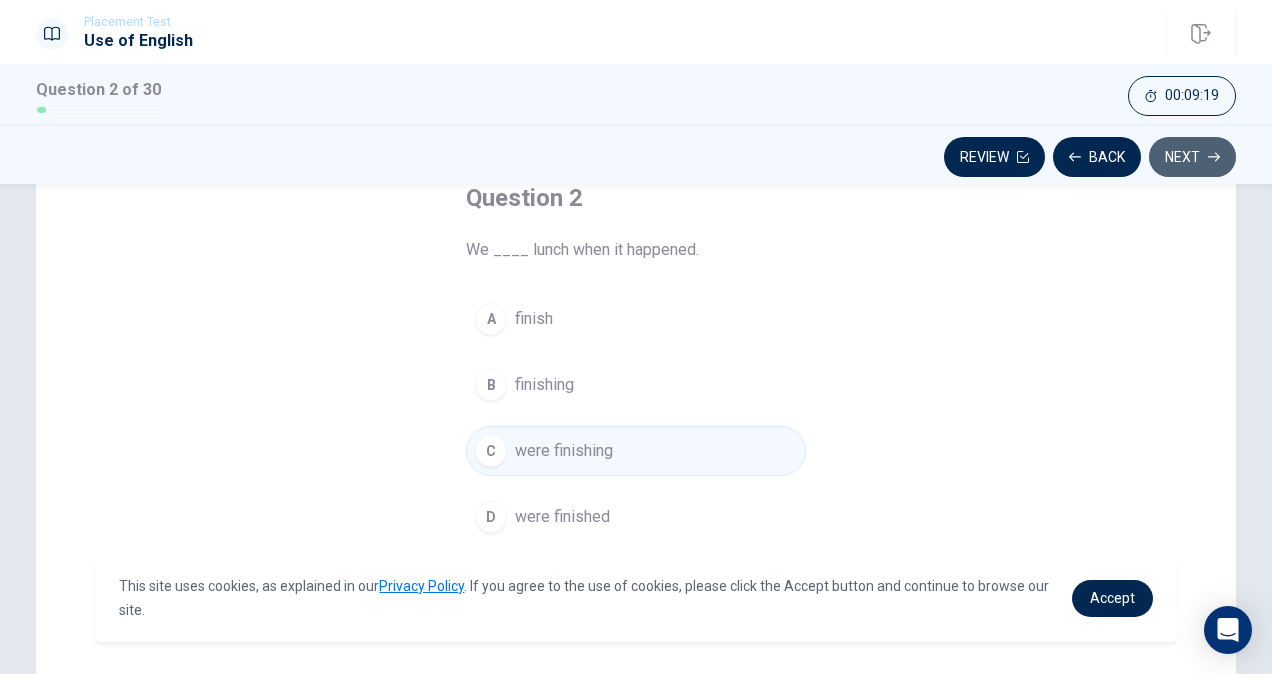 click on "Next" at bounding box center (1192, 157) 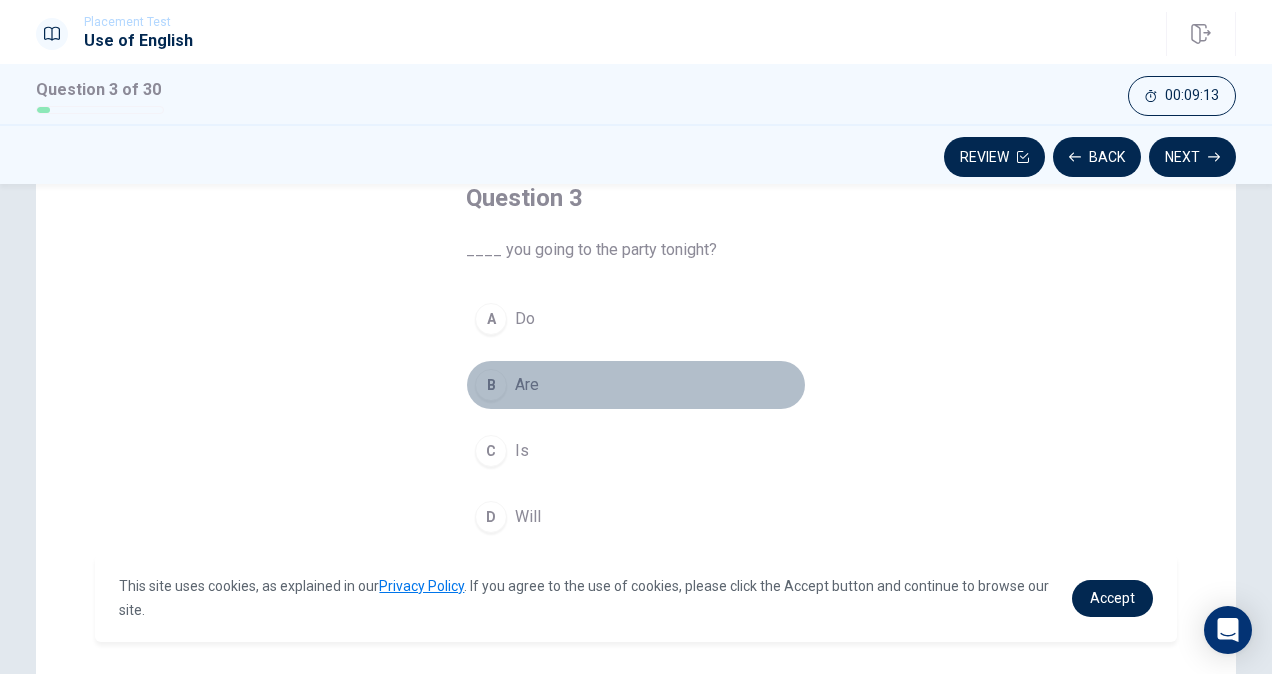 click on "B" at bounding box center (491, 385) 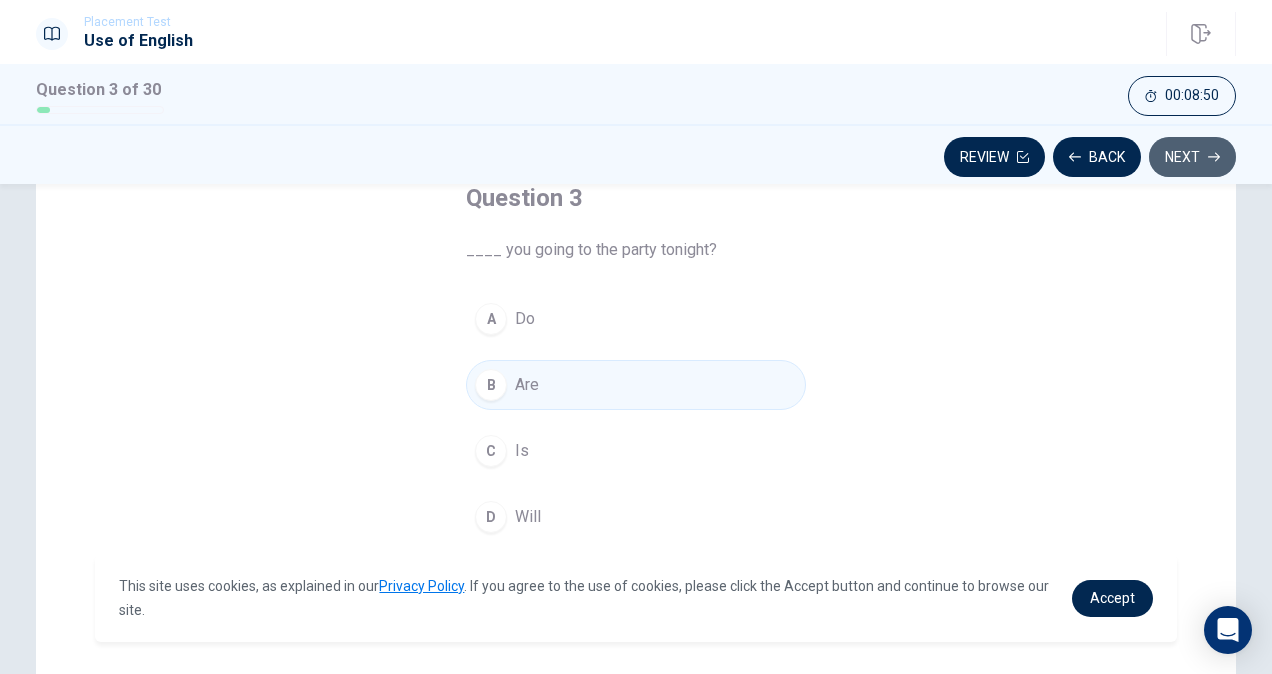 click on "Next" at bounding box center [1192, 157] 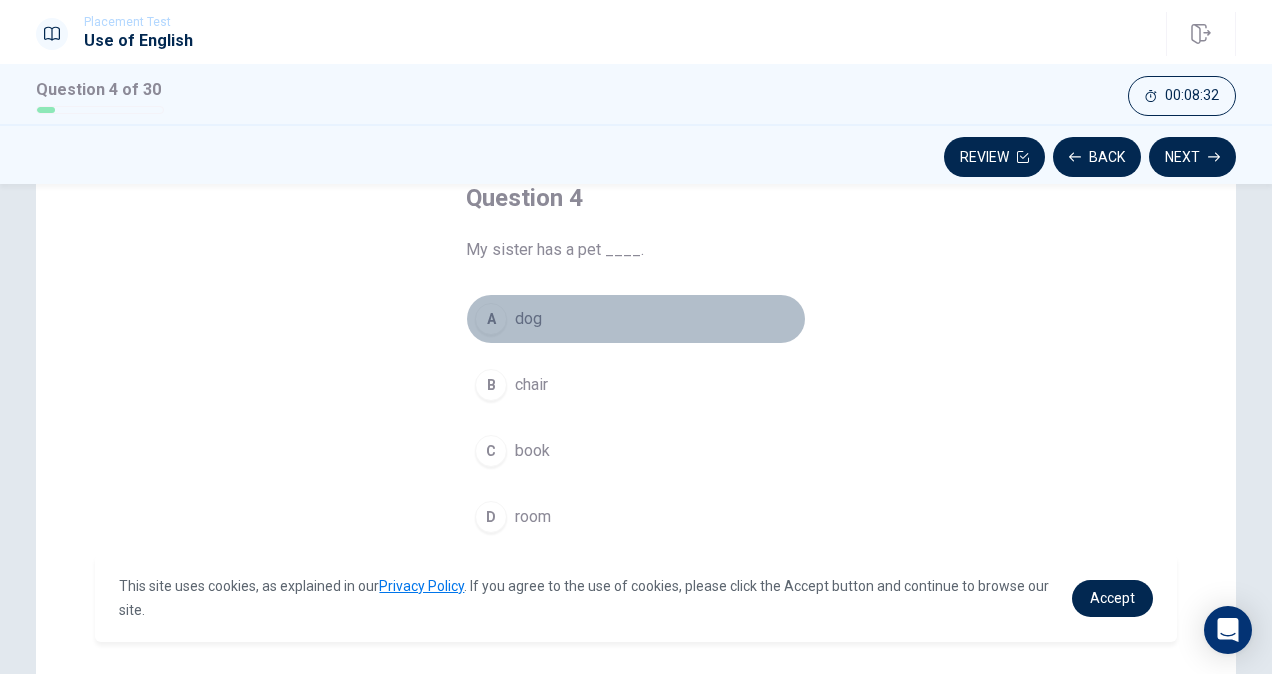 click on "A" at bounding box center [491, 319] 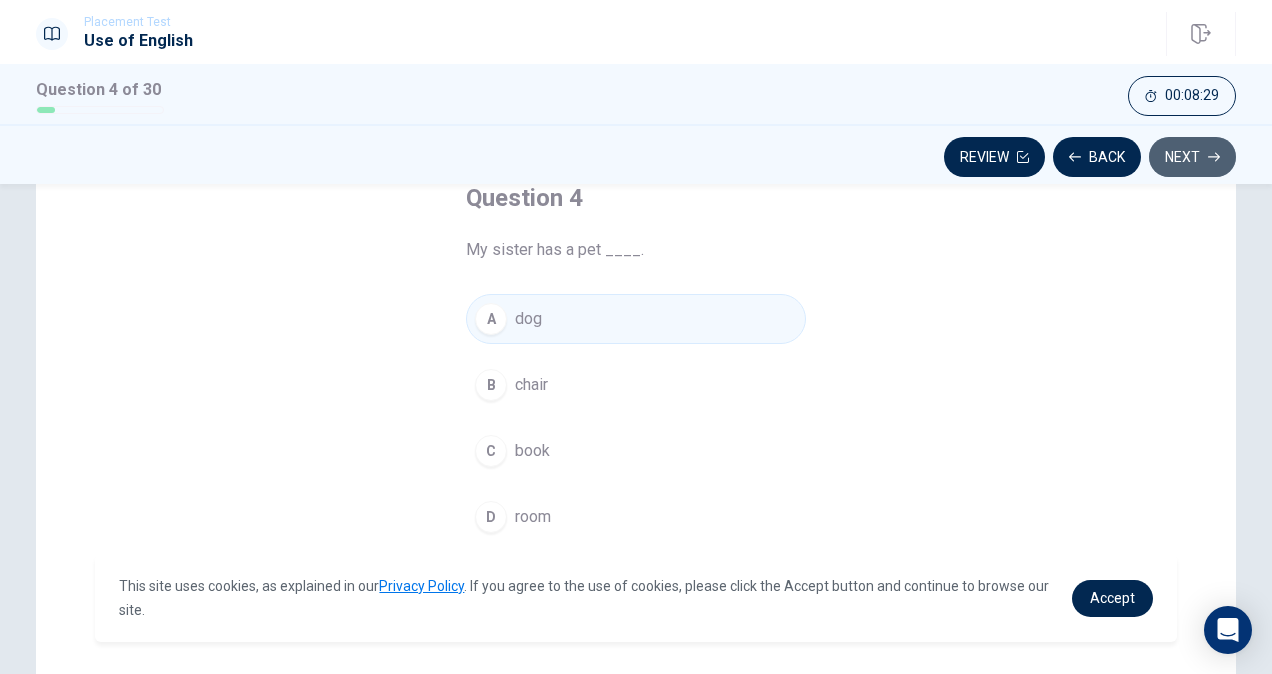 click on "Next" at bounding box center (1192, 157) 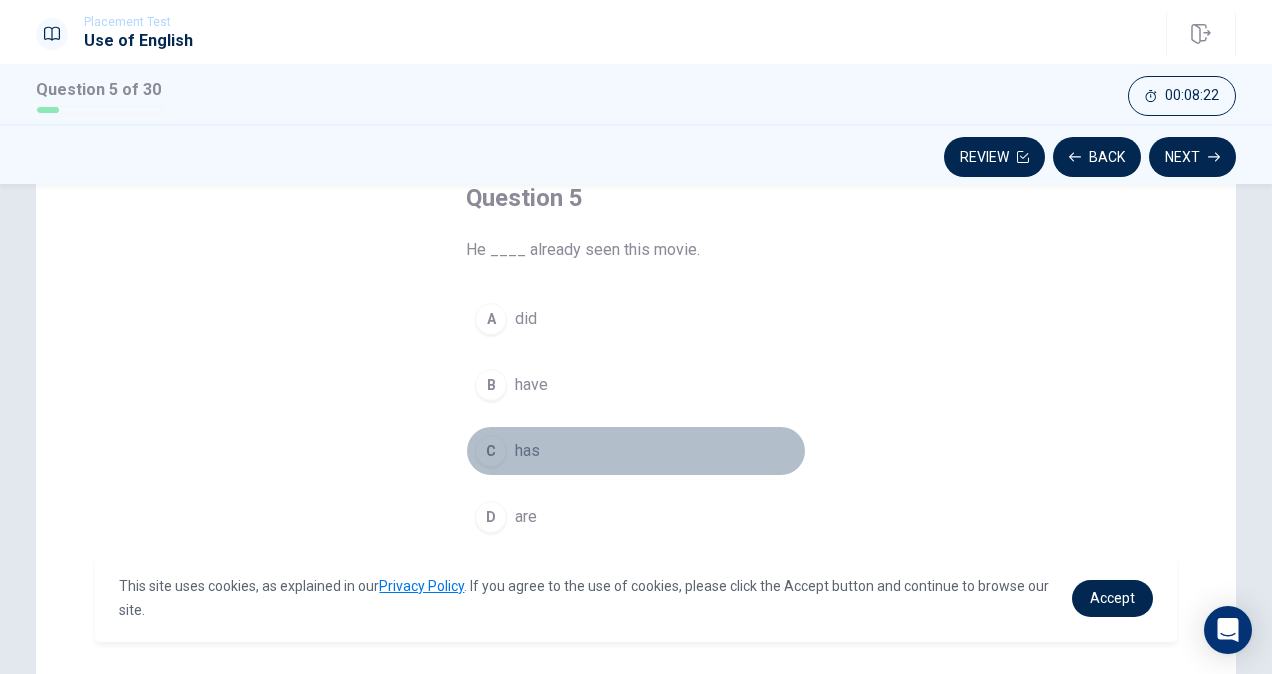 click on "C" at bounding box center (491, 451) 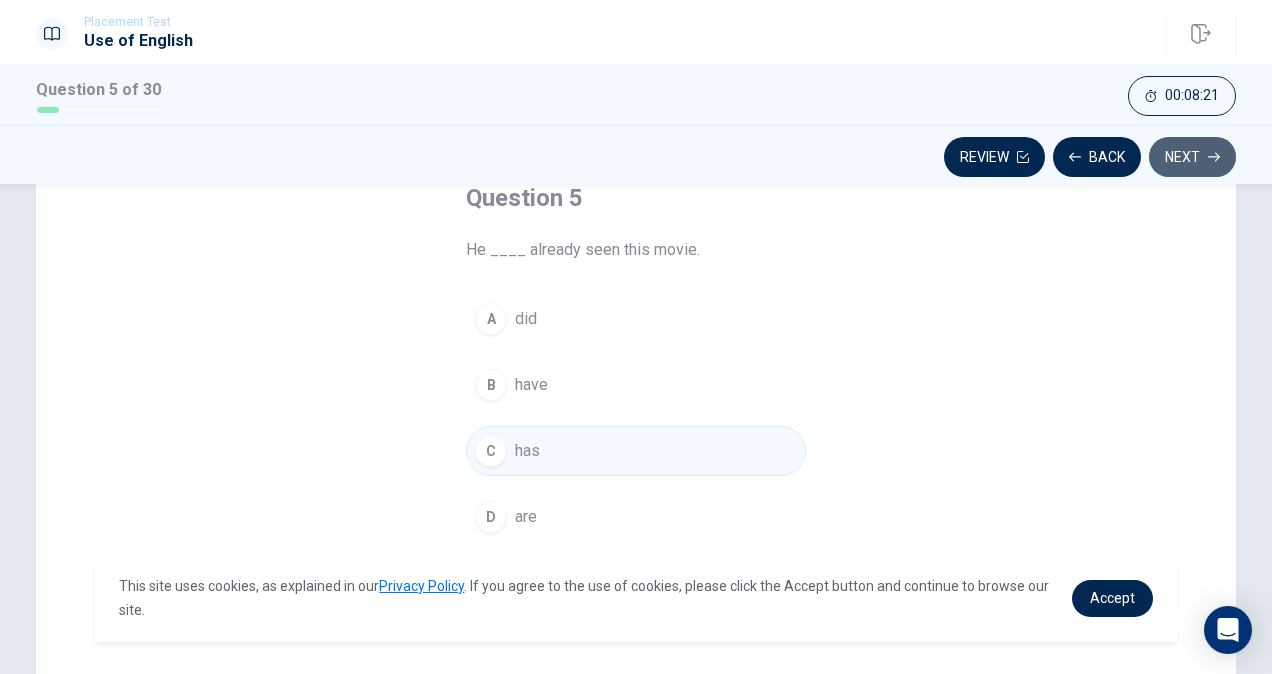 click 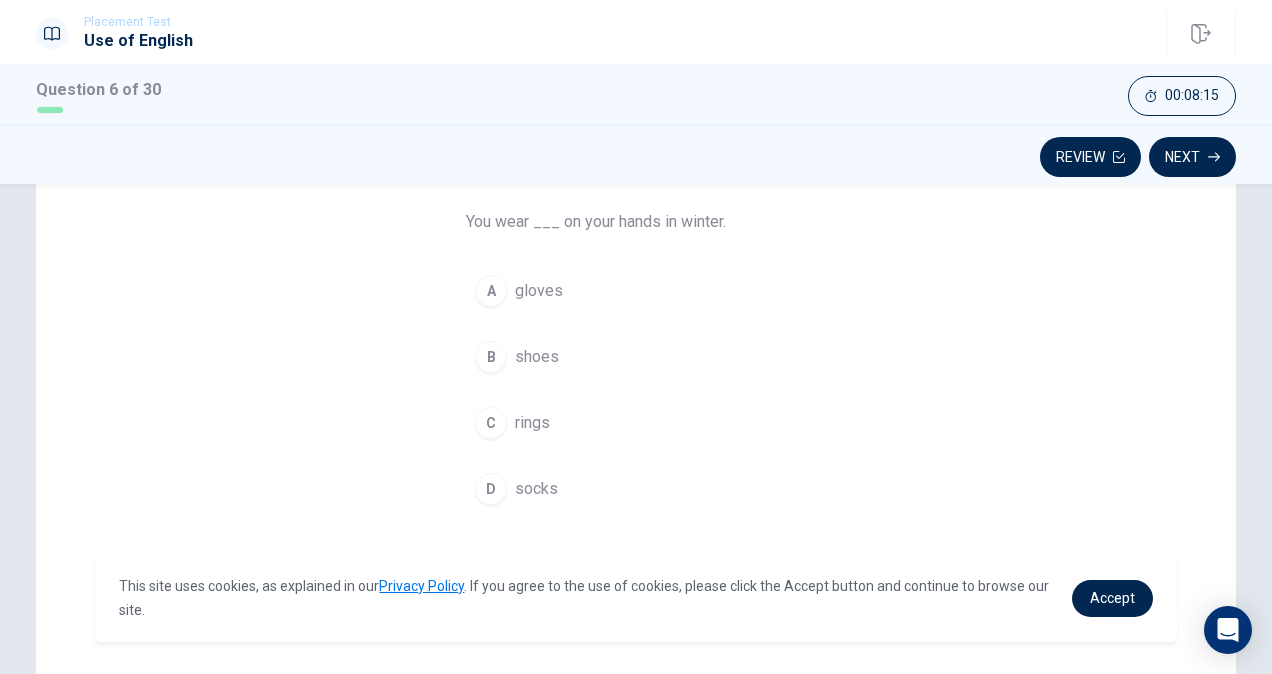 scroll, scrollTop: 161, scrollLeft: 0, axis: vertical 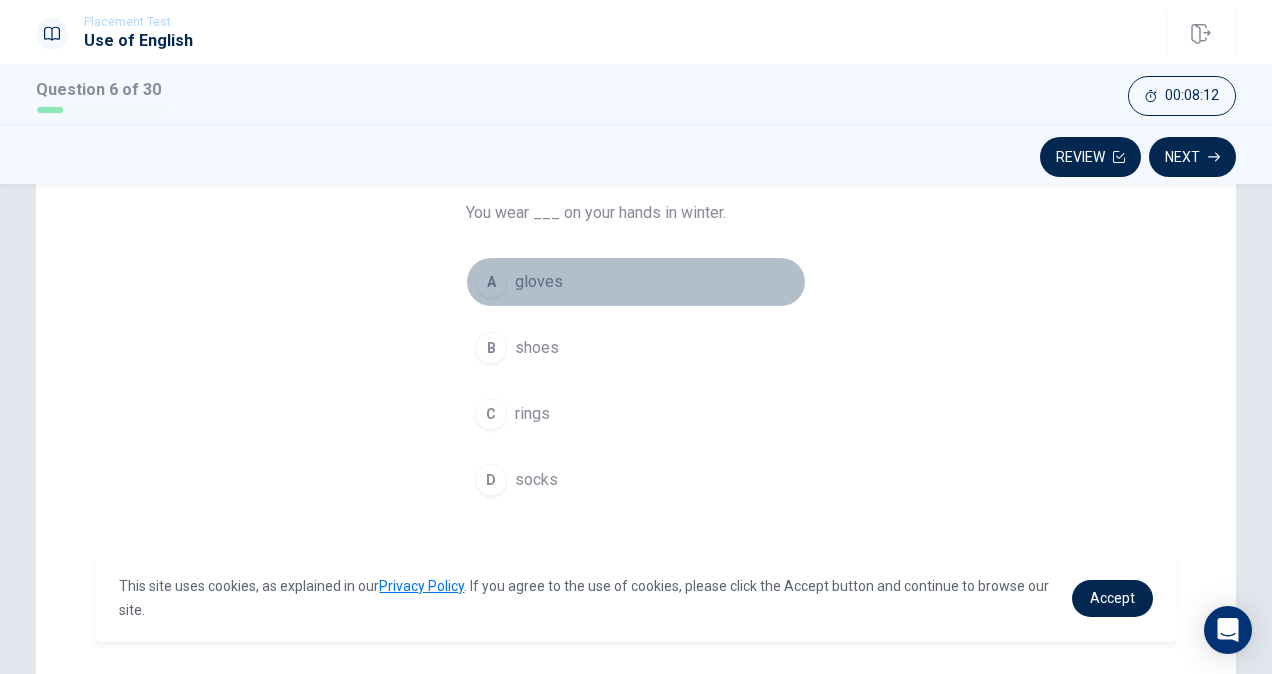 click on "A" at bounding box center [491, 282] 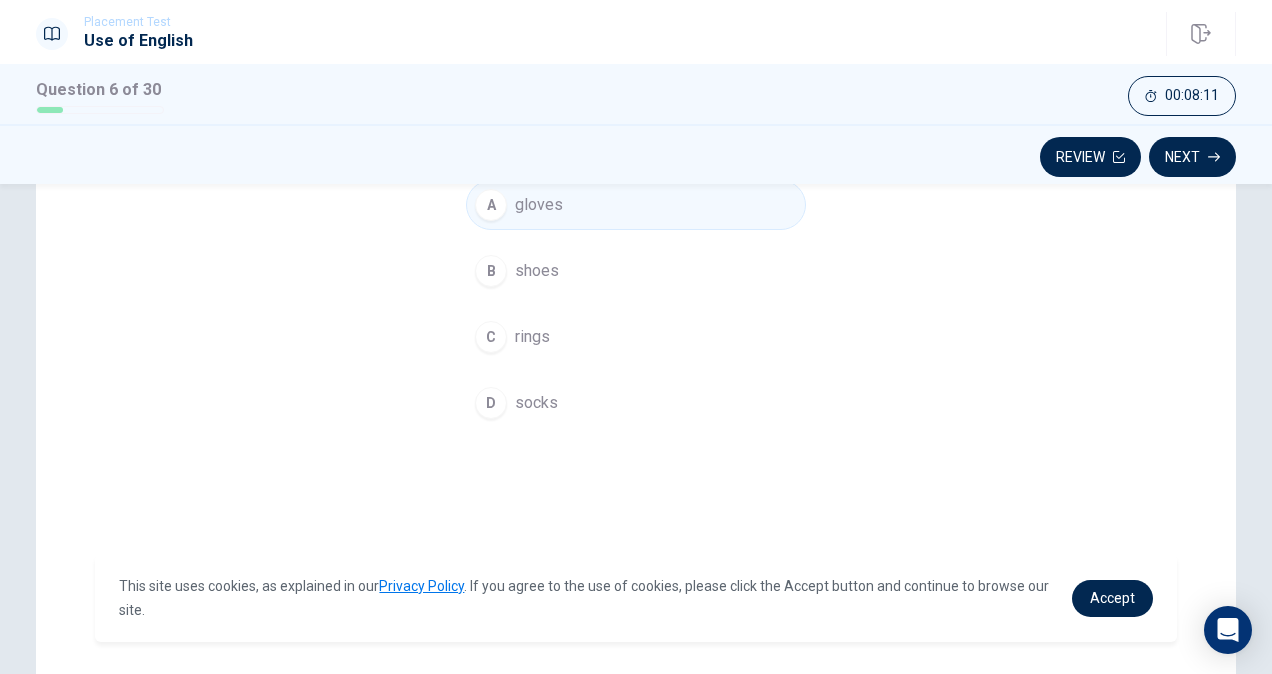 scroll, scrollTop: 147, scrollLeft: 0, axis: vertical 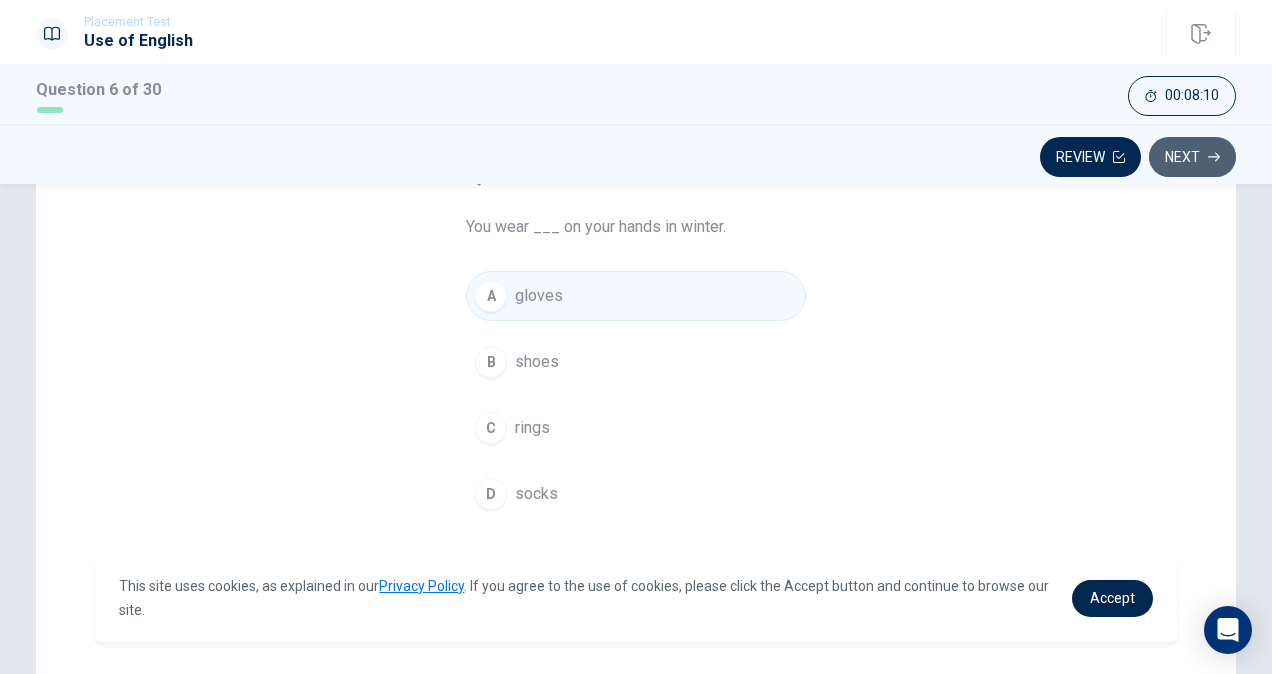 click on "Next" at bounding box center (1192, 157) 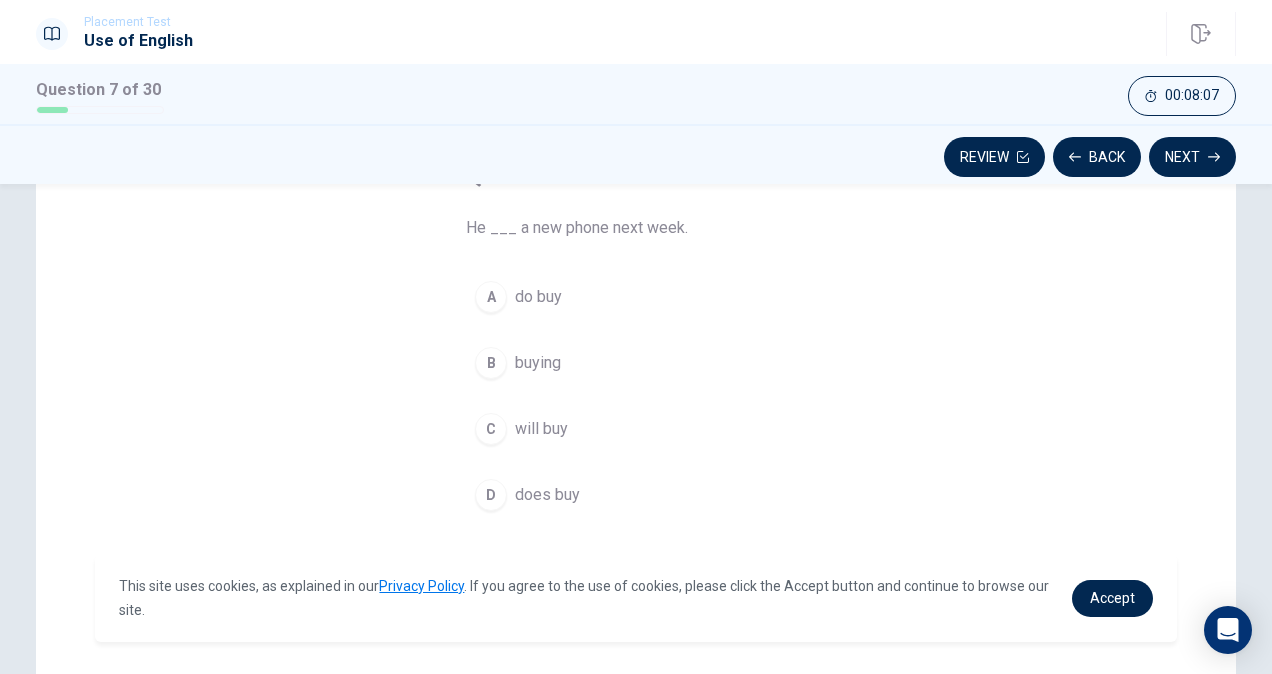 scroll, scrollTop: 160, scrollLeft: 0, axis: vertical 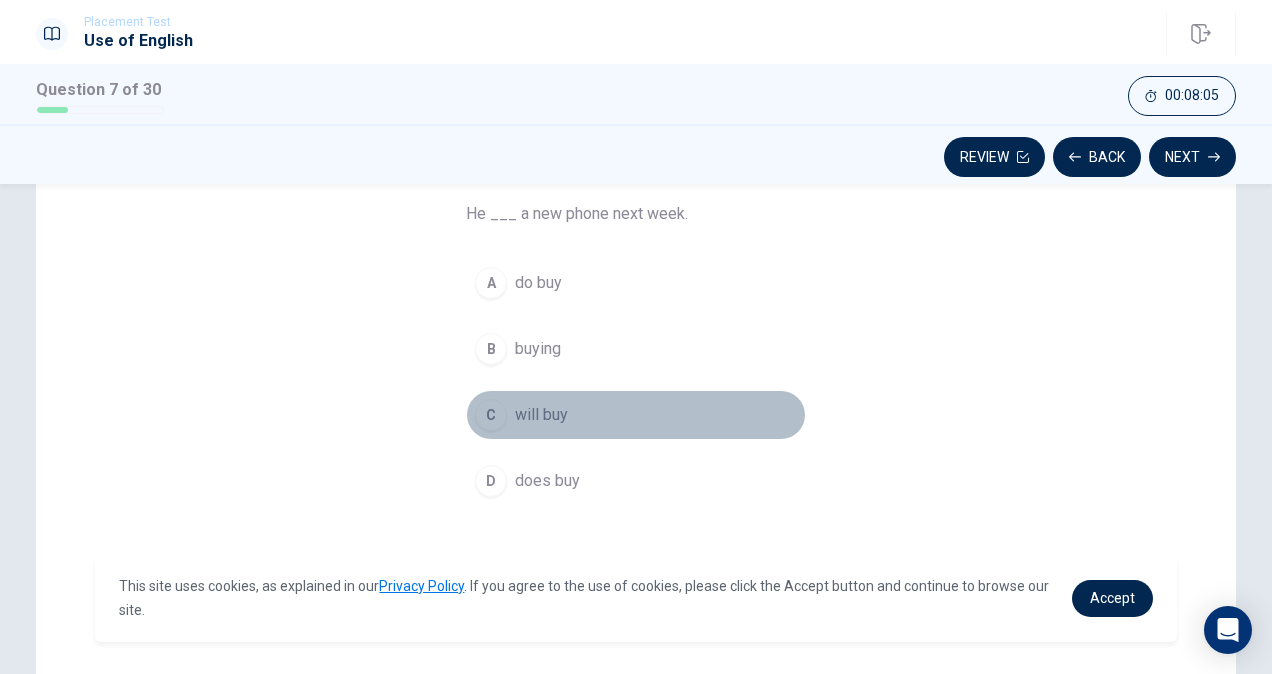 click on "C" at bounding box center (491, 415) 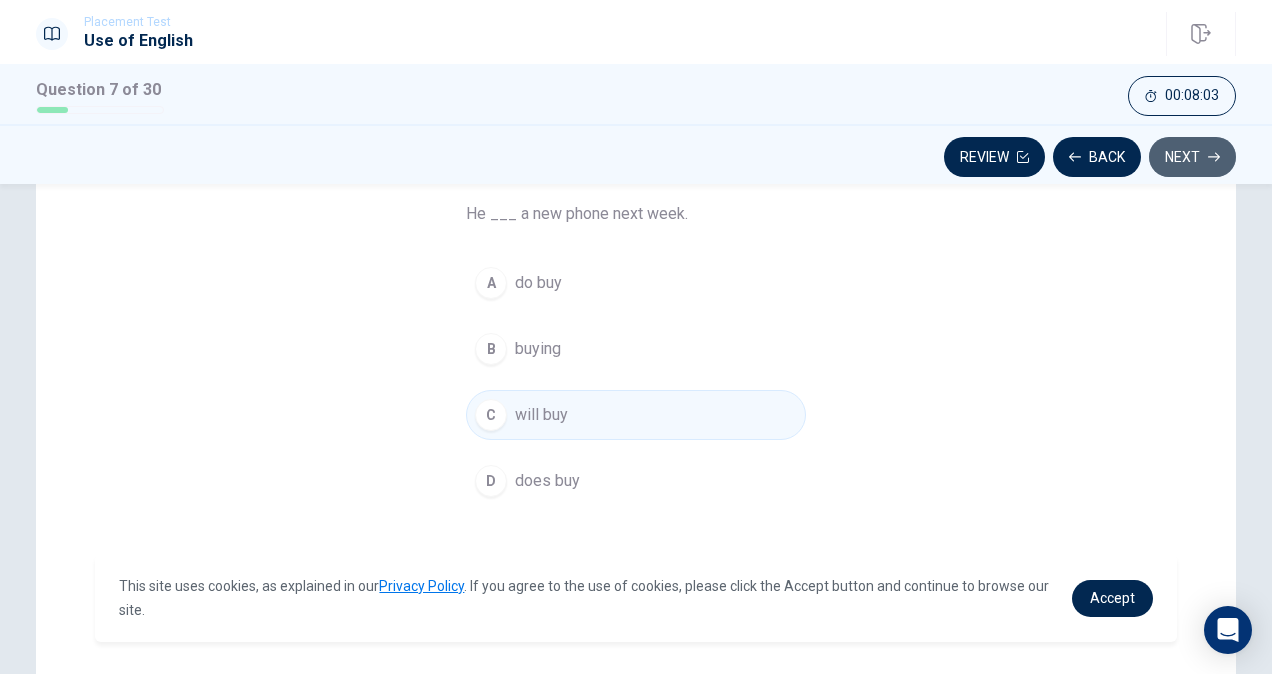 click on "Next" at bounding box center [1192, 157] 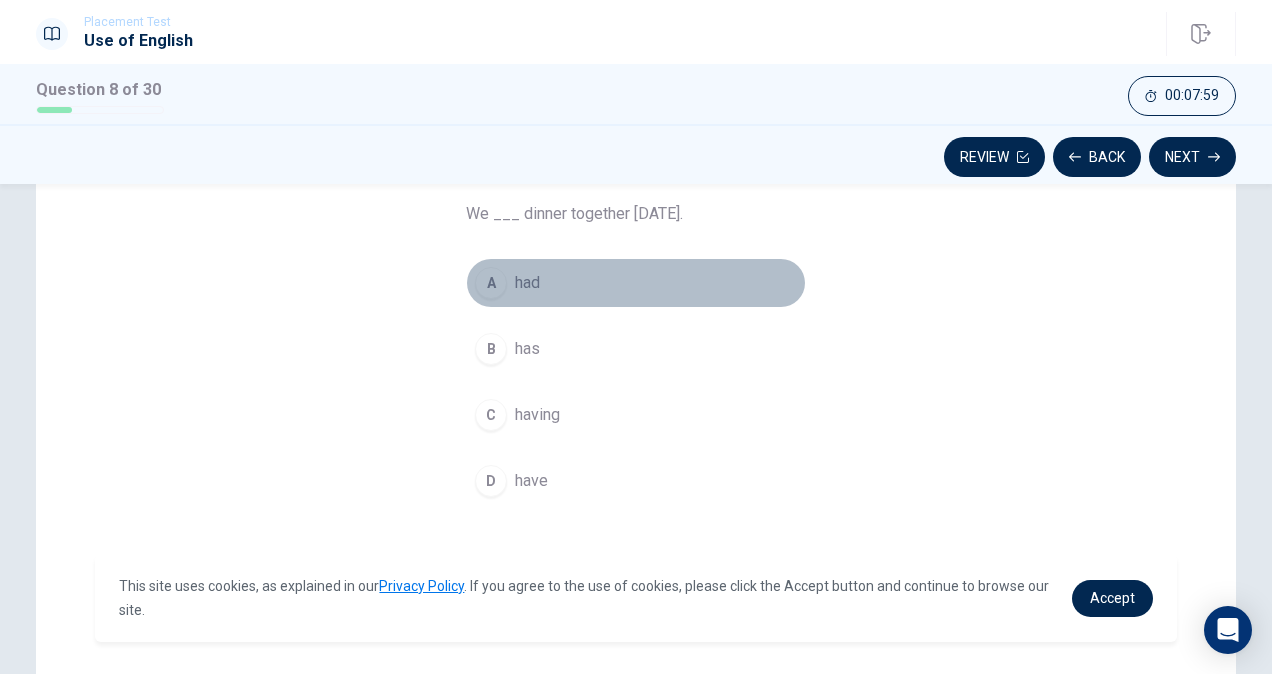 click on "A" at bounding box center (491, 283) 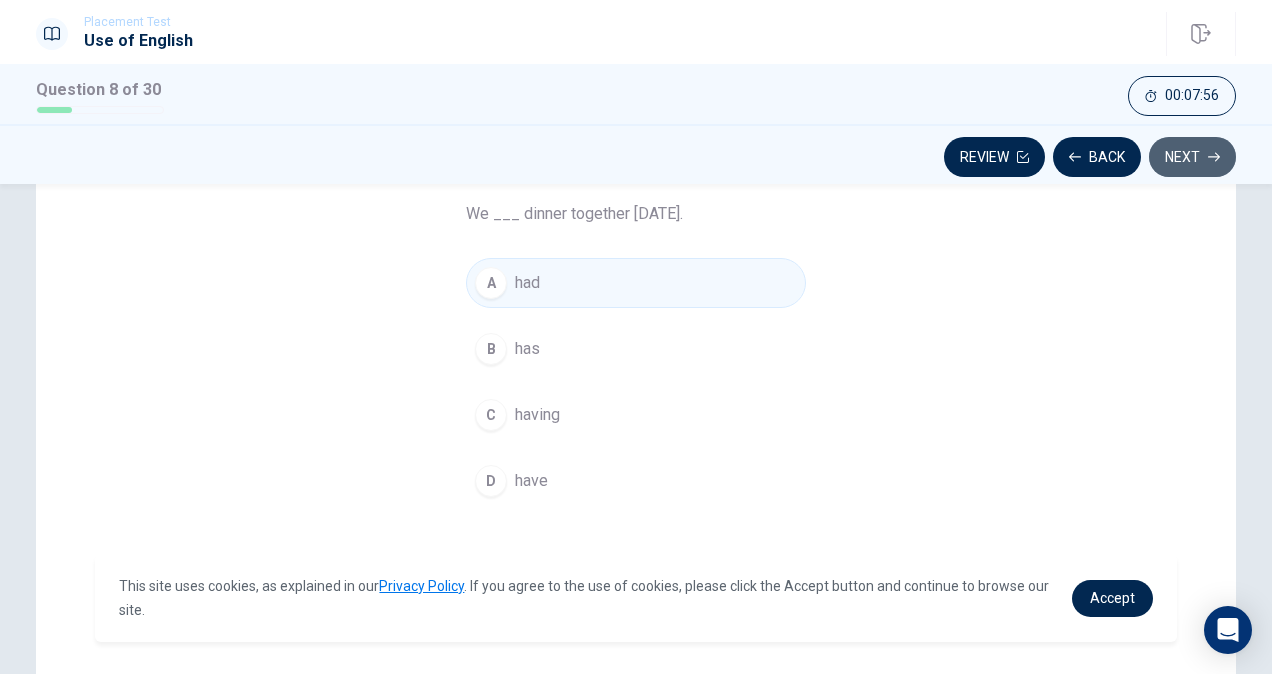 click on "Next" at bounding box center [1192, 157] 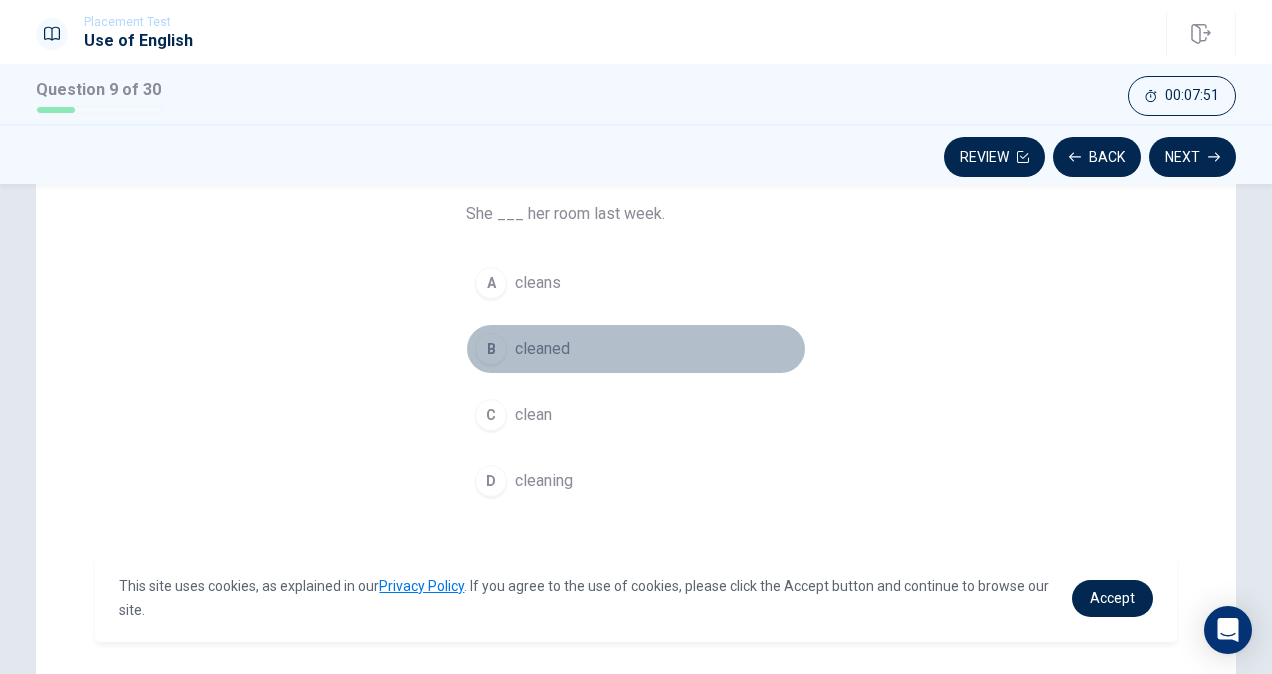 click on "B" at bounding box center (491, 349) 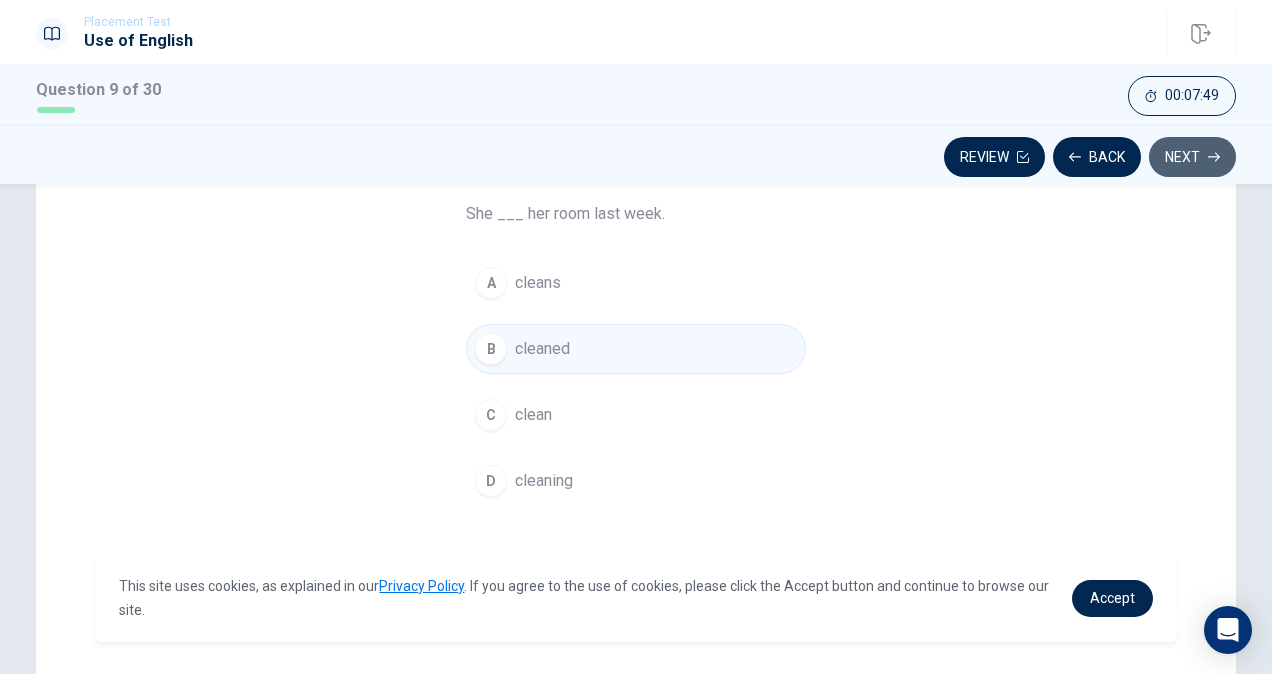 click on "Next" at bounding box center [1192, 157] 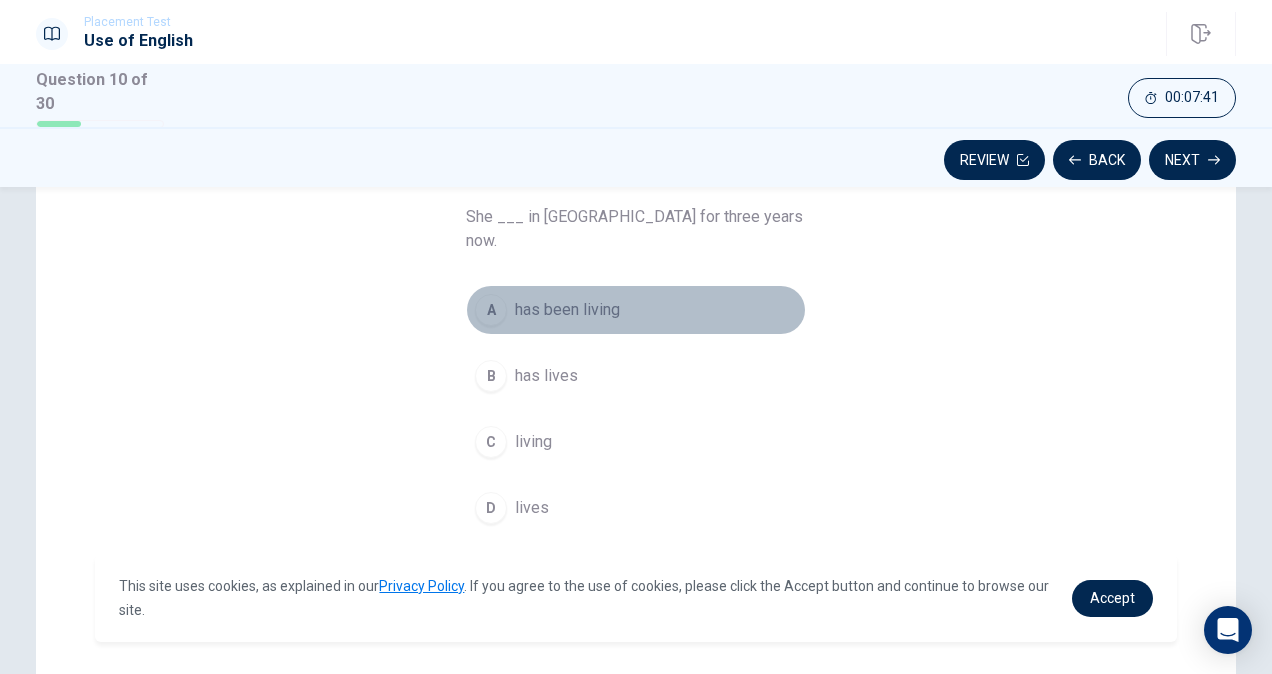 click on "A" at bounding box center [491, 310] 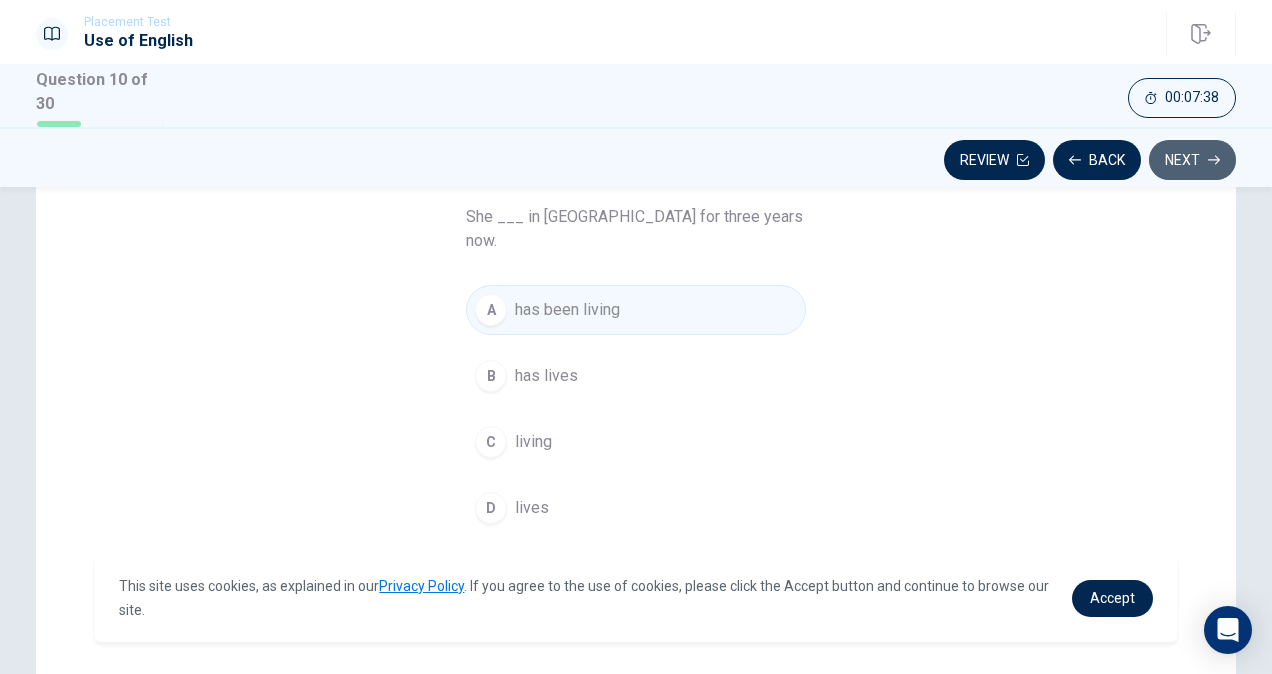 click on "Next" at bounding box center (1192, 160) 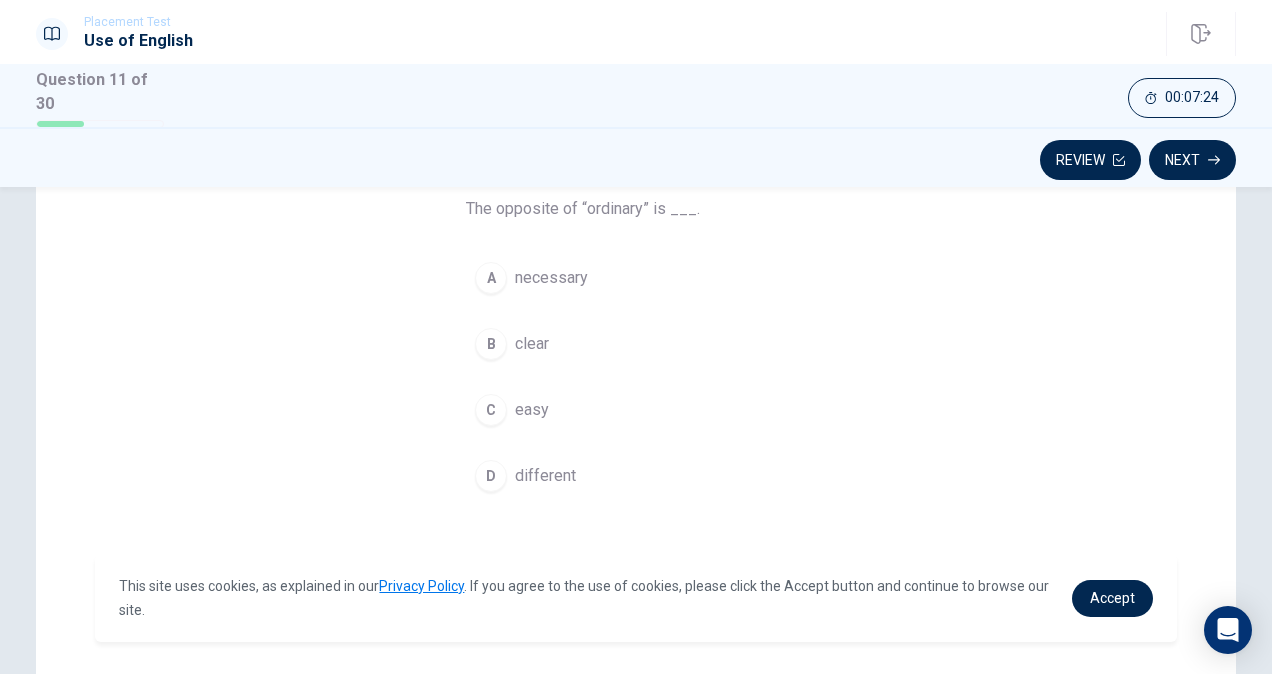 scroll, scrollTop: 202, scrollLeft: 0, axis: vertical 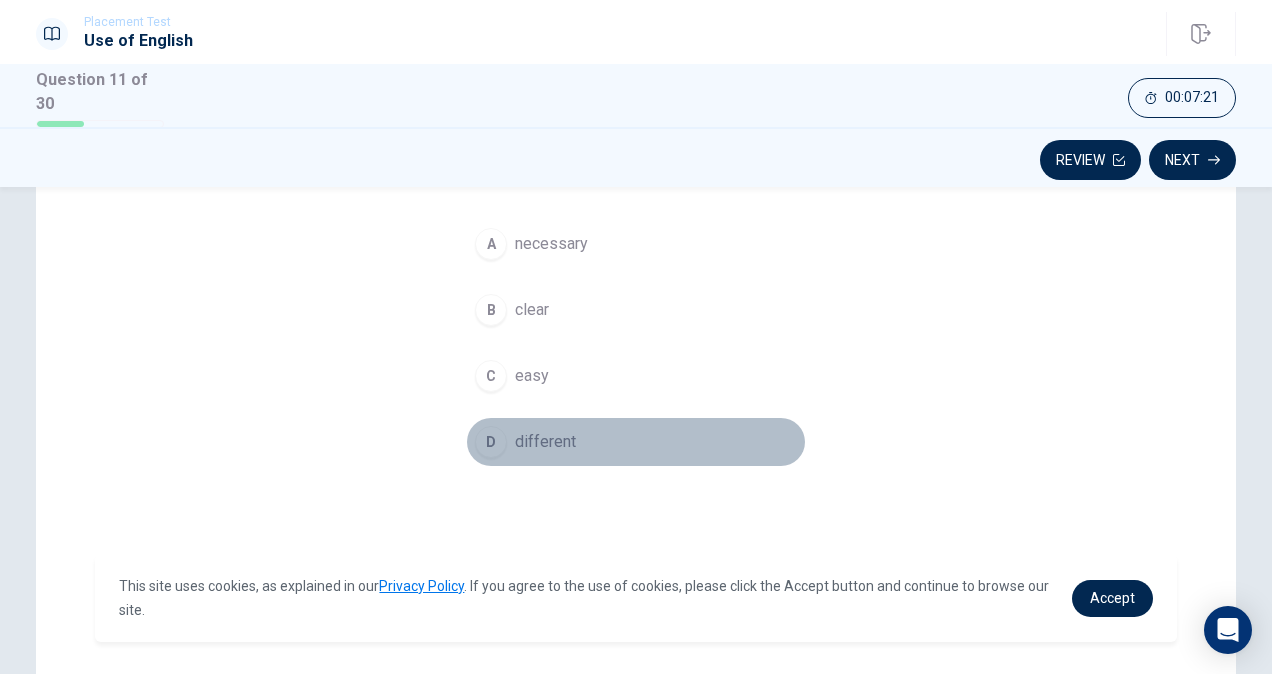 click on "D" at bounding box center [491, 442] 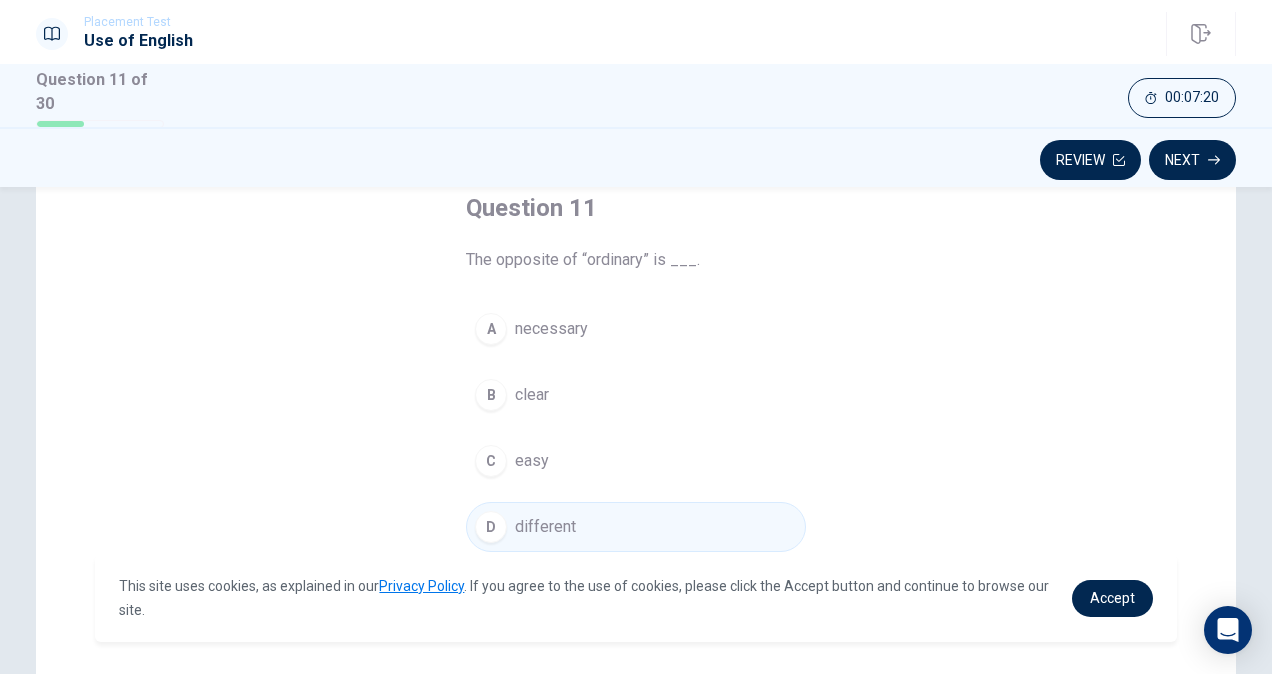 scroll, scrollTop: 116, scrollLeft: 0, axis: vertical 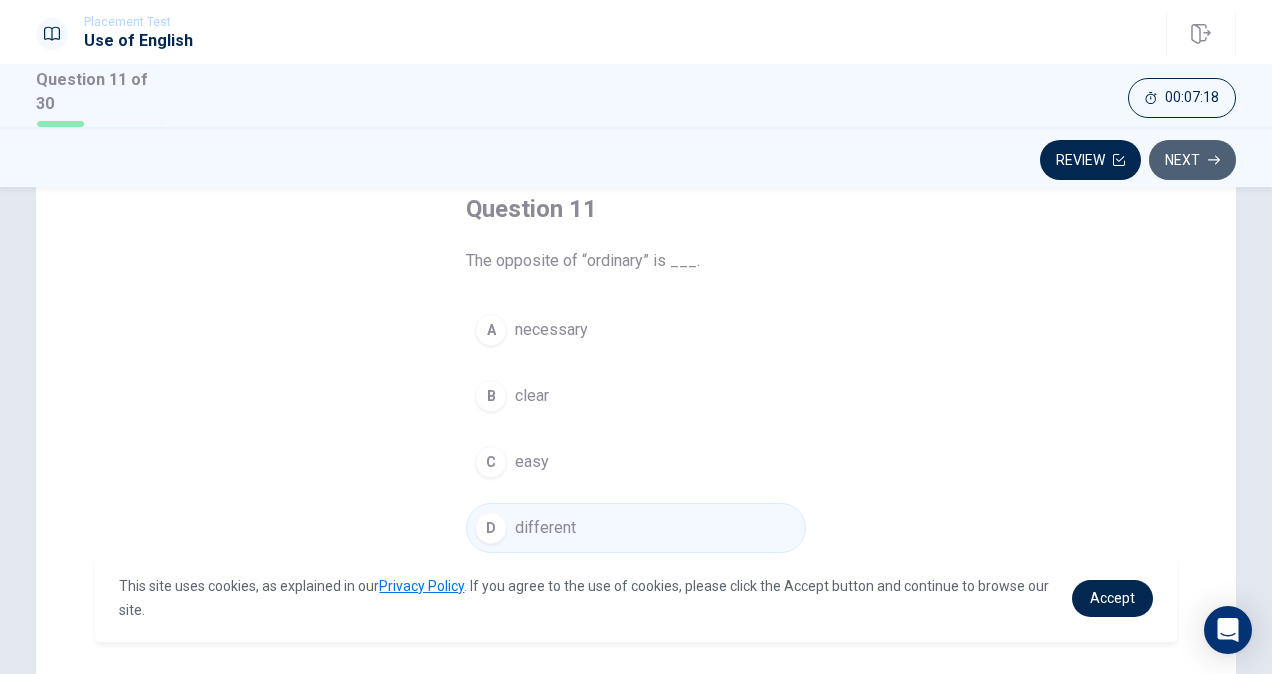 click on "Next" at bounding box center (1192, 160) 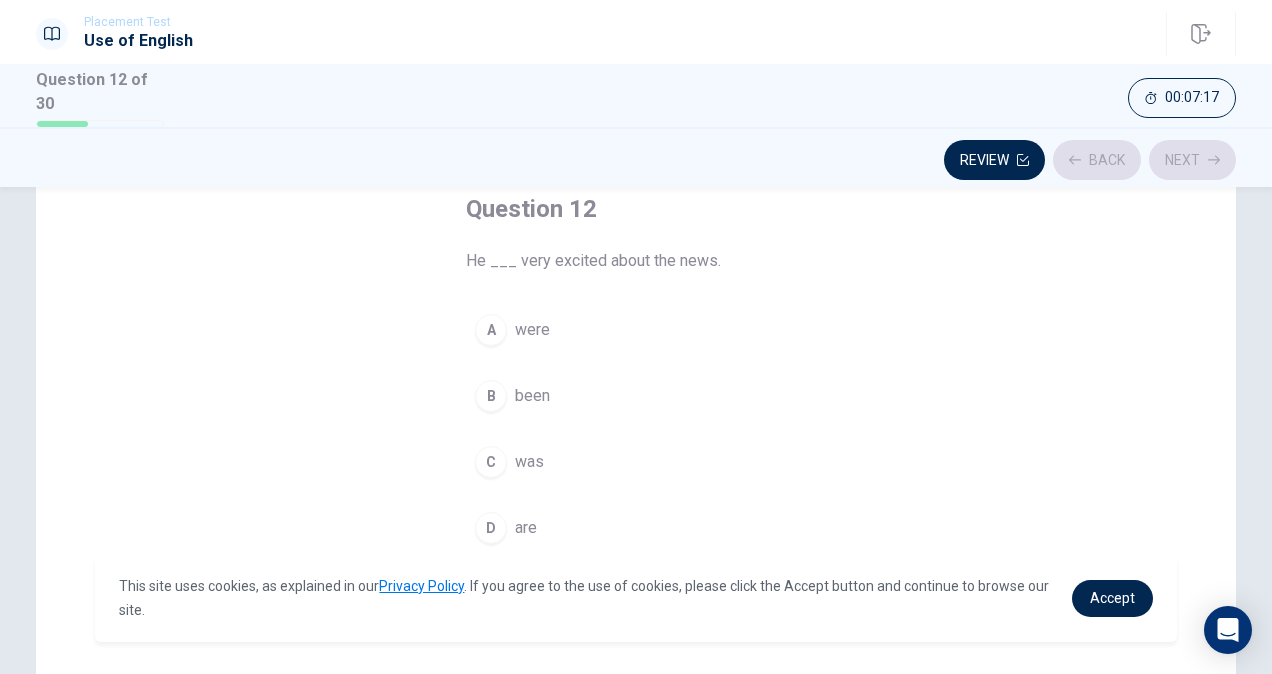 scroll, scrollTop: 140, scrollLeft: 0, axis: vertical 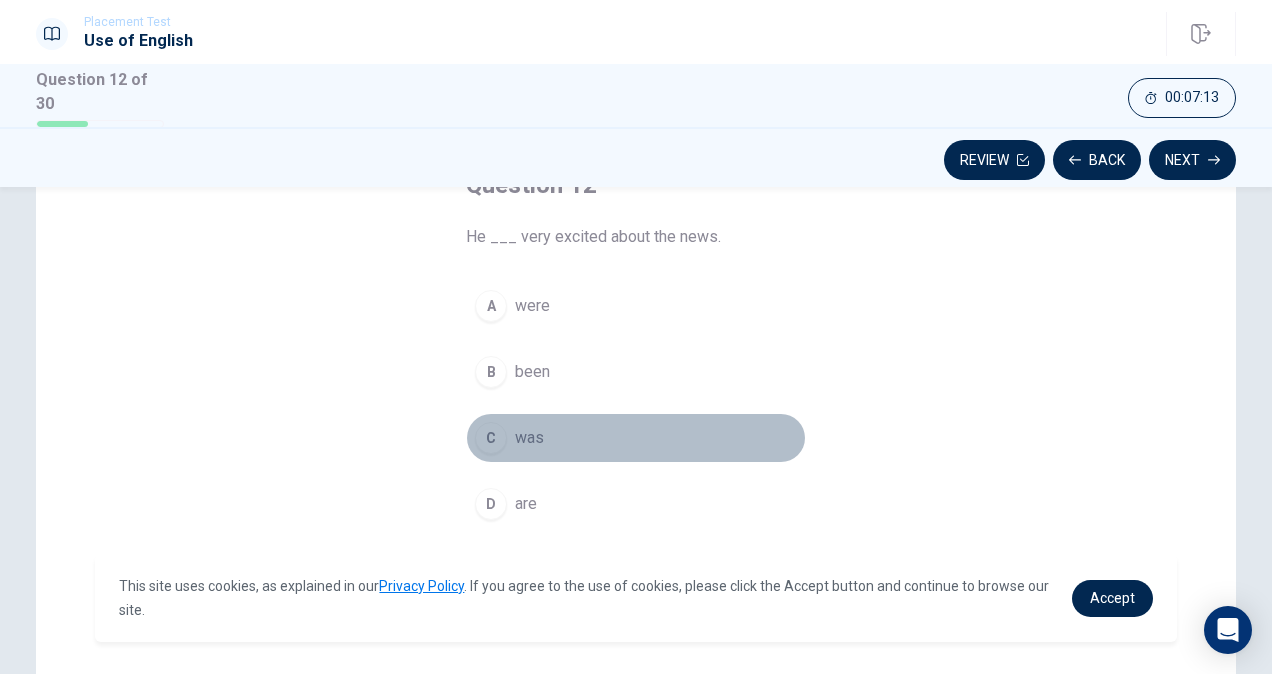 click on "C" at bounding box center (491, 438) 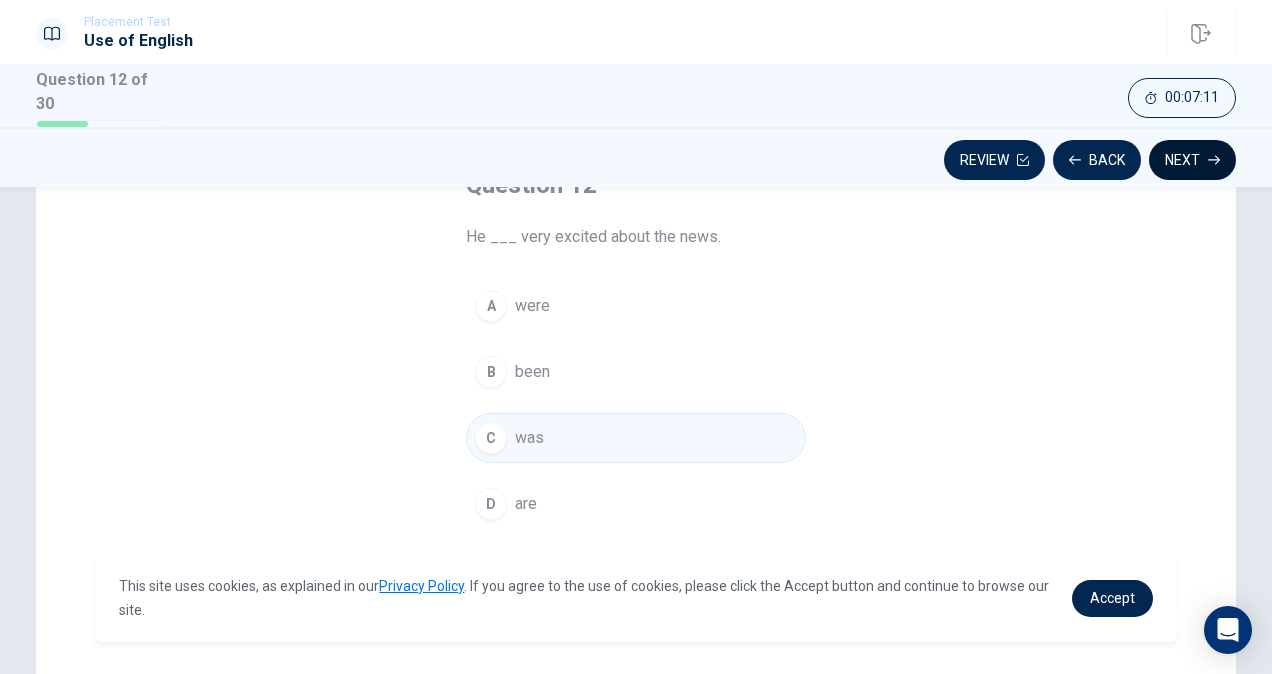 click on "Next" at bounding box center (1192, 160) 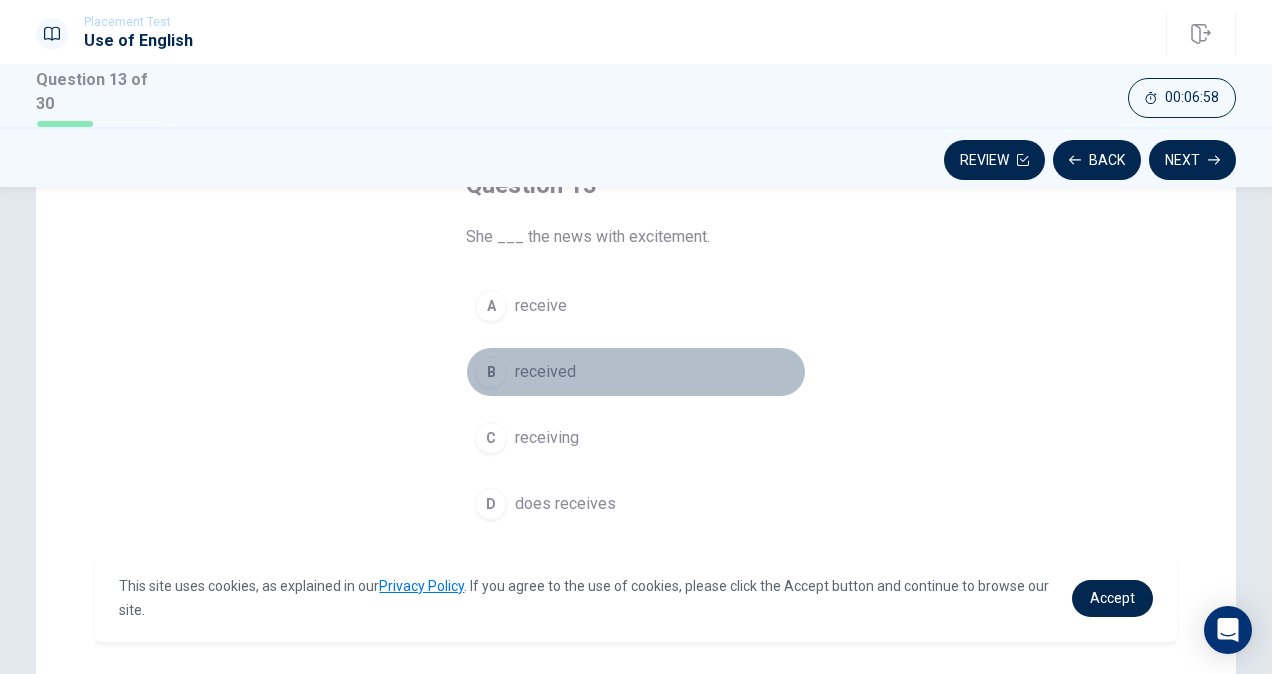 click on "B received" at bounding box center (636, 372) 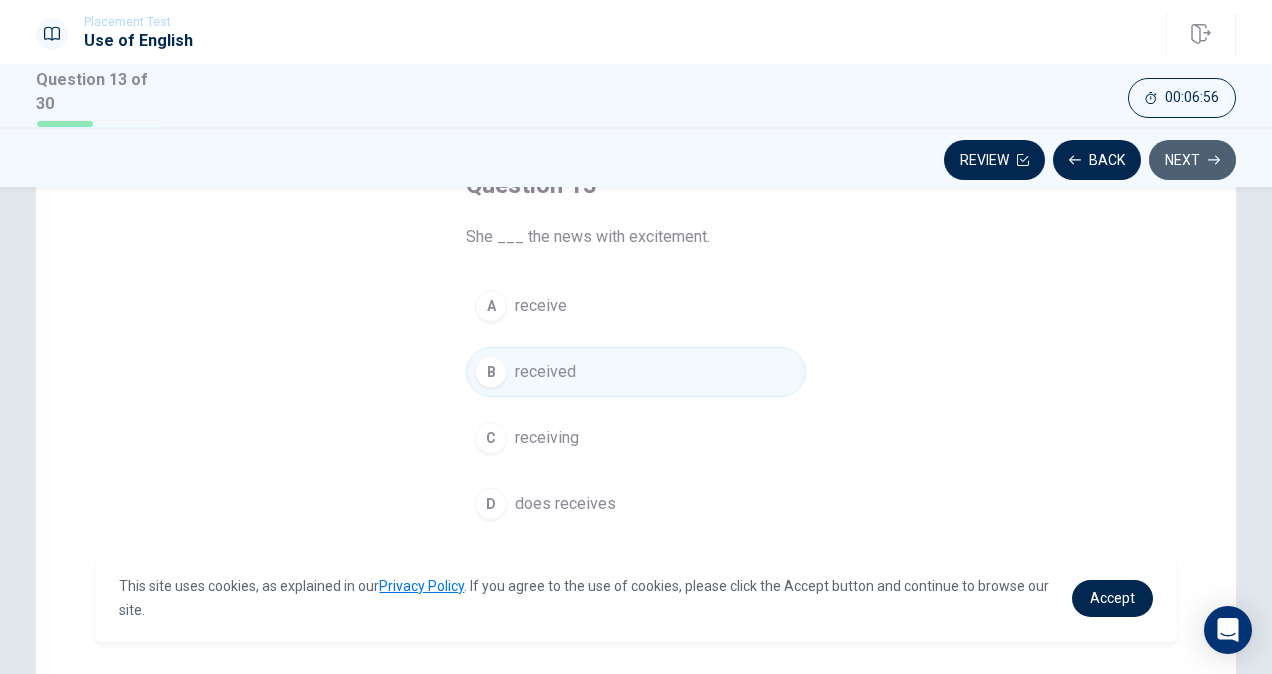 click on "Next" at bounding box center [1192, 160] 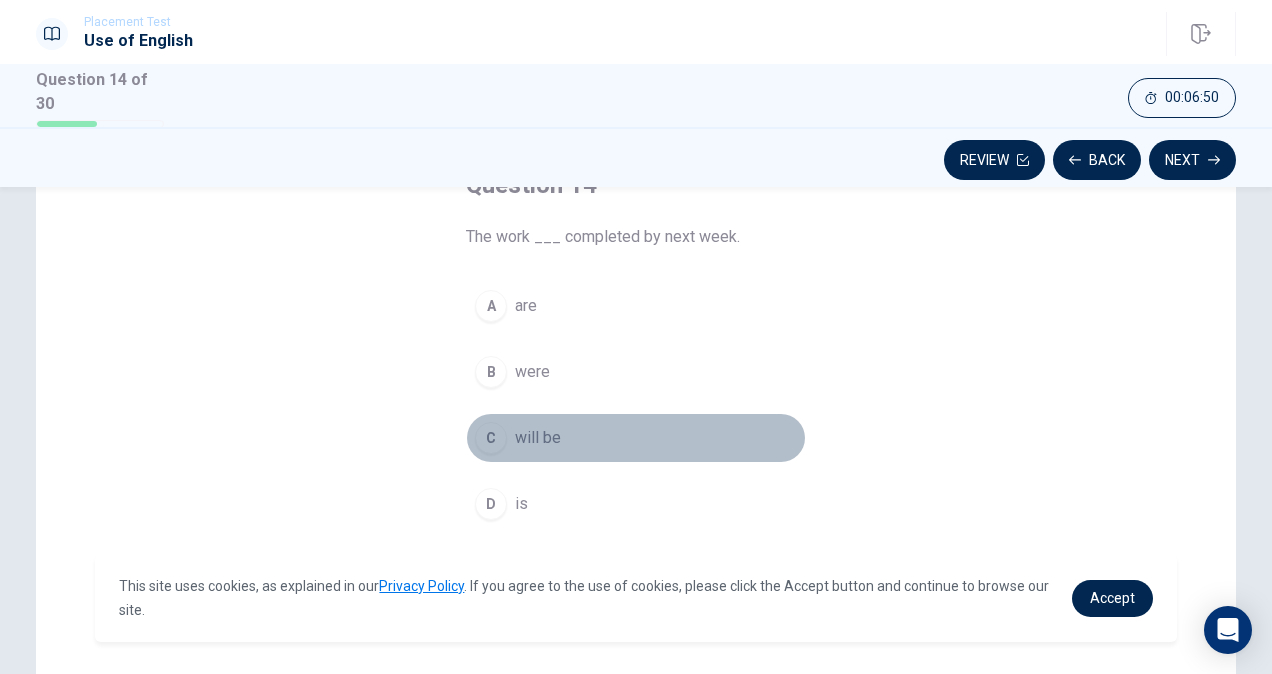 click on "C" at bounding box center [491, 438] 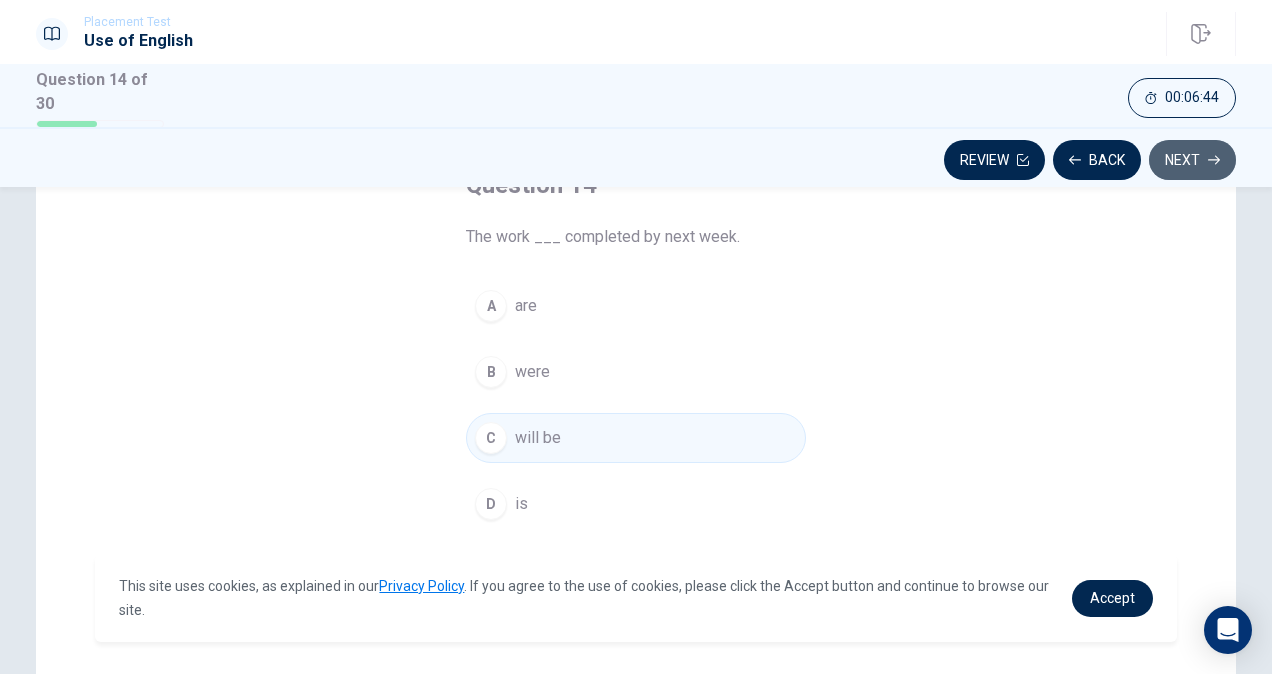 click on "Next" at bounding box center [1192, 160] 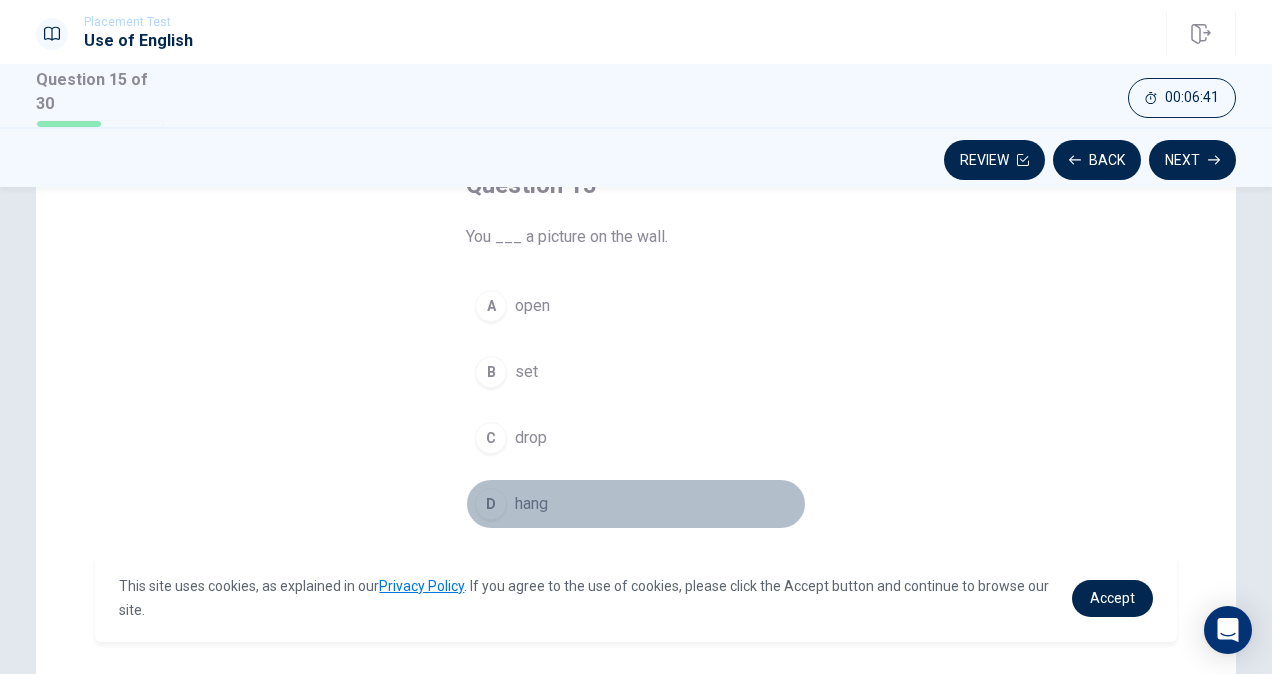 click on "D" at bounding box center [491, 504] 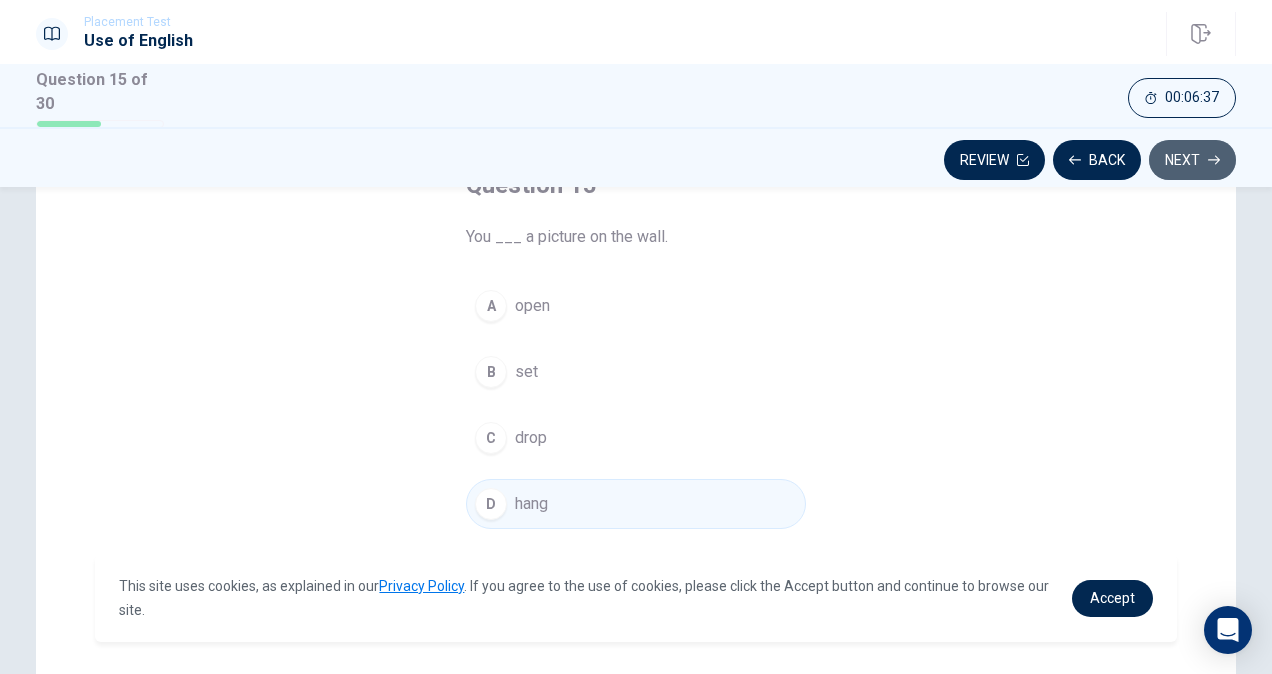 click on "Next" at bounding box center (1192, 160) 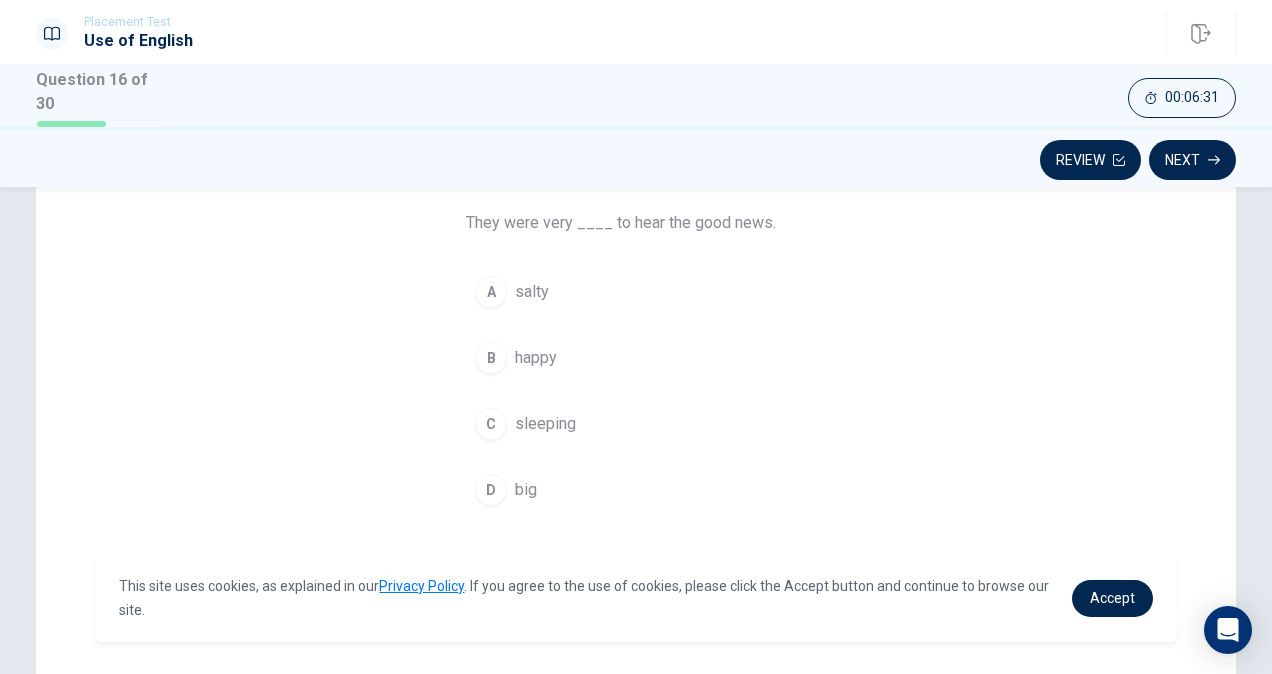 scroll, scrollTop: 155, scrollLeft: 0, axis: vertical 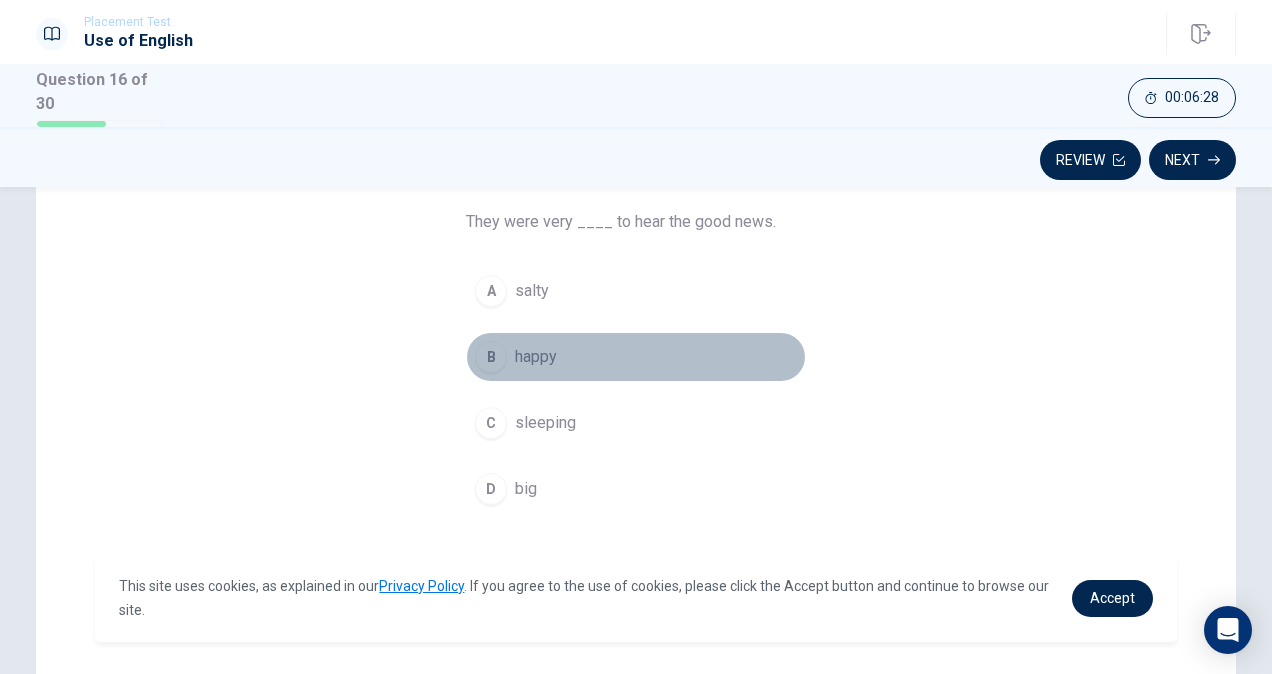 click on "B" at bounding box center [491, 357] 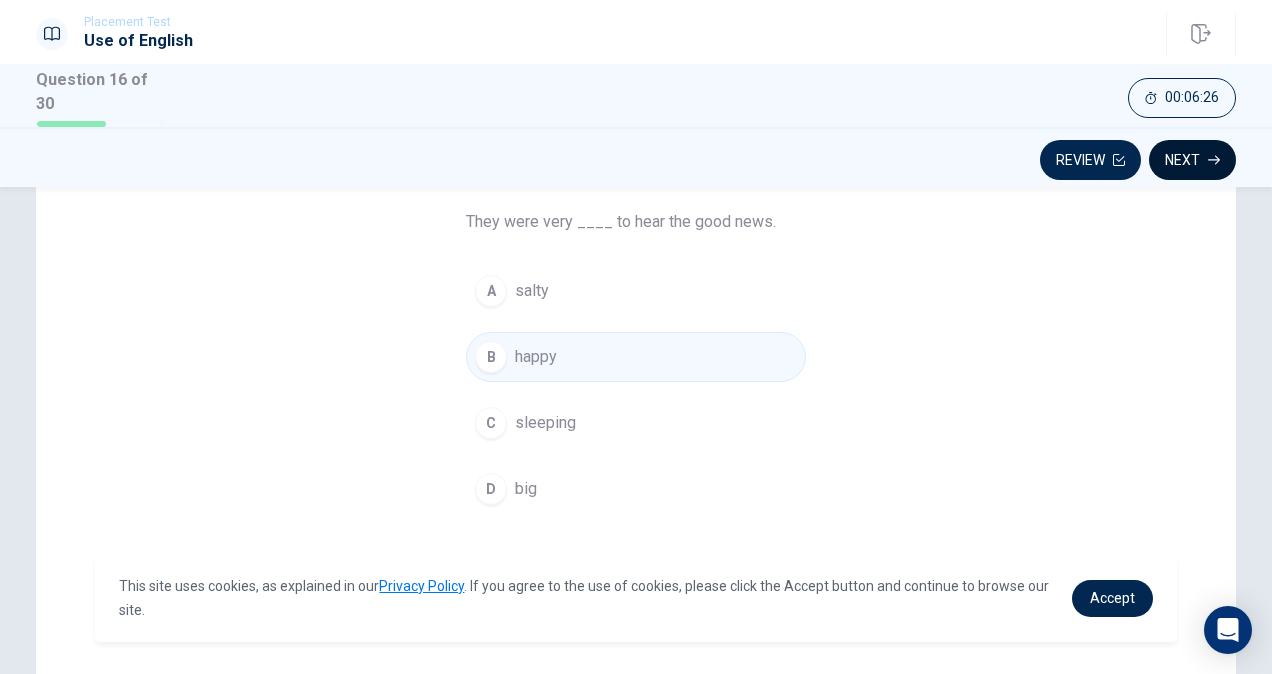 click on "Next" at bounding box center (1192, 160) 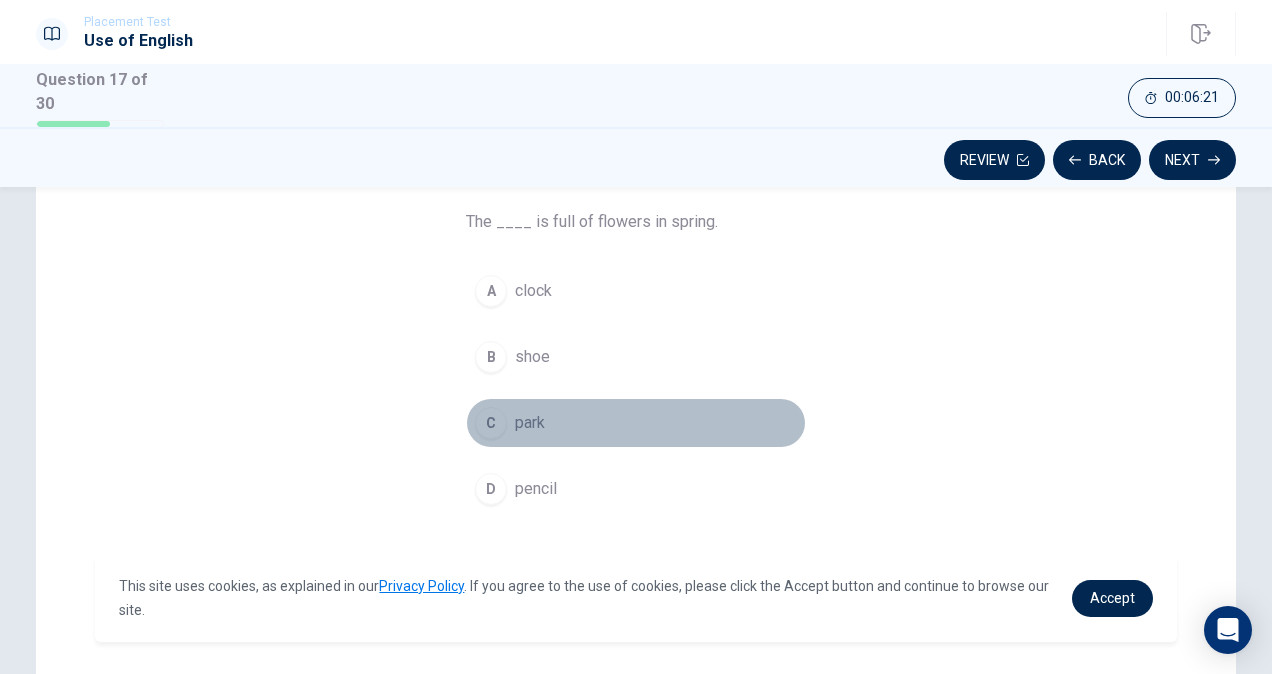 click on "C" at bounding box center (491, 423) 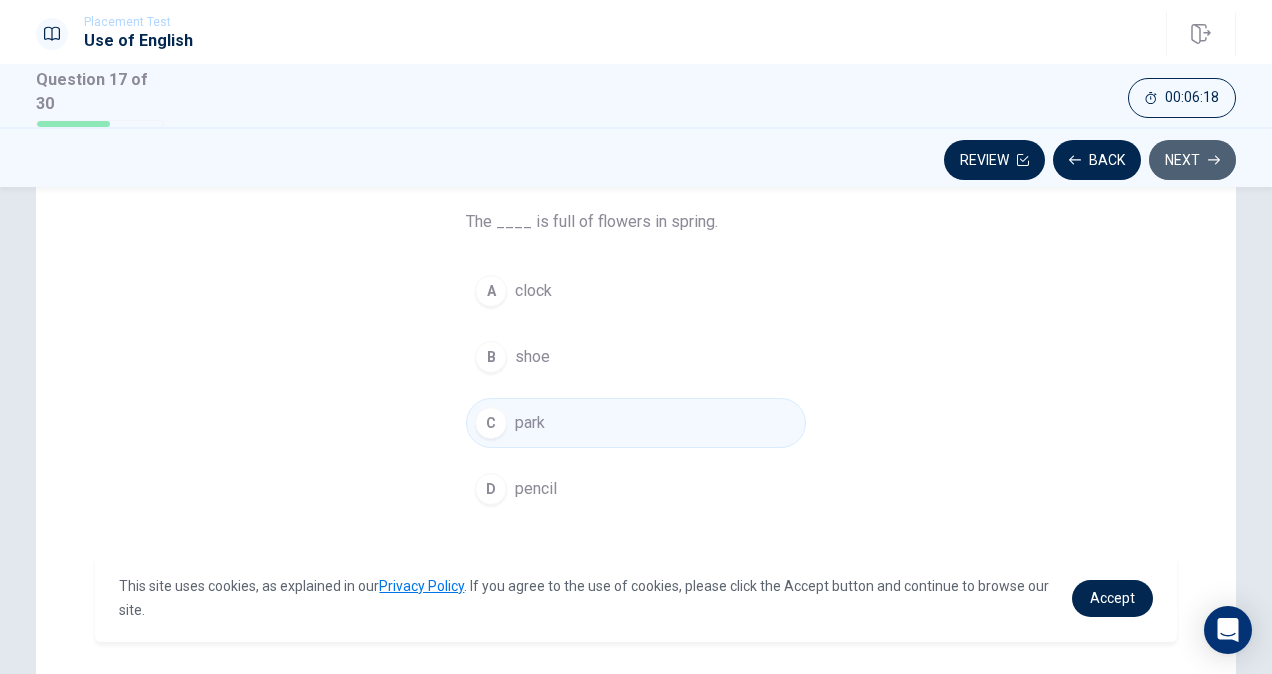 click on "Next" at bounding box center [1192, 160] 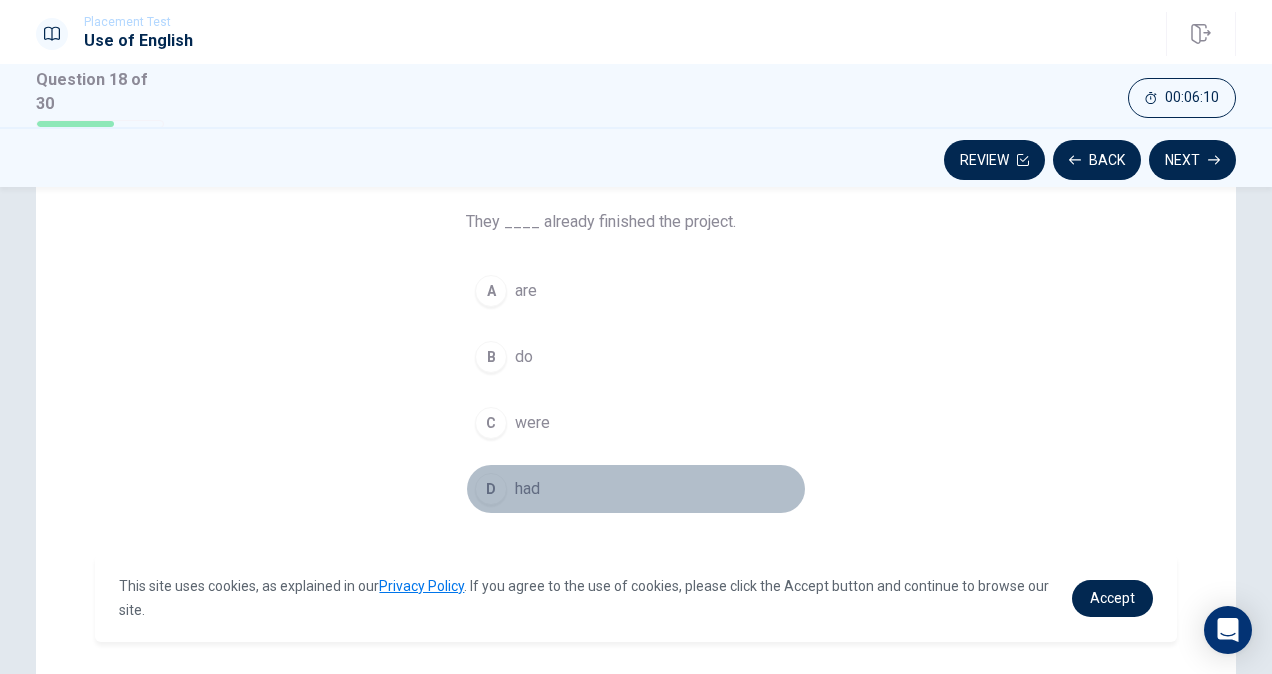 click on "D" at bounding box center [491, 489] 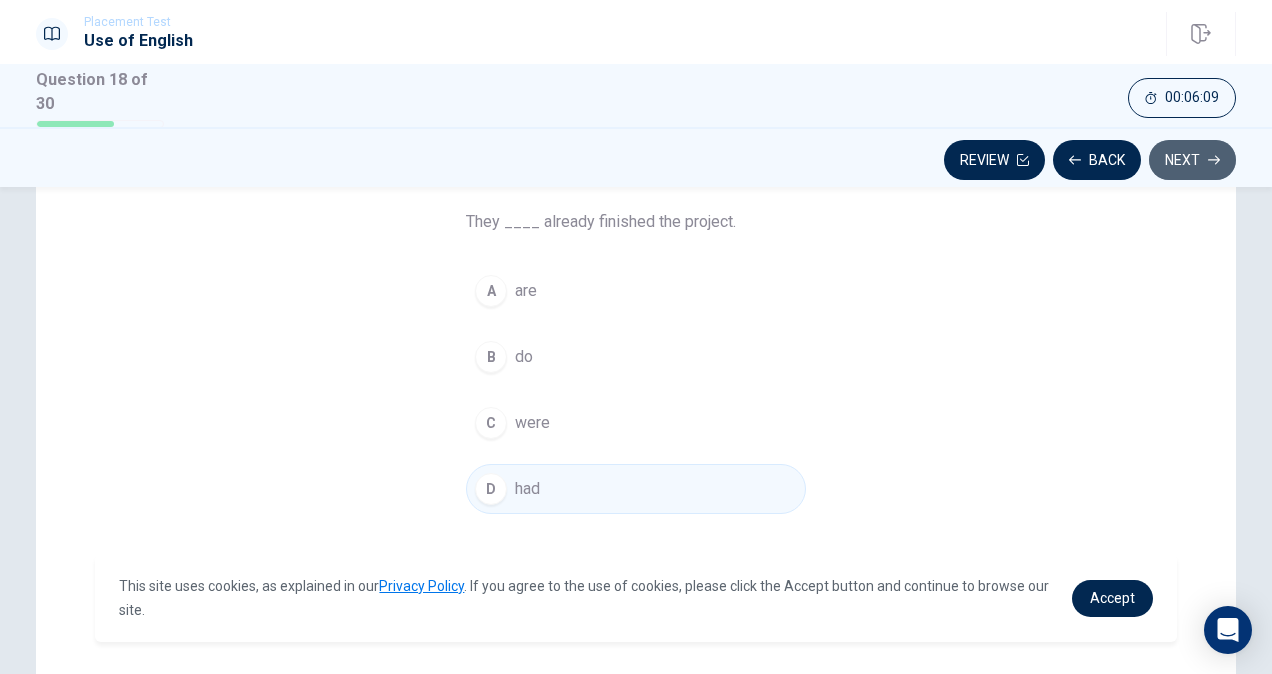 click 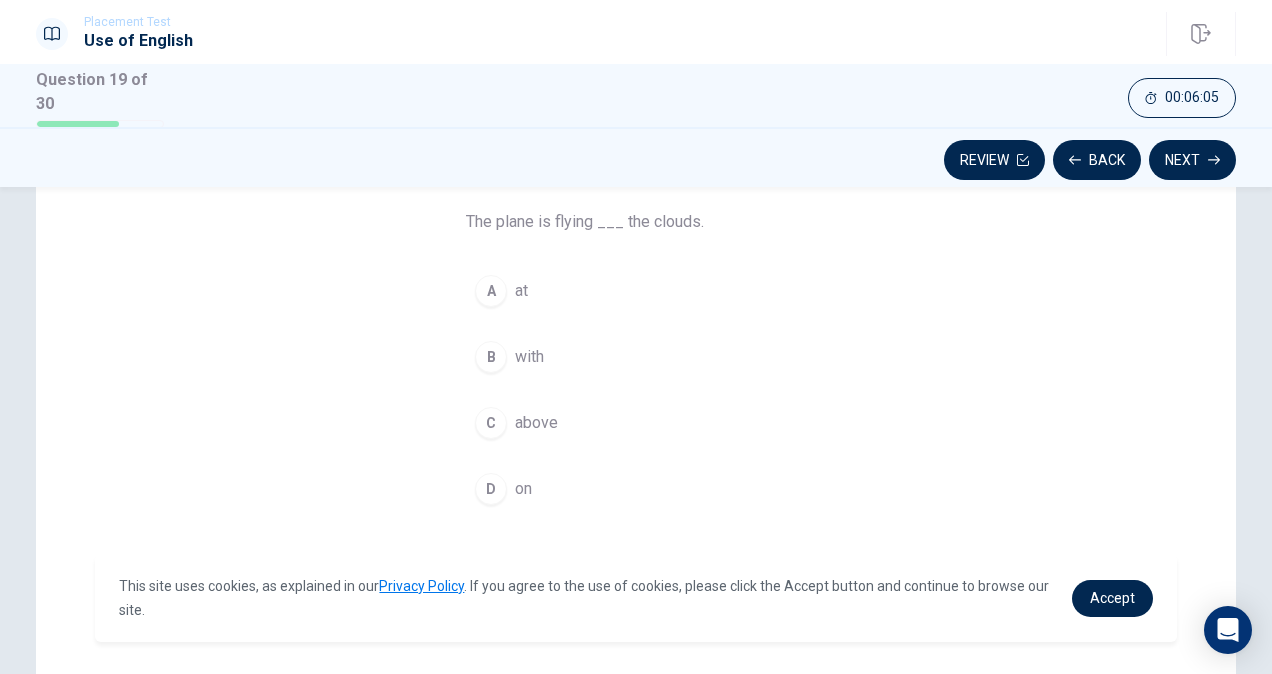 click on "C above" at bounding box center (636, 423) 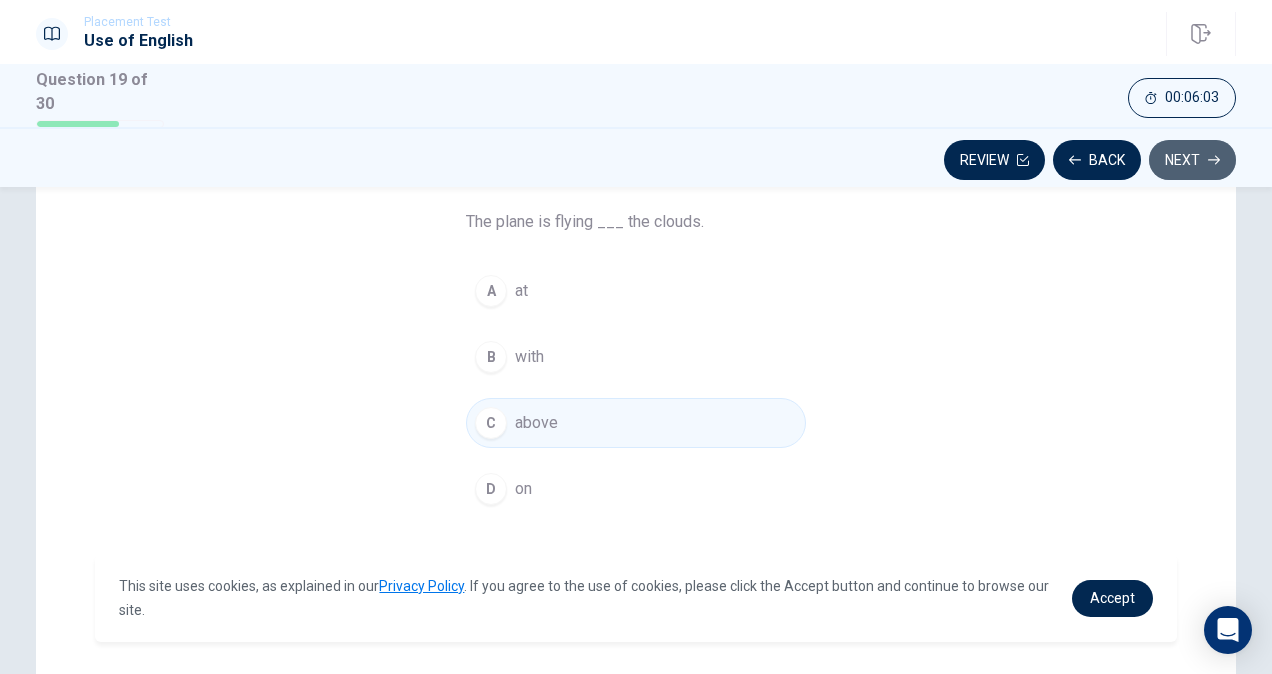 click on "Next" at bounding box center [1192, 160] 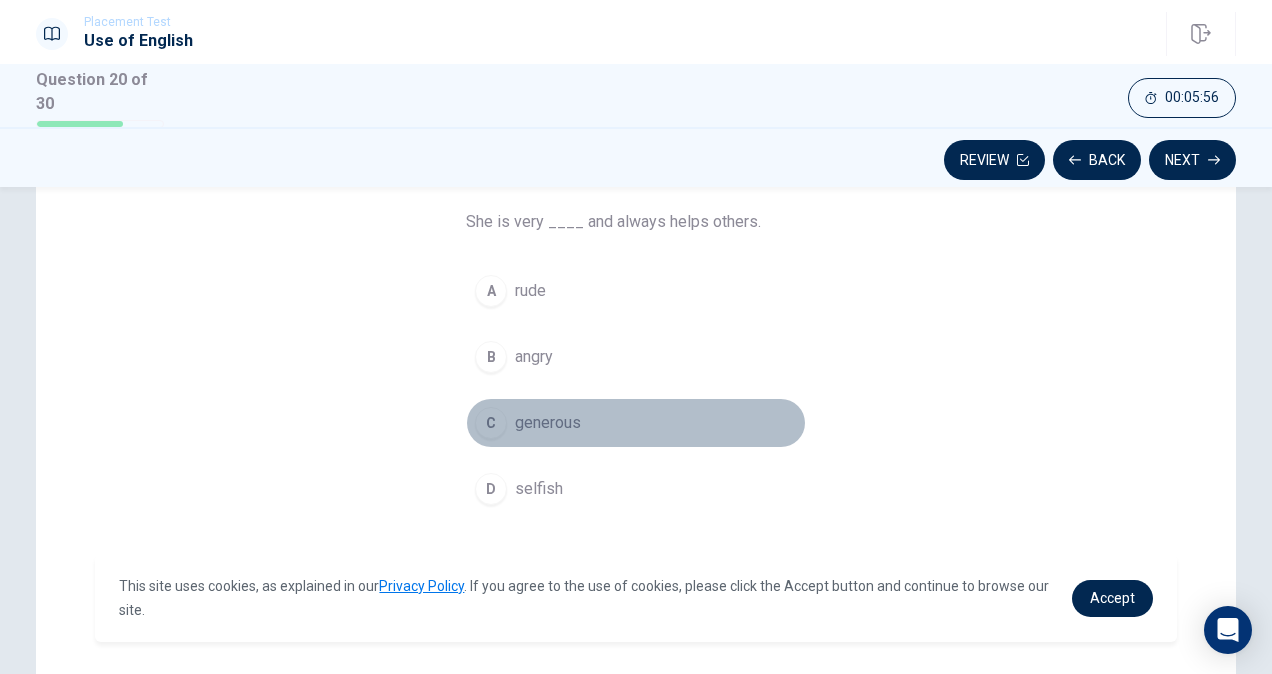 click on "C" at bounding box center [491, 423] 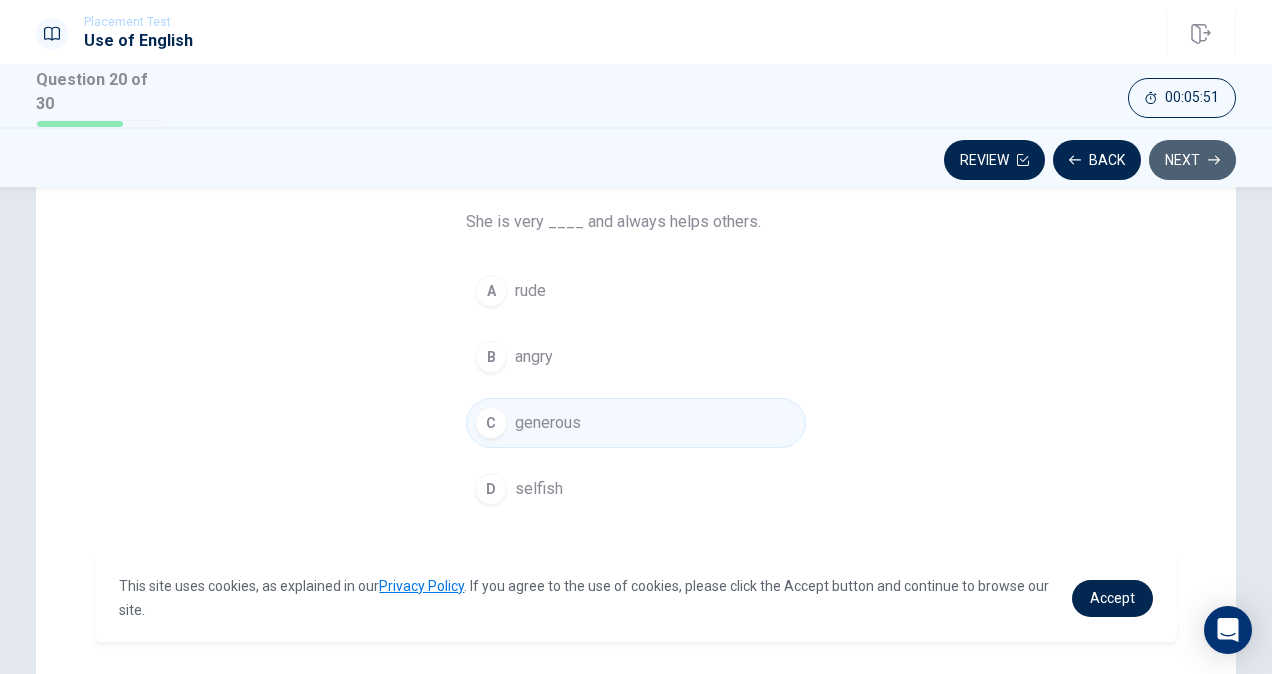 click on "Next" at bounding box center (1192, 160) 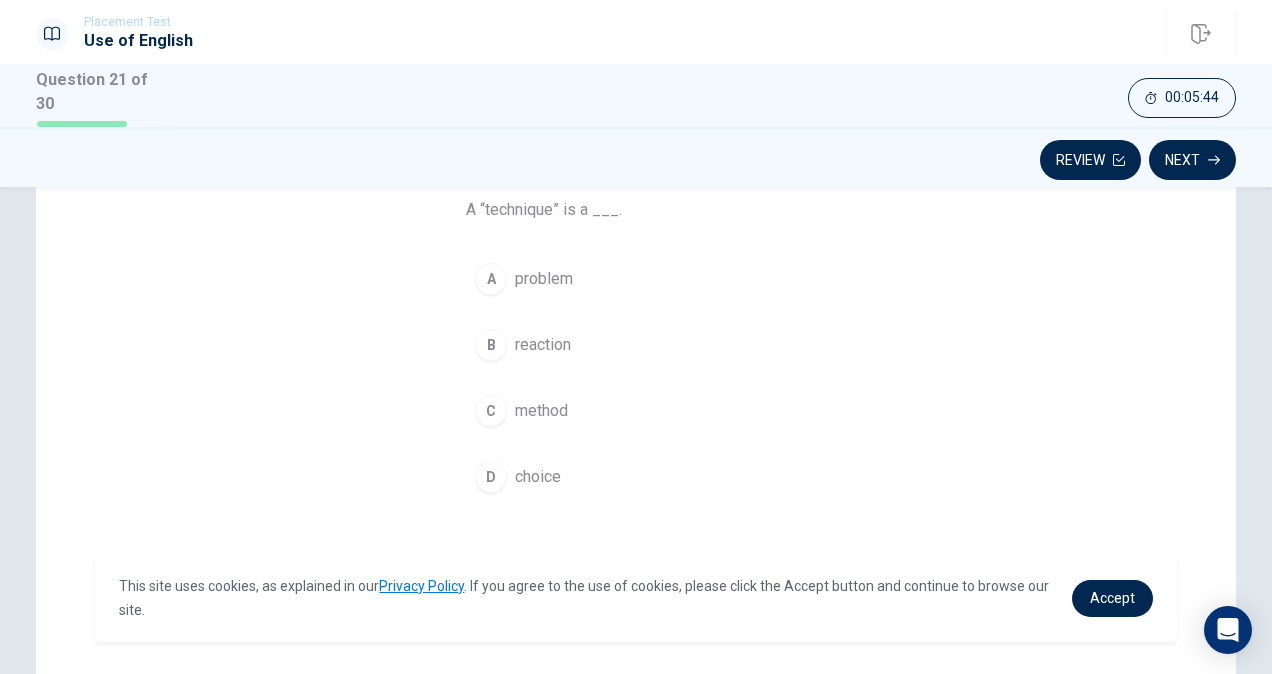 scroll, scrollTop: 142, scrollLeft: 0, axis: vertical 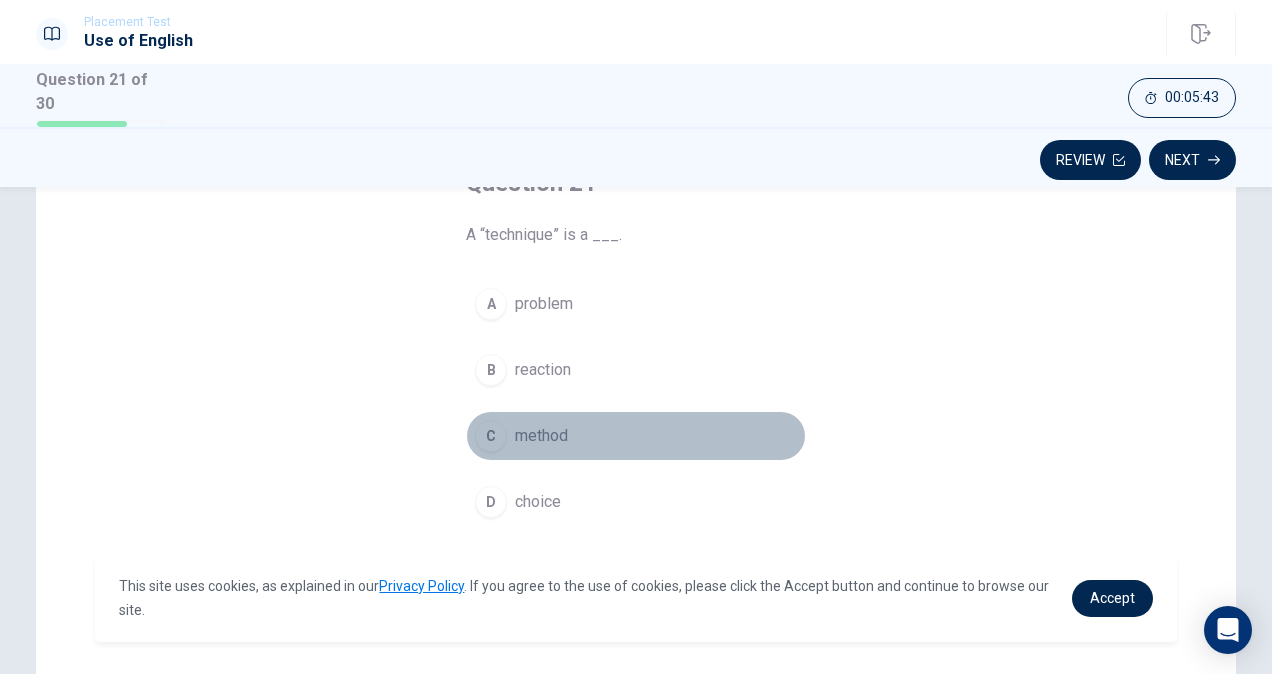 click on "C" at bounding box center [491, 436] 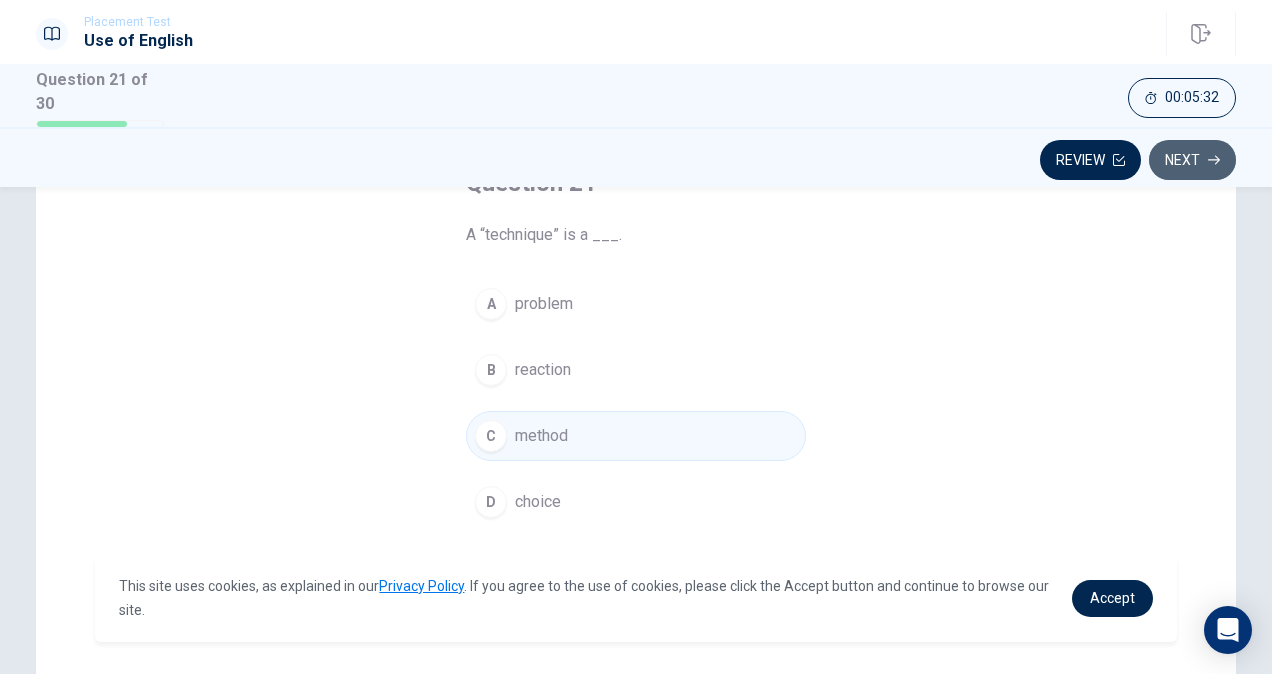 click on "Next" at bounding box center (1192, 160) 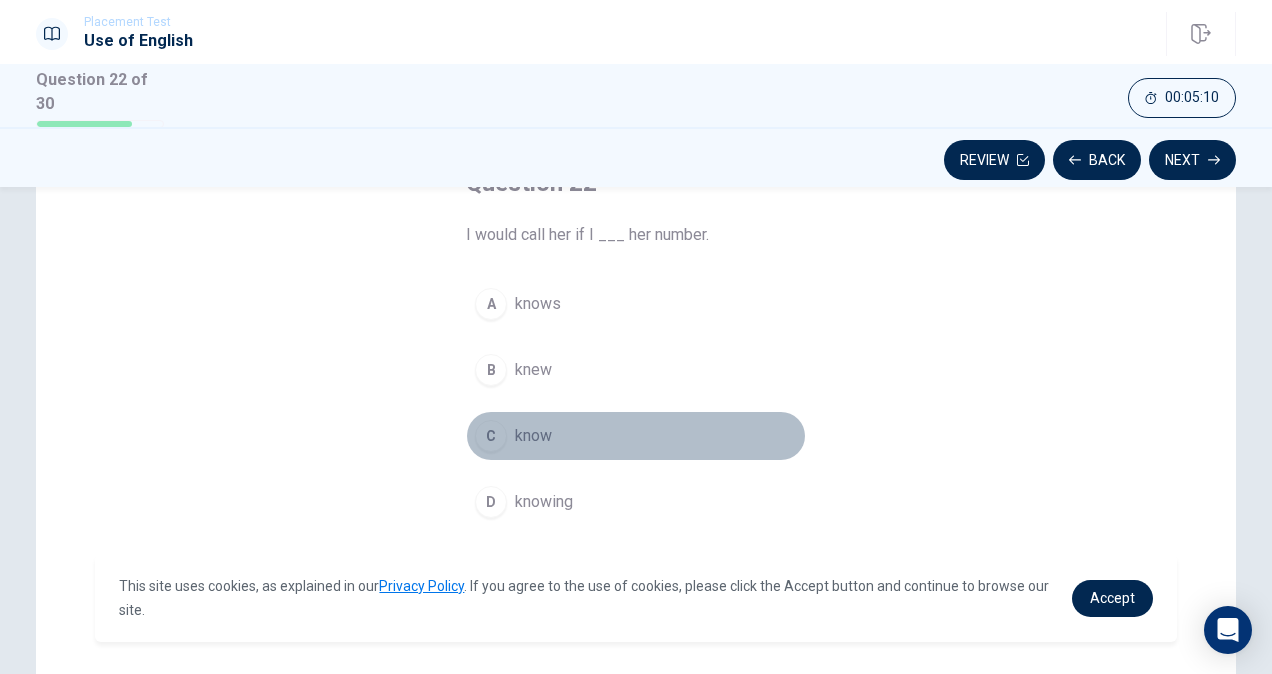 click on "C" at bounding box center (491, 436) 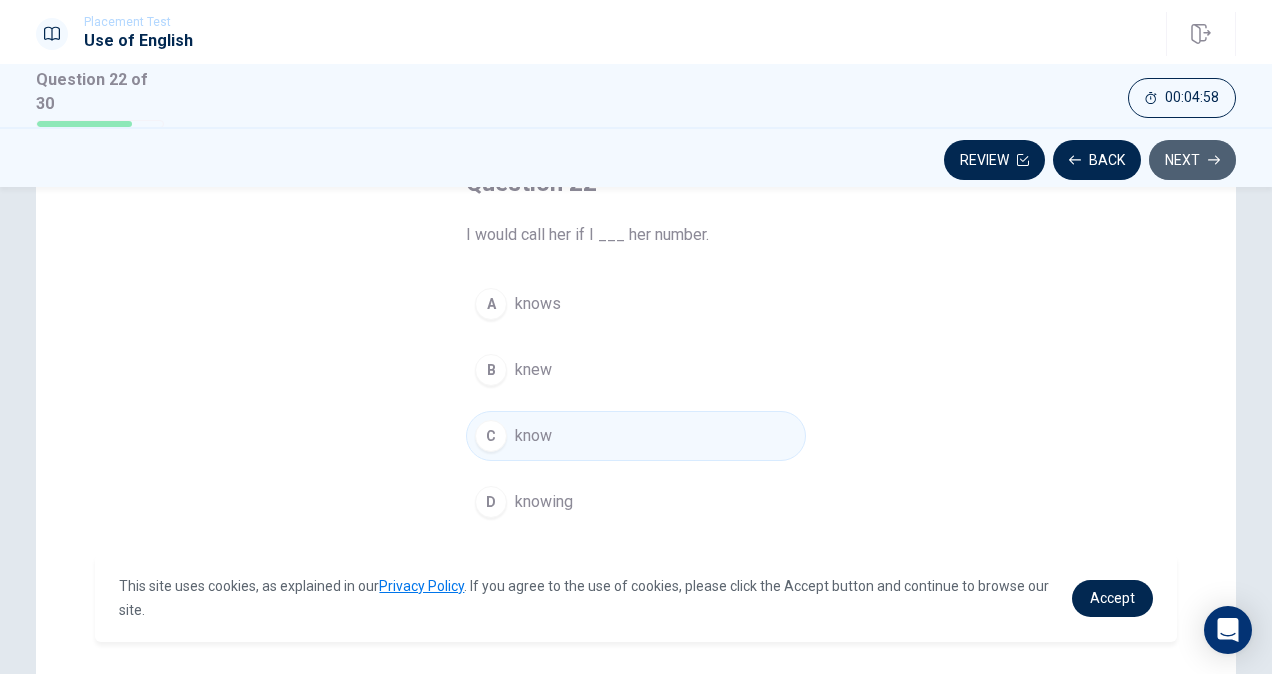 click on "Next" at bounding box center (1192, 160) 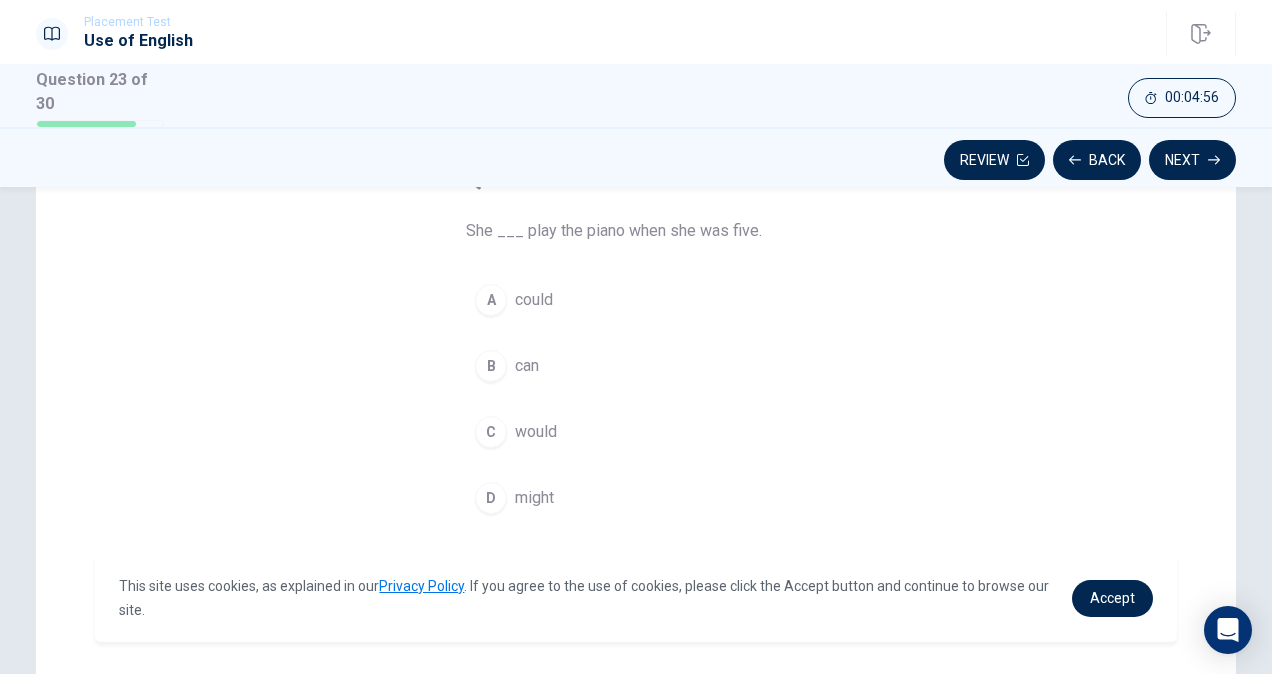 scroll, scrollTop: 147, scrollLeft: 0, axis: vertical 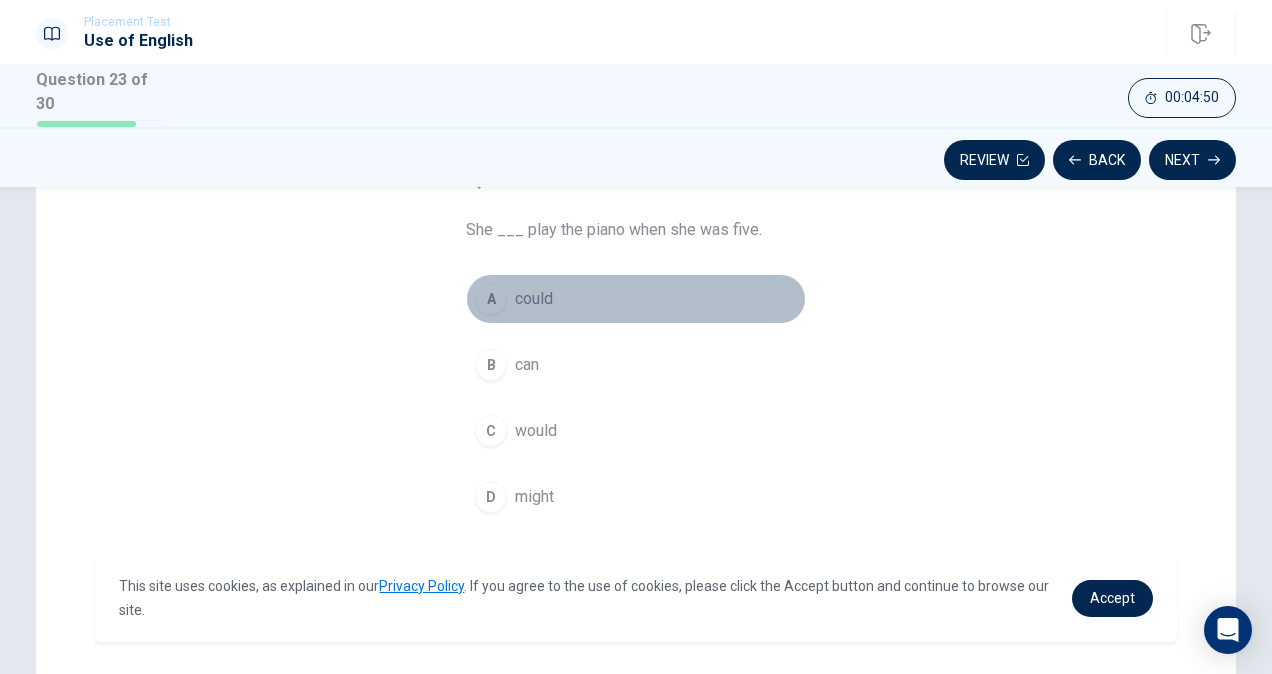 click on "A" at bounding box center [491, 299] 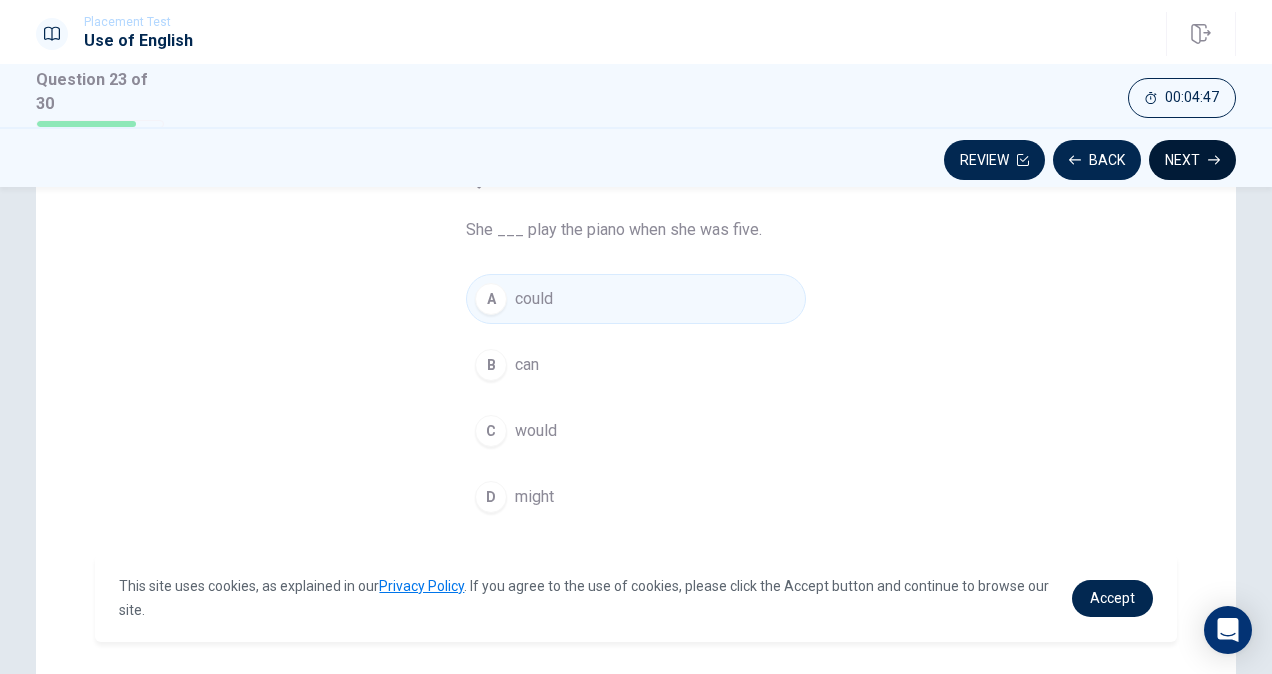 click on "Next" at bounding box center [1192, 160] 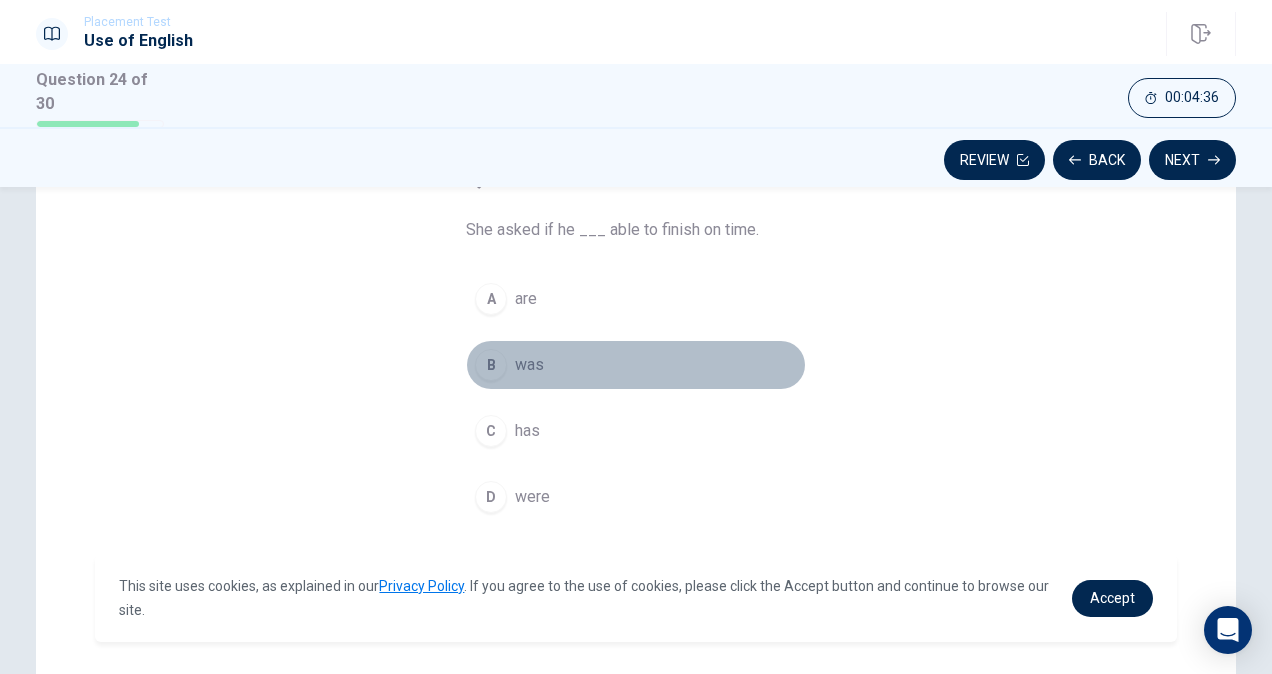 click on "B" at bounding box center (491, 365) 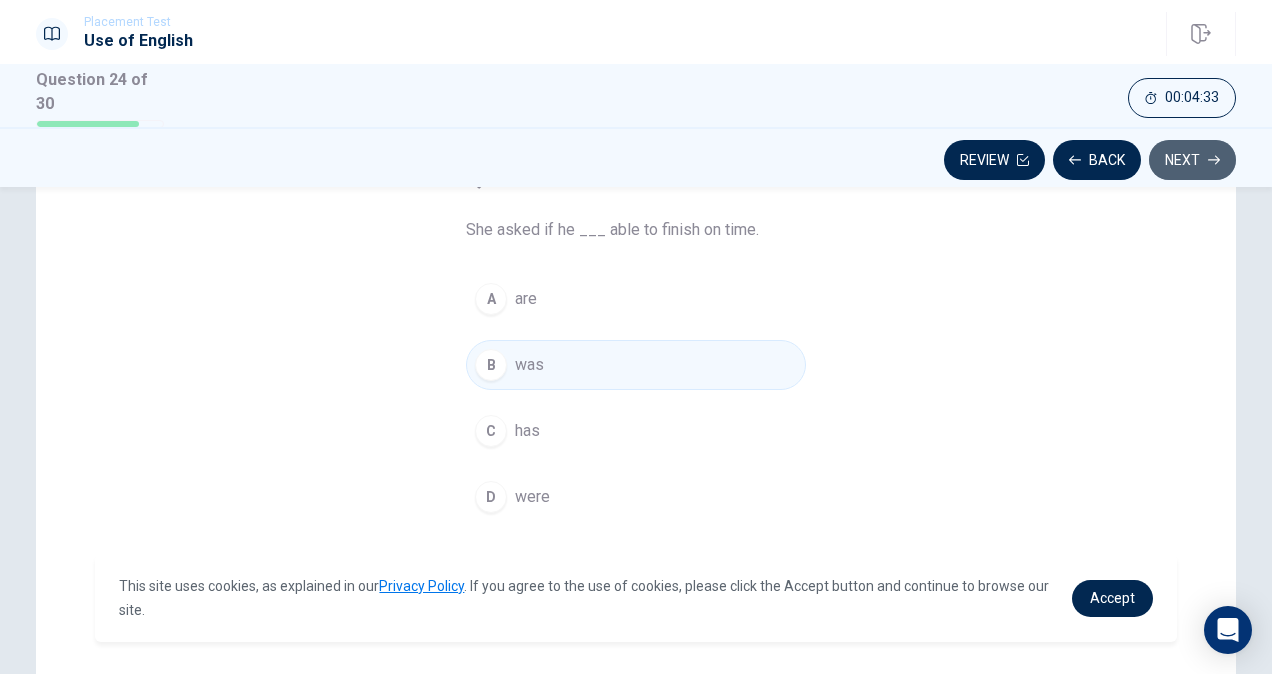 click on "Next" at bounding box center [1192, 160] 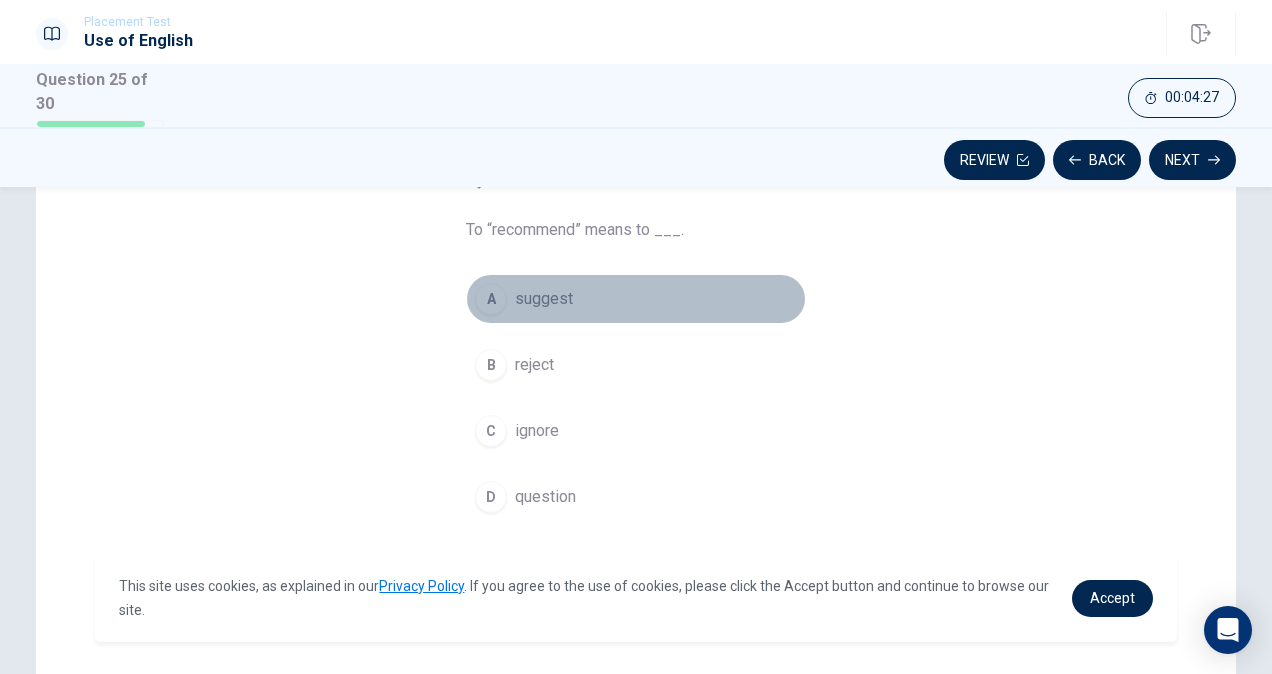 click on "A" at bounding box center [491, 299] 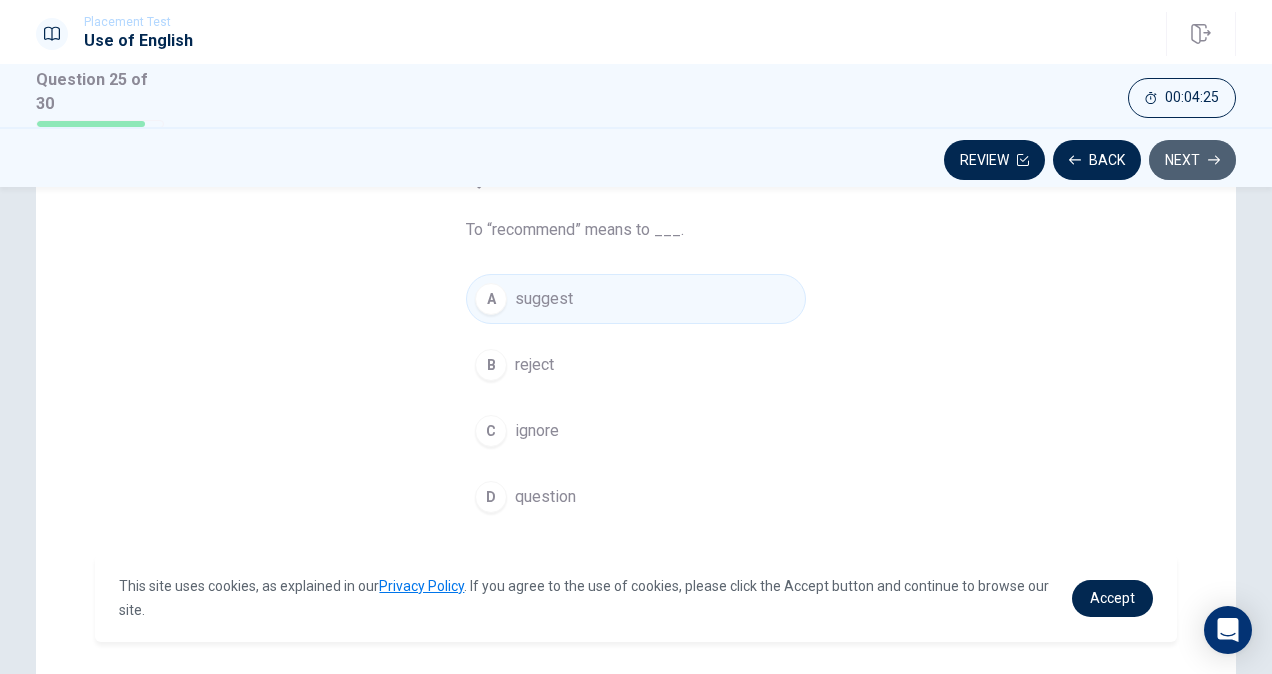 click 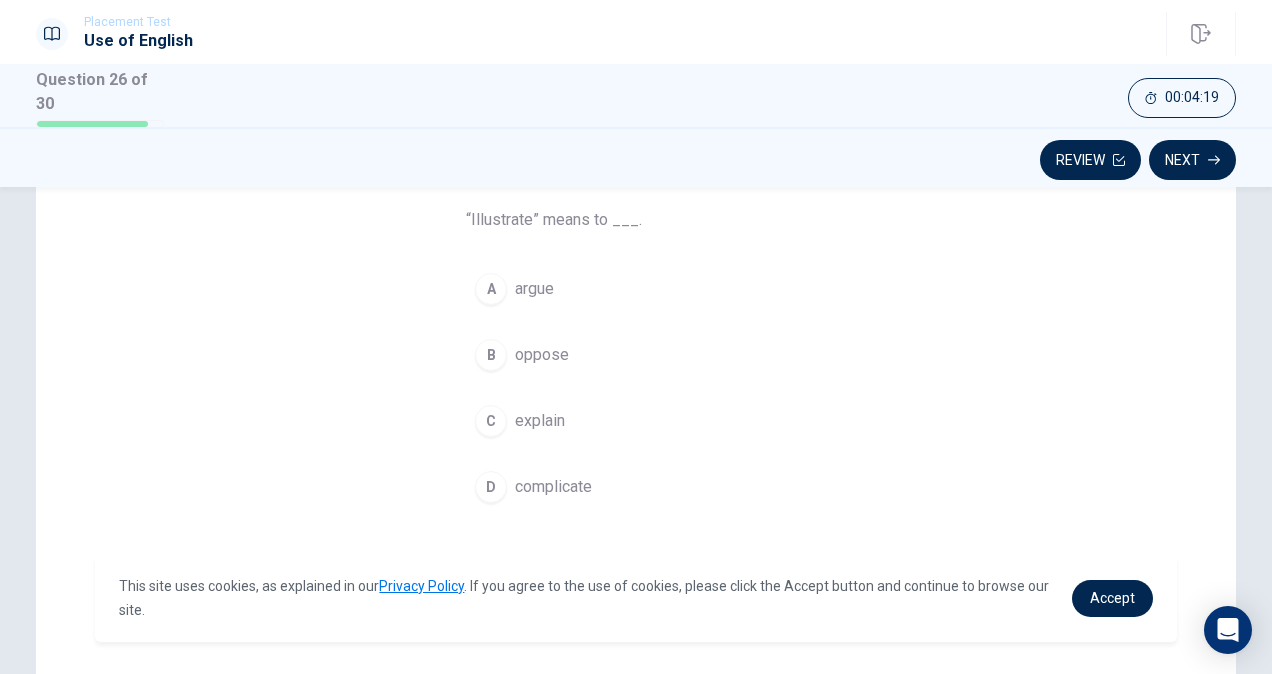 scroll, scrollTop: 166, scrollLeft: 0, axis: vertical 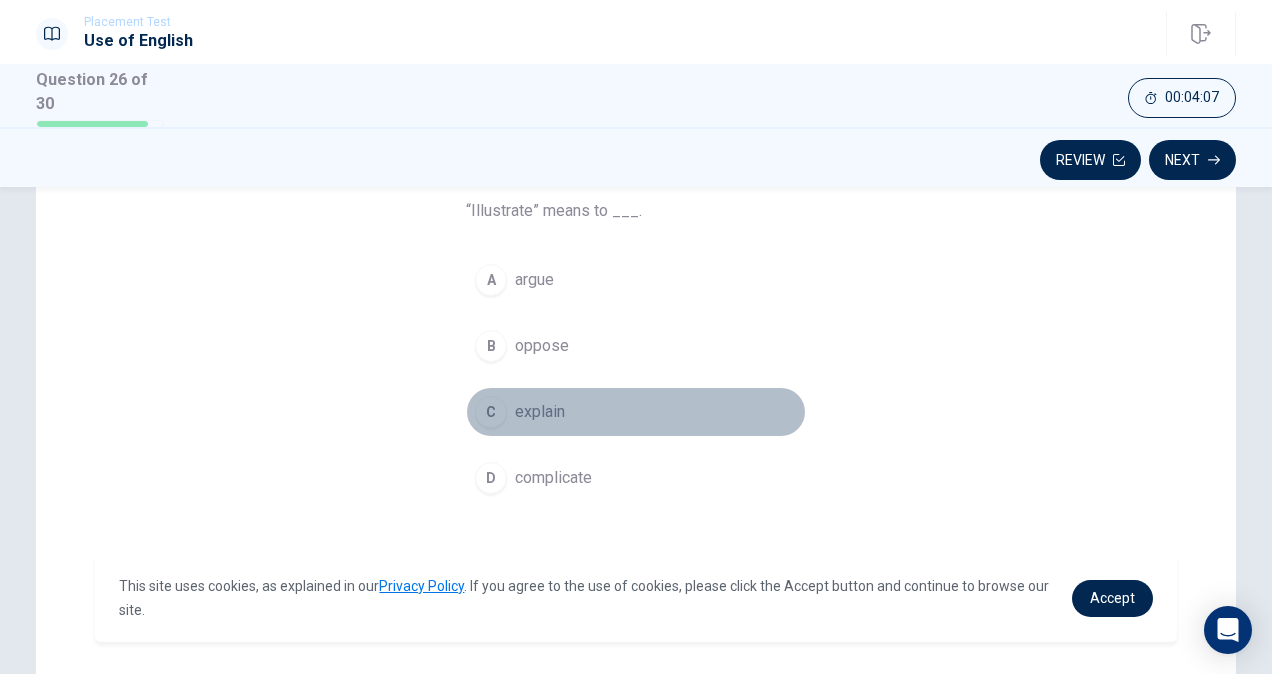 click on "C" at bounding box center (491, 412) 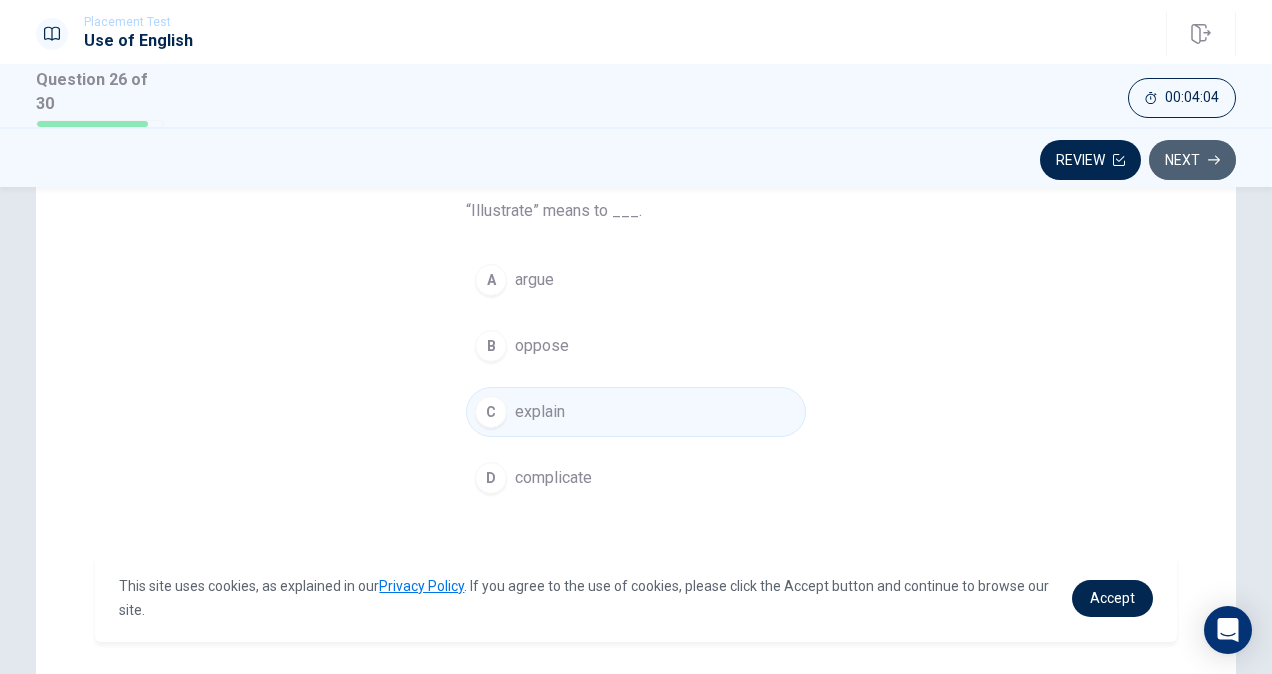 click on "Next" at bounding box center (1192, 160) 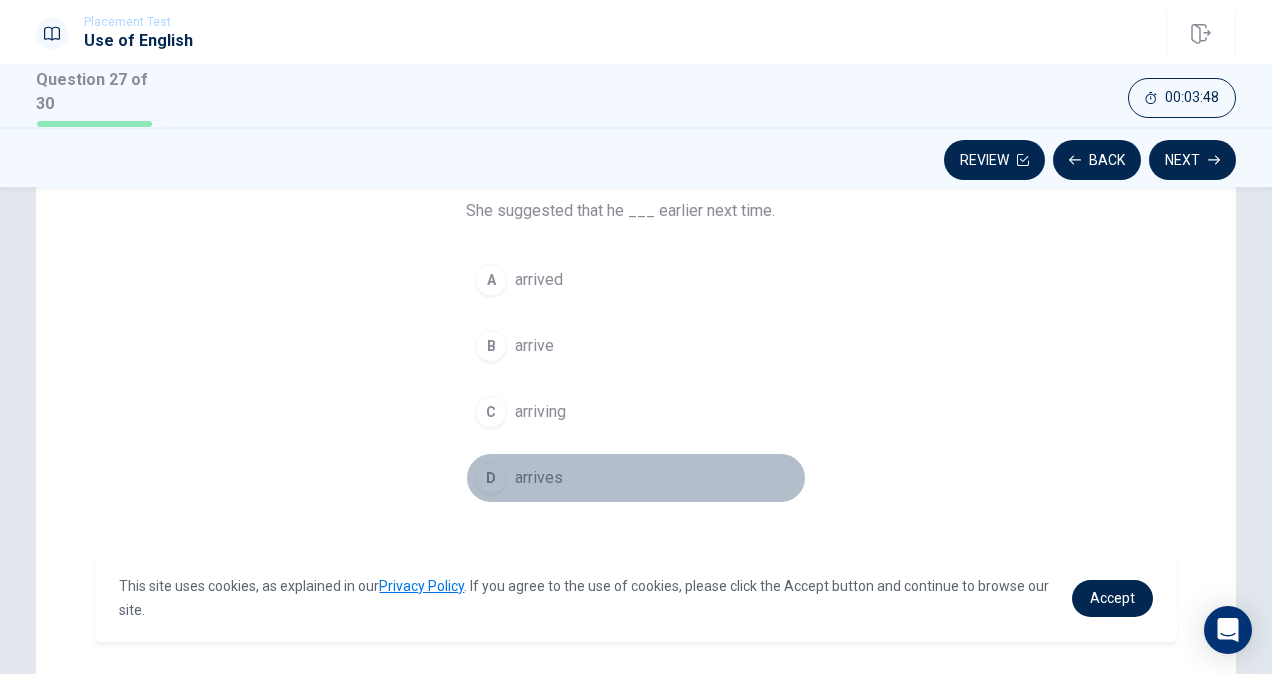 click on "D arrives" at bounding box center (636, 478) 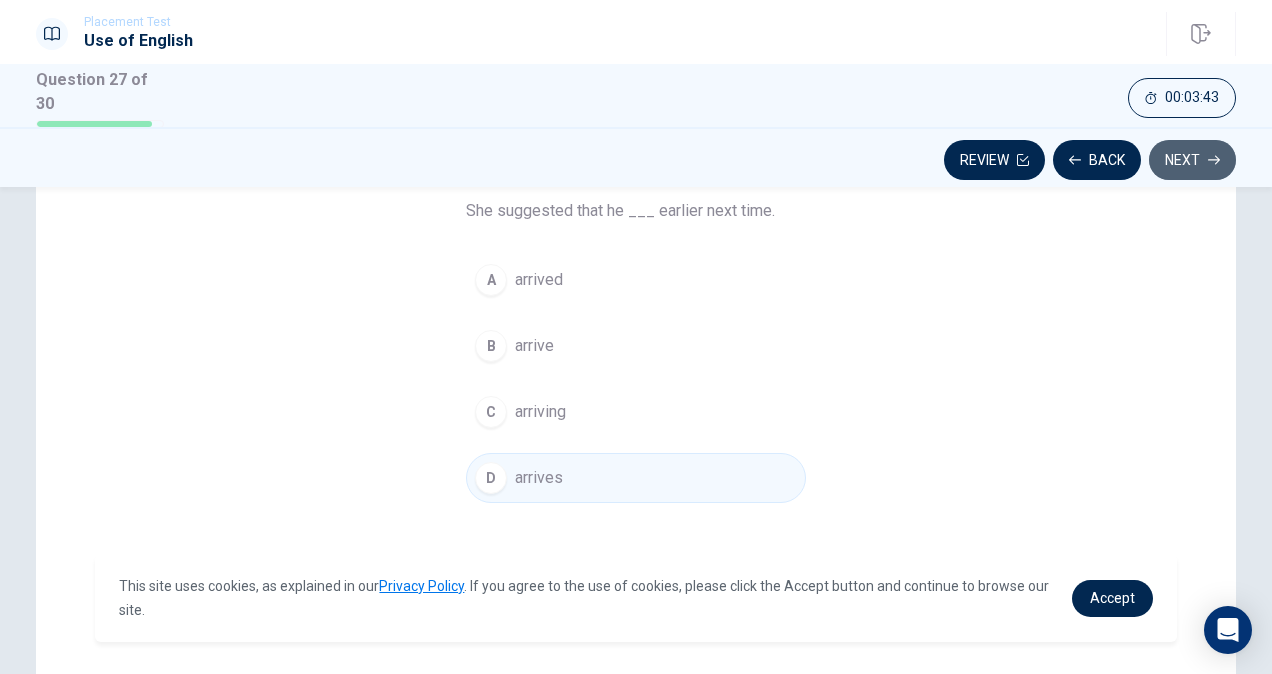 click on "Next" at bounding box center [1192, 160] 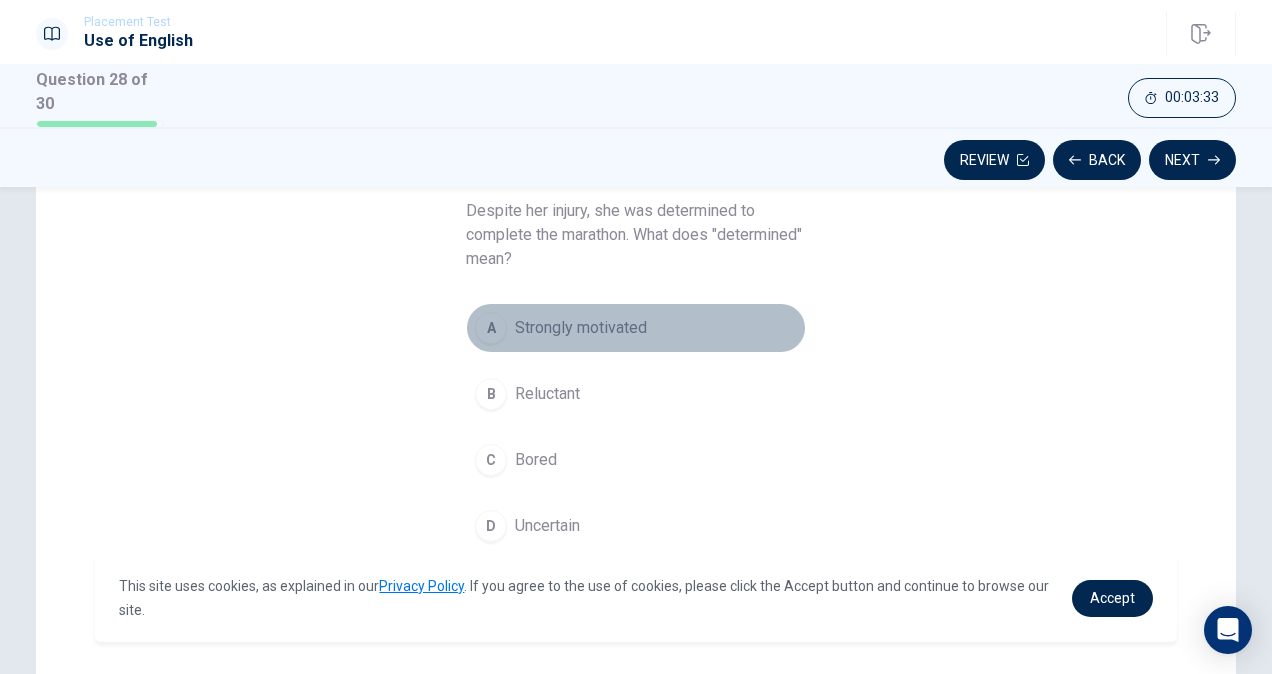click on "Strongly motivated" at bounding box center [581, 328] 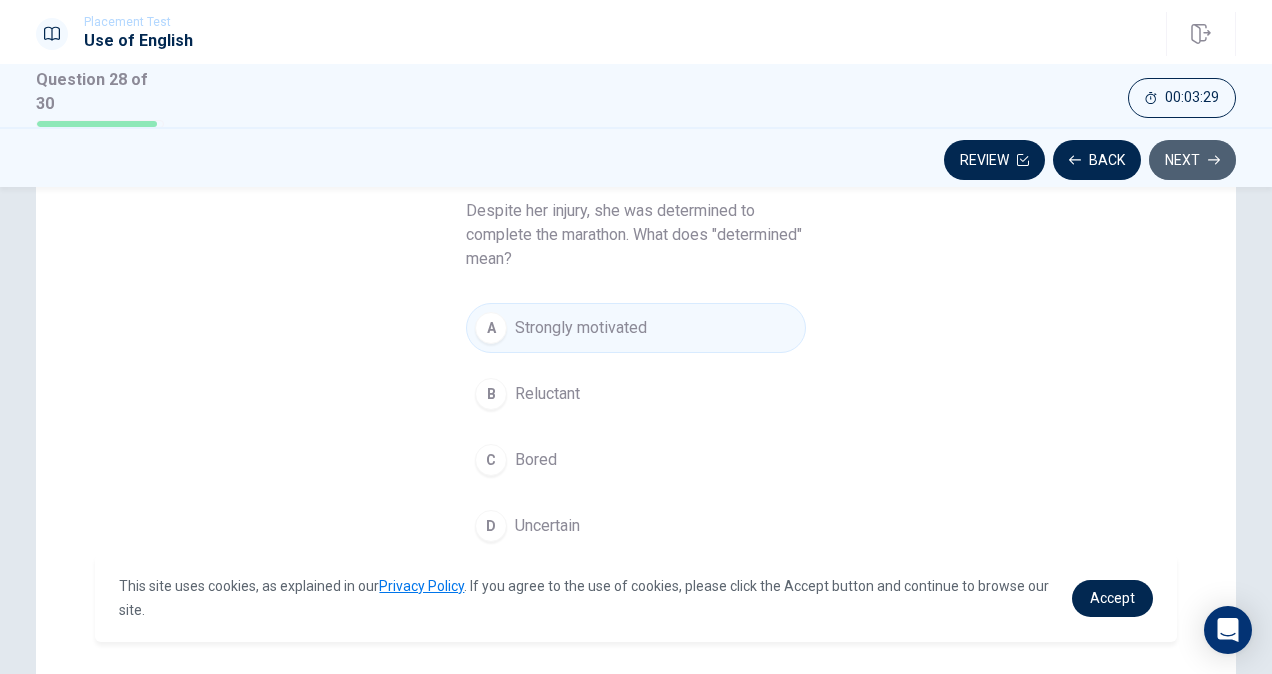 click on "Next" at bounding box center [1192, 160] 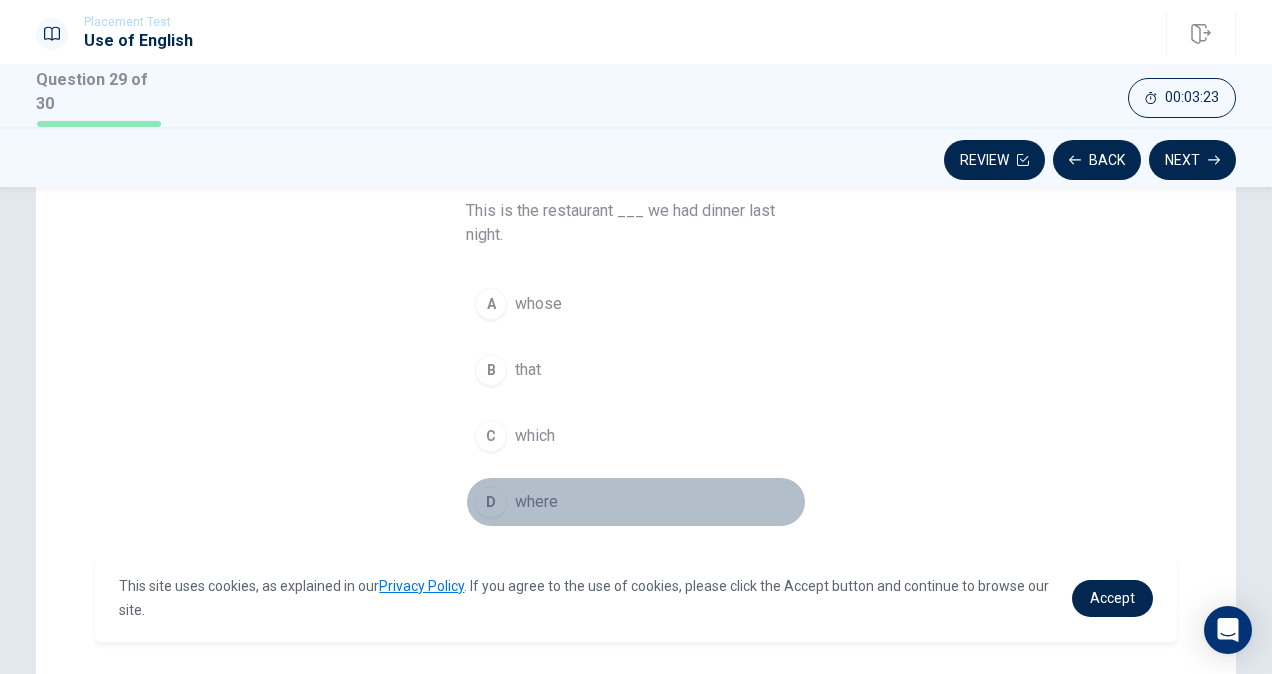 click on "D" at bounding box center [491, 502] 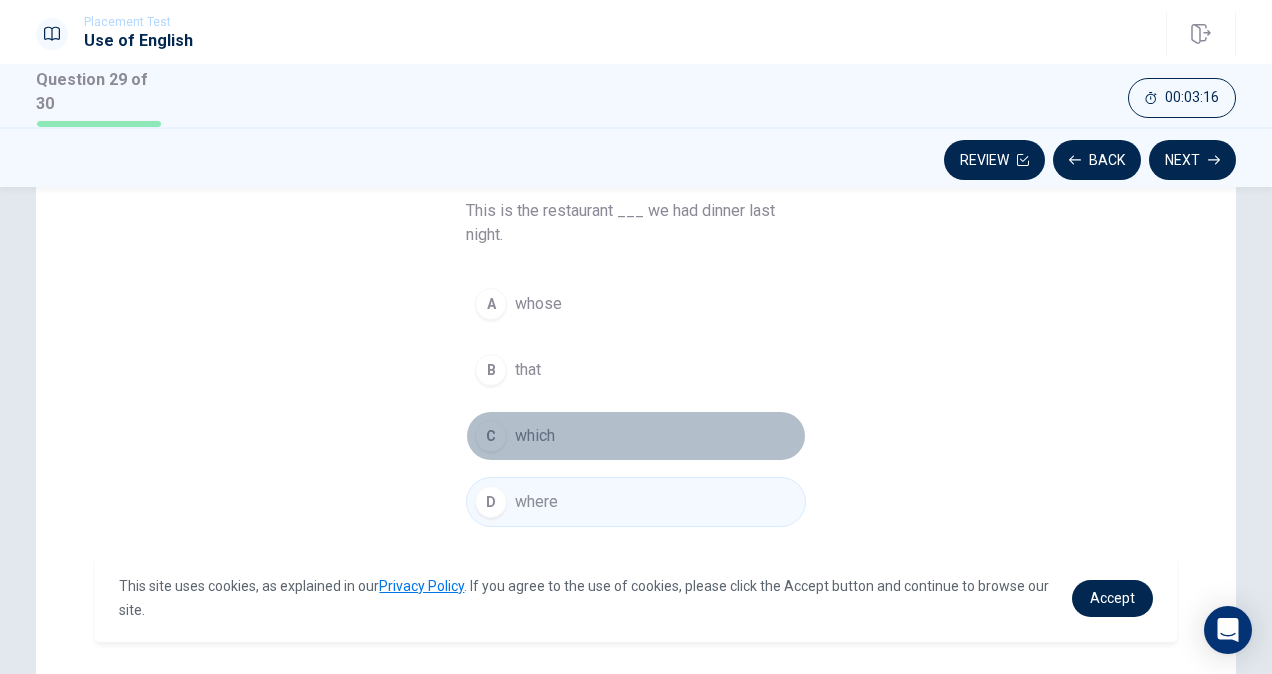 click on "C" at bounding box center [491, 436] 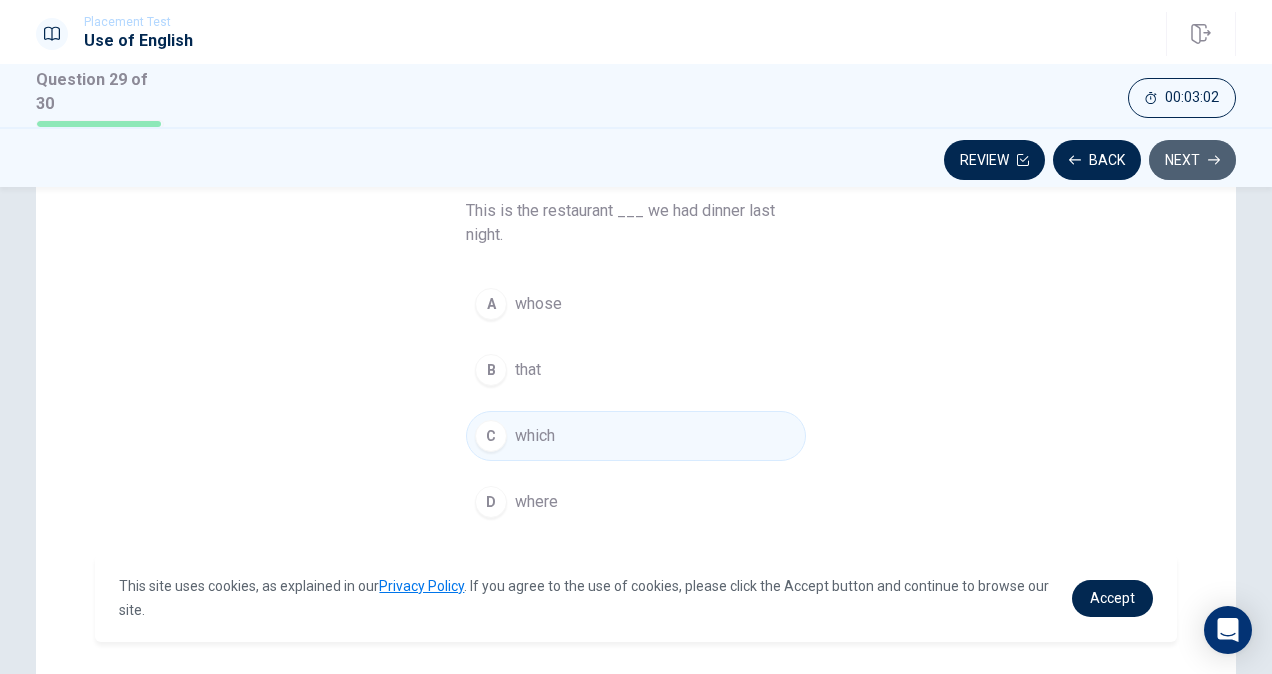 click on "Next" at bounding box center [1192, 160] 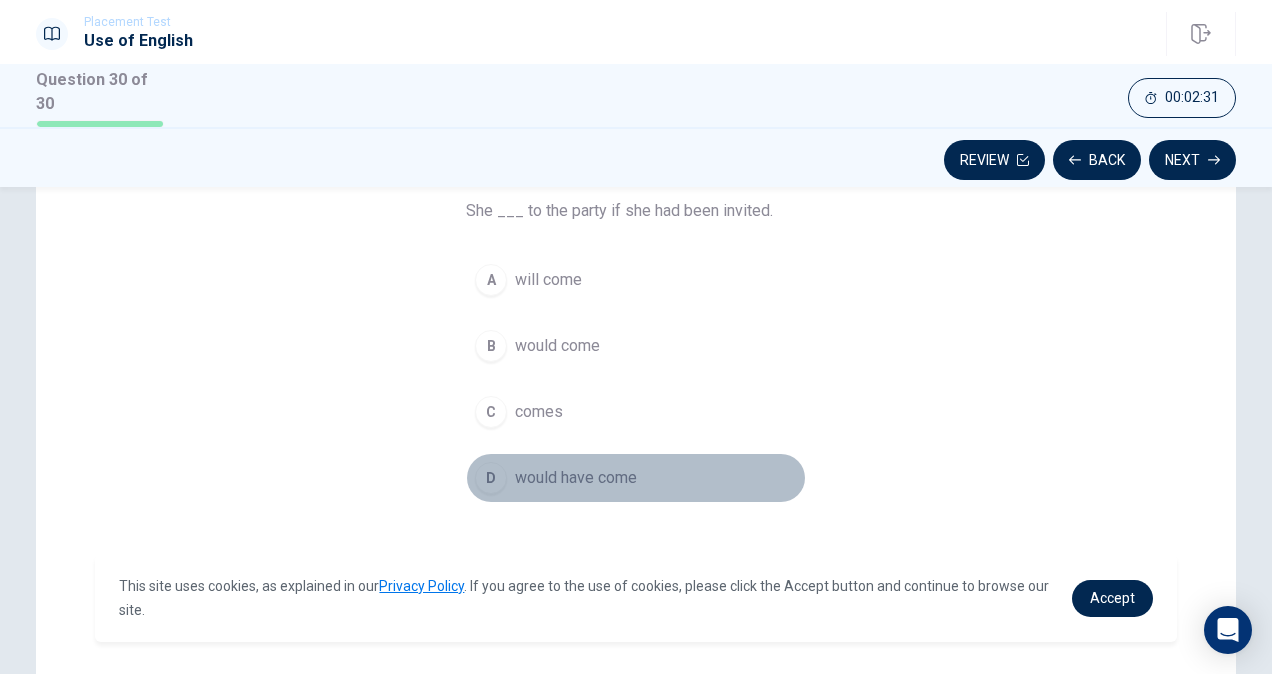 click on "D" at bounding box center (491, 478) 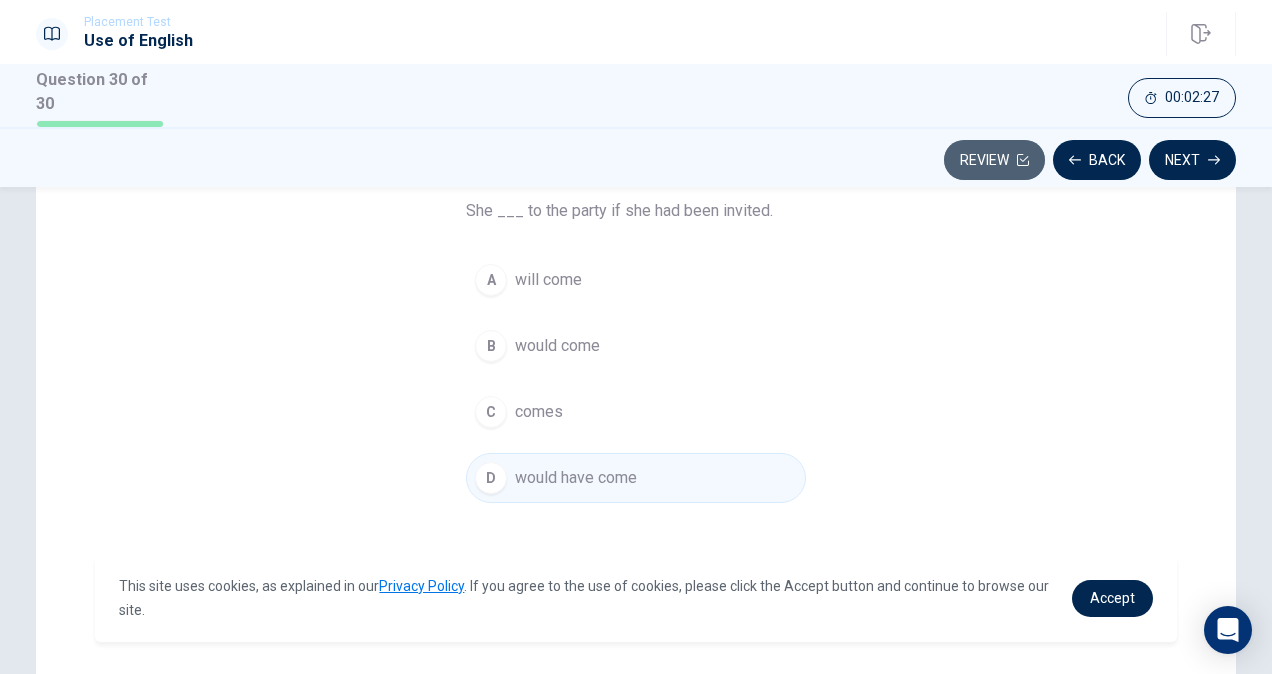click on "Review" at bounding box center (994, 160) 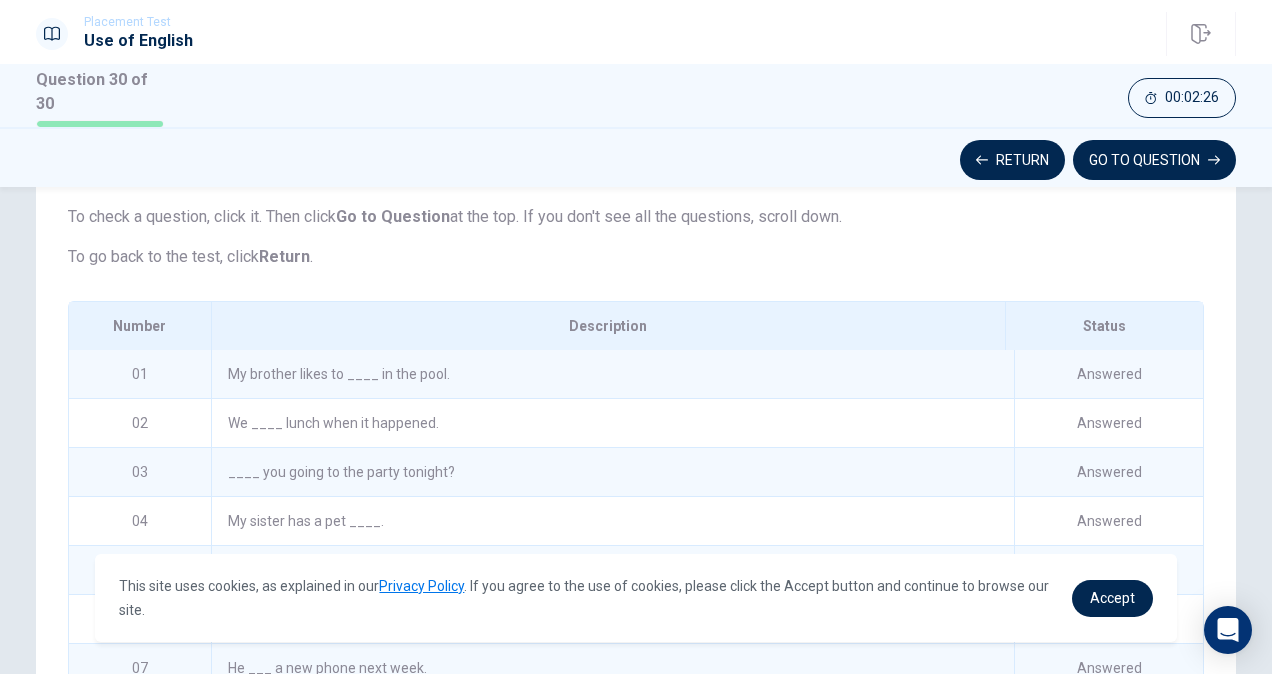 scroll, scrollTop: 370, scrollLeft: 0, axis: vertical 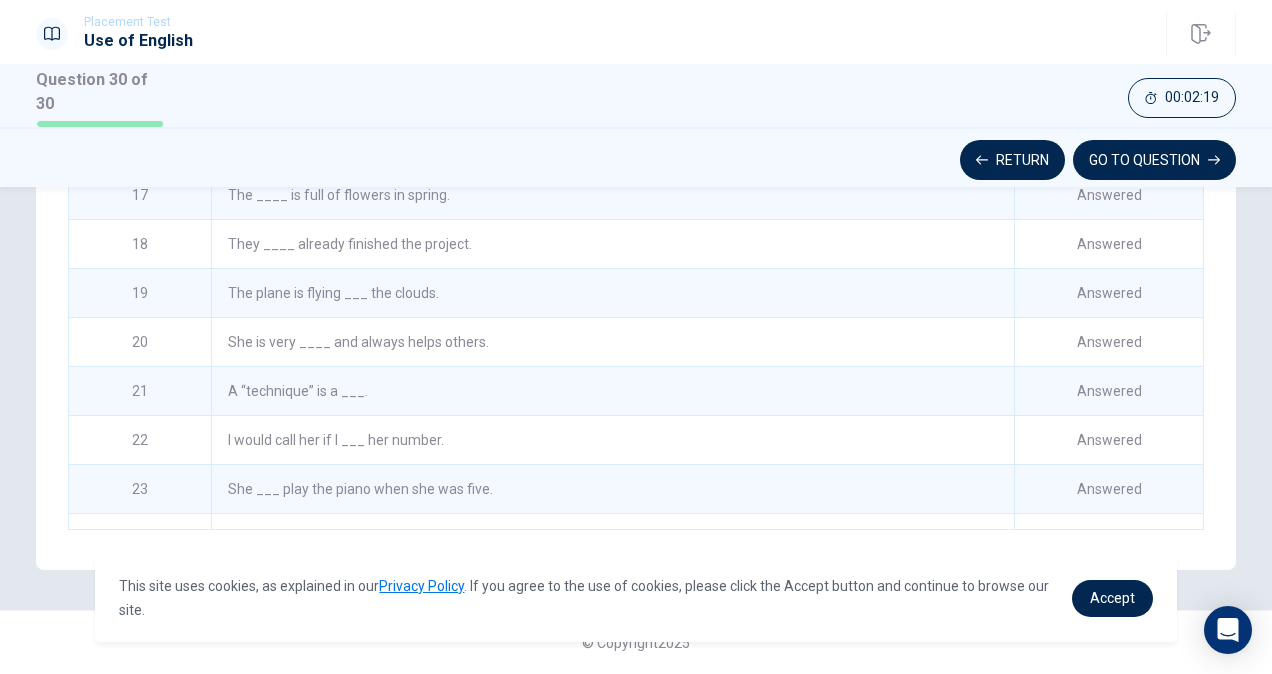 click on "I would call her if I ___ her number." at bounding box center (612, 440) 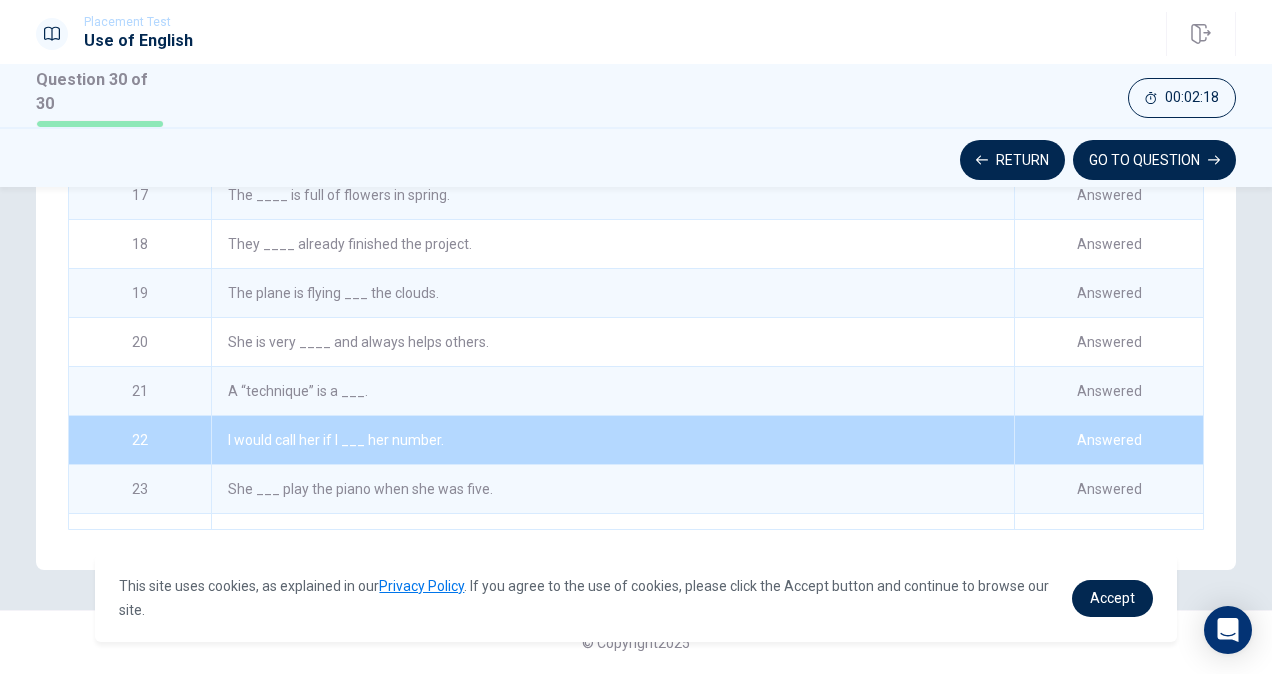 click on "I would call her if I ___ her number." at bounding box center [612, 440] 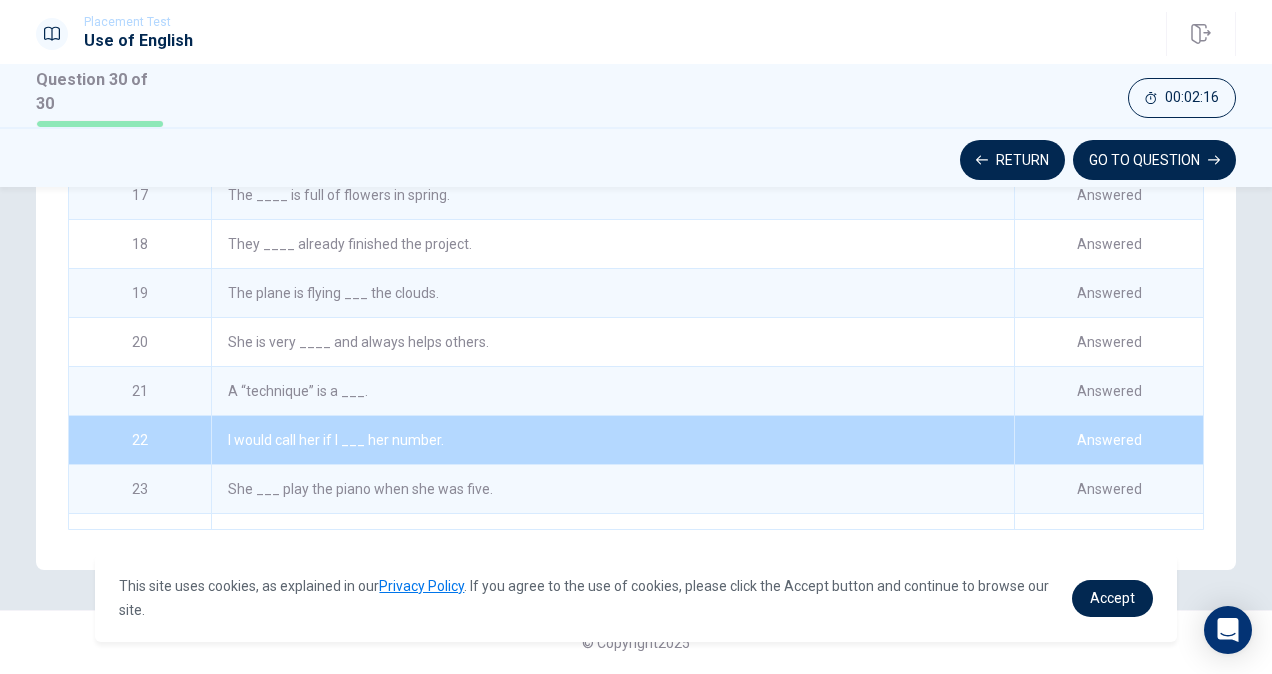 click on "22" at bounding box center [140, 440] 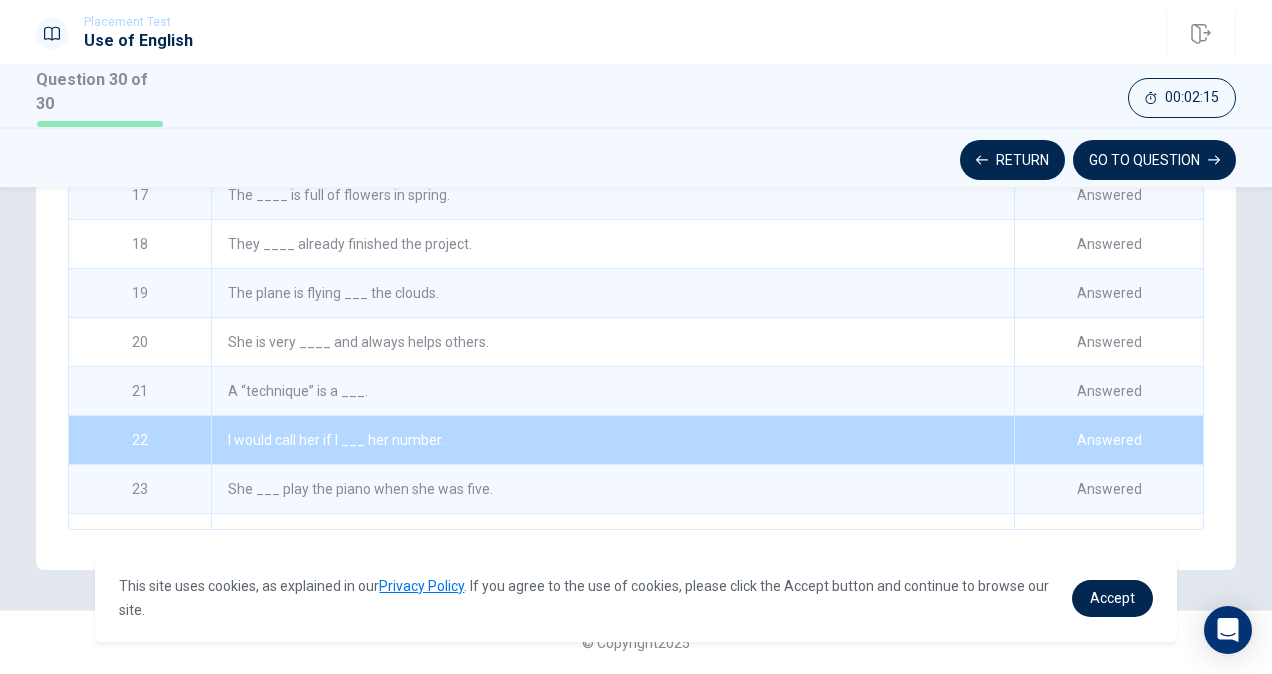 click on "I would call her if I ___ her number." at bounding box center (612, 440) 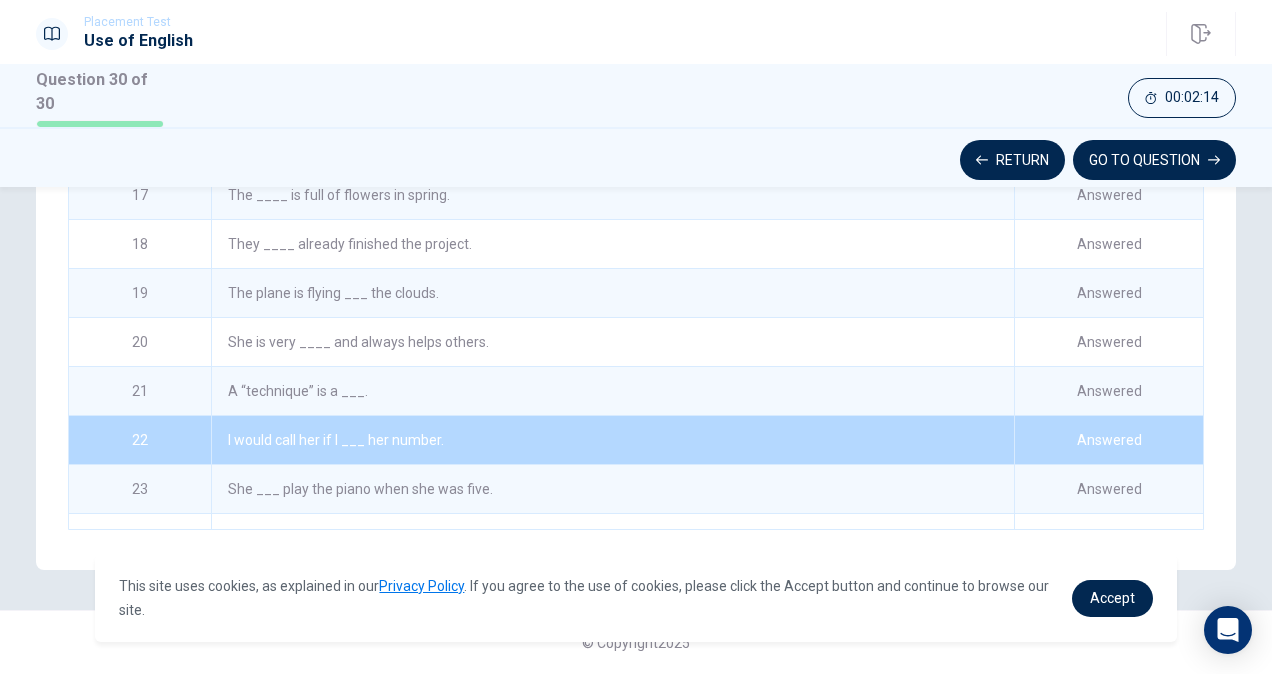 click on "Answered" at bounding box center [1108, 440] 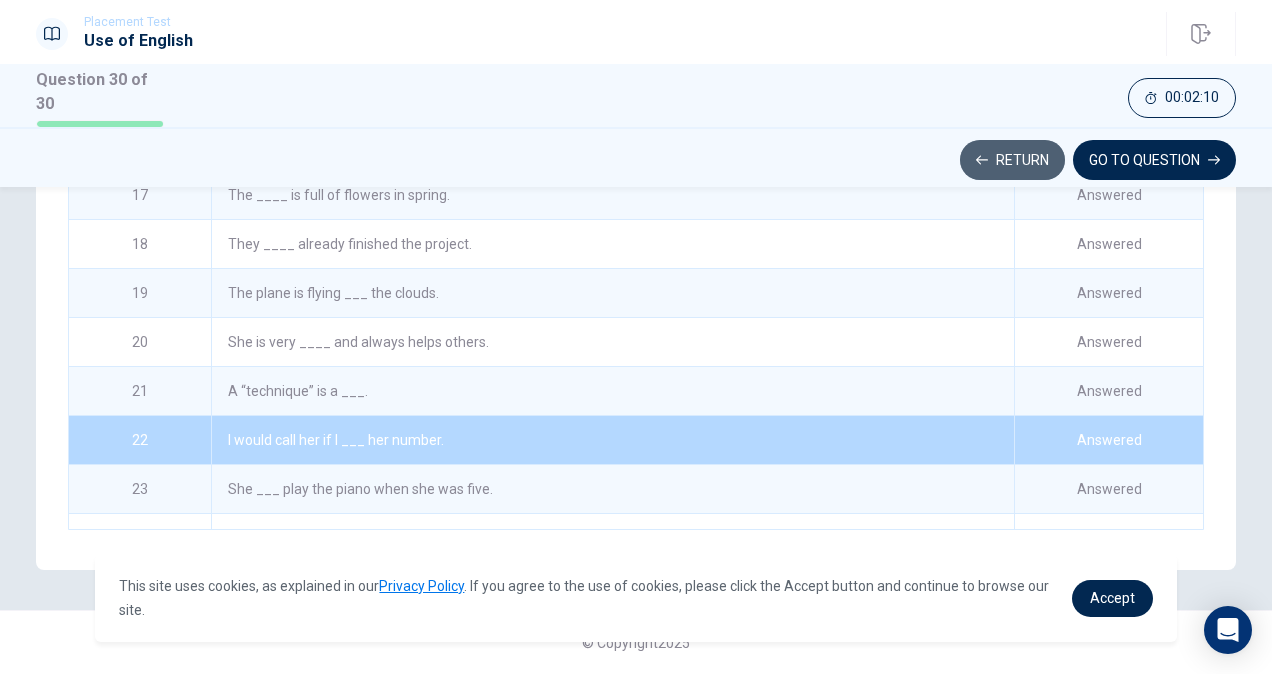 click on "Return" at bounding box center [1012, 160] 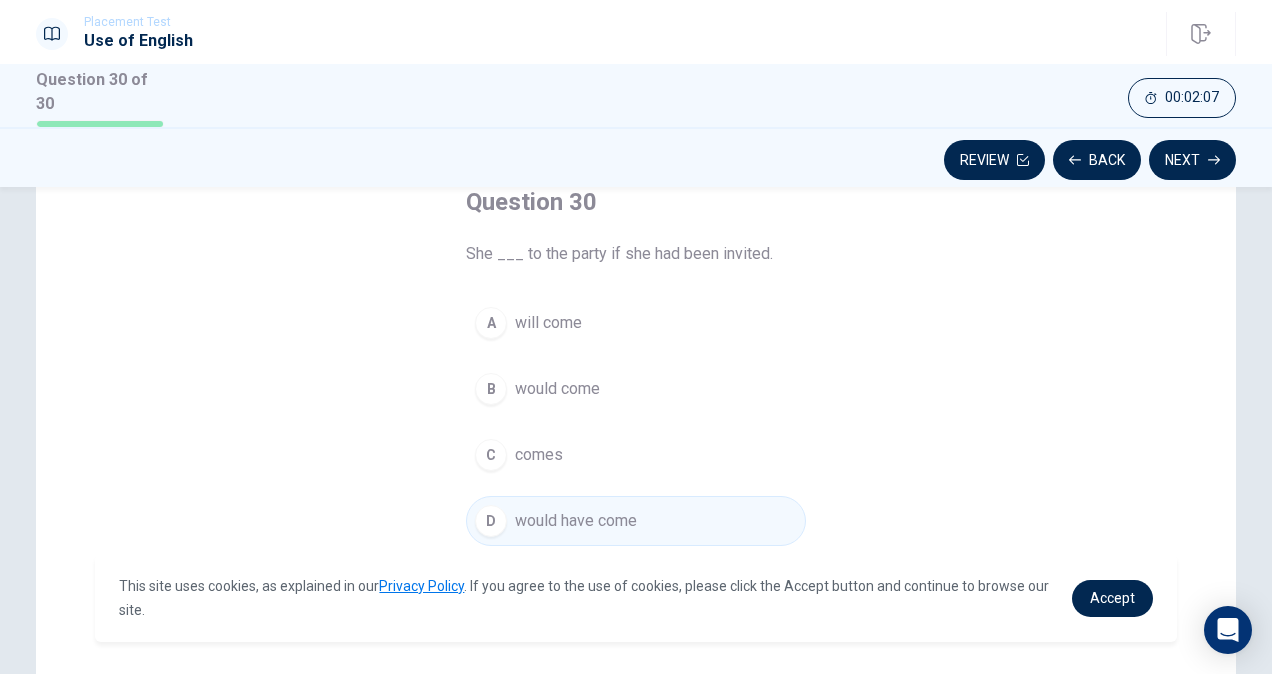 scroll, scrollTop: 126, scrollLeft: 0, axis: vertical 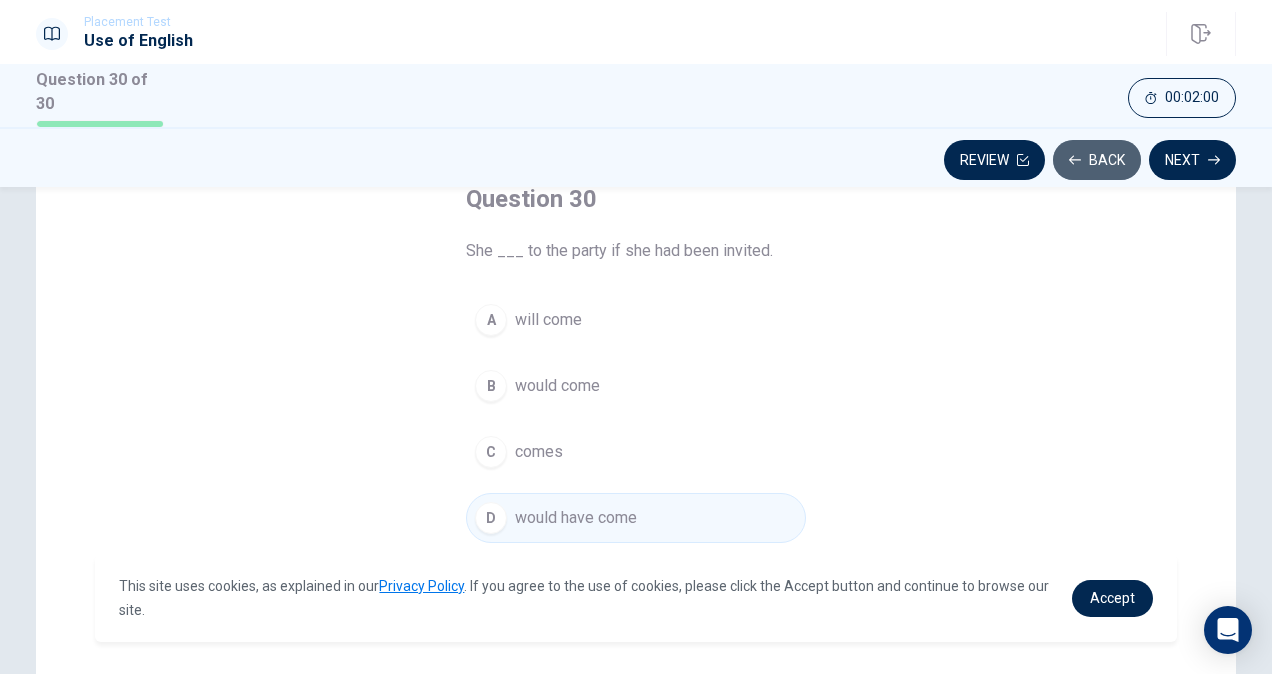 click on "Back" at bounding box center (1097, 160) 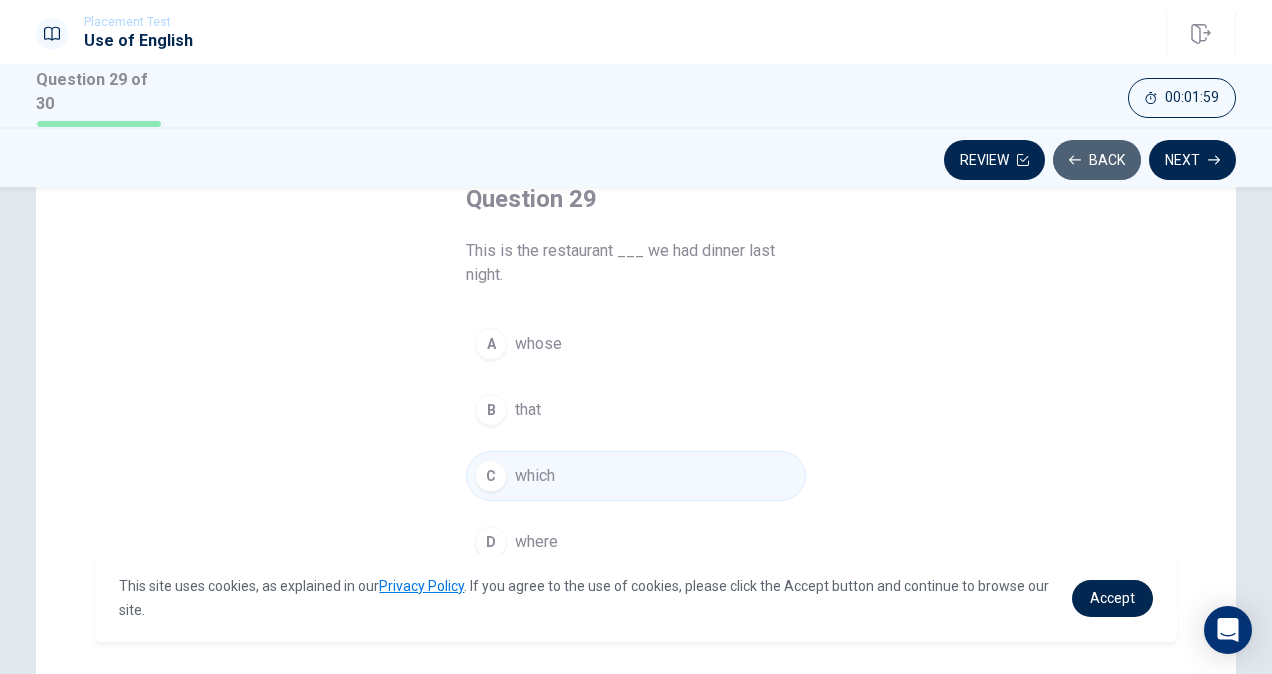click on "Back" at bounding box center [1097, 160] 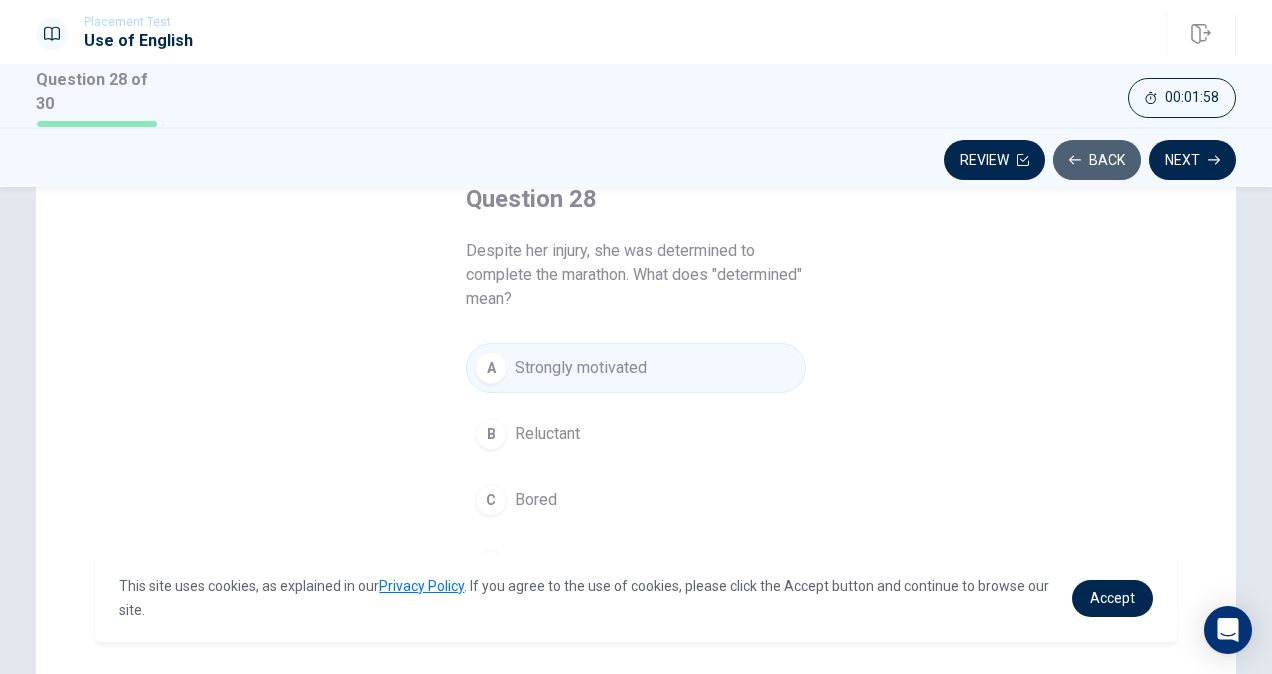 click on "Back" at bounding box center [1097, 160] 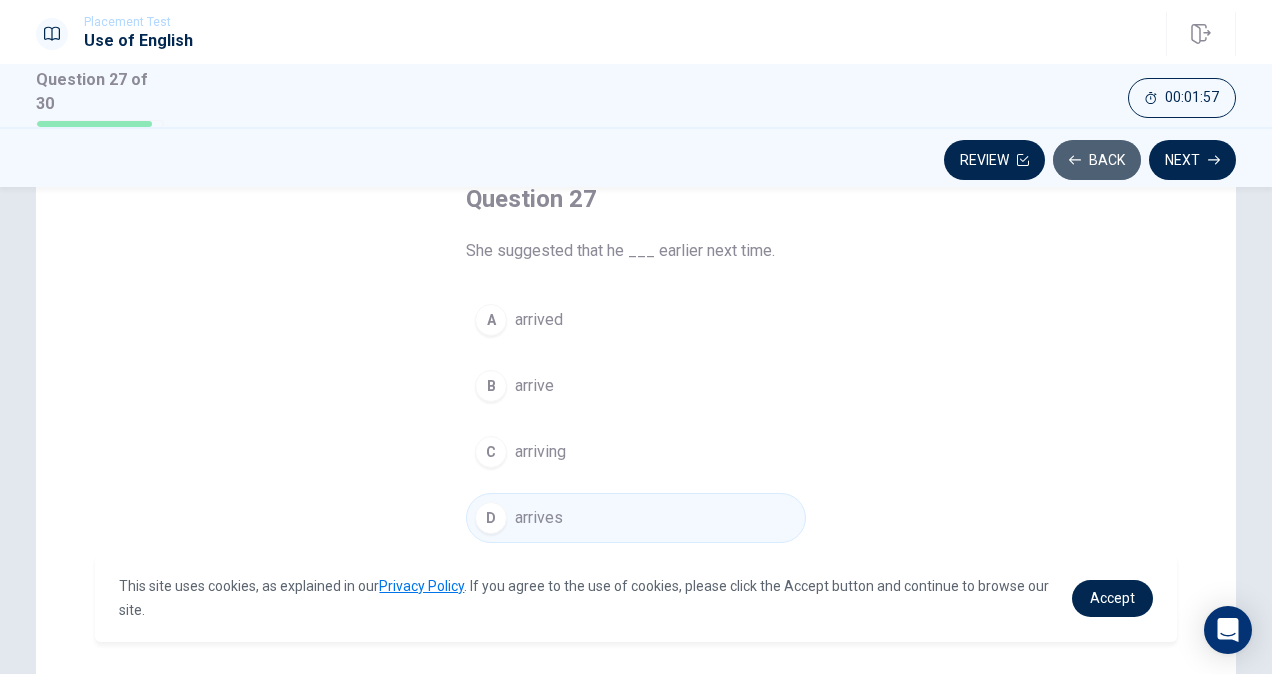 click on "Back" at bounding box center (1097, 160) 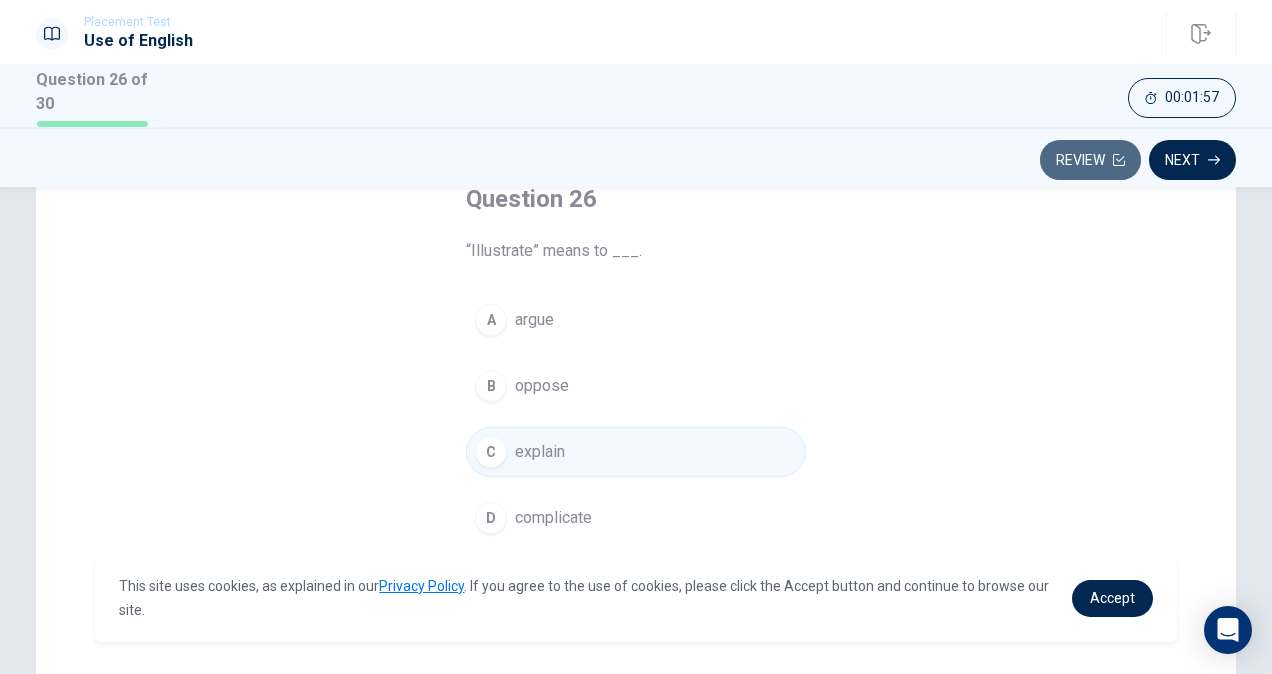 click on "Review" at bounding box center [1090, 160] 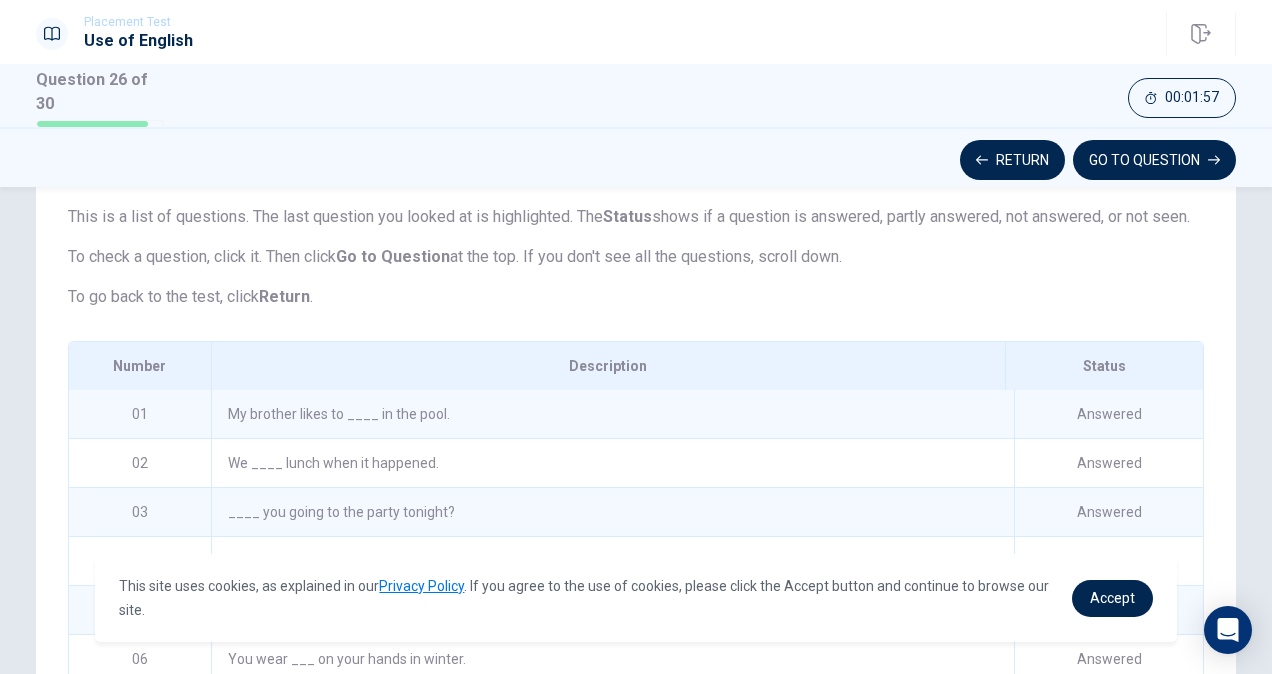scroll, scrollTop: 383, scrollLeft: 0, axis: vertical 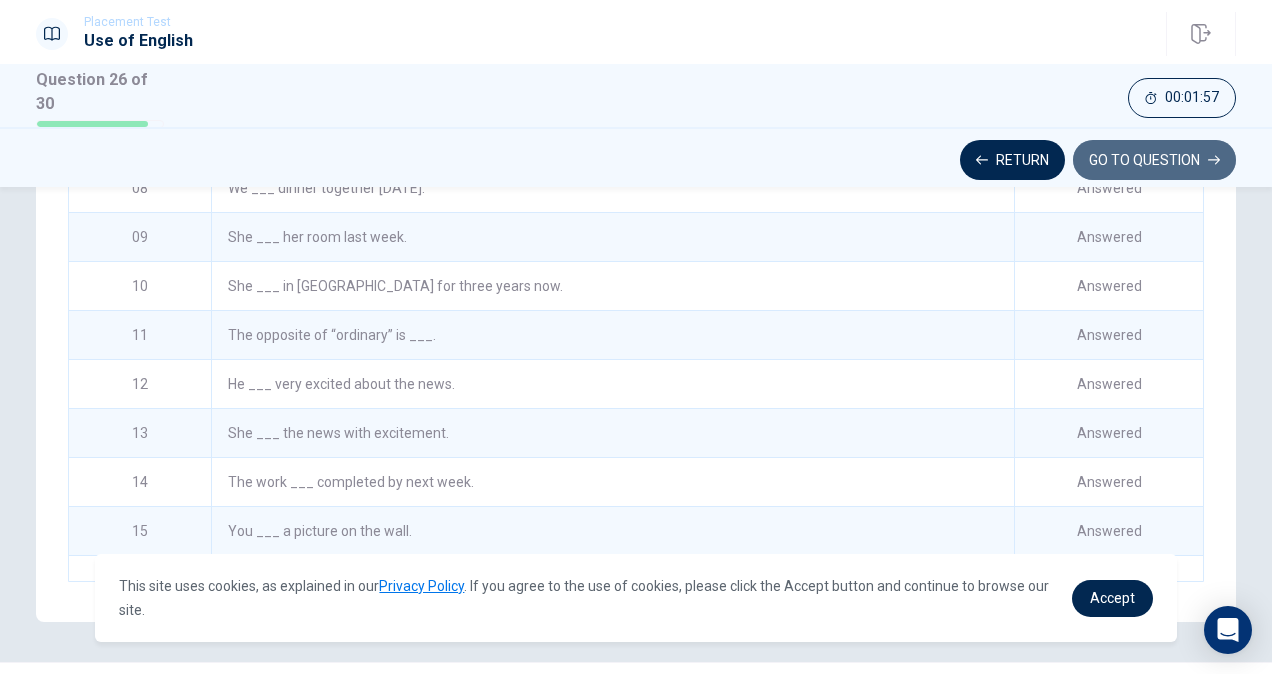 click on "GO TO QUESTION" at bounding box center [1154, 160] 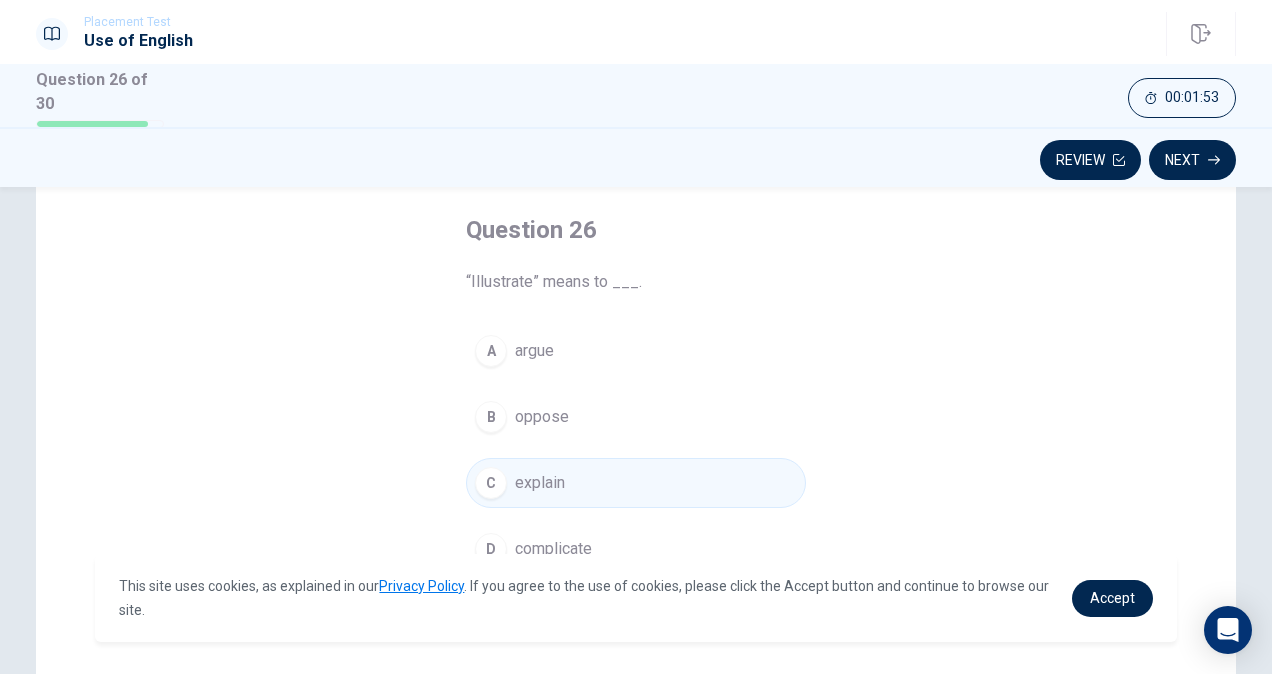 scroll, scrollTop: 155, scrollLeft: 0, axis: vertical 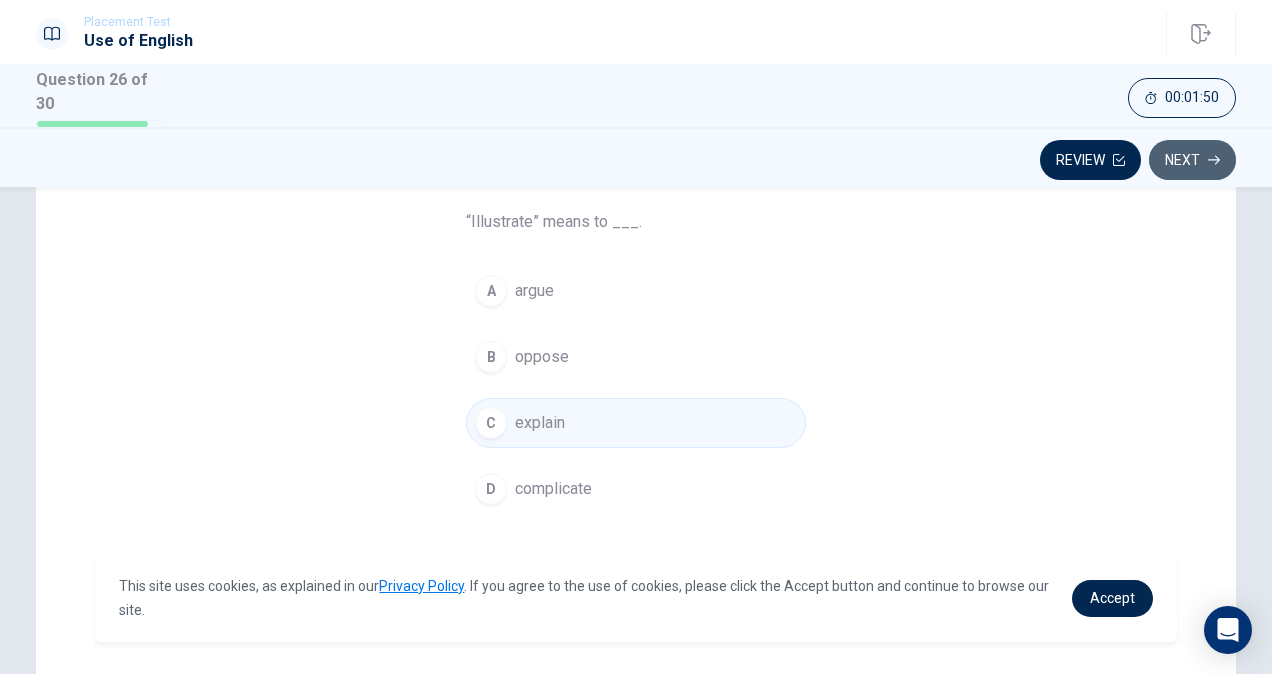 click on "Next" at bounding box center (1192, 160) 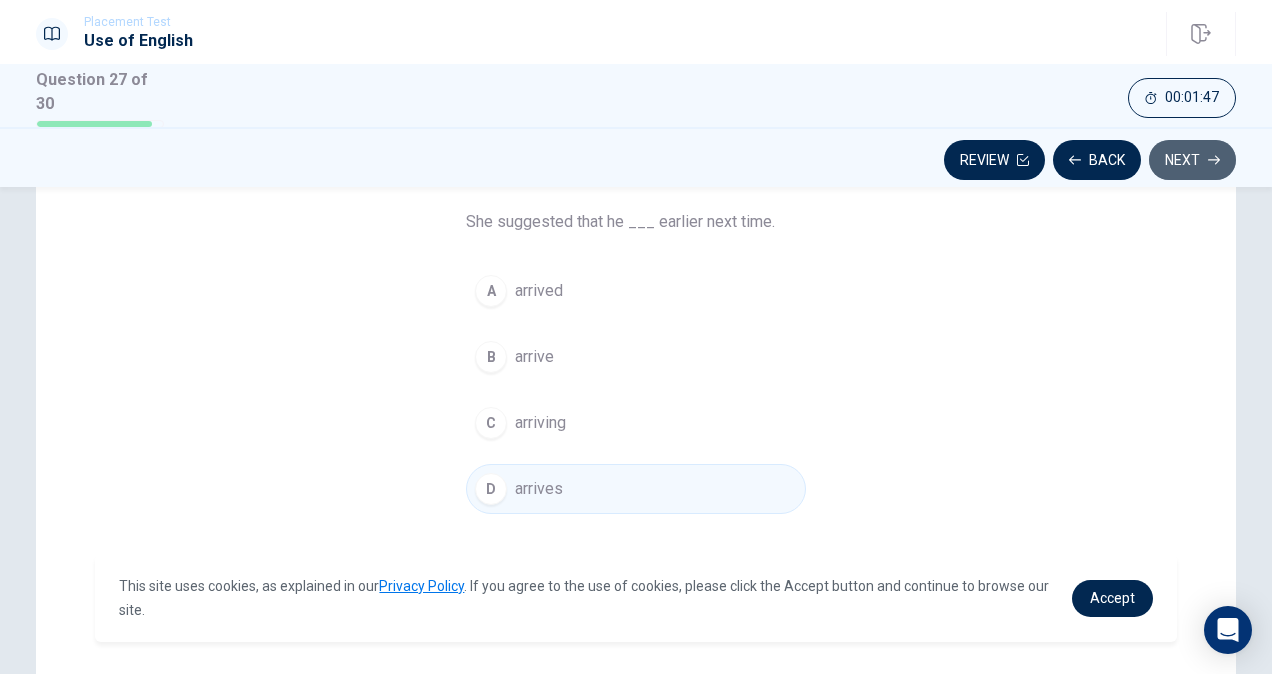 click on "Next" at bounding box center (1192, 160) 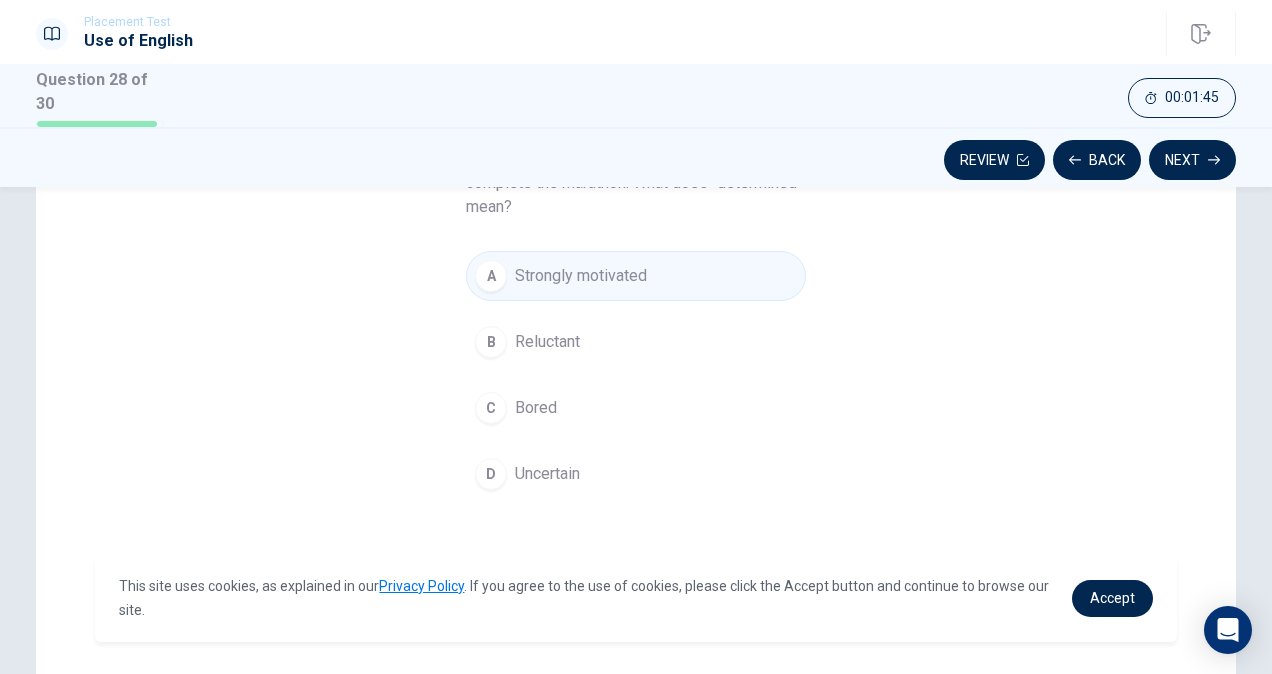 scroll, scrollTop: 157, scrollLeft: 0, axis: vertical 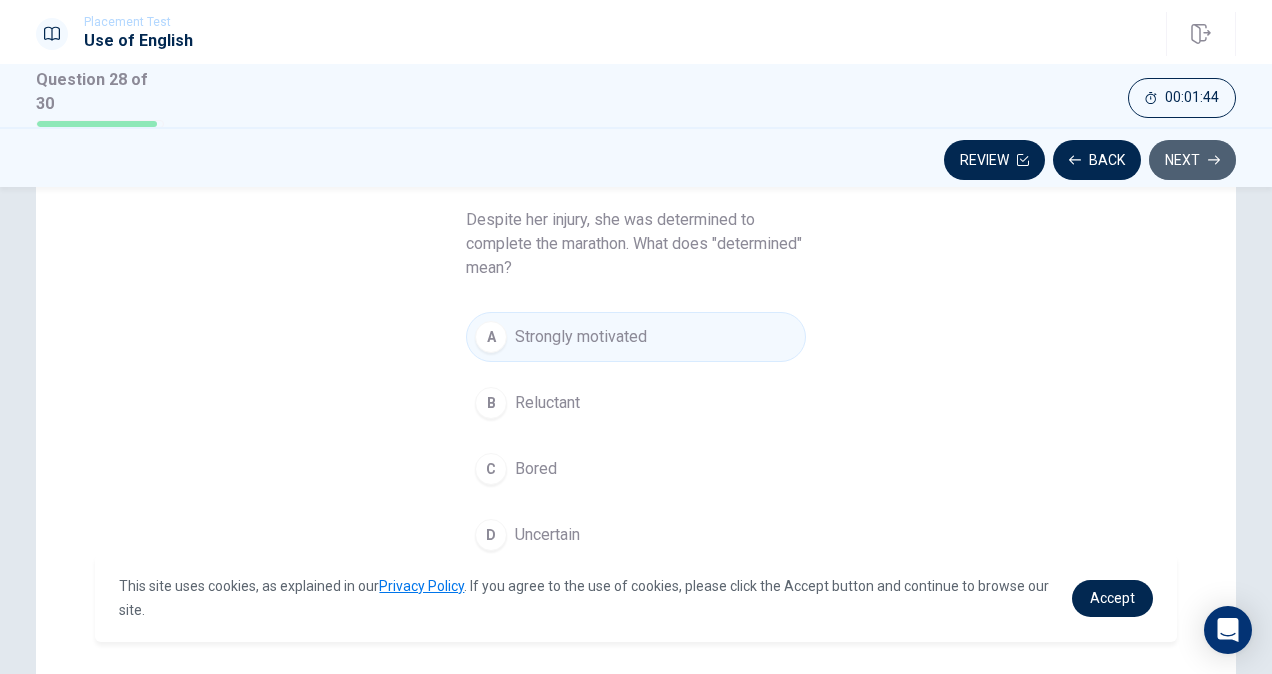 click on "Next" at bounding box center (1192, 160) 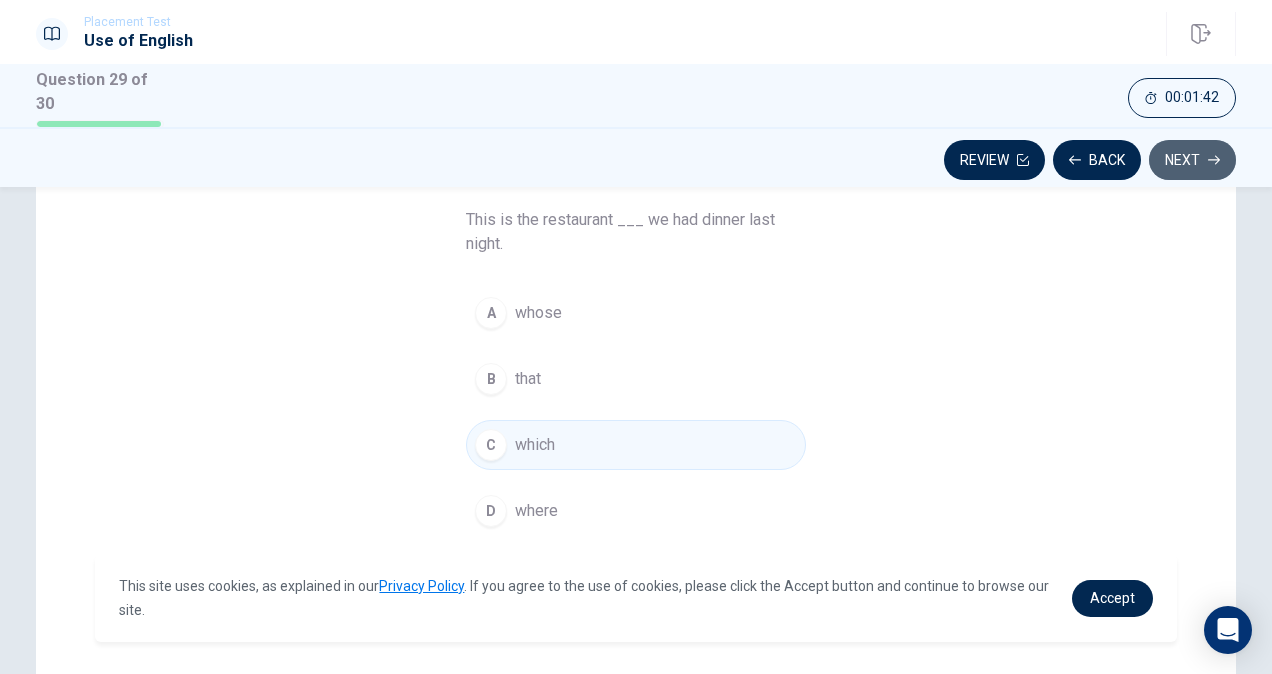 click on "Next" at bounding box center (1192, 160) 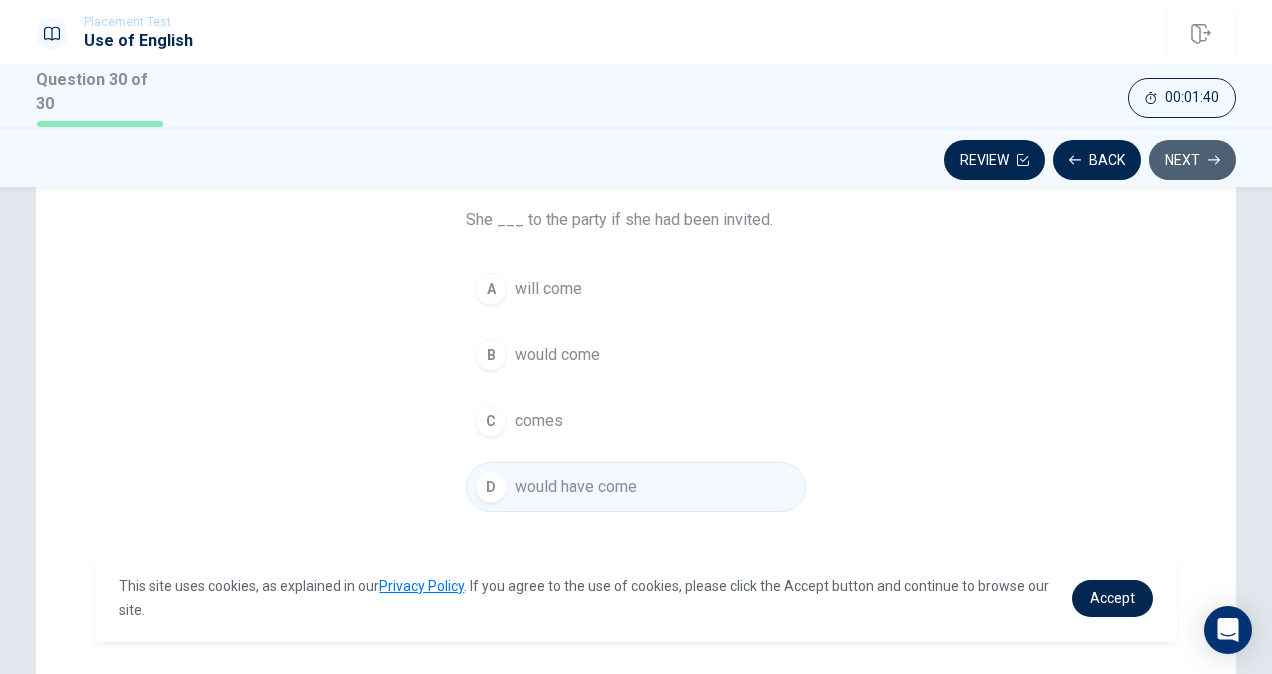click on "Next" at bounding box center (1192, 160) 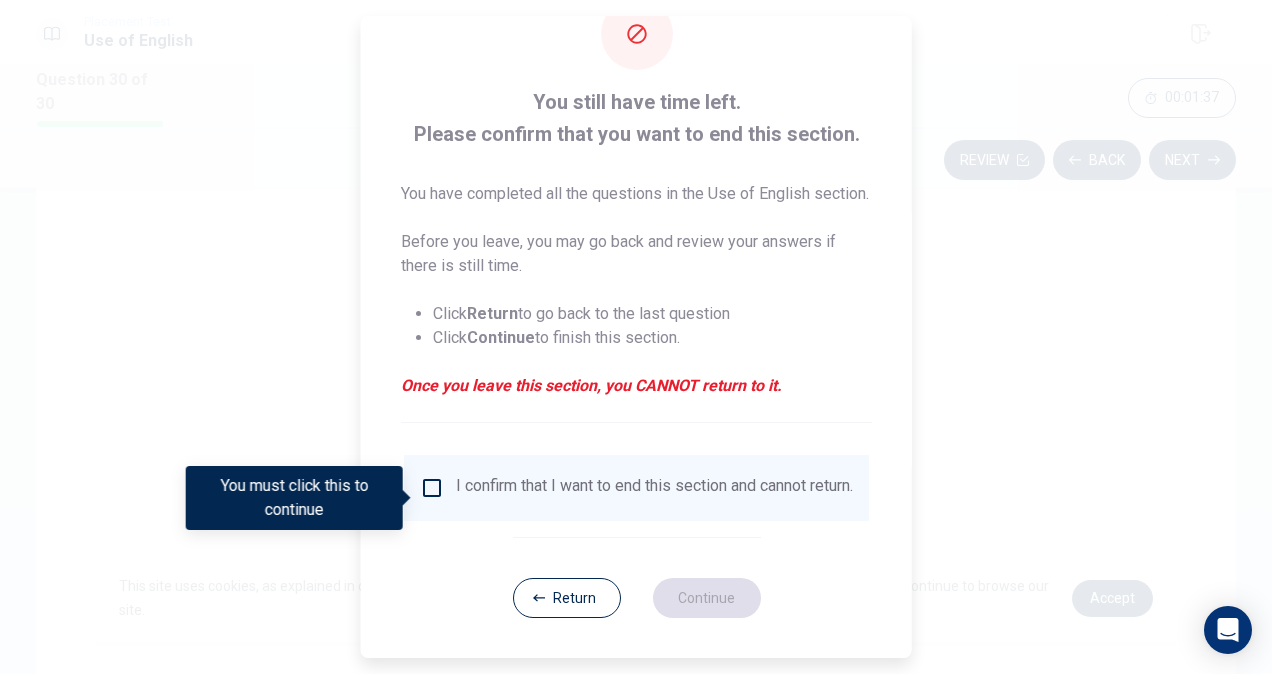 scroll, scrollTop: 96, scrollLeft: 0, axis: vertical 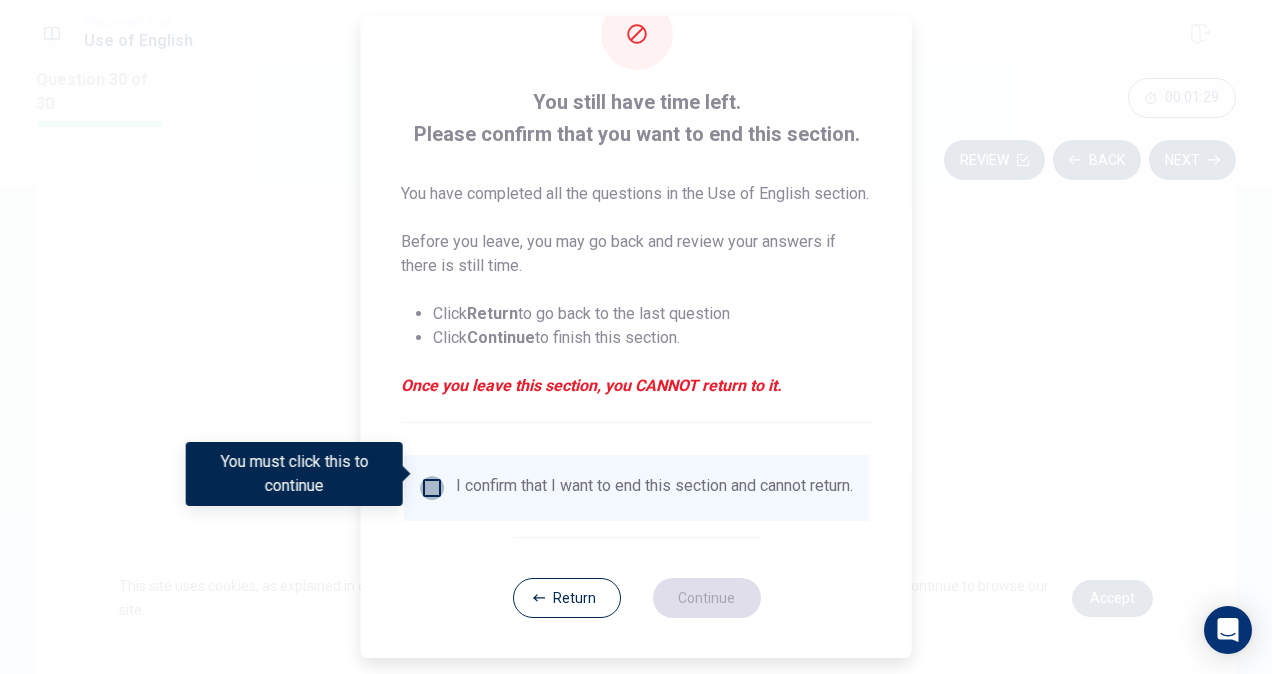 click at bounding box center (432, 488) 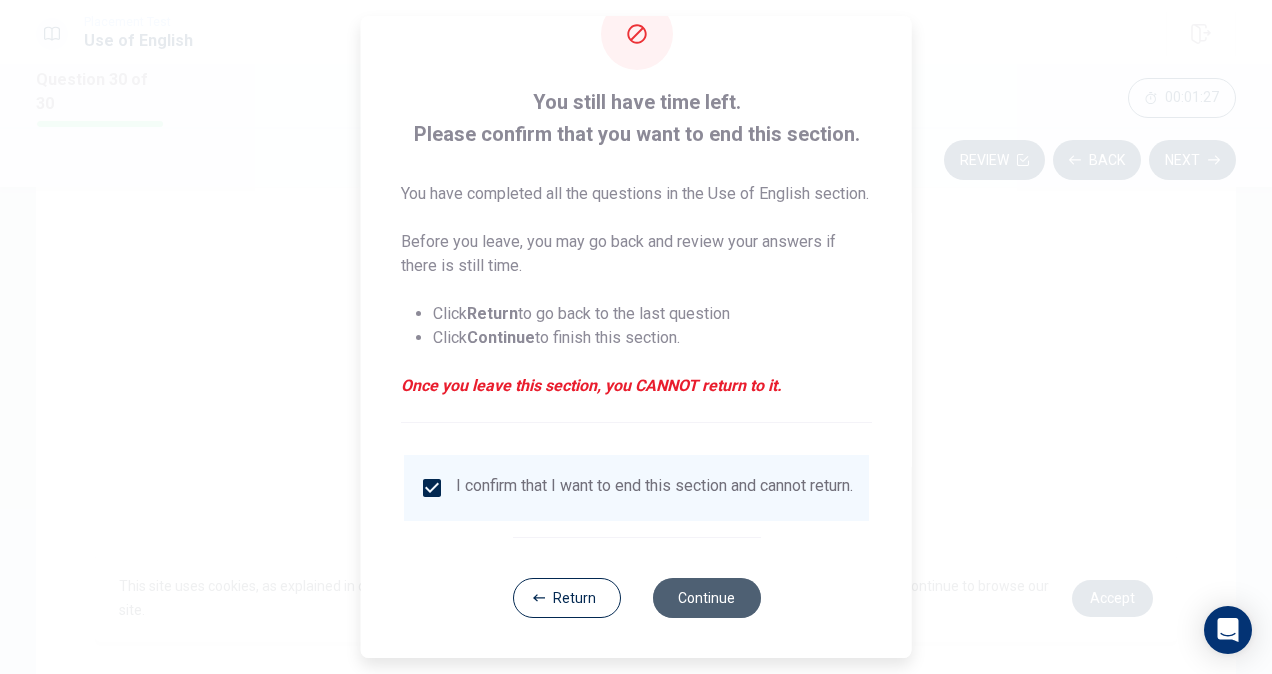 click on "Continue" at bounding box center [706, 598] 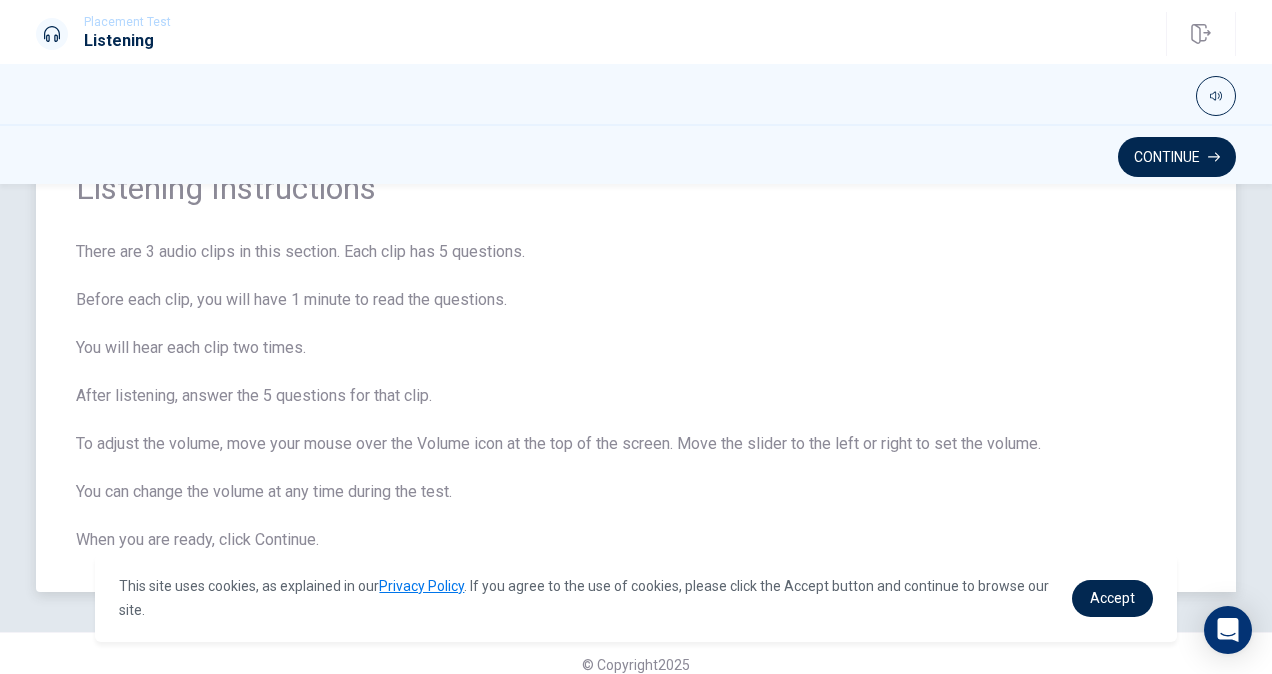 scroll, scrollTop: 118, scrollLeft: 0, axis: vertical 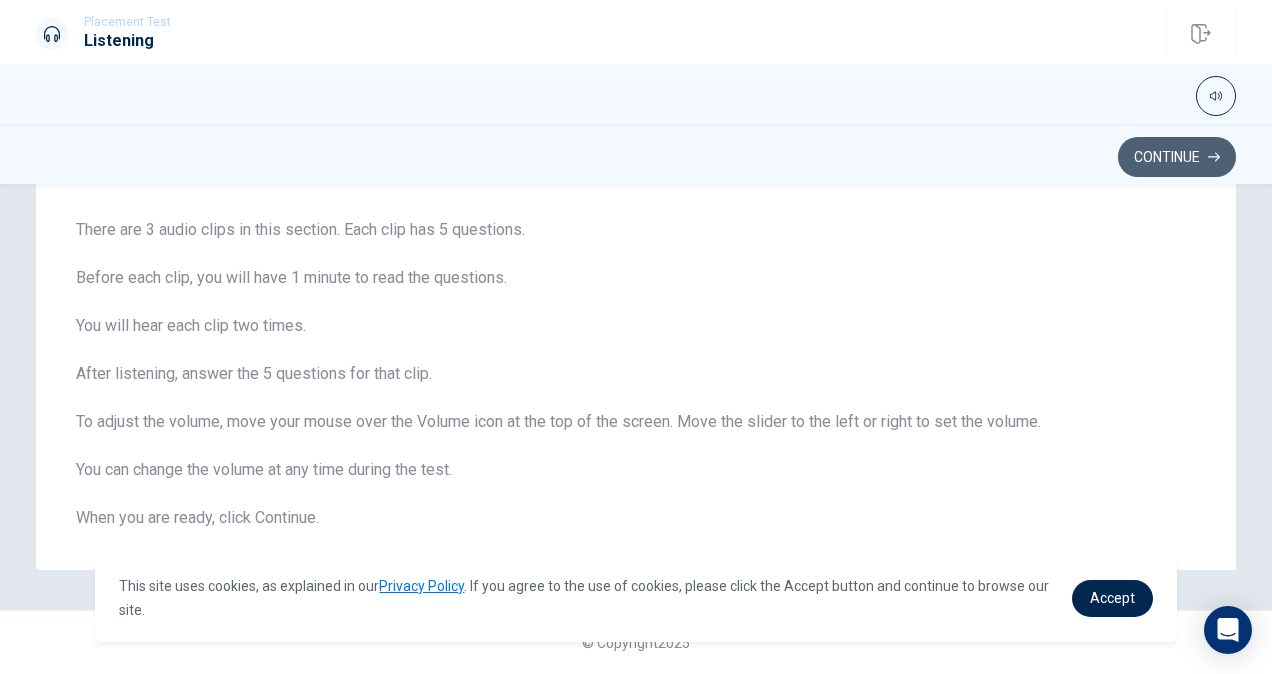 click on "Continue" at bounding box center (1177, 157) 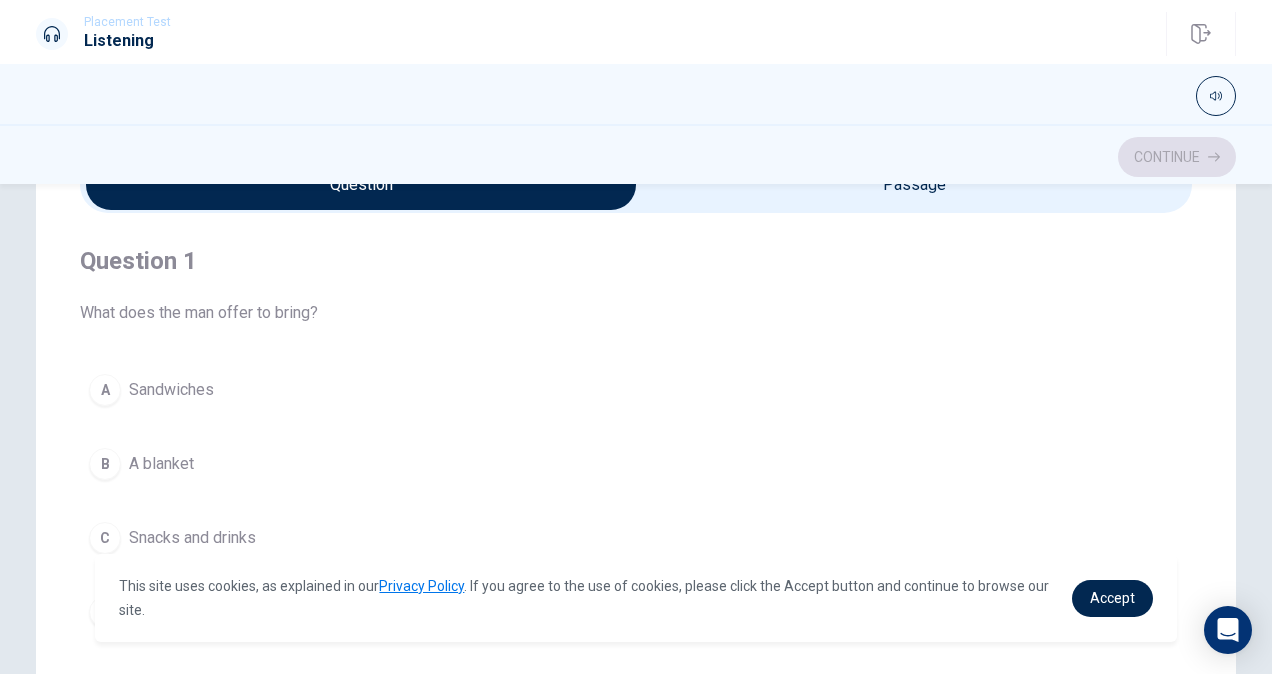 scroll, scrollTop: 112, scrollLeft: 0, axis: vertical 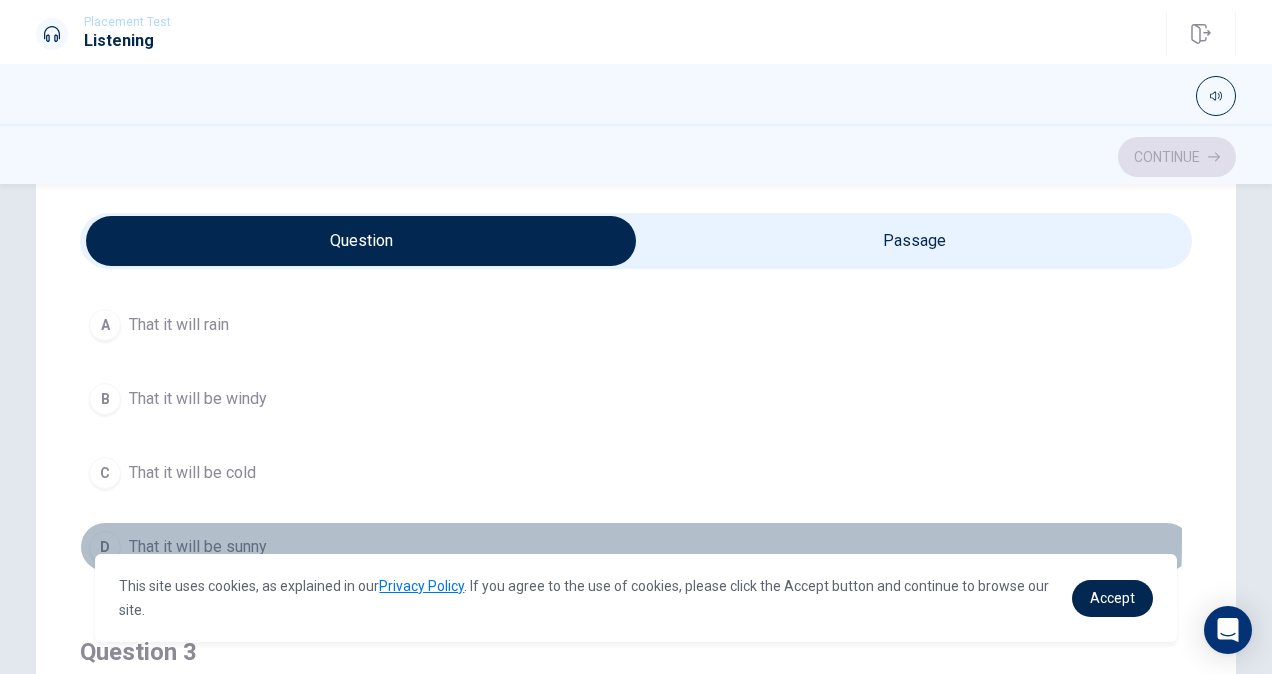 click on "D" at bounding box center (105, 547) 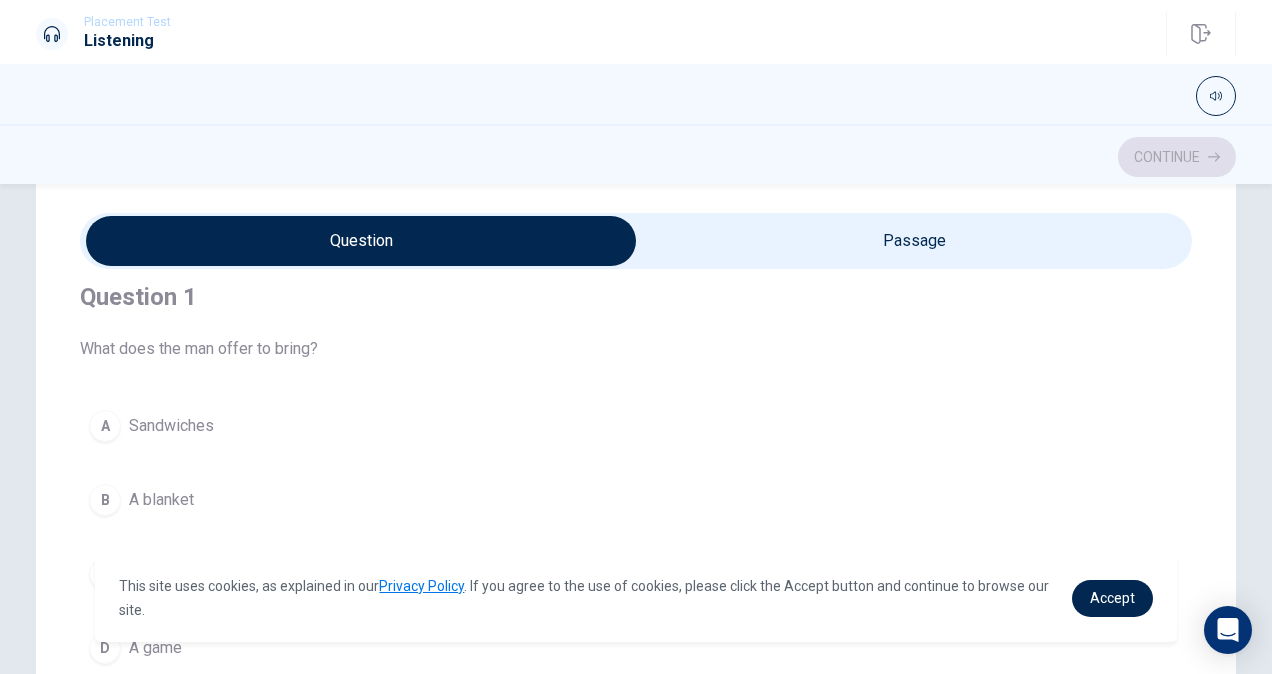 scroll, scrollTop: 137, scrollLeft: 0, axis: vertical 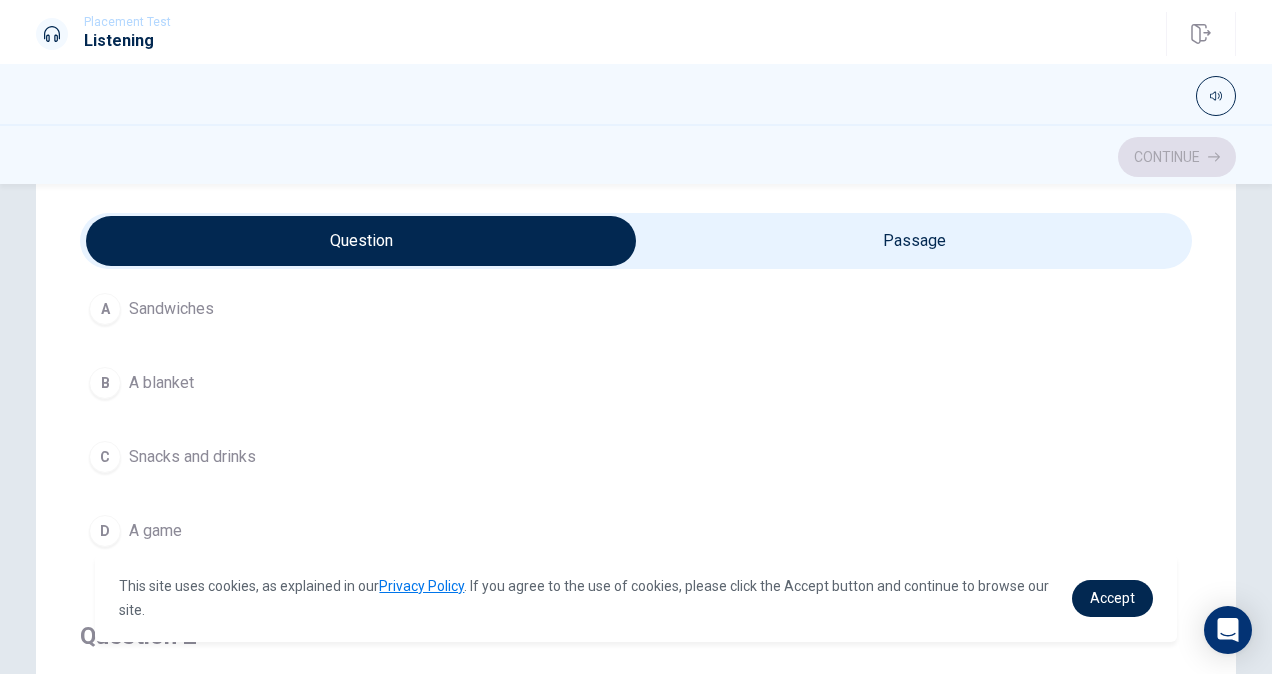 click on "C Snacks and drinks" at bounding box center [636, 457] 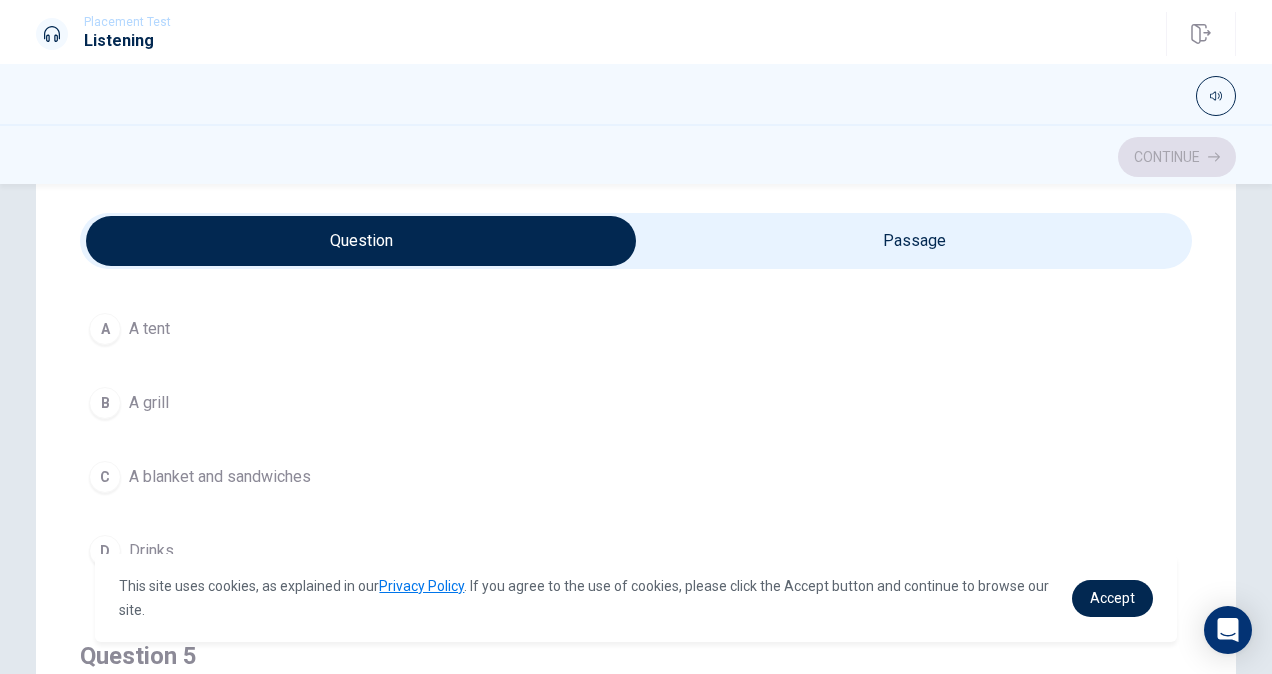 scroll, scrollTop: 1534, scrollLeft: 0, axis: vertical 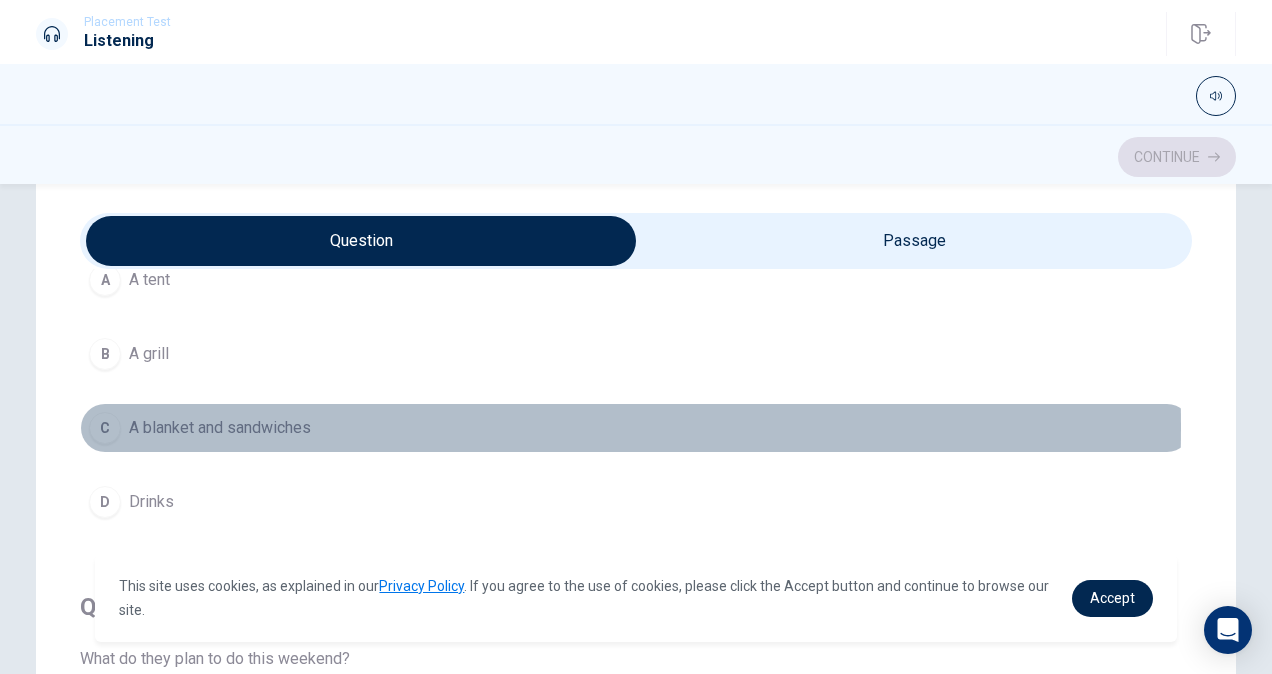 click on "C A blanket and sandwiches" at bounding box center [636, 428] 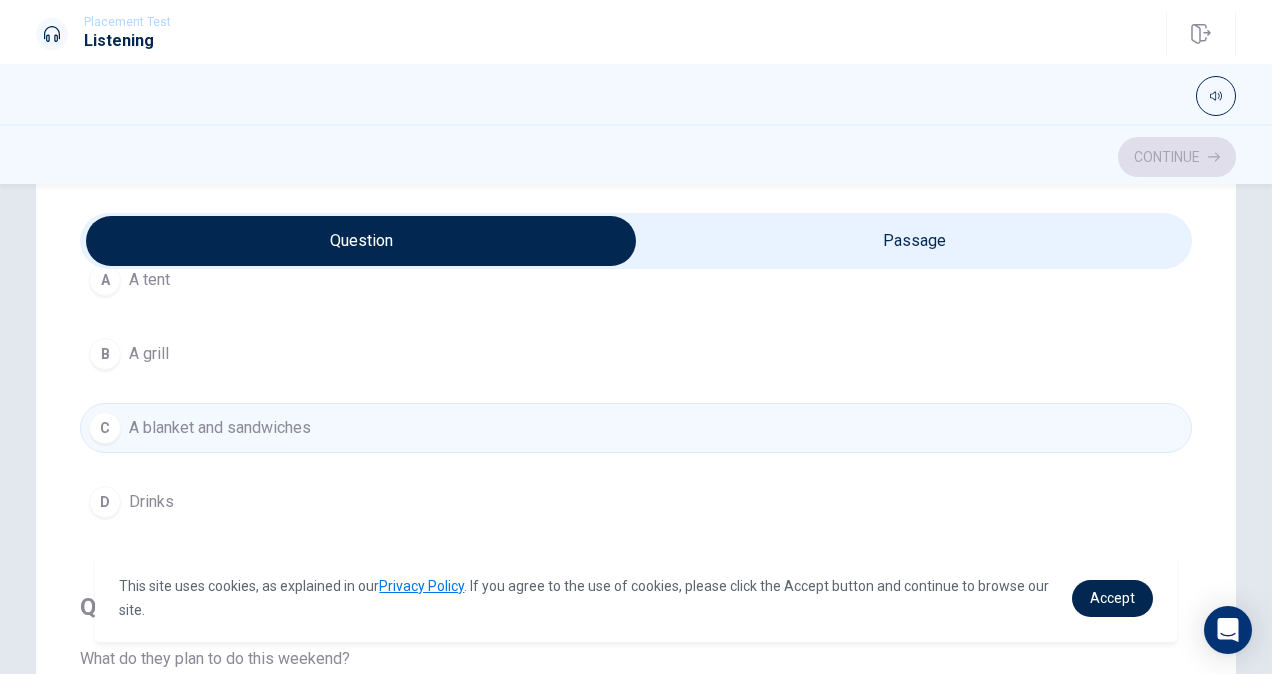 scroll, scrollTop: 1606, scrollLeft: 0, axis: vertical 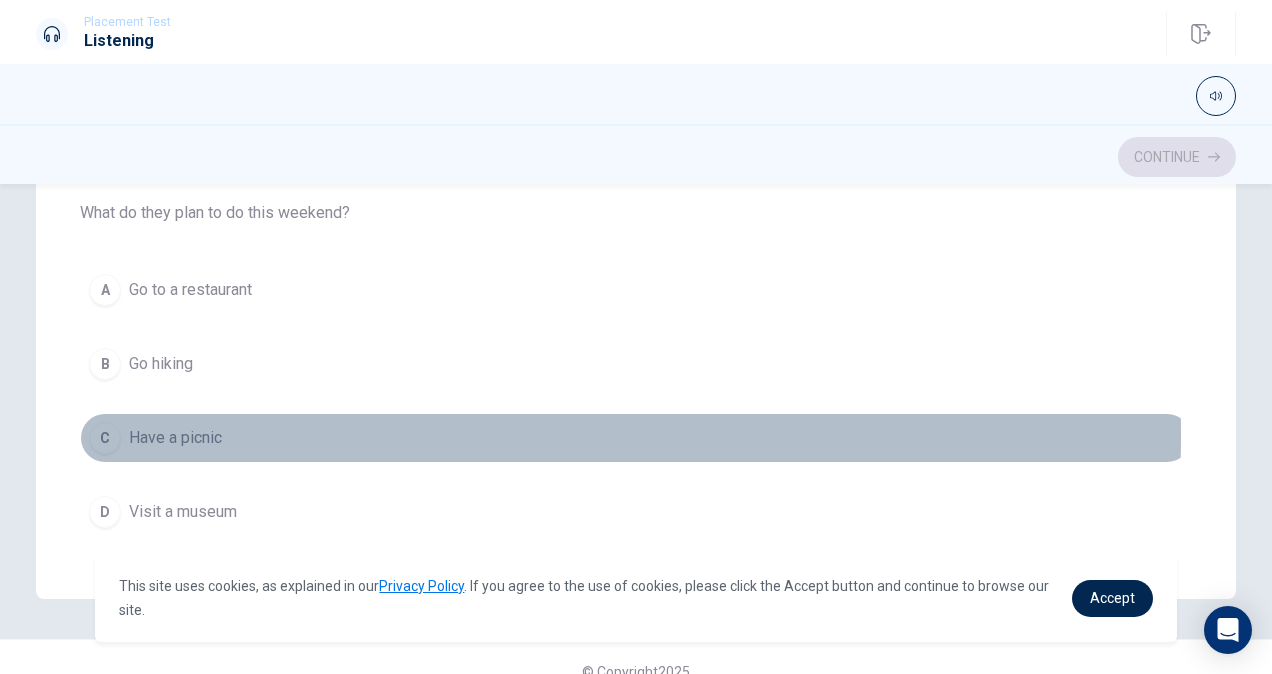 click on "C" at bounding box center (105, 438) 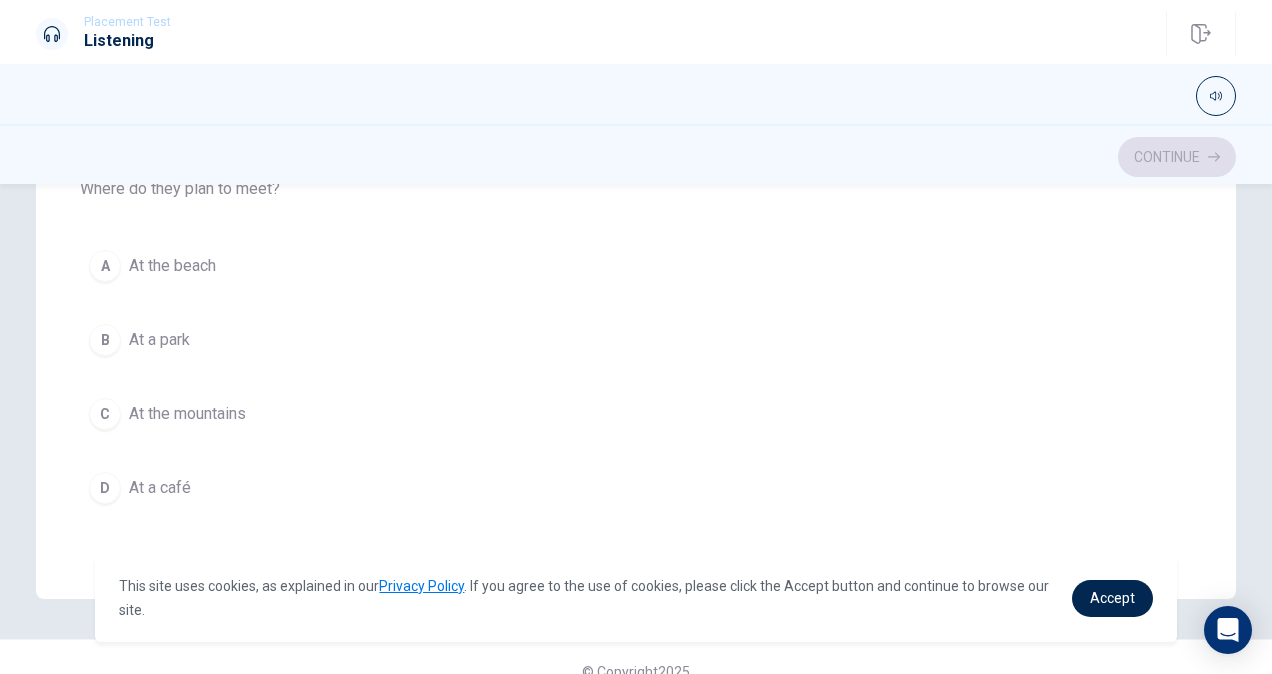 scroll, scrollTop: 678, scrollLeft: 0, axis: vertical 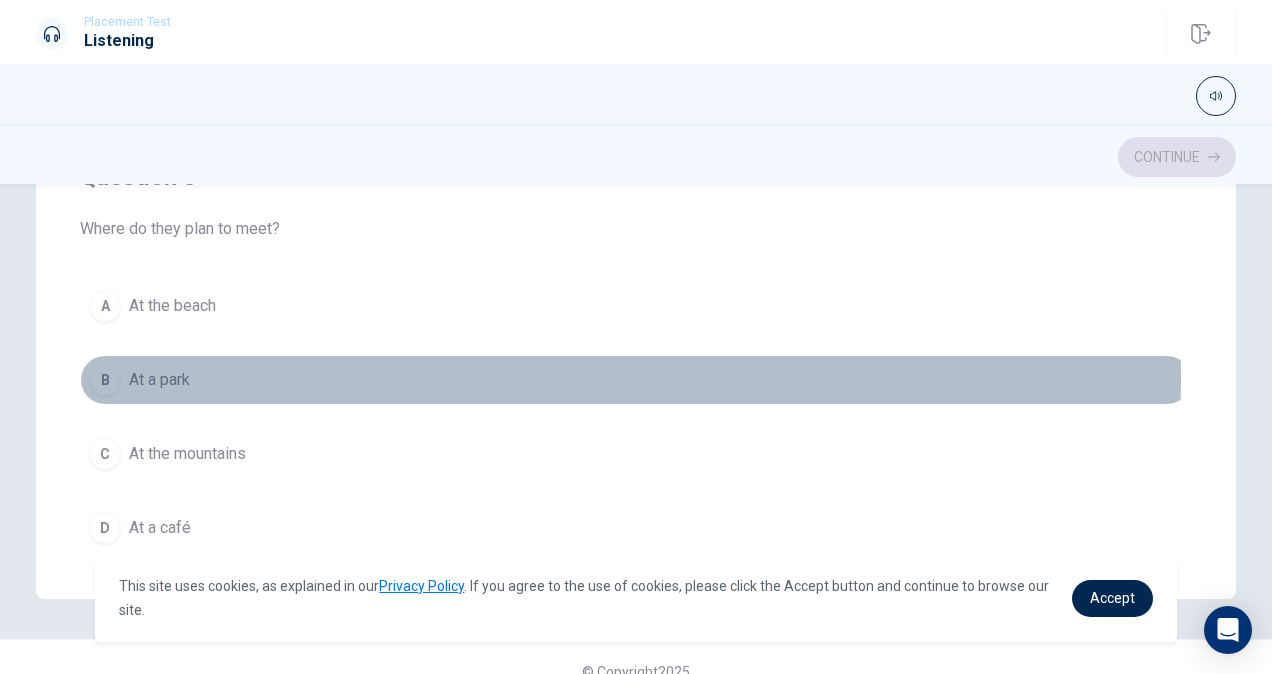 click on "B" at bounding box center [105, 380] 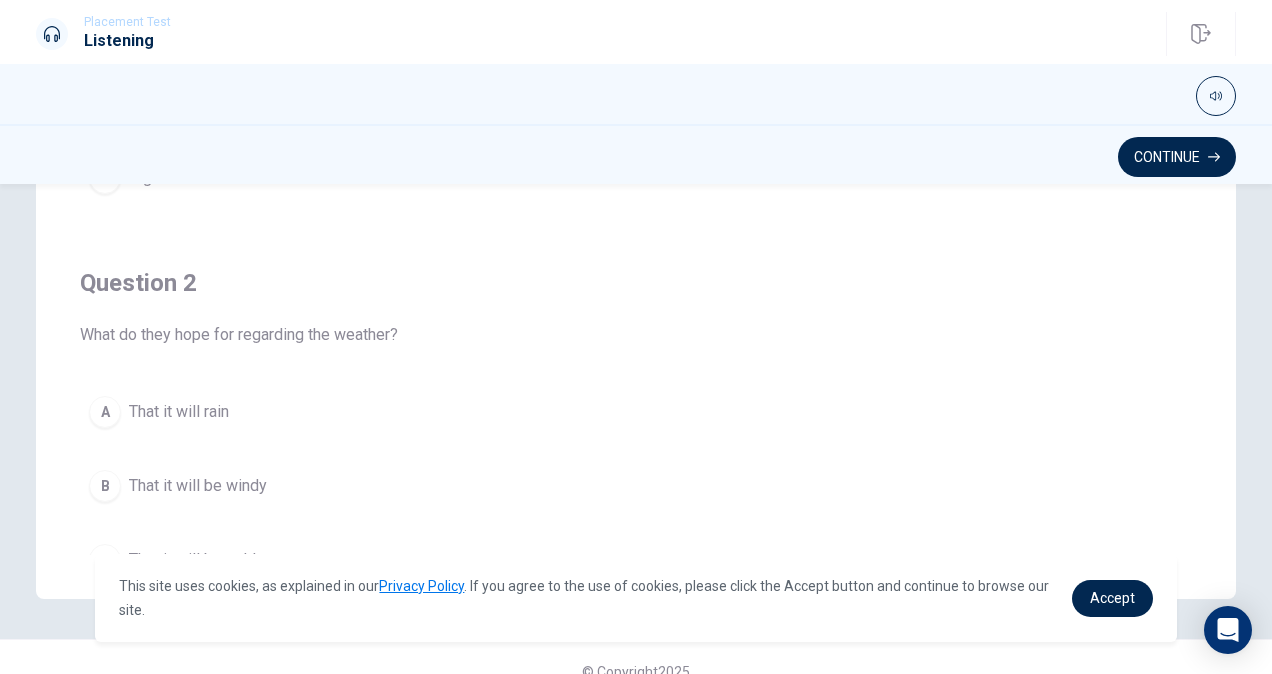scroll, scrollTop: 0, scrollLeft: 0, axis: both 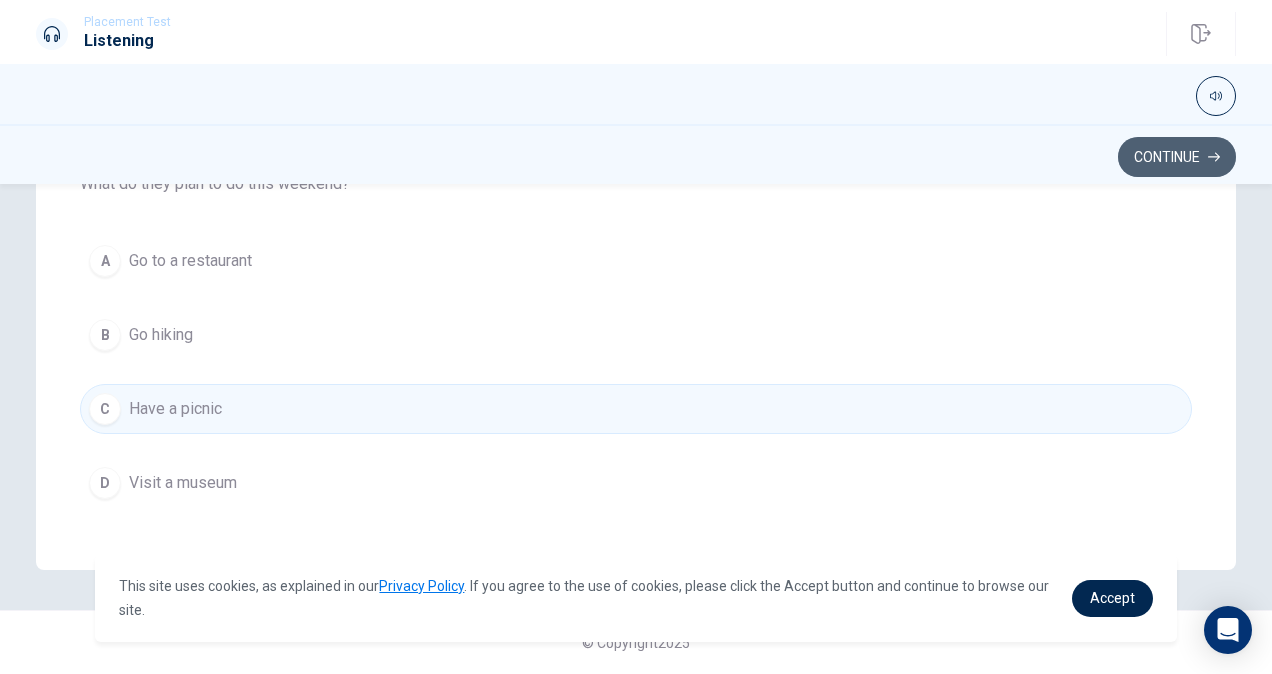 click on "Continue" at bounding box center [1177, 157] 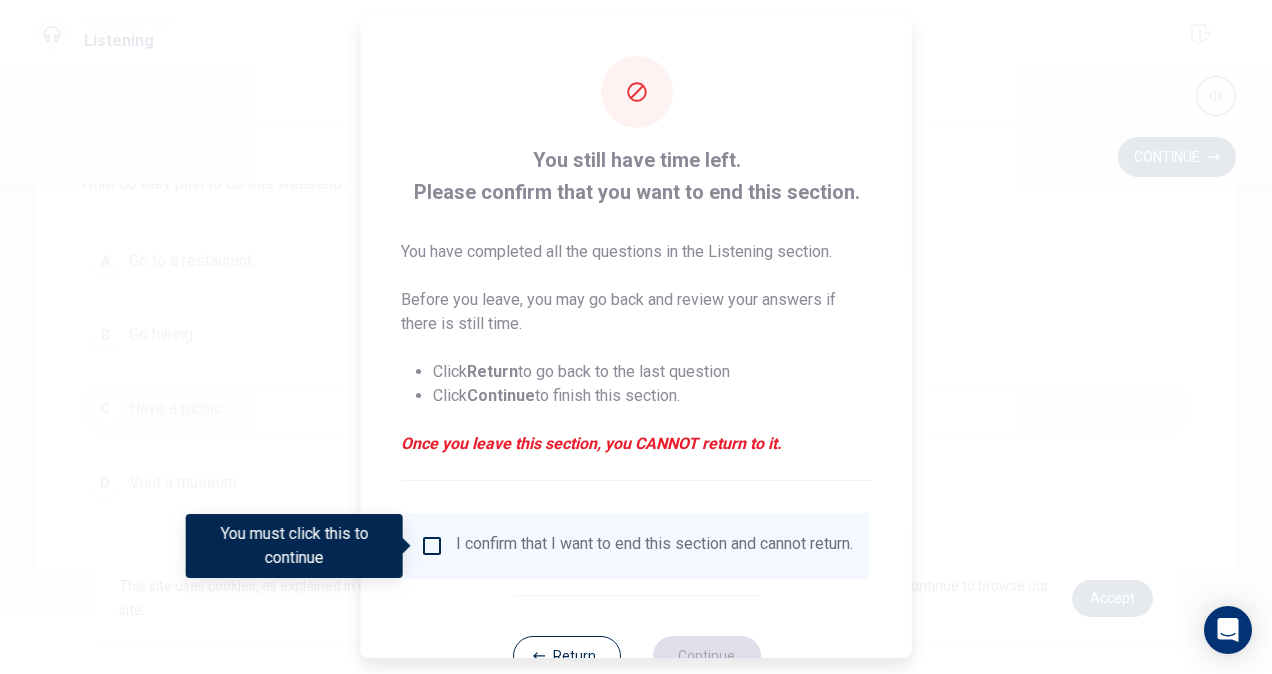 scroll, scrollTop: 72, scrollLeft: 0, axis: vertical 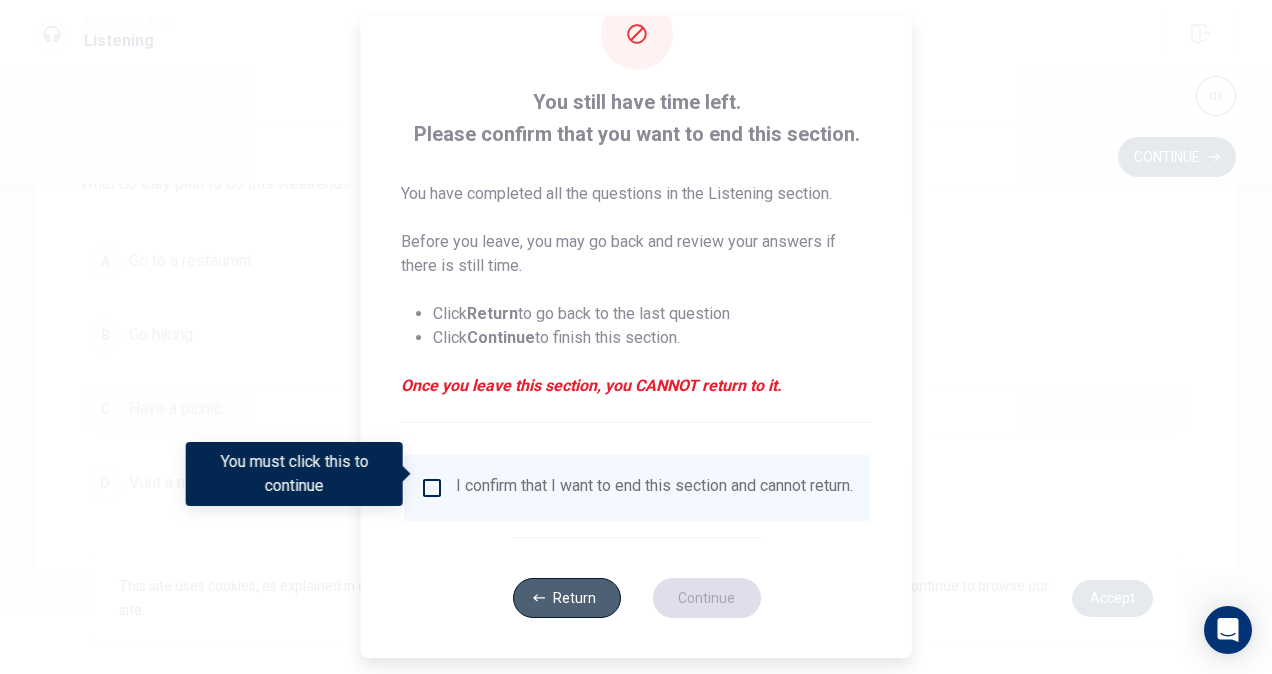 click on "Return" at bounding box center (566, 598) 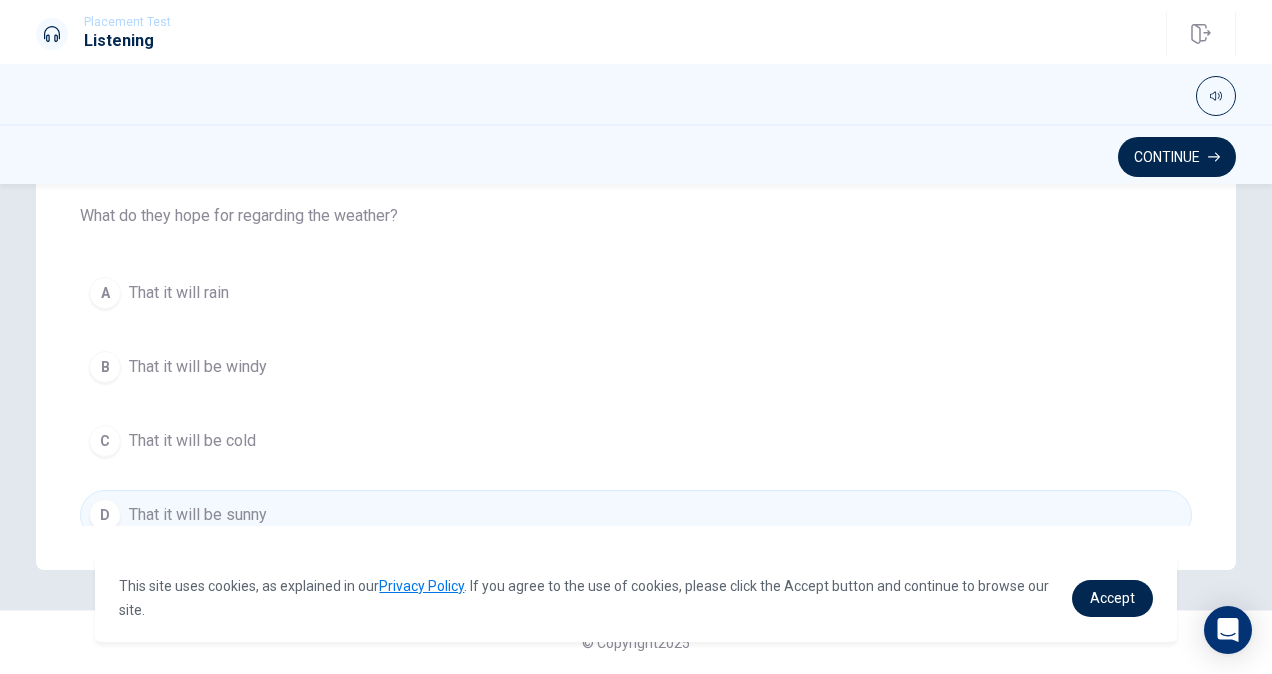 scroll, scrollTop: 0, scrollLeft: 0, axis: both 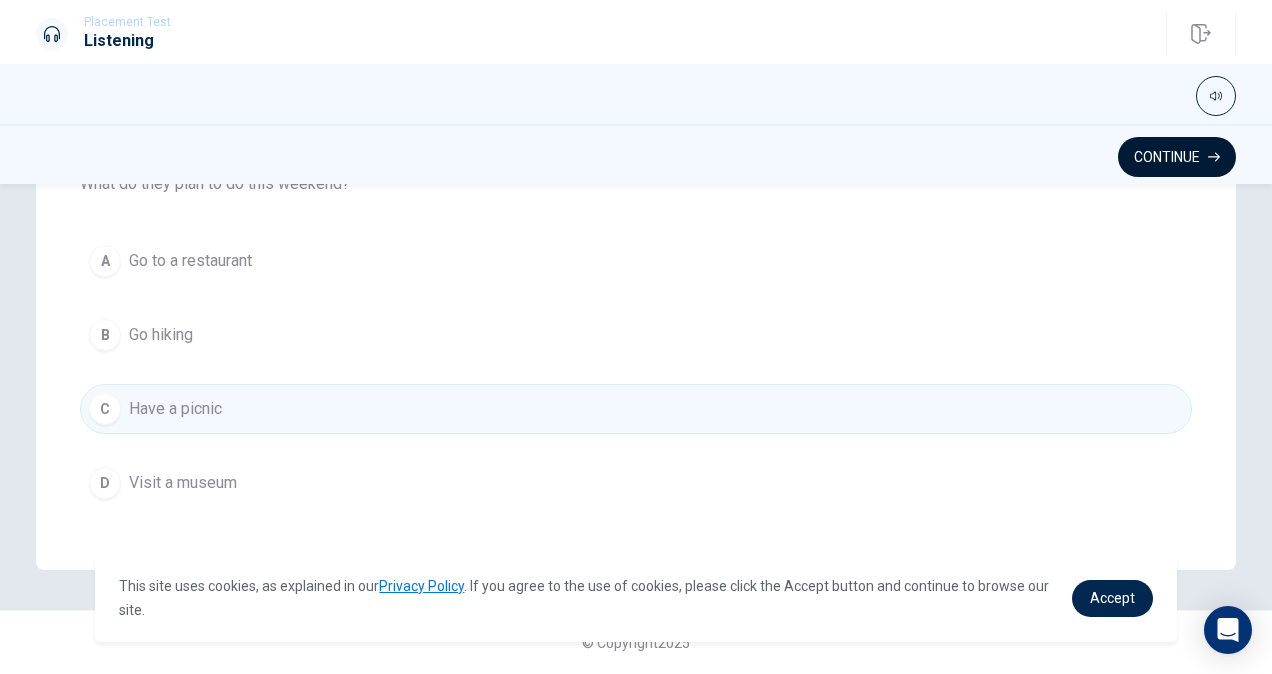 click on "Continue" at bounding box center (1177, 157) 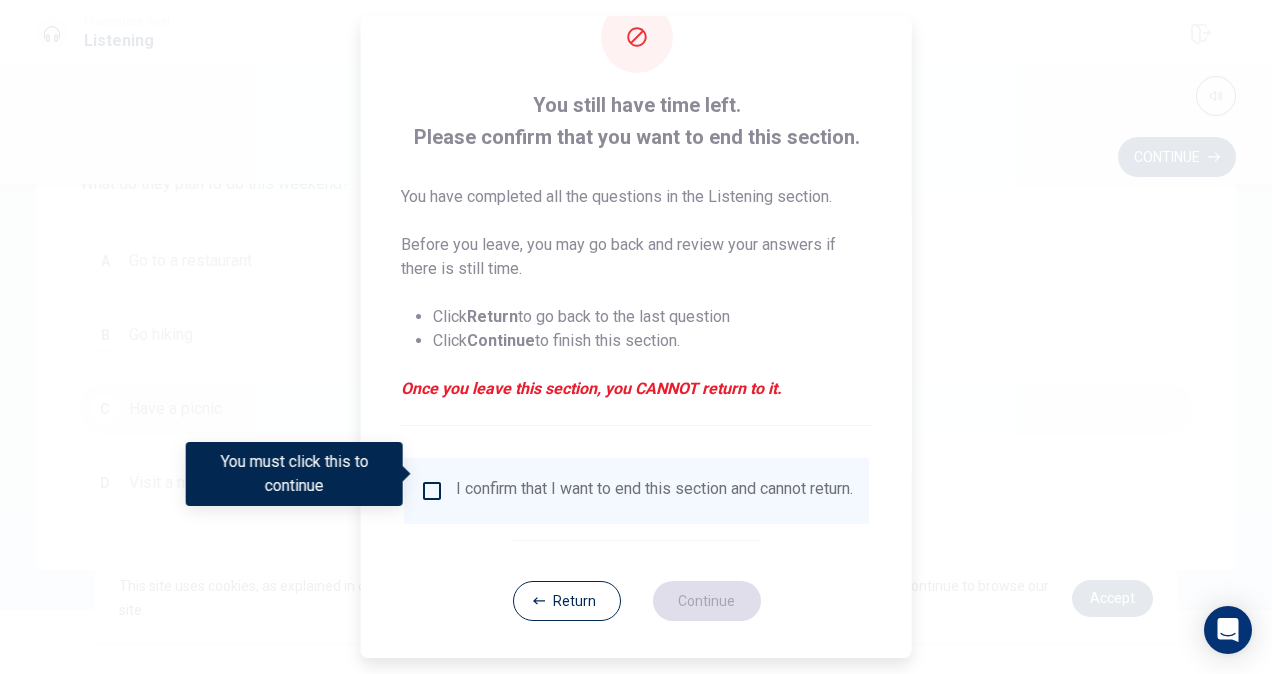 scroll, scrollTop: 72, scrollLeft: 0, axis: vertical 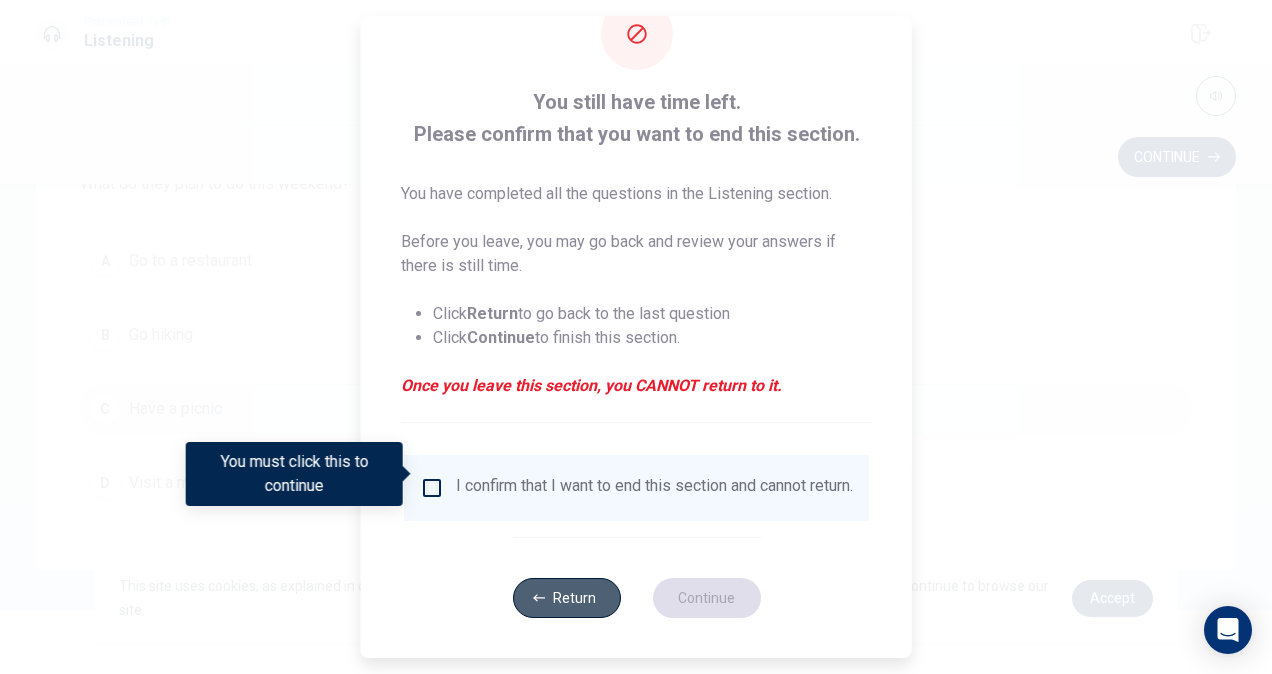 click on "Return" at bounding box center (566, 598) 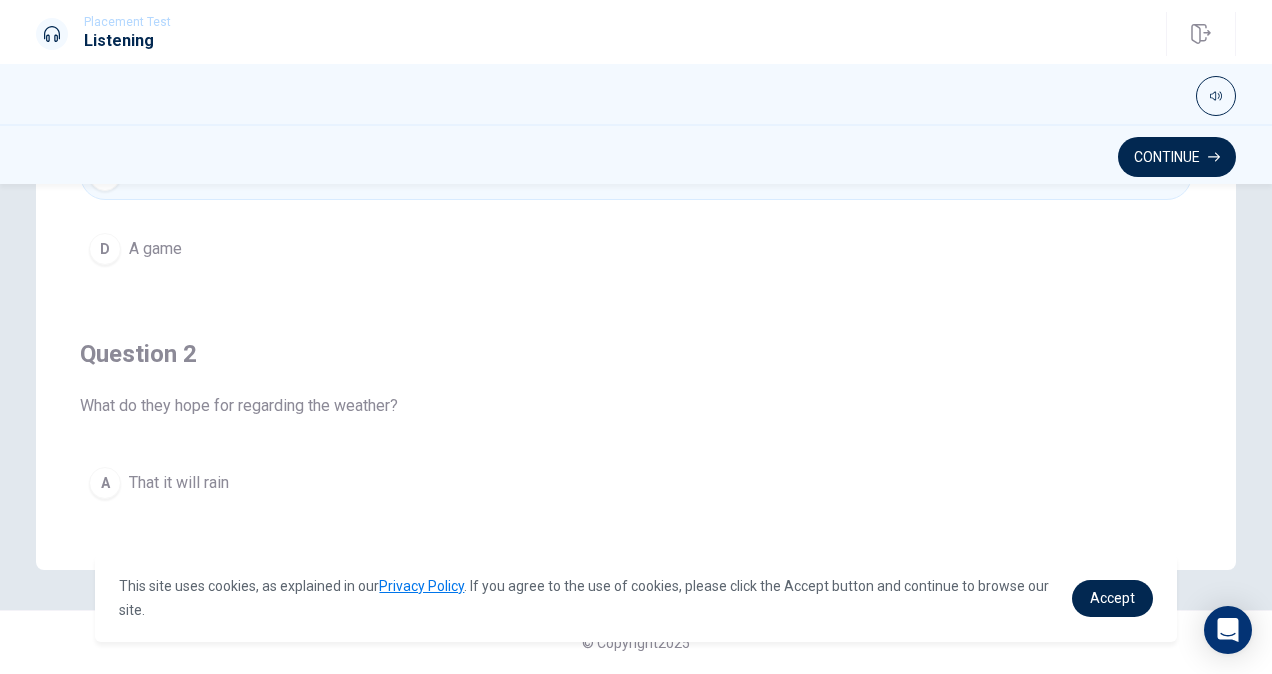 scroll, scrollTop: 0, scrollLeft: 0, axis: both 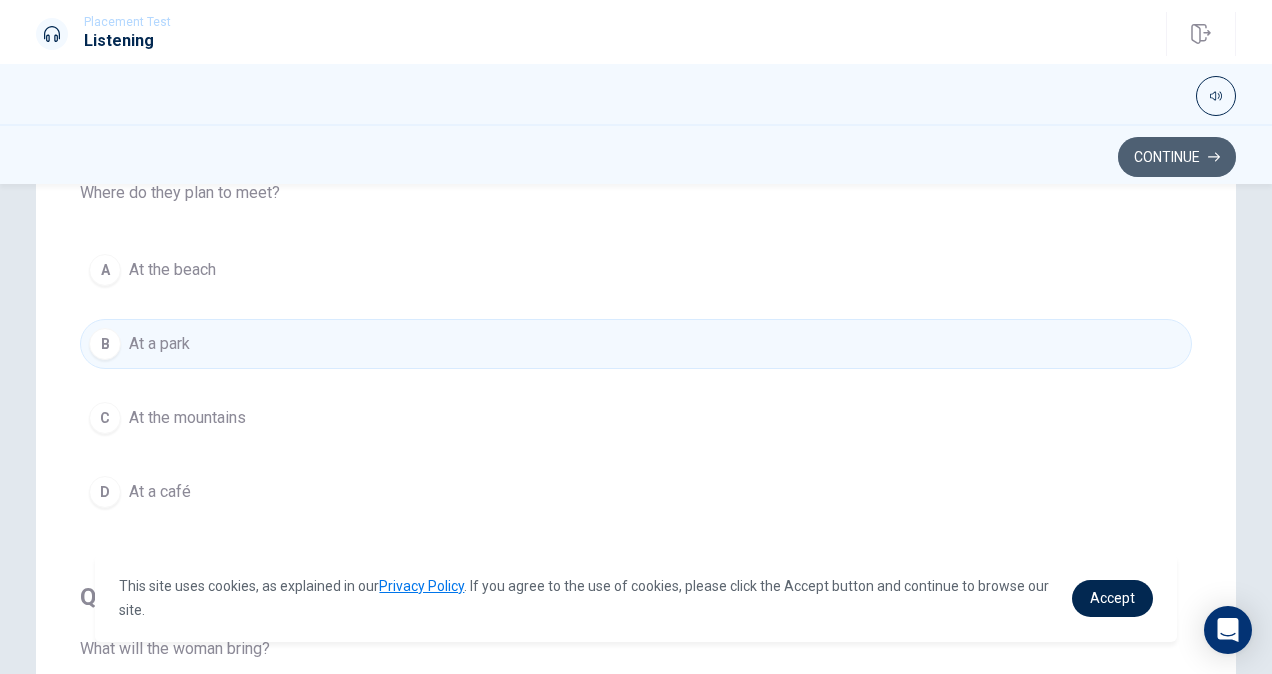 click on "Continue" at bounding box center [1177, 157] 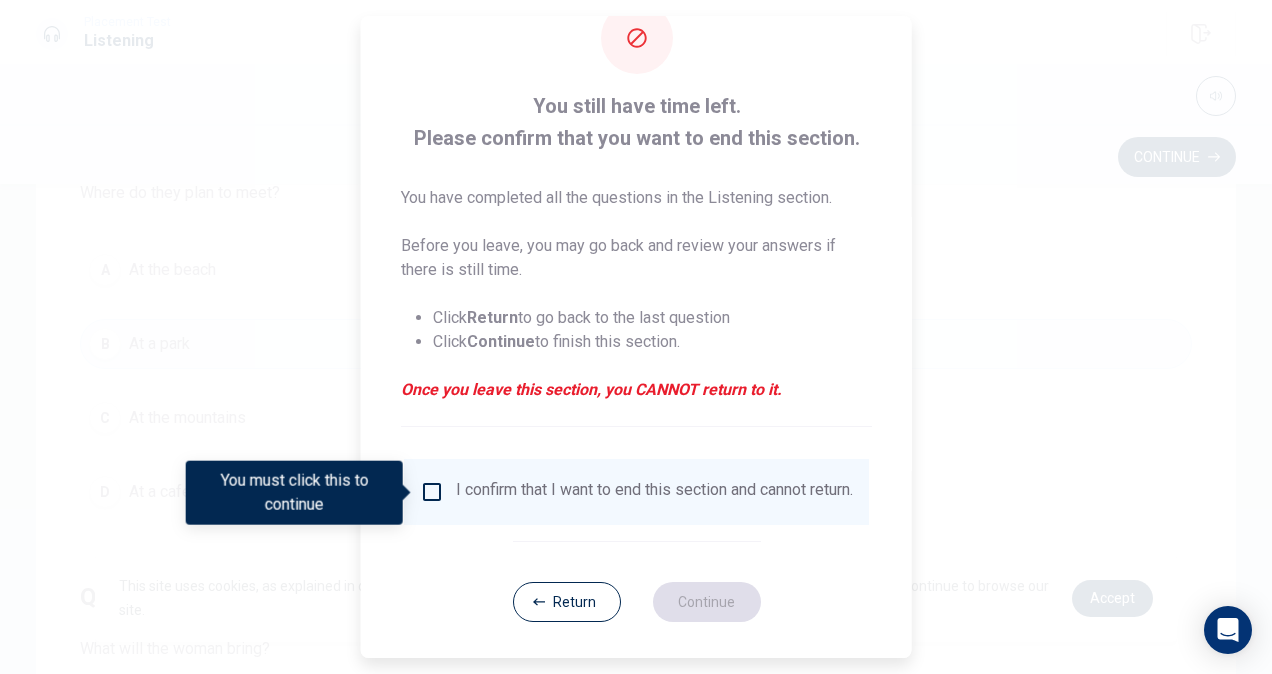 scroll, scrollTop: 55, scrollLeft: 0, axis: vertical 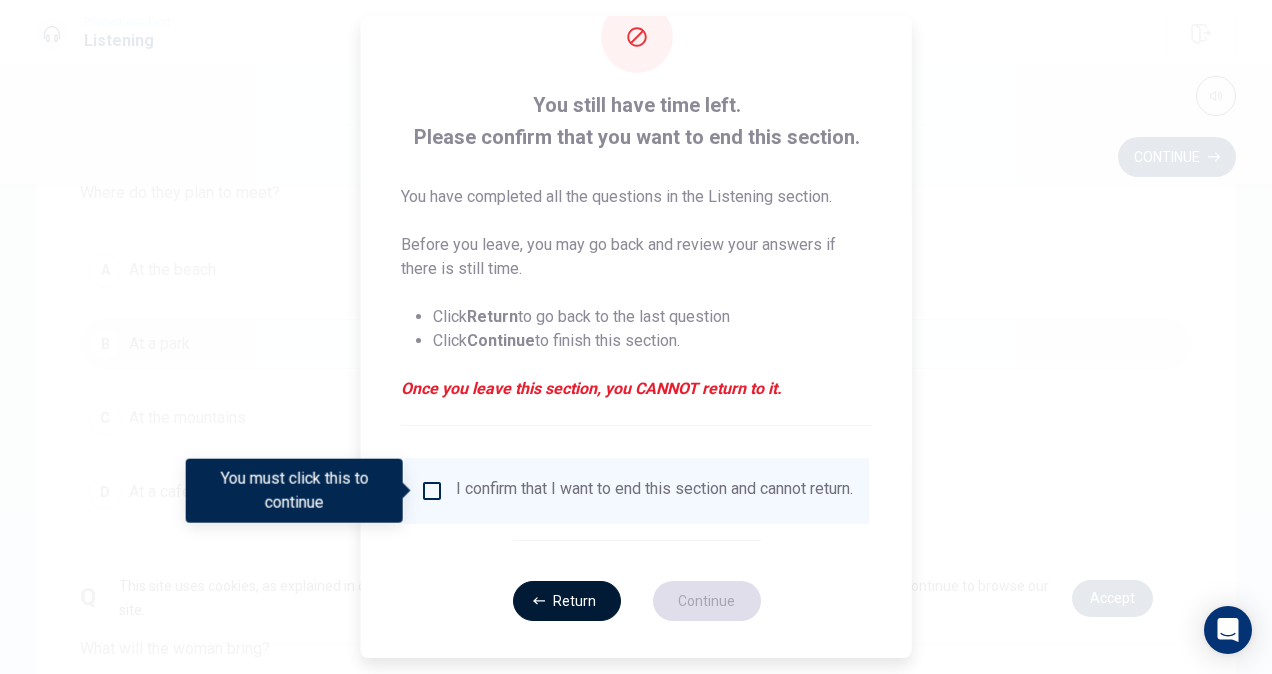 click on "Return" at bounding box center [566, 601] 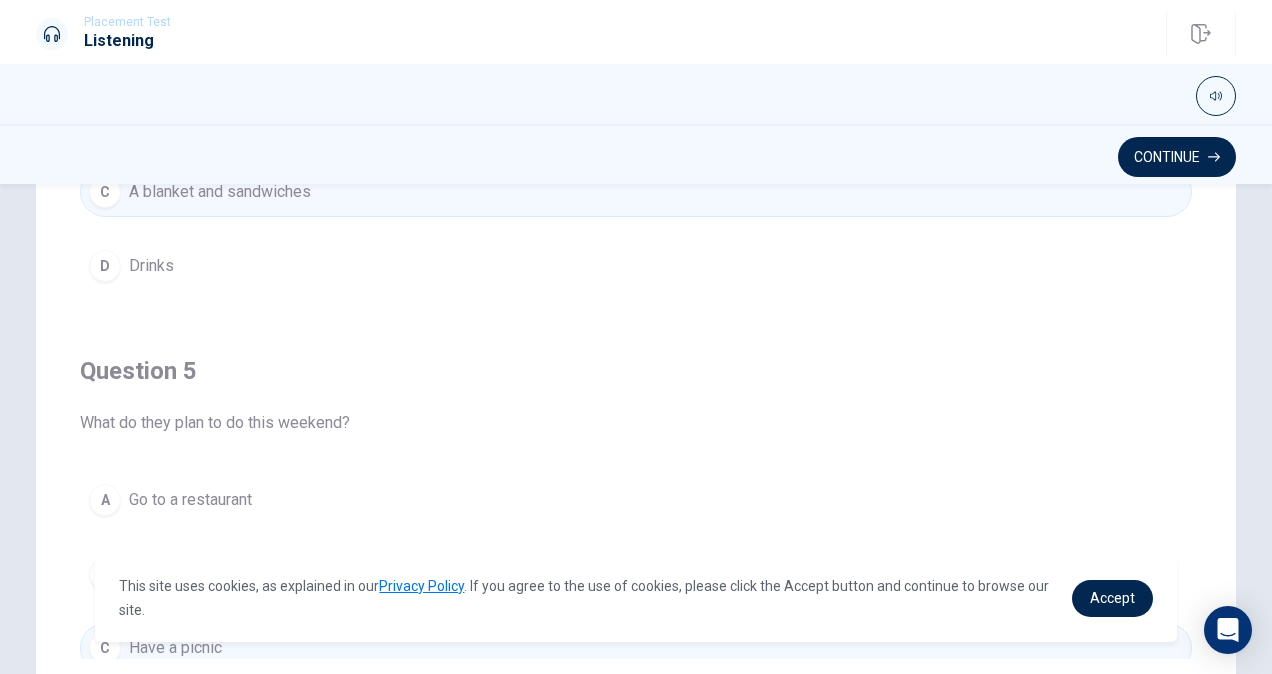scroll, scrollTop: 1606, scrollLeft: 0, axis: vertical 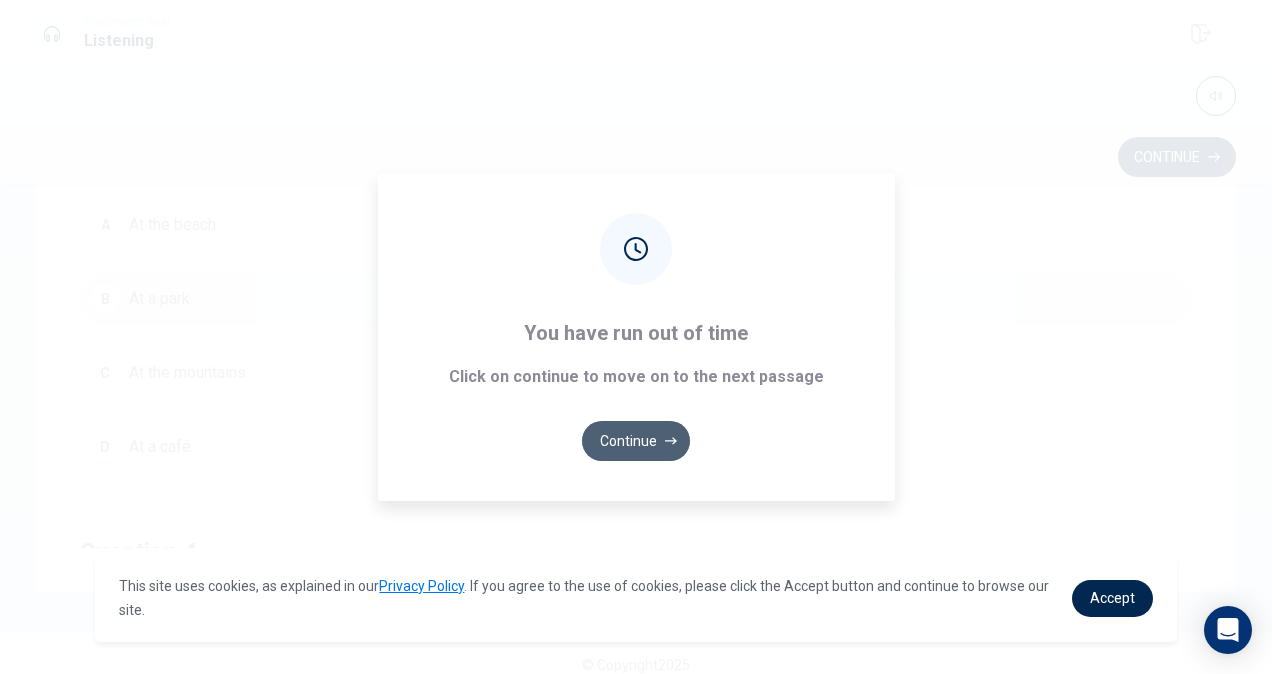 click on "Continue" at bounding box center [636, 441] 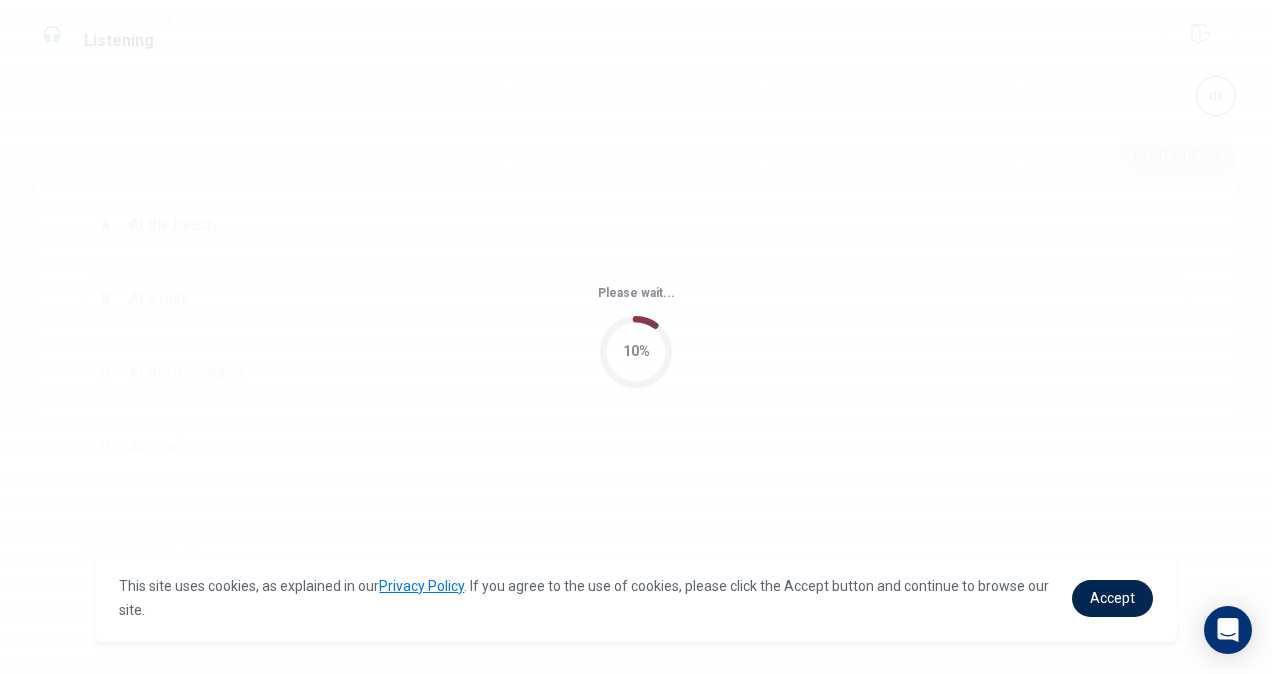 scroll, scrollTop: 0, scrollLeft: 0, axis: both 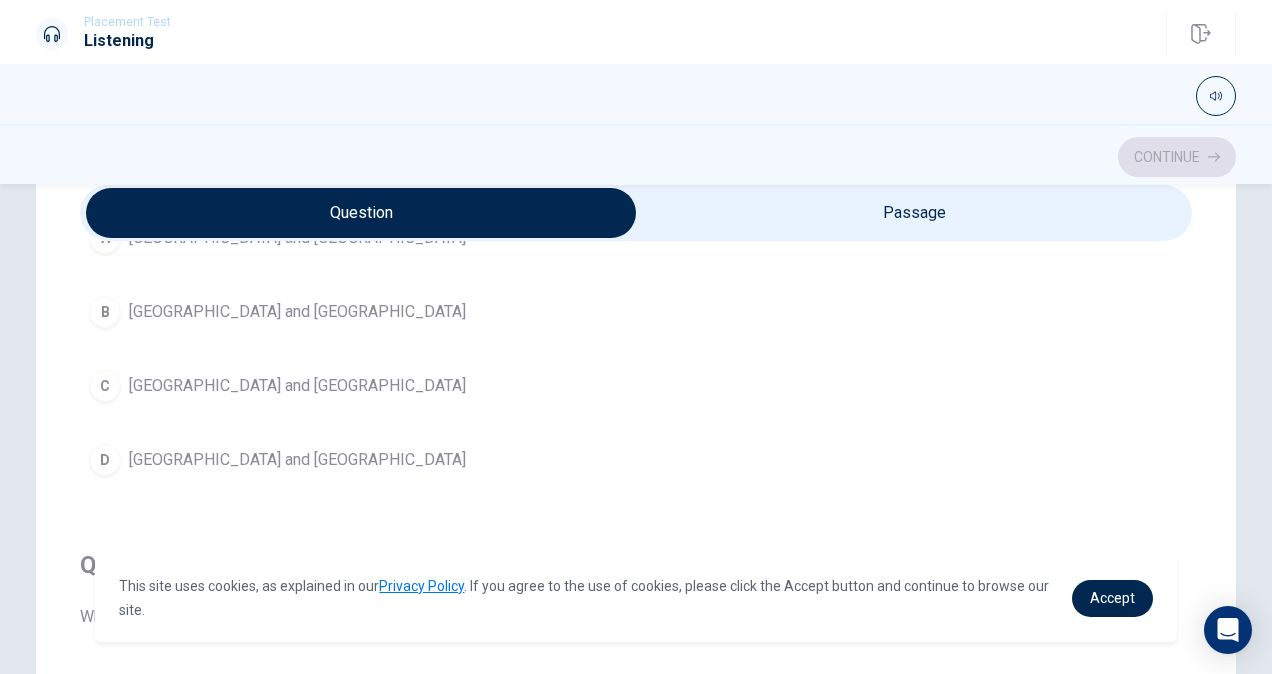 click on "D" at bounding box center (105, 460) 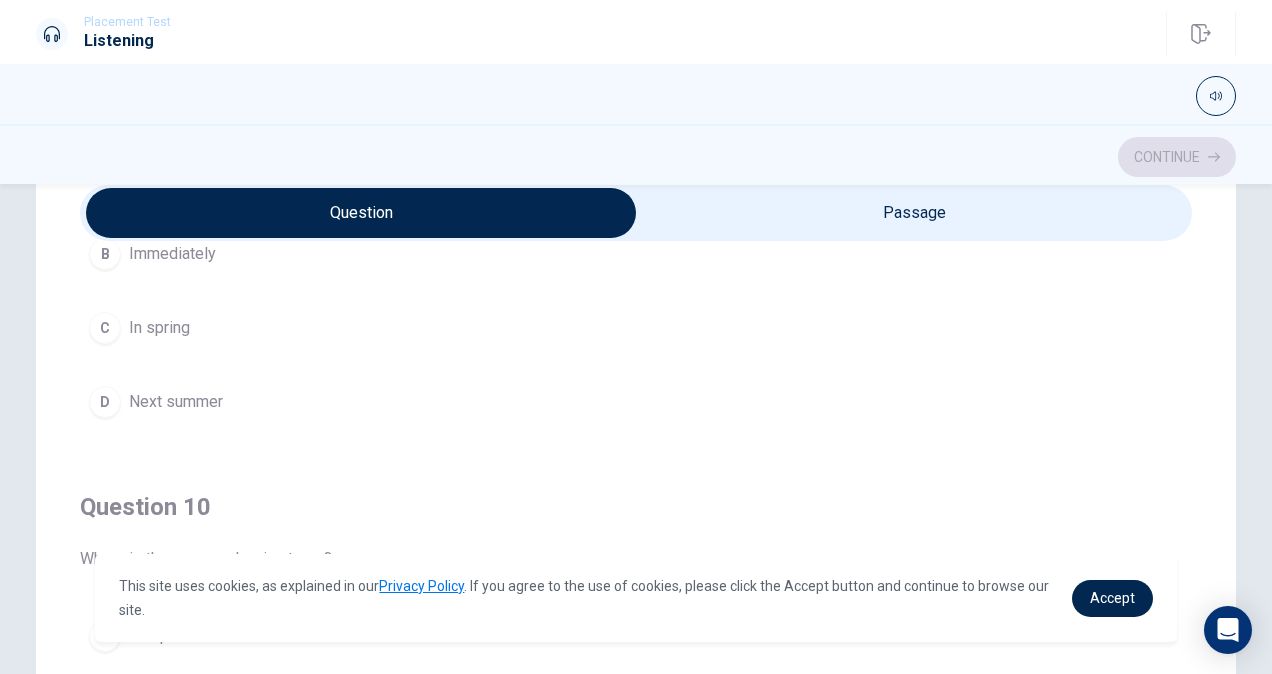 scroll, scrollTop: 1606, scrollLeft: 0, axis: vertical 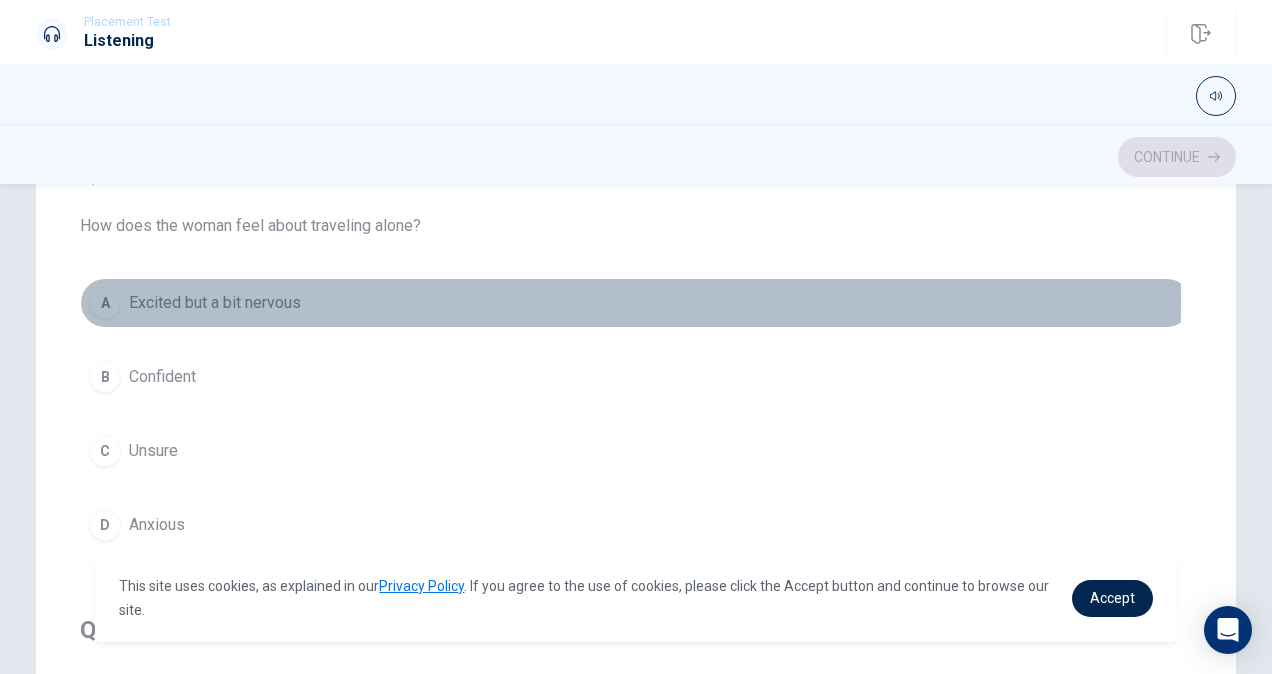 click on "A" at bounding box center (105, 303) 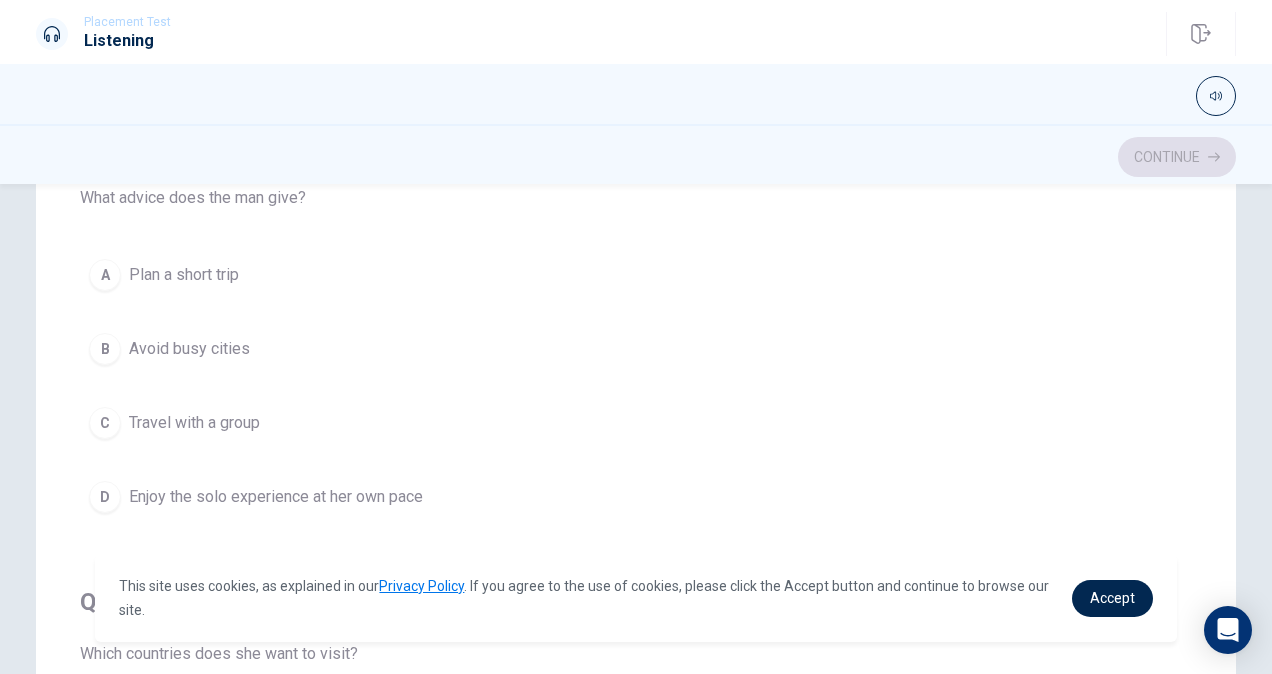 scroll, scrollTop: 470, scrollLeft: 0, axis: vertical 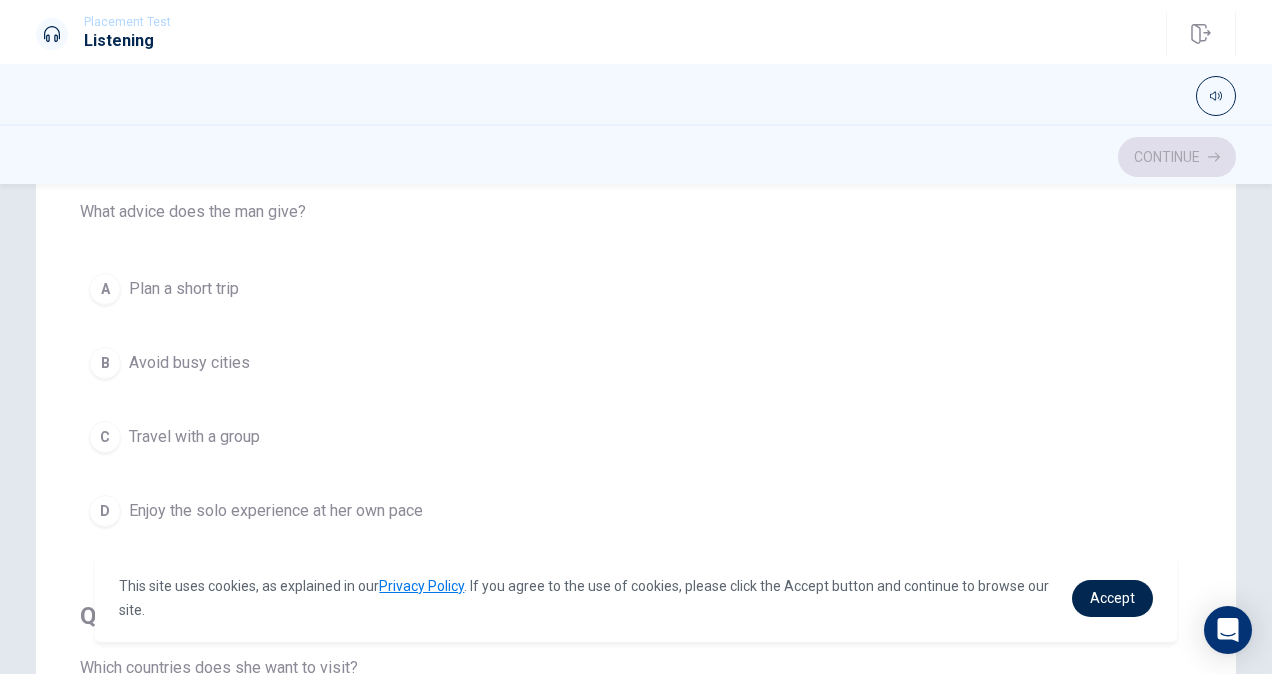 click on "D" at bounding box center [105, 511] 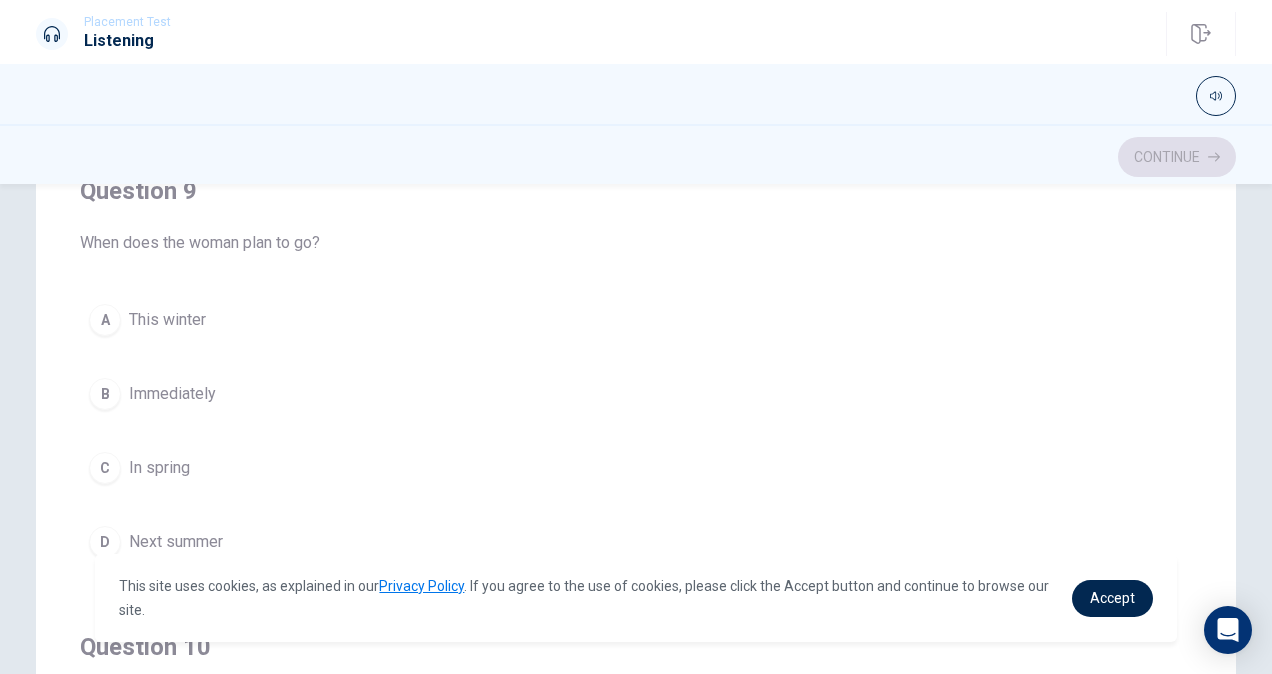 scroll, scrollTop: 1424, scrollLeft: 0, axis: vertical 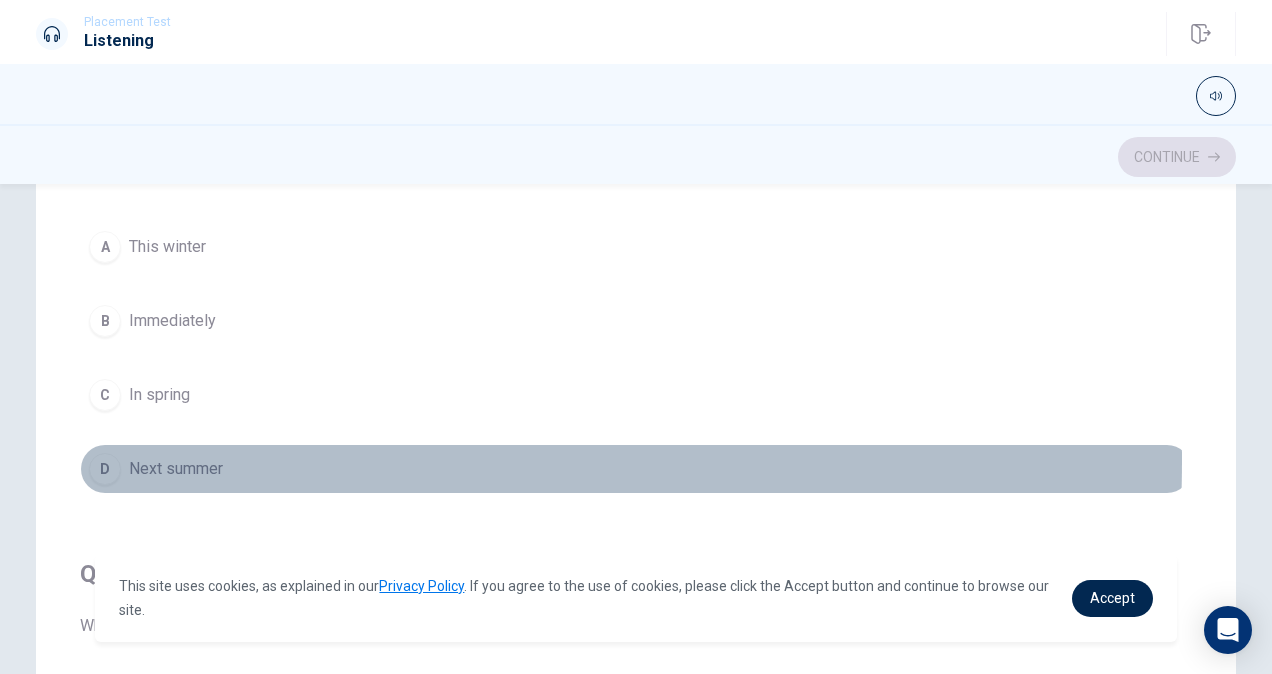 click on "D" at bounding box center (105, 469) 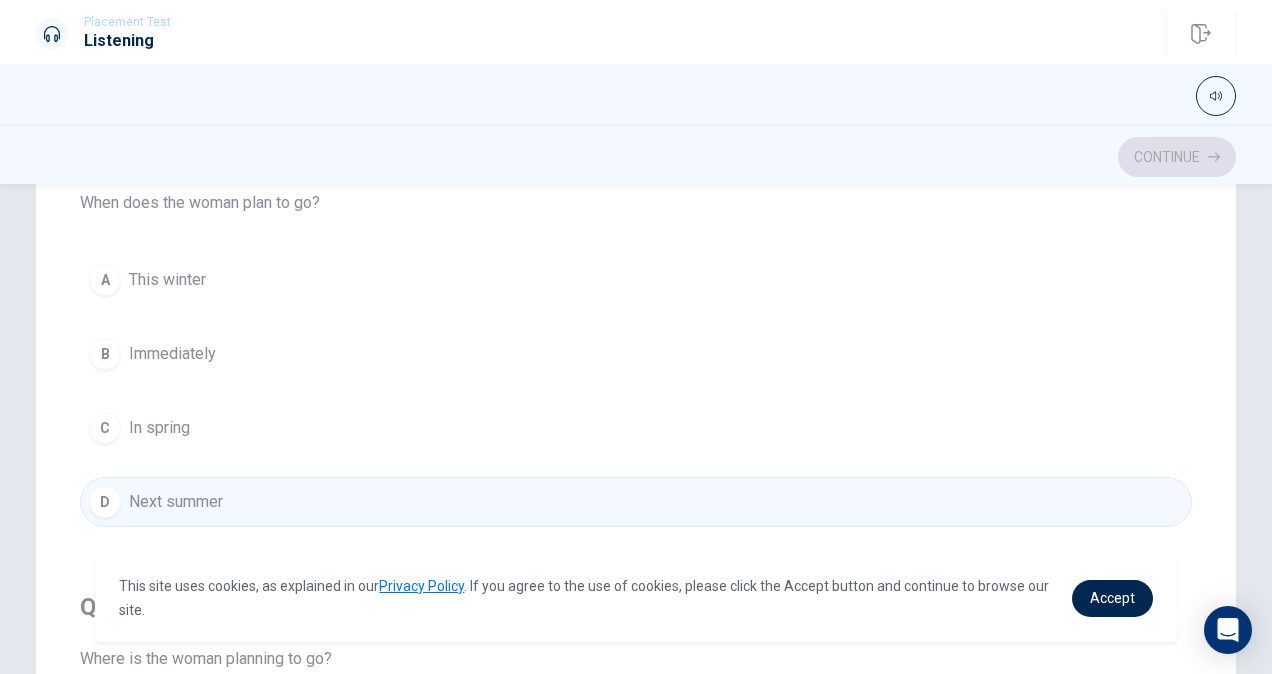 scroll, scrollTop: 1606, scrollLeft: 0, axis: vertical 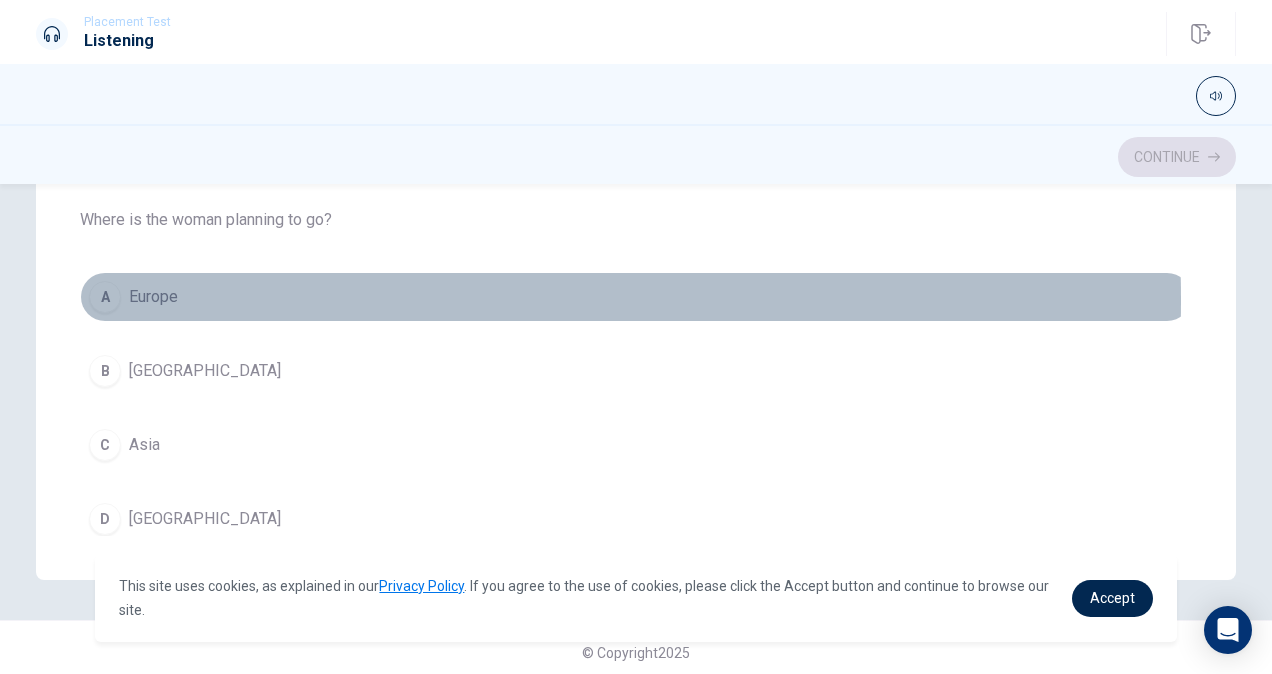 click on "A" at bounding box center [105, 297] 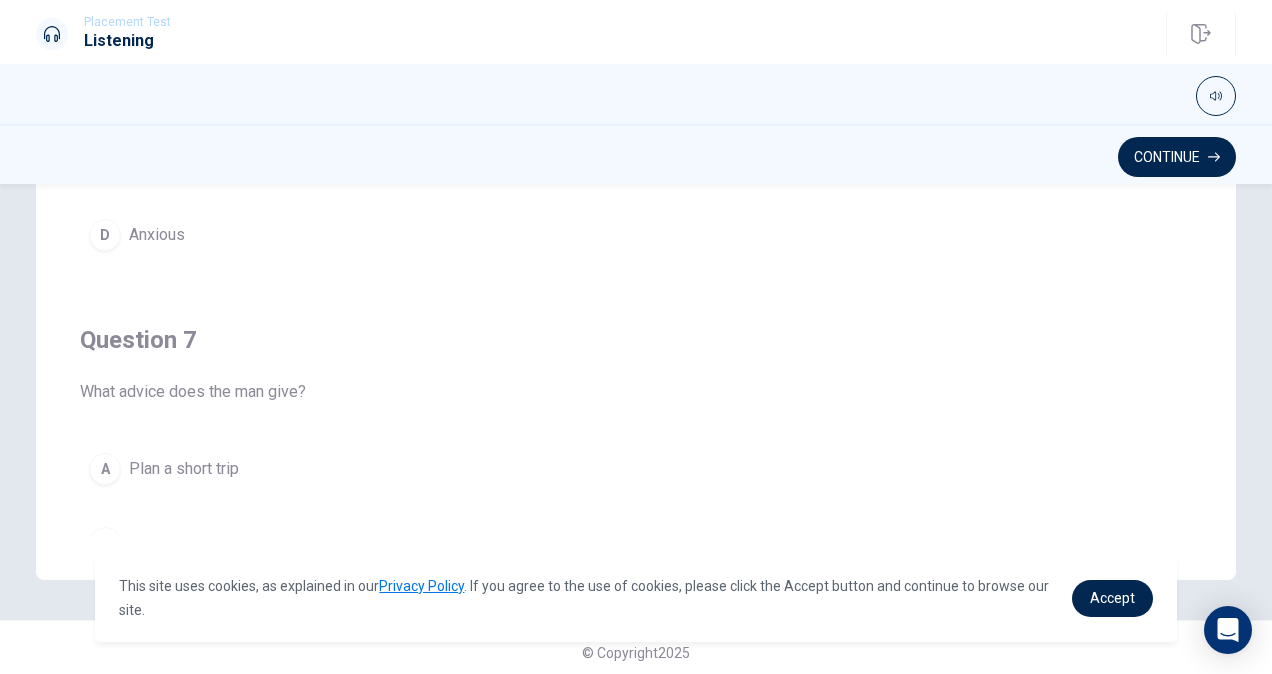 scroll, scrollTop: 0, scrollLeft: 0, axis: both 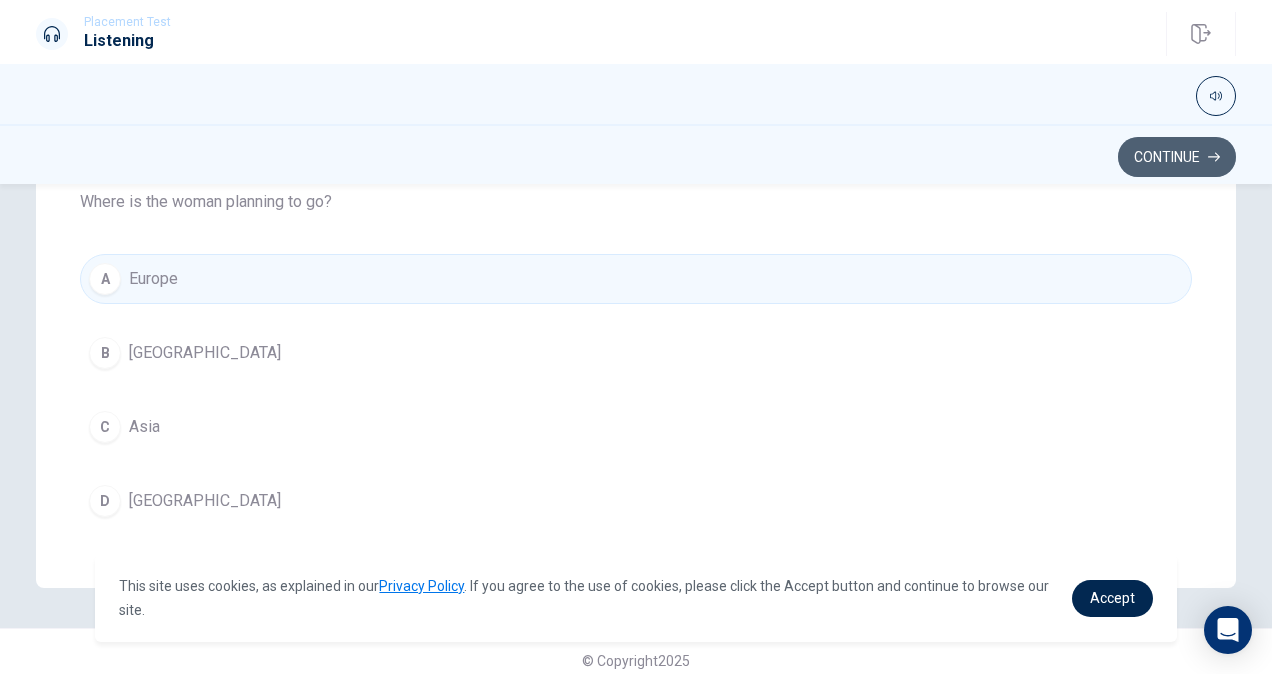 click on "Continue" at bounding box center [1177, 157] 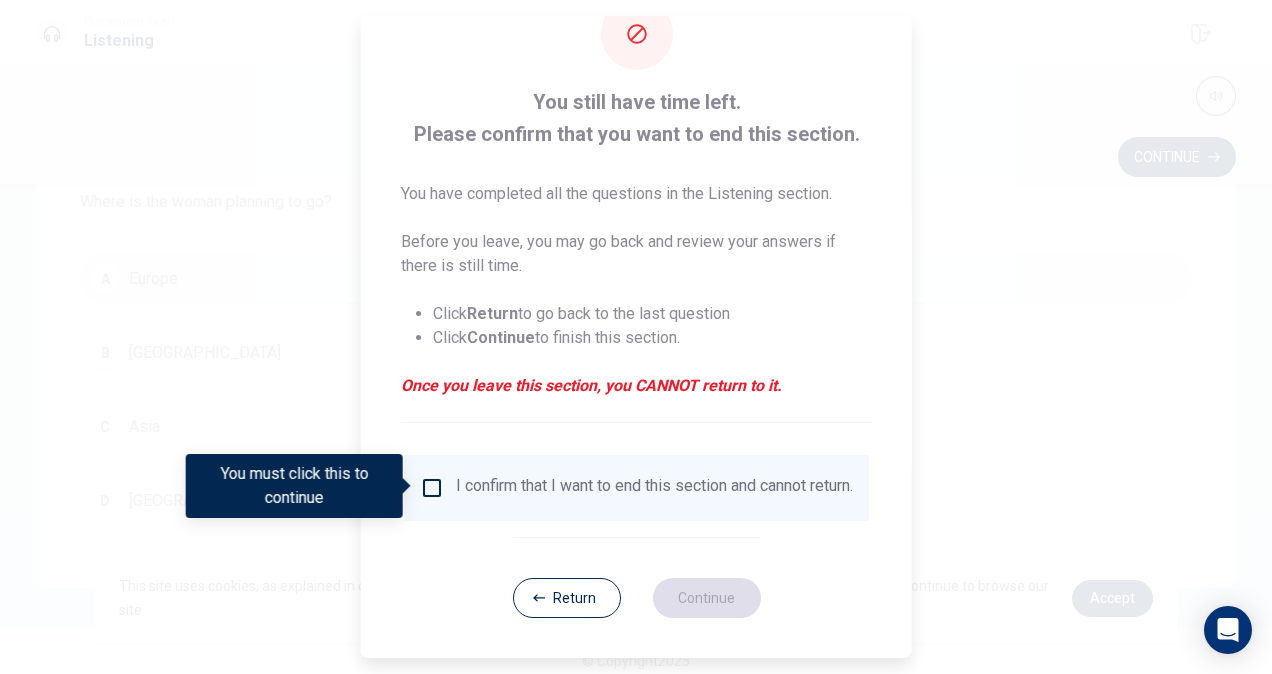 scroll, scrollTop: 61, scrollLeft: 0, axis: vertical 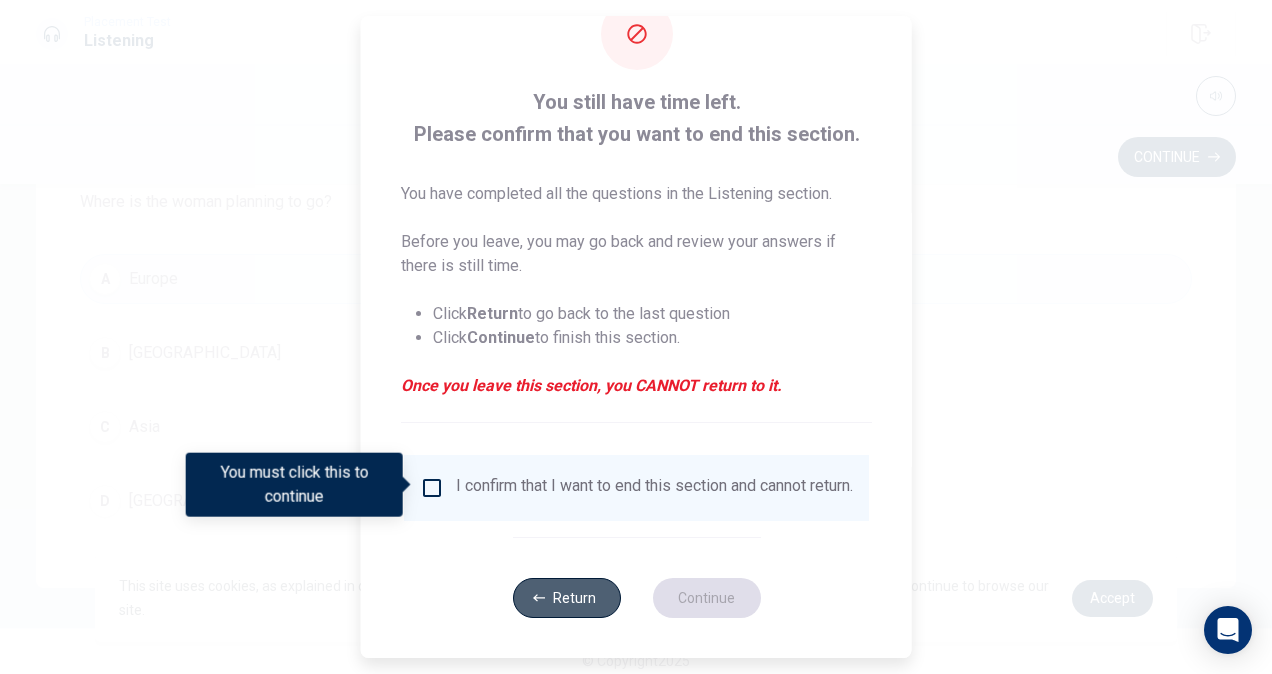 click on "Return" at bounding box center (566, 598) 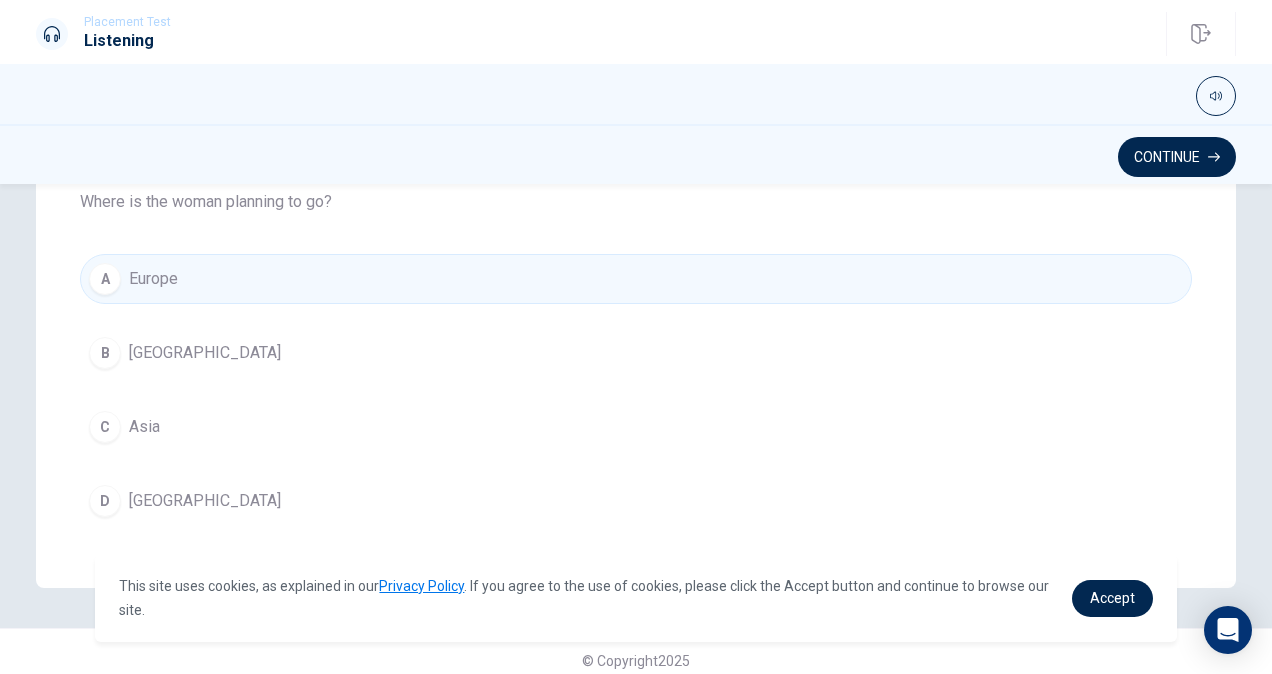 scroll, scrollTop: 458, scrollLeft: 0, axis: vertical 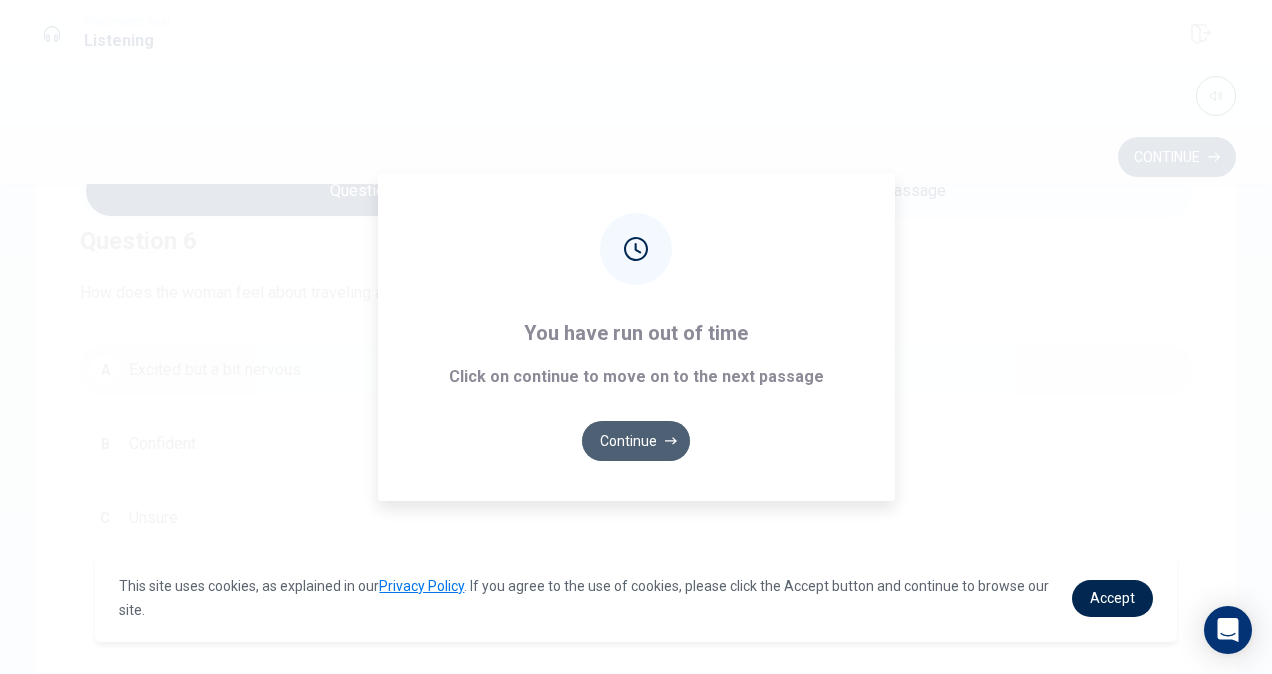 click on "Continue" at bounding box center (636, 441) 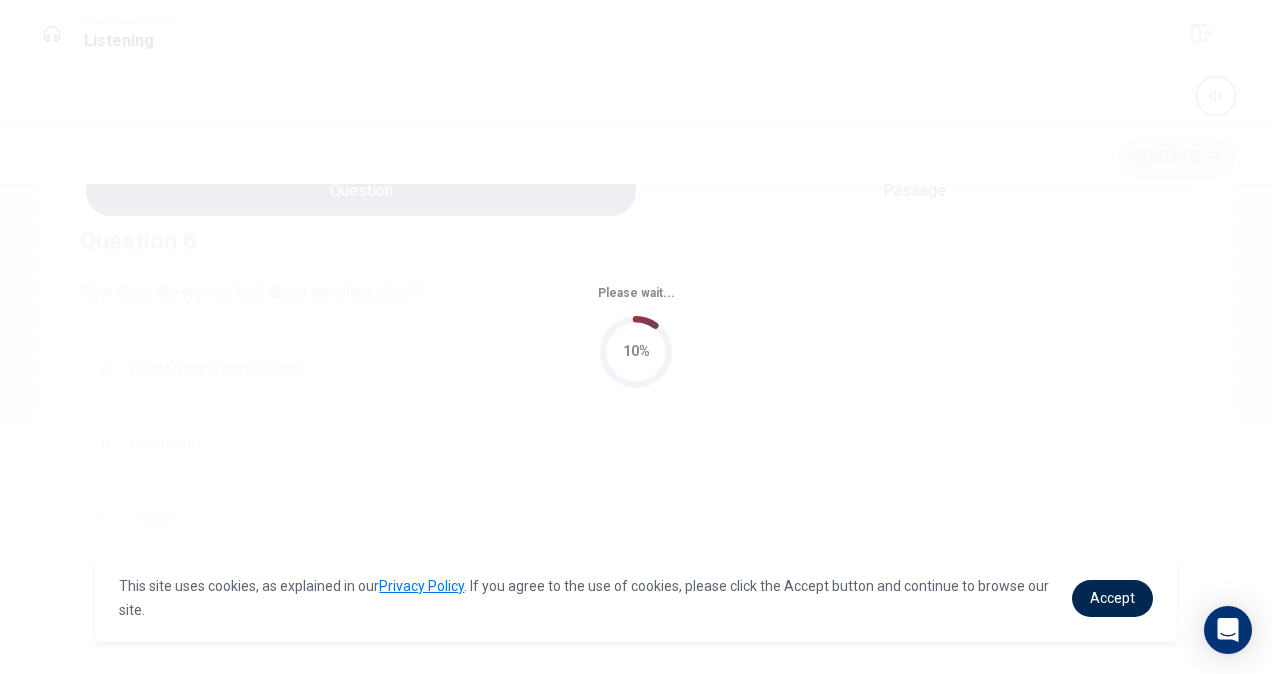scroll, scrollTop: 0, scrollLeft: 0, axis: both 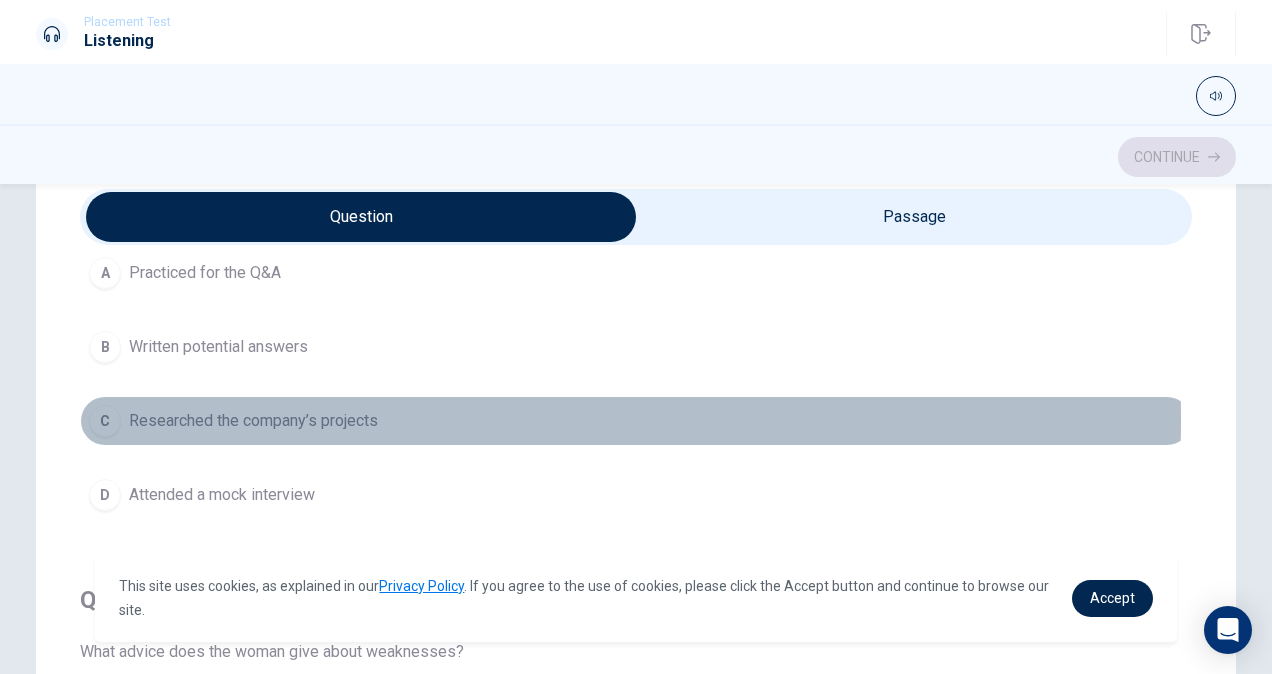 click on "C" at bounding box center (105, 421) 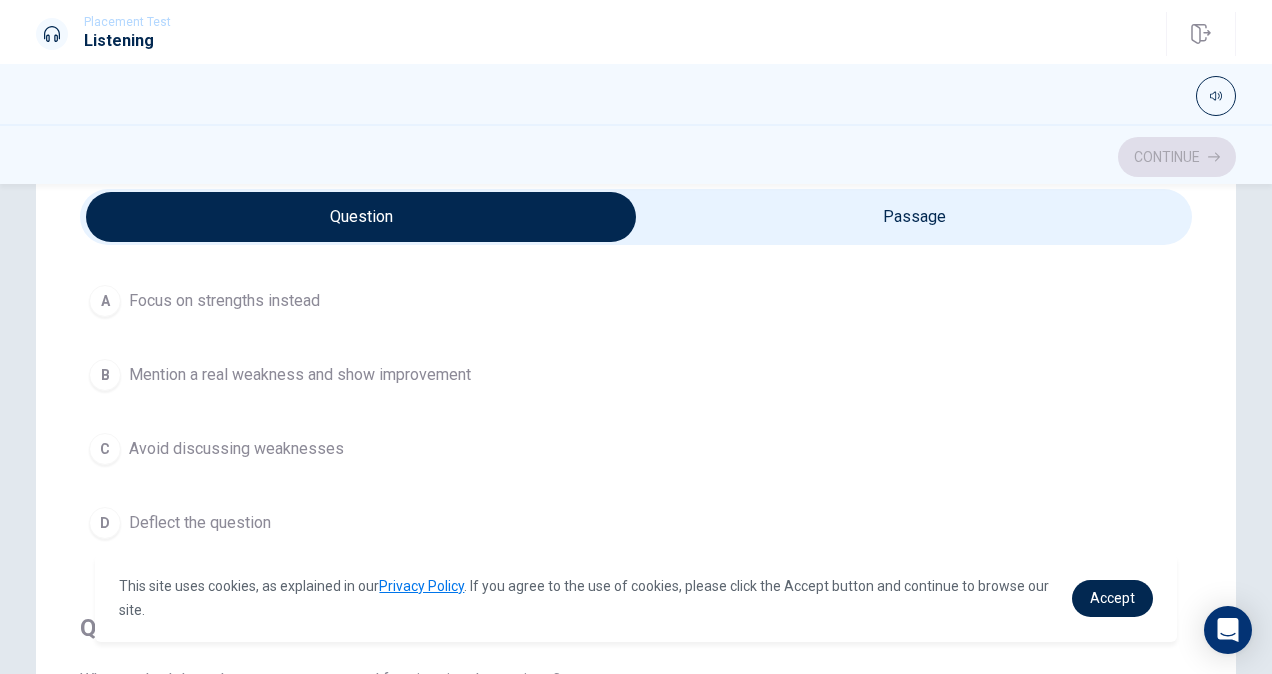 scroll, scrollTop: 576, scrollLeft: 0, axis: vertical 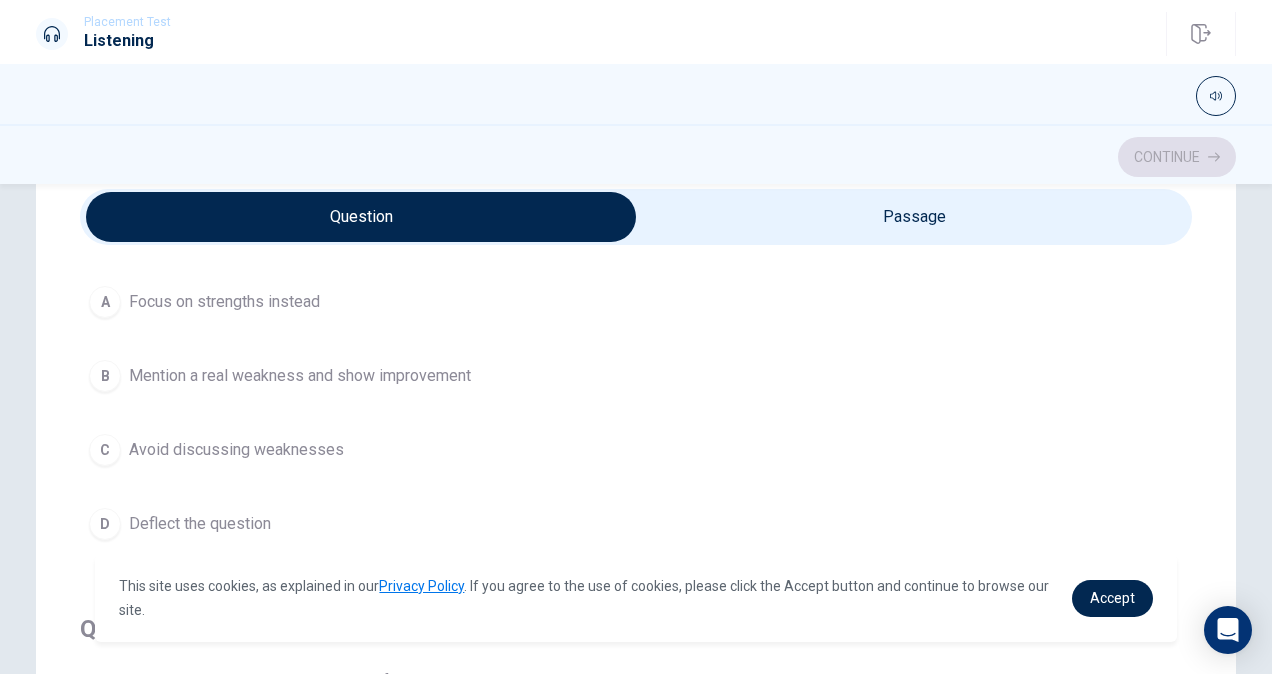 click on "A" at bounding box center (105, 302) 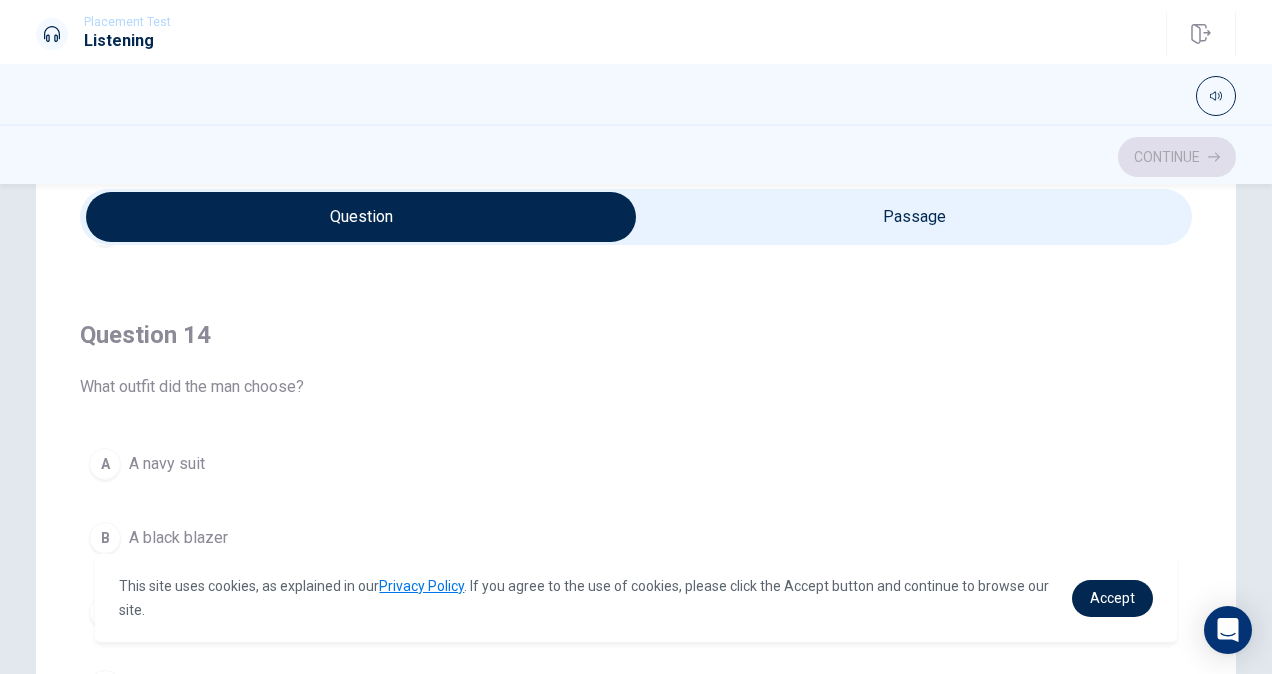 scroll, scrollTop: 1443, scrollLeft: 0, axis: vertical 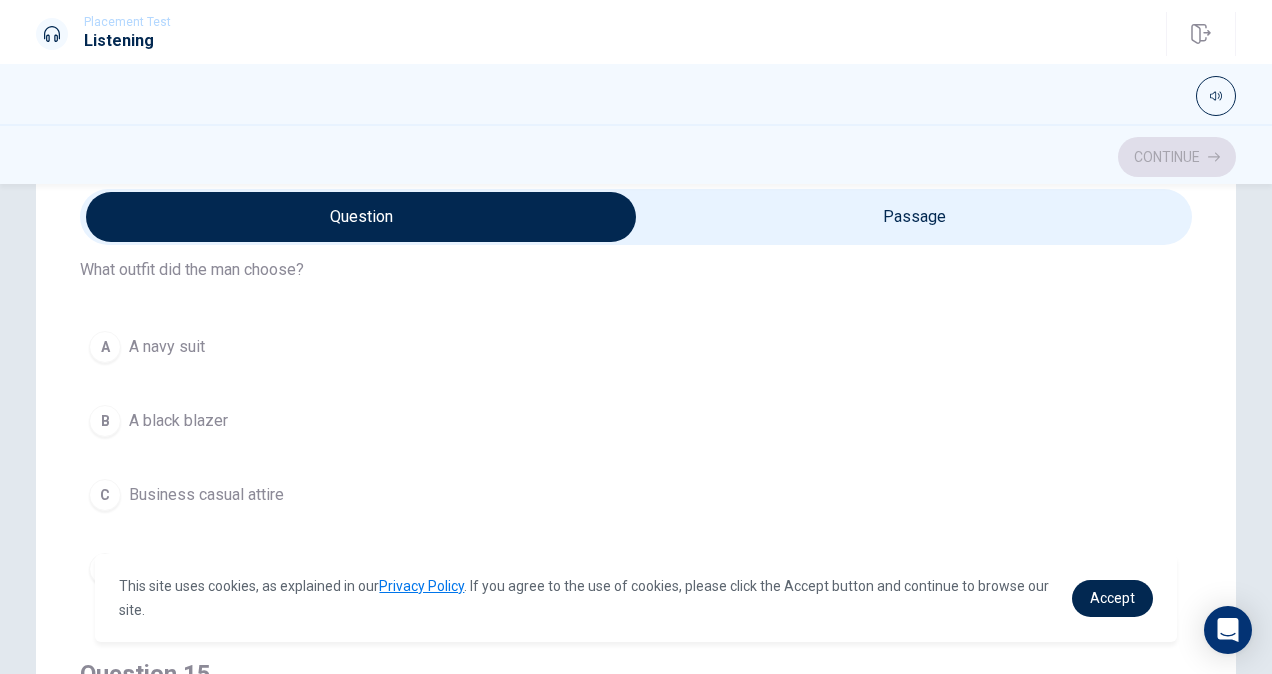 click on "A A navy suit" at bounding box center [636, 347] 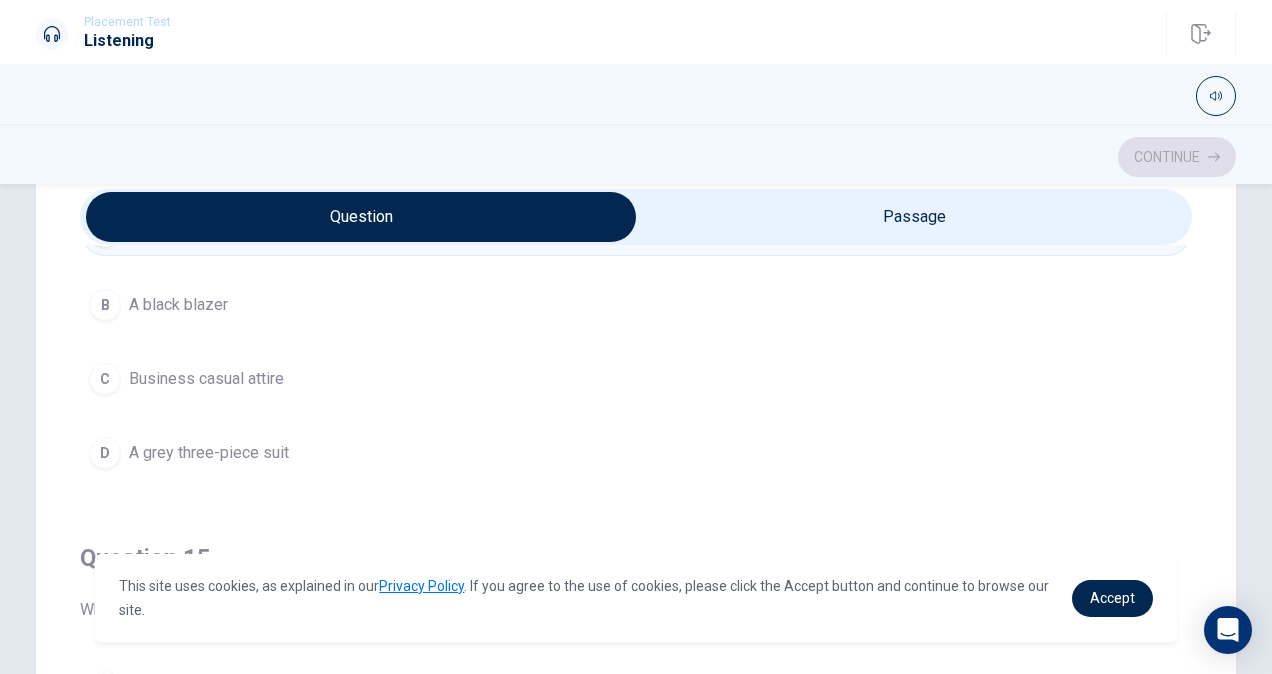 scroll, scrollTop: 1606, scrollLeft: 0, axis: vertical 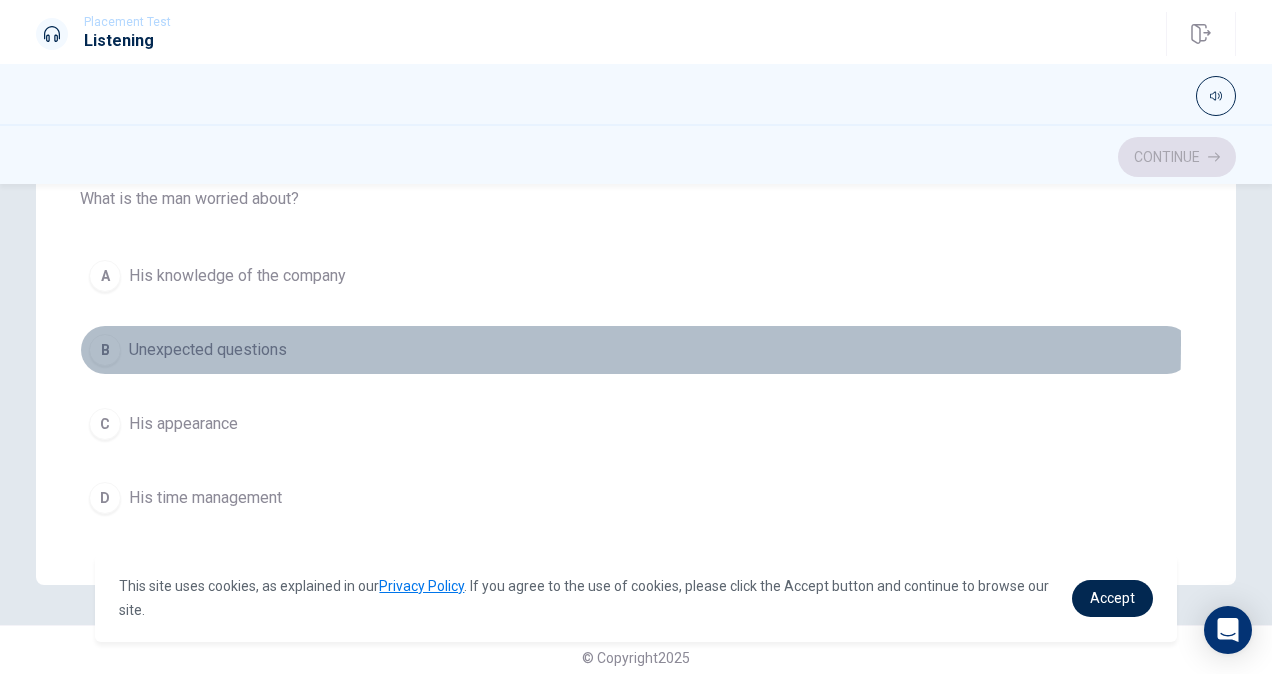 click on "B" at bounding box center (105, 350) 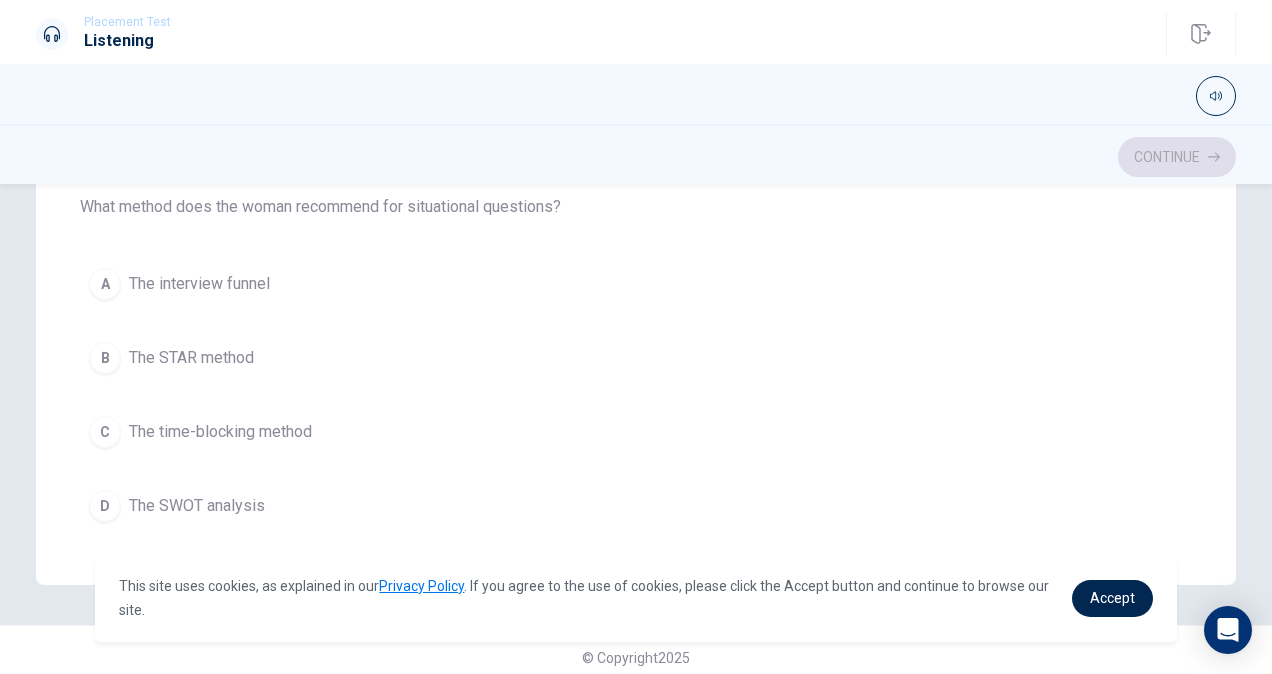 scroll, scrollTop: 684, scrollLeft: 0, axis: vertical 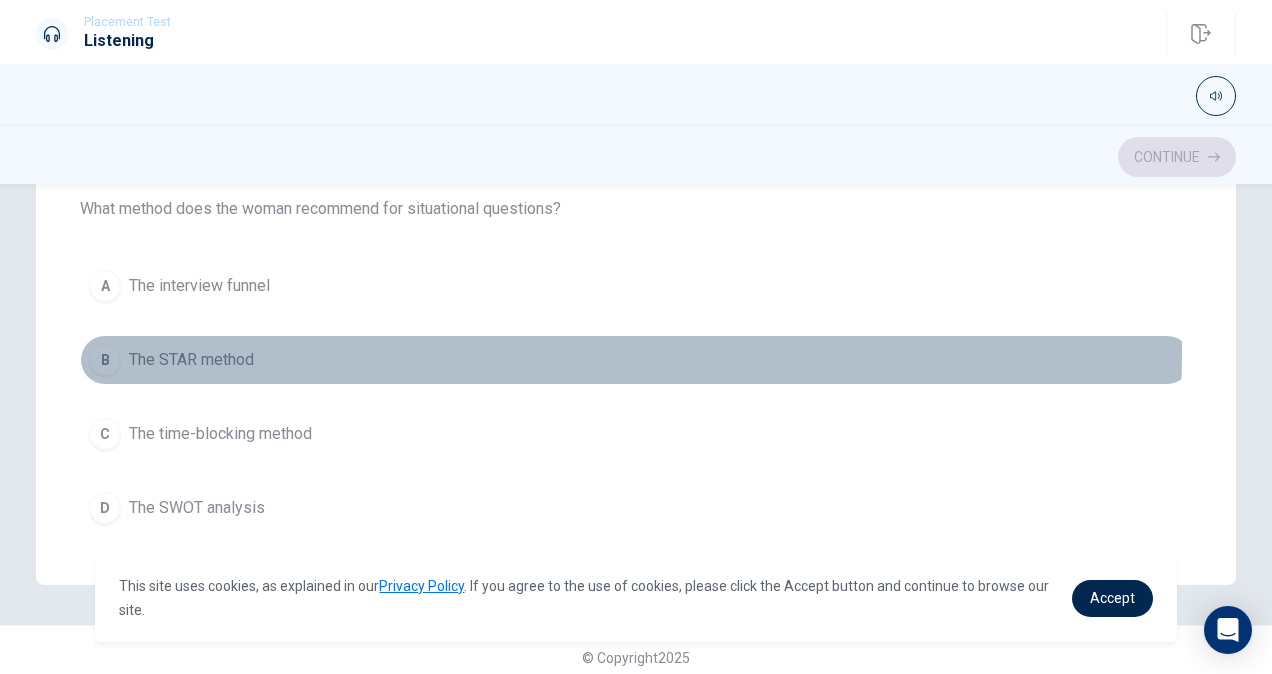 click on "B" at bounding box center [105, 360] 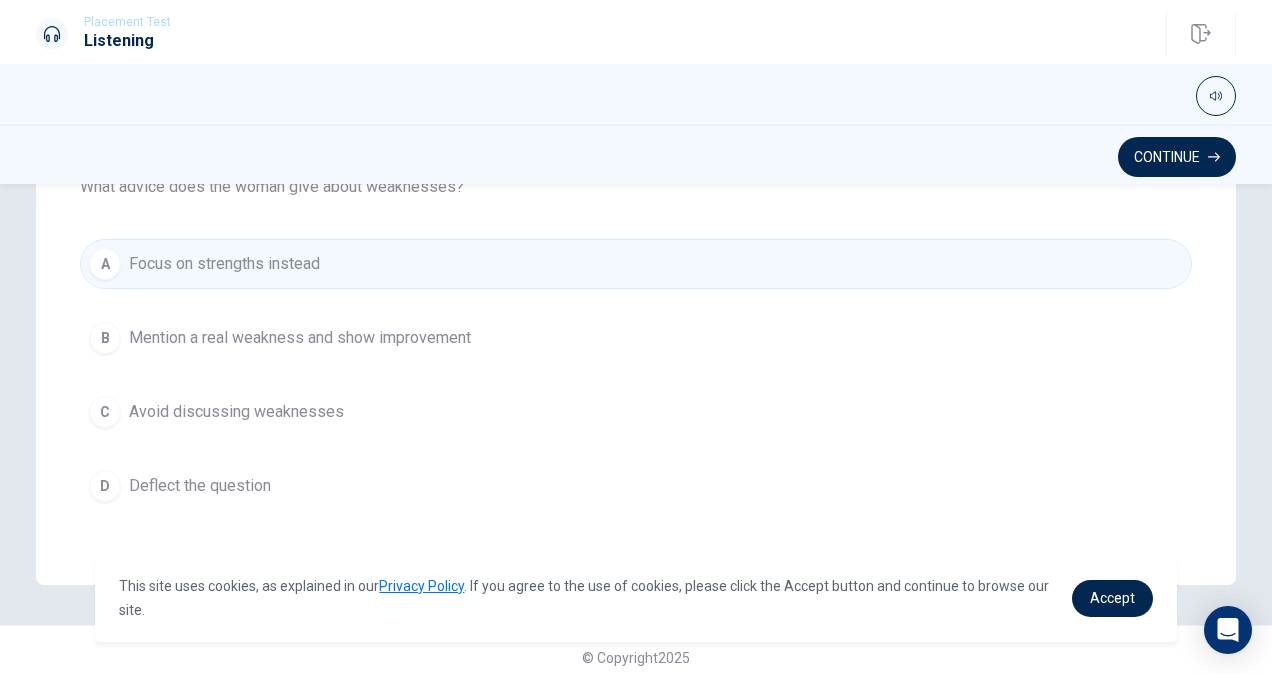 scroll, scrollTop: 266, scrollLeft: 0, axis: vertical 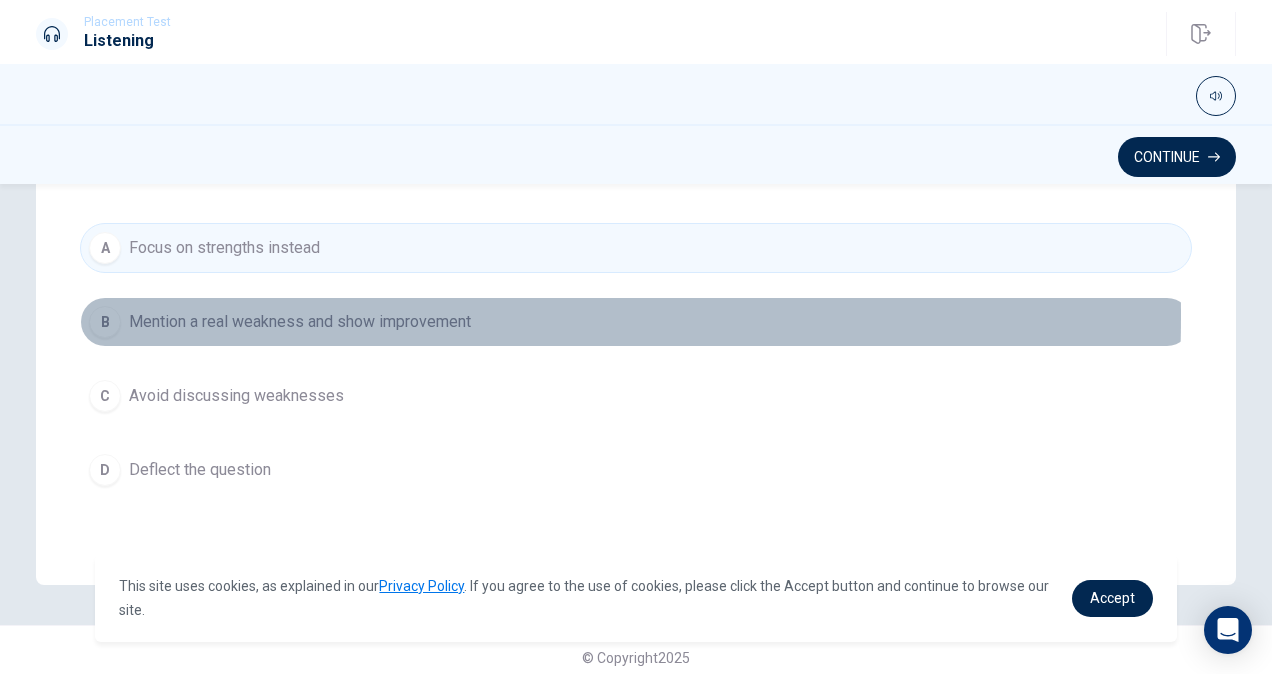 click on "B" at bounding box center (105, 322) 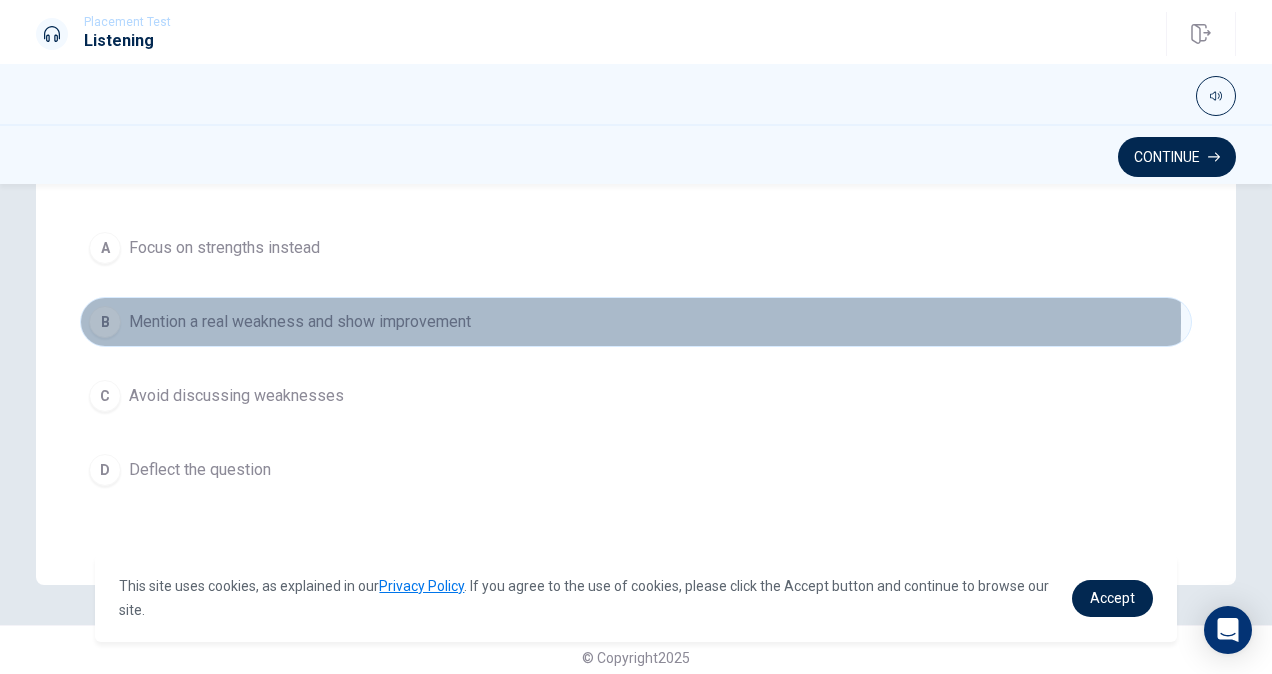 click on "Mention a real weakness and show improvement" at bounding box center (300, 322) 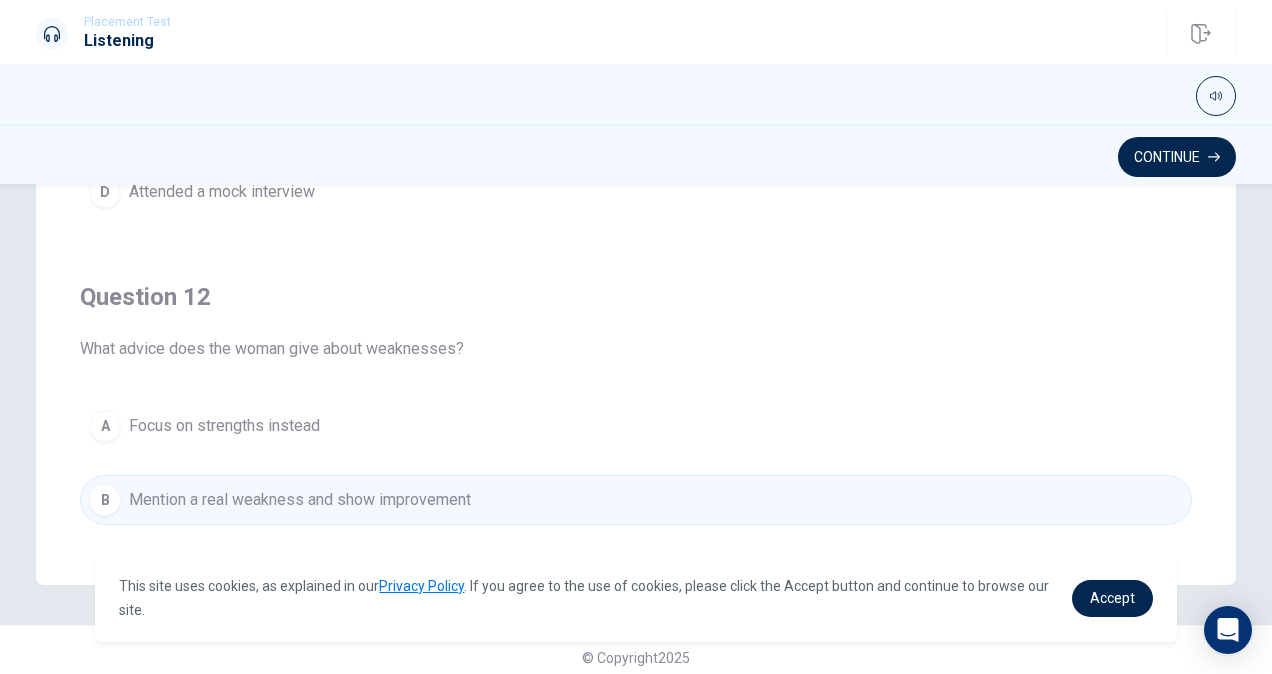 scroll, scrollTop: 0, scrollLeft: 0, axis: both 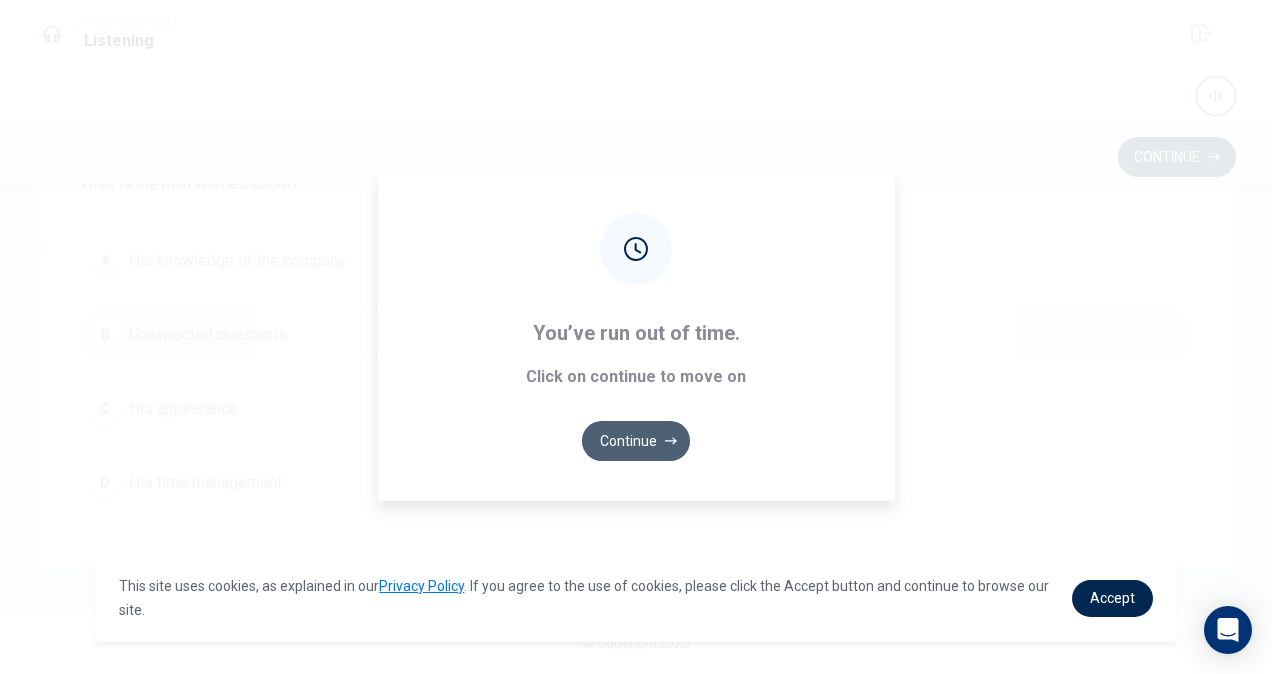 click on "Continue" at bounding box center [636, 441] 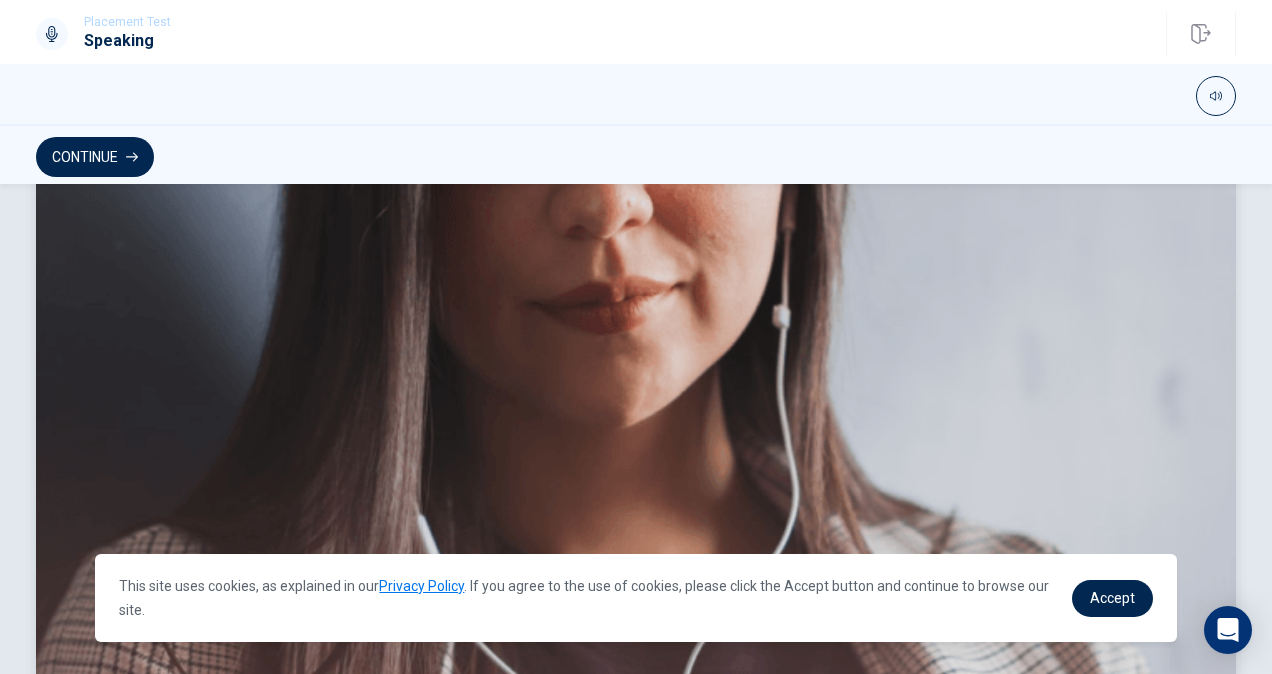 scroll, scrollTop: 526, scrollLeft: 0, axis: vertical 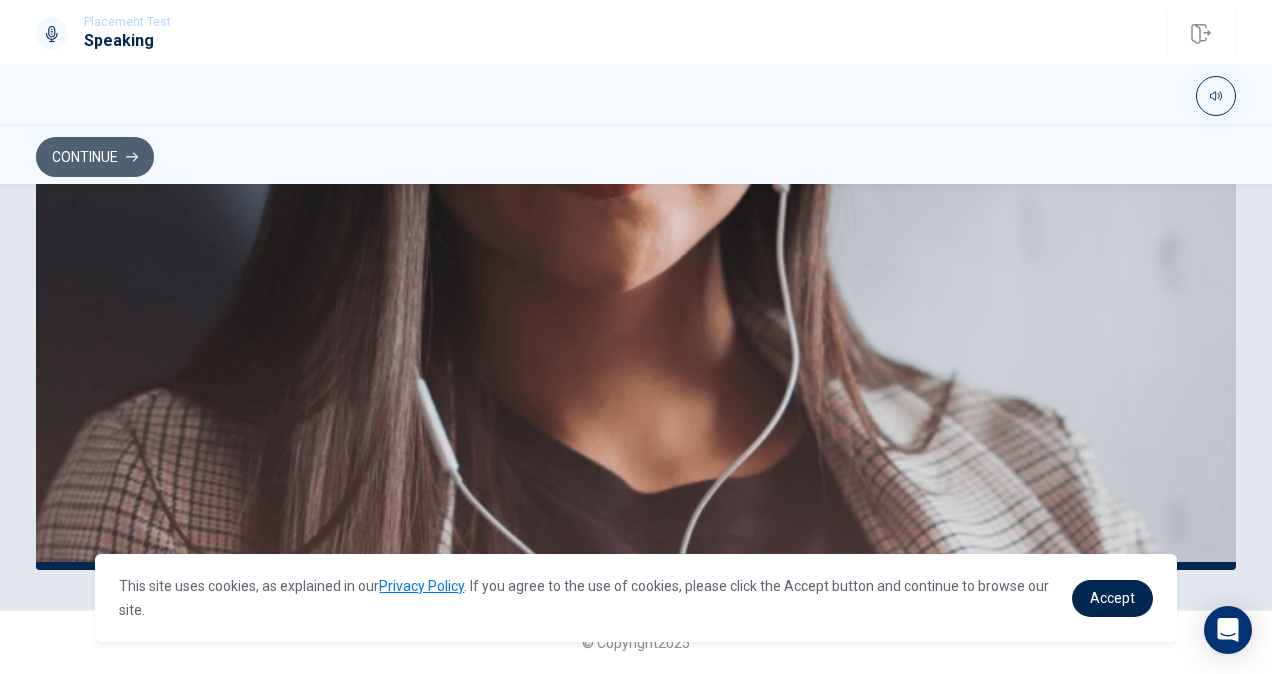 click on "Continue" at bounding box center [95, 157] 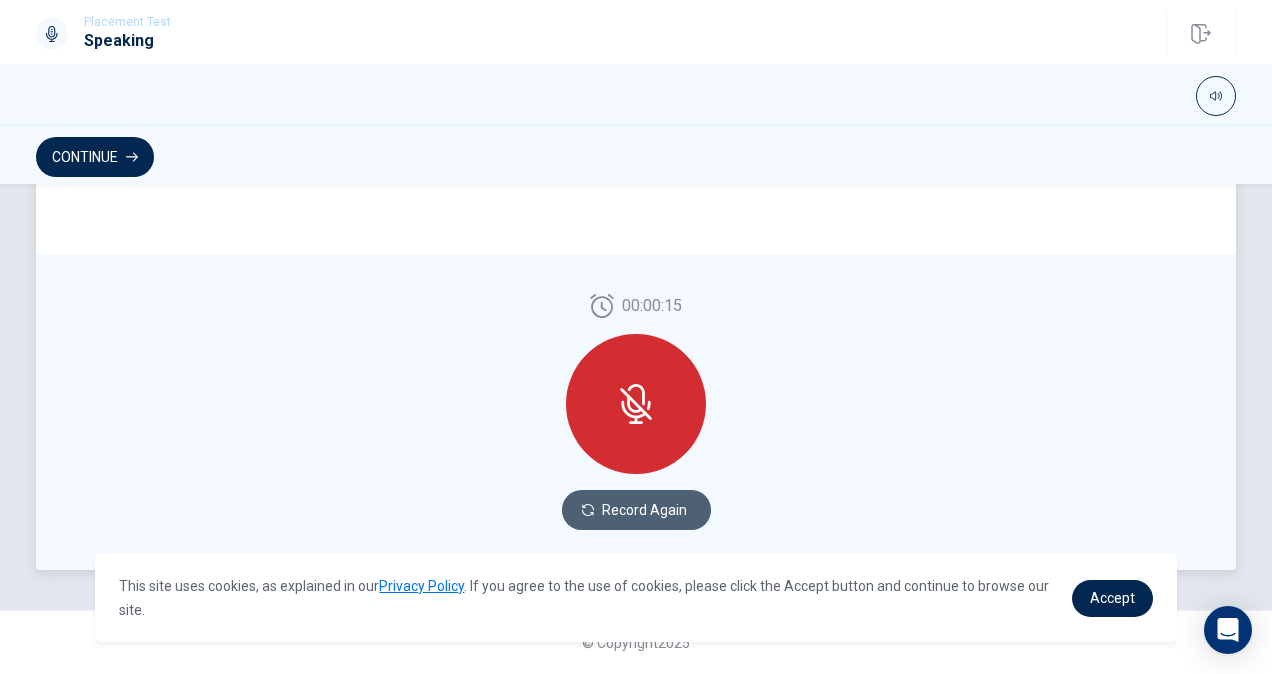 click on "Record Again" at bounding box center (636, 510) 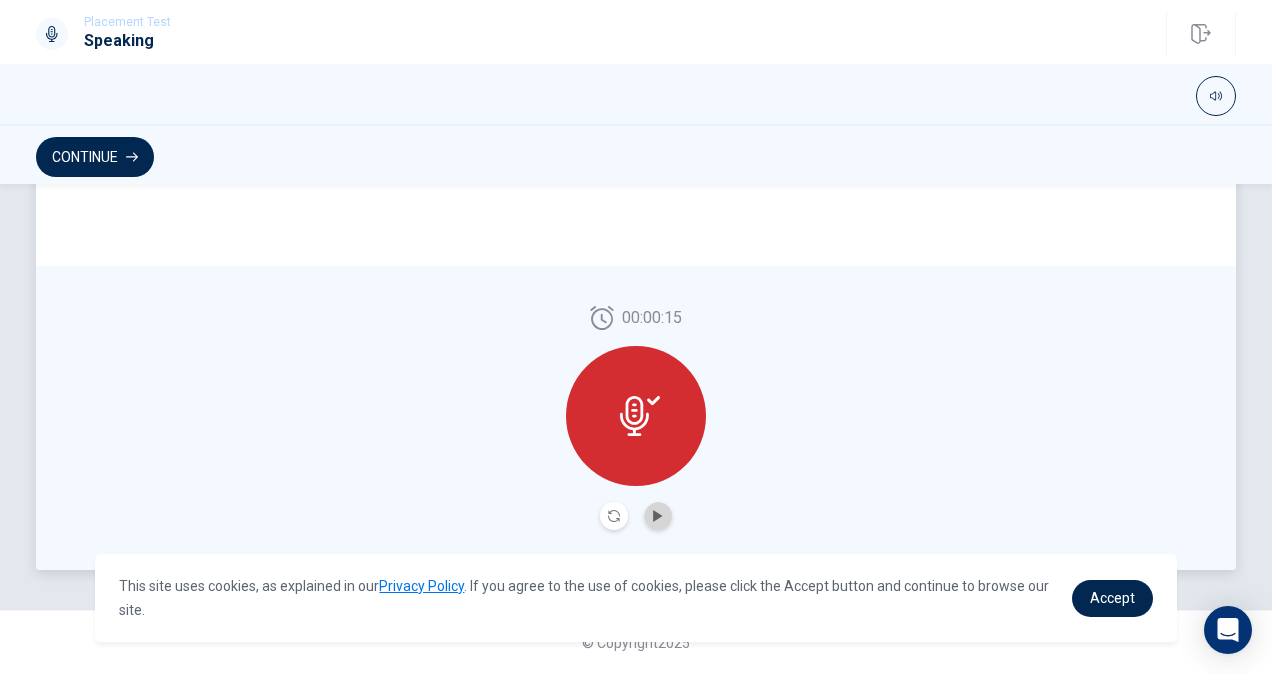 click at bounding box center (658, 516) 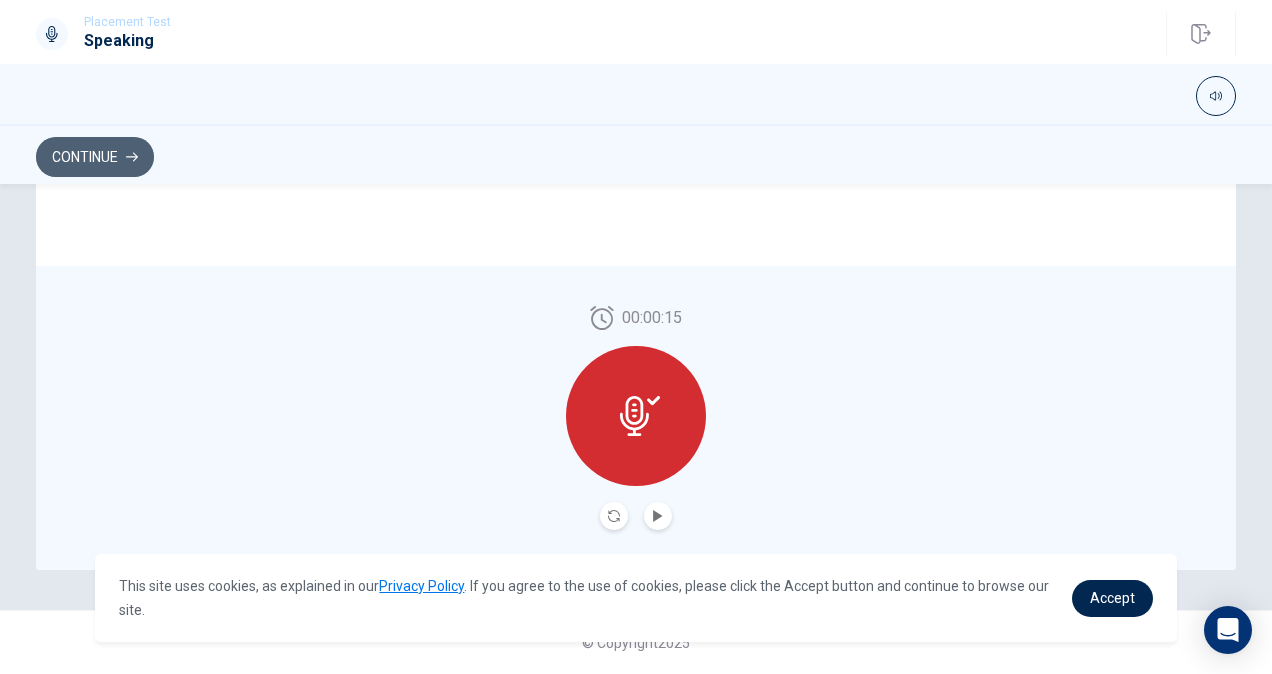 click on "Continue" at bounding box center (95, 157) 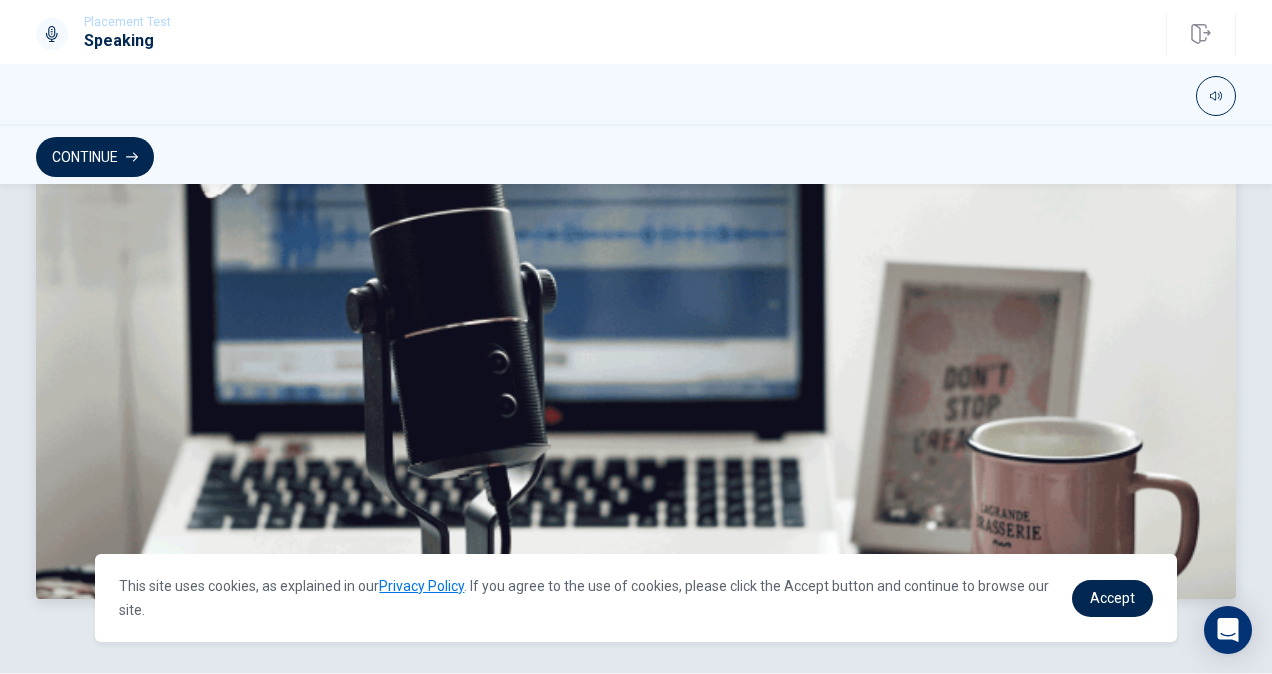 scroll, scrollTop: 586, scrollLeft: 0, axis: vertical 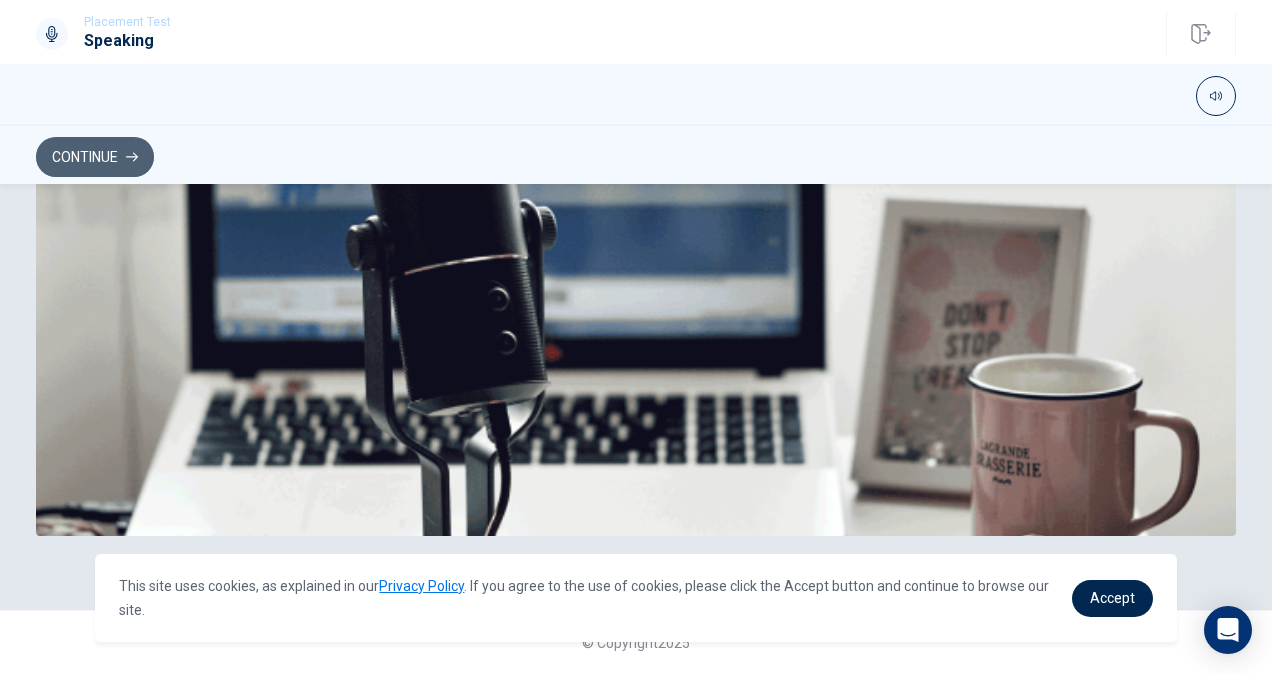 click on "Continue" at bounding box center [95, 157] 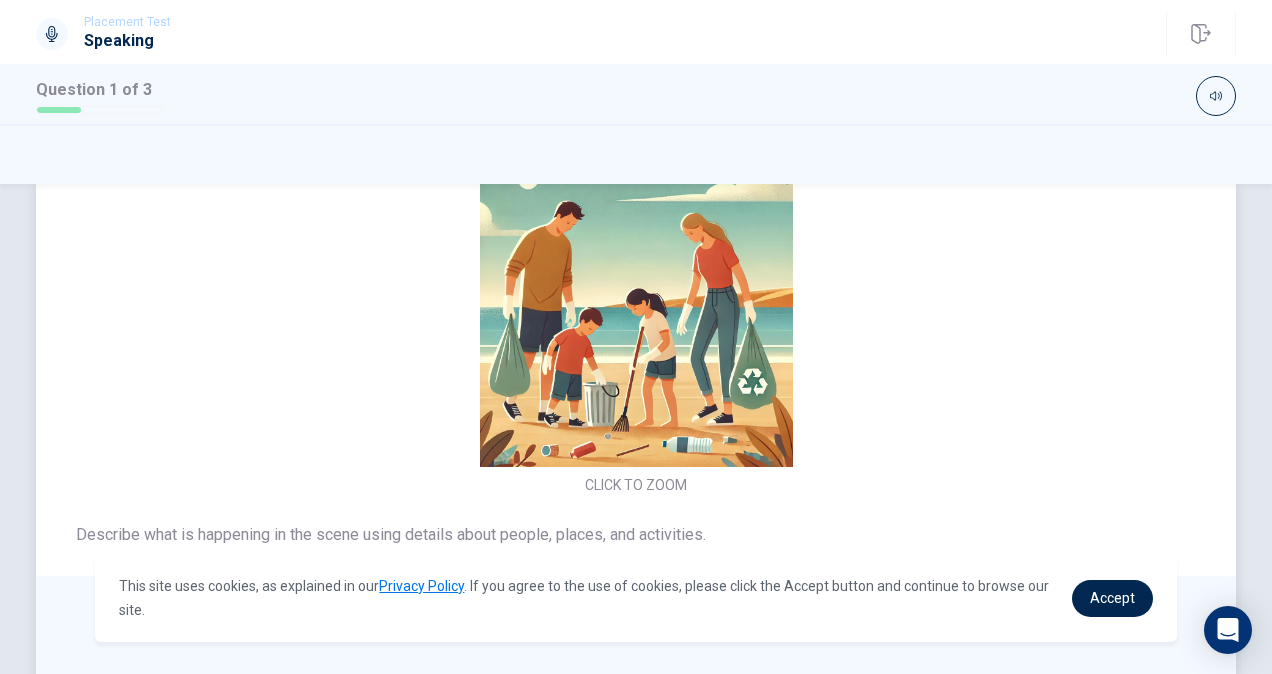 scroll, scrollTop: 43, scrollLeft: 0, axis: vertical 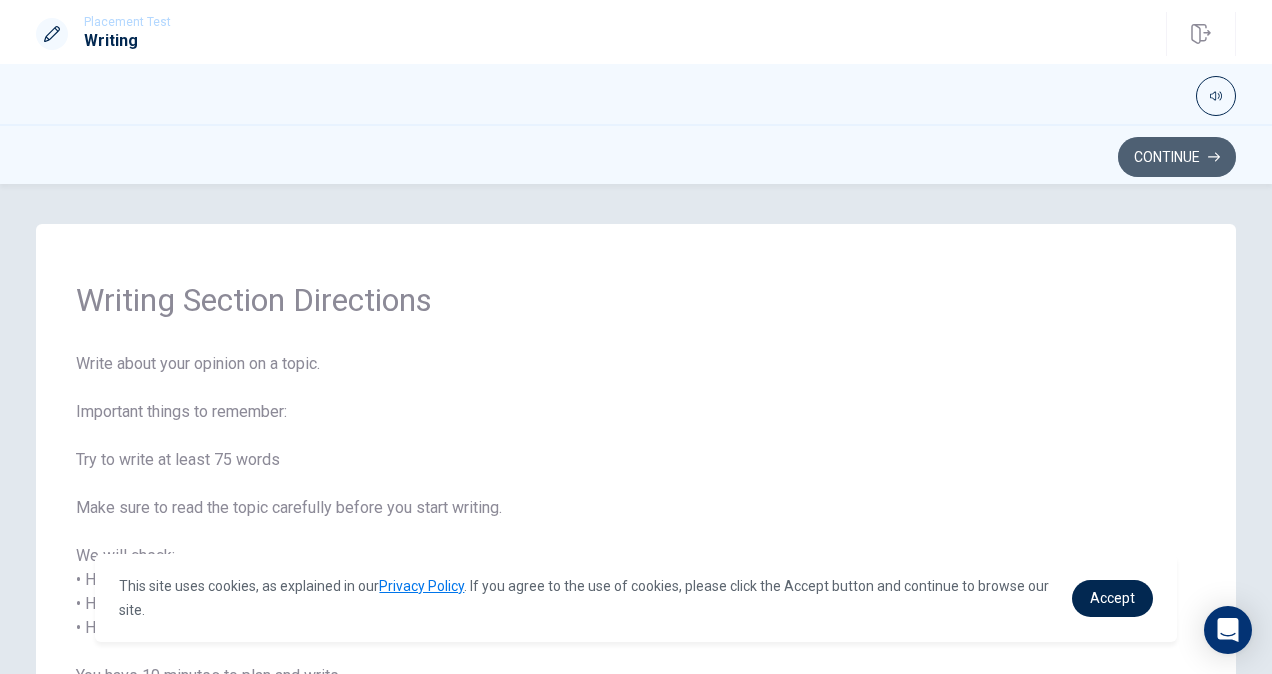 click on "Continue" at bounding box center [1177, 157] 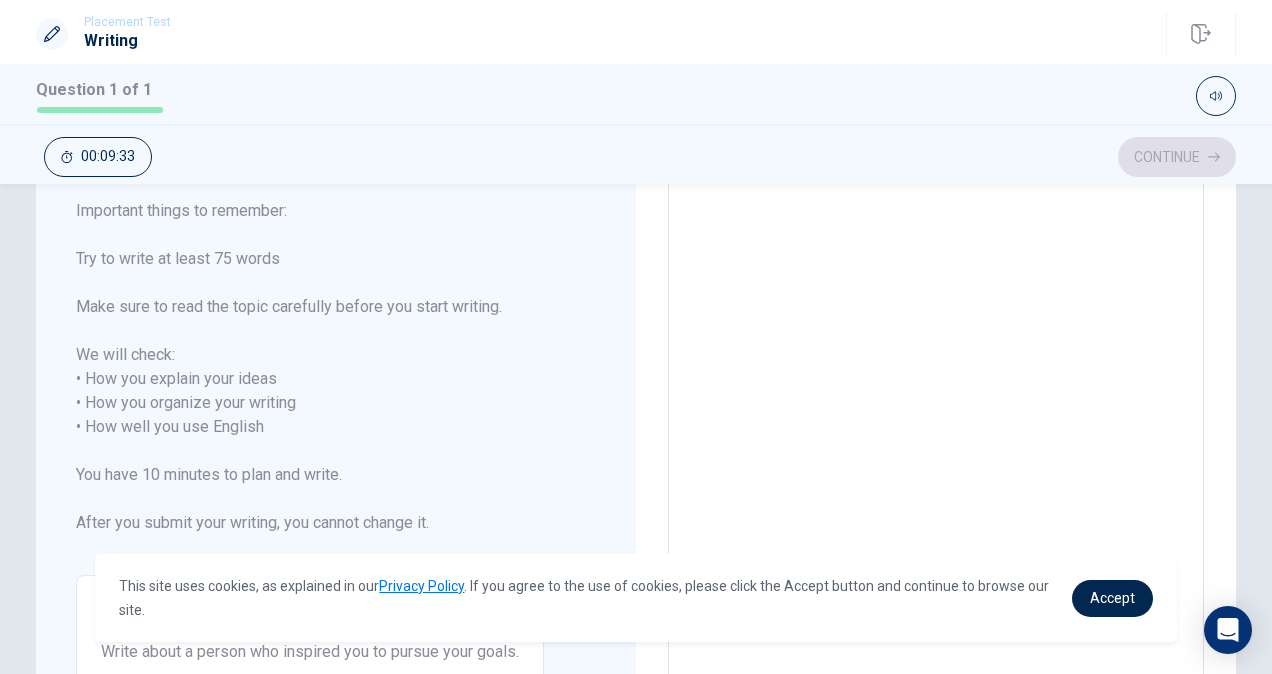 scroll, scrollTop: 0, scrollLeft: 0, axis: both 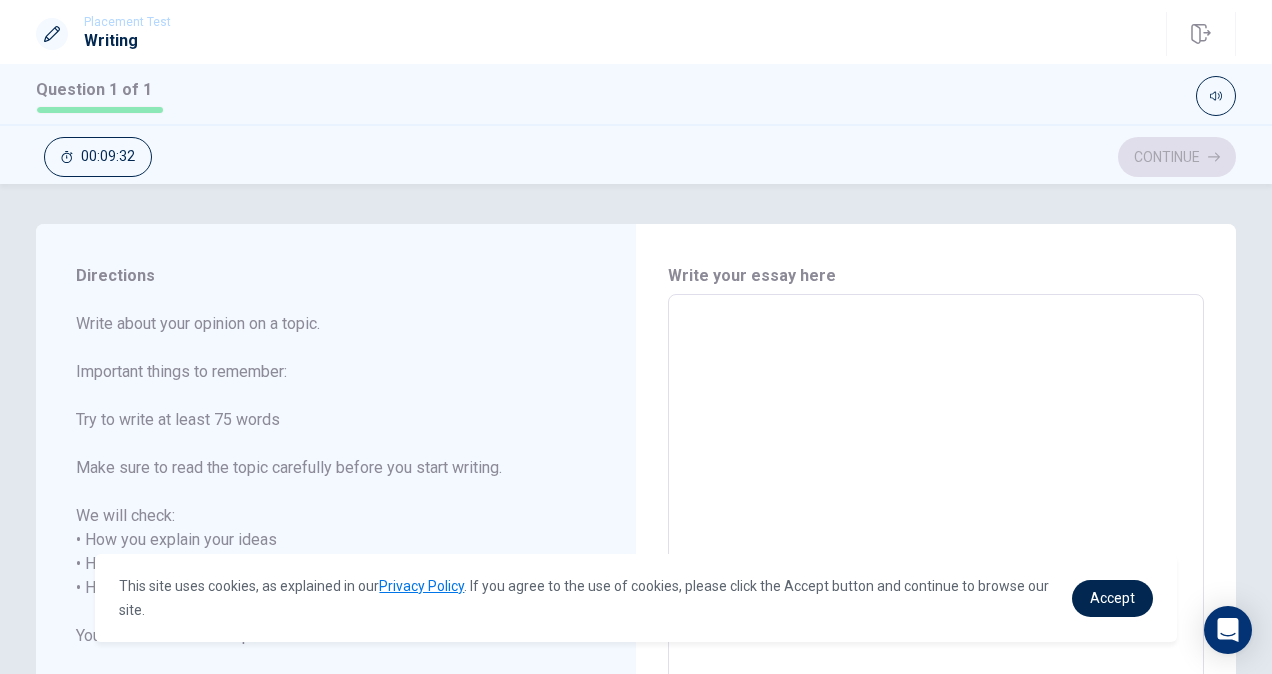 click at bounding box center [936, 576] 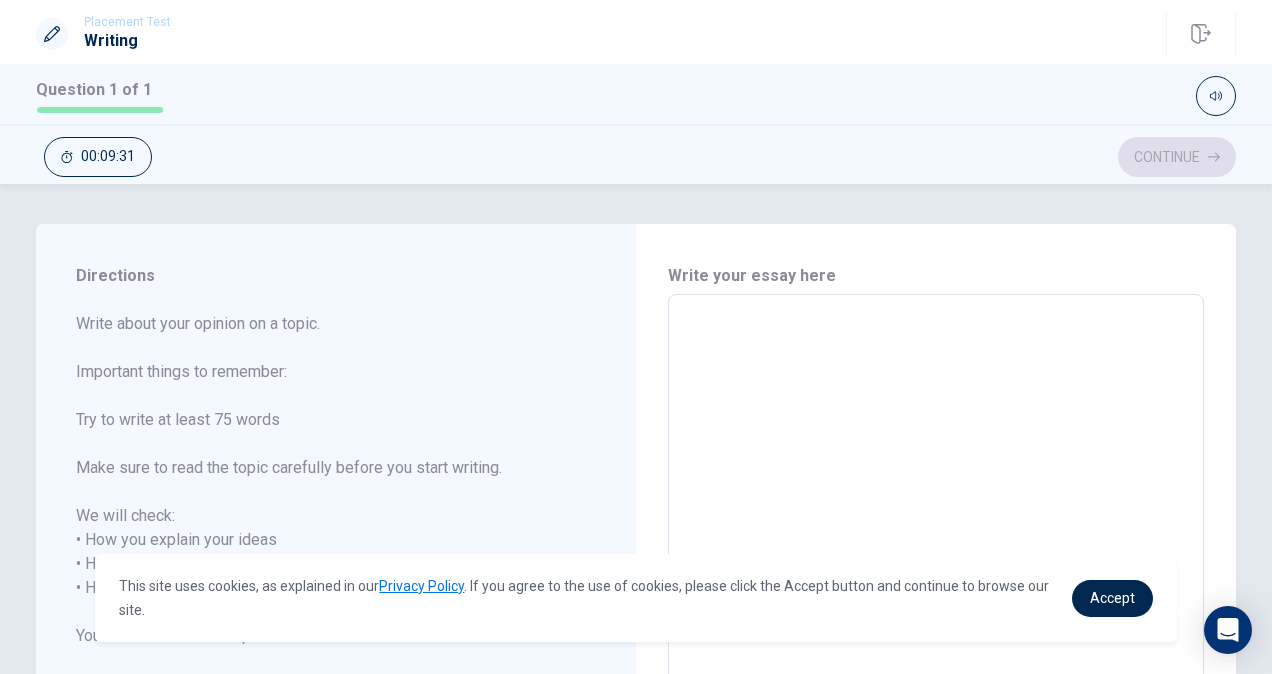 type on "M" 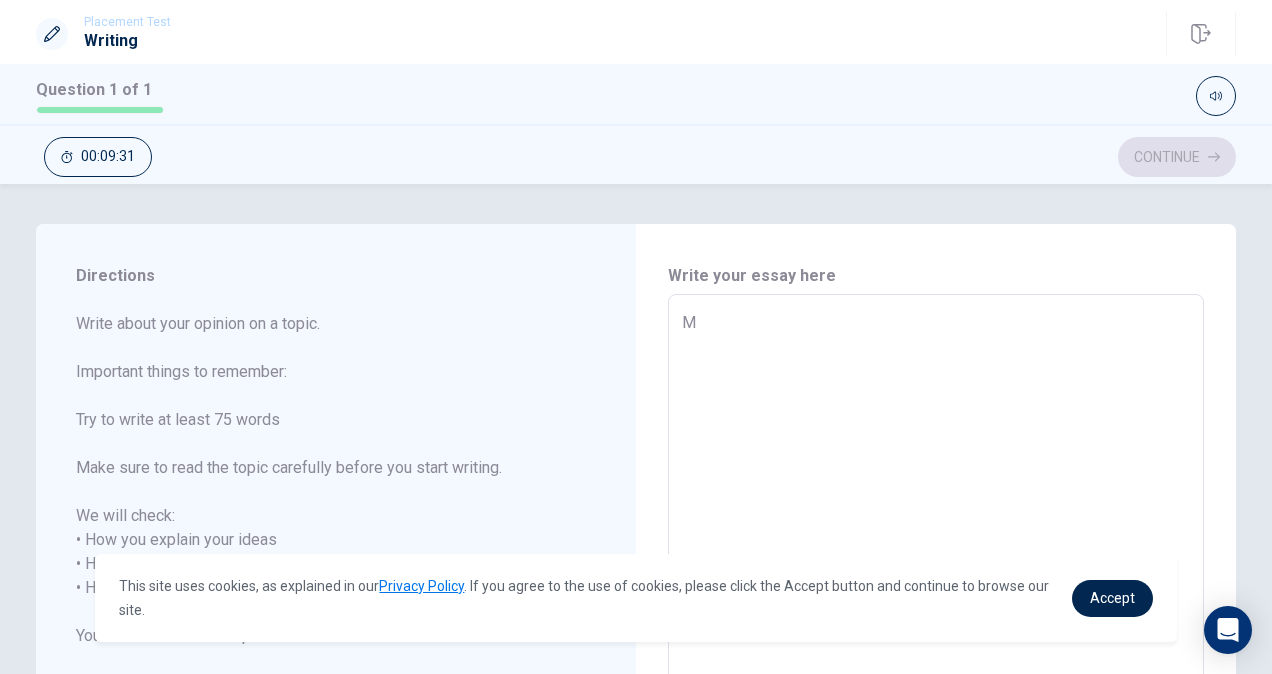 type on "x" 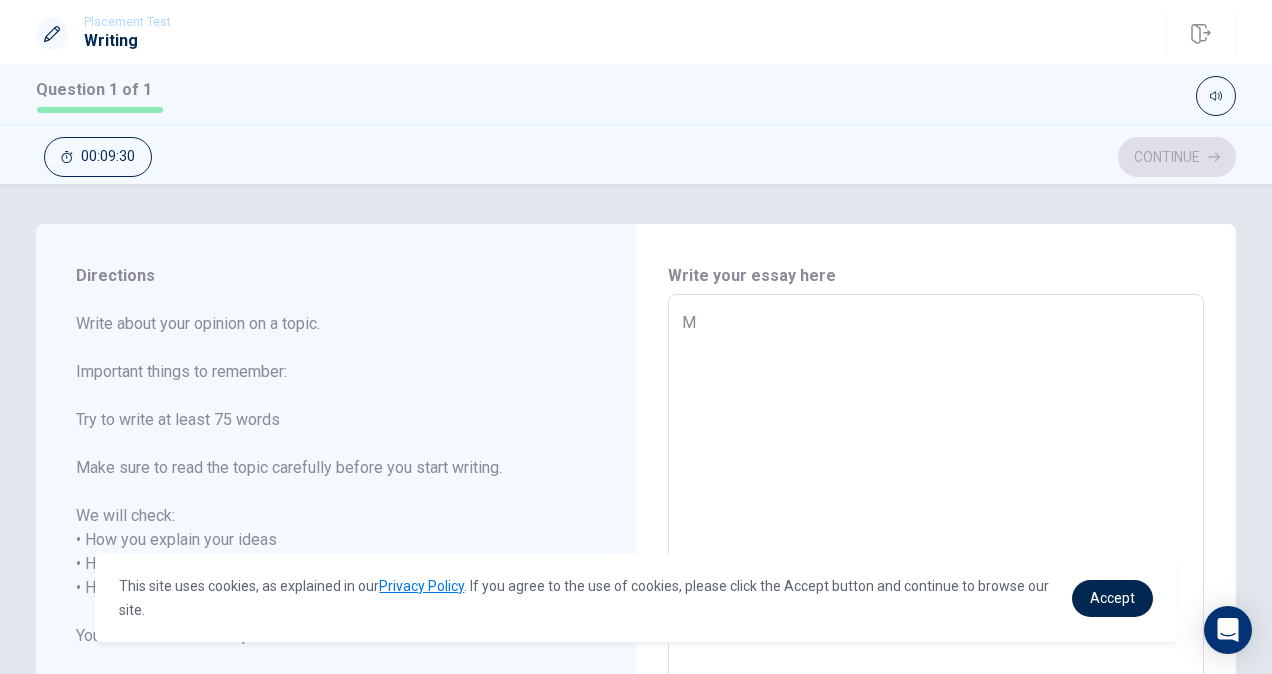 type on "My" 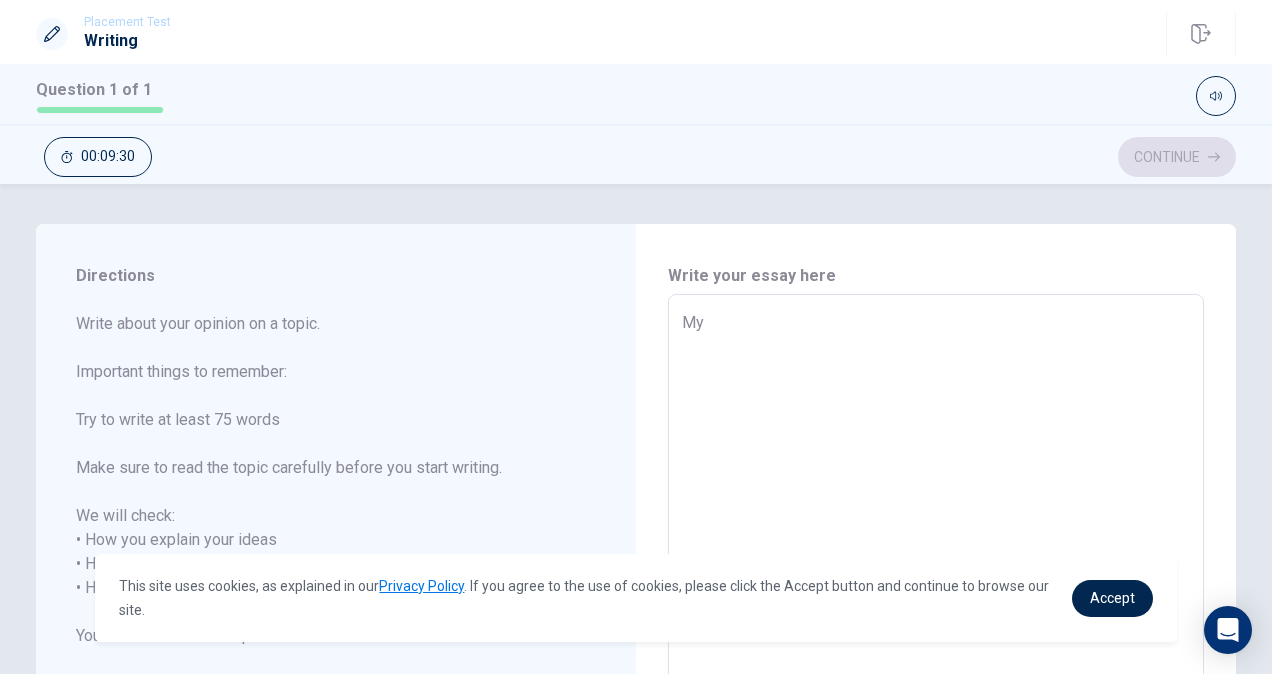 type on "x" 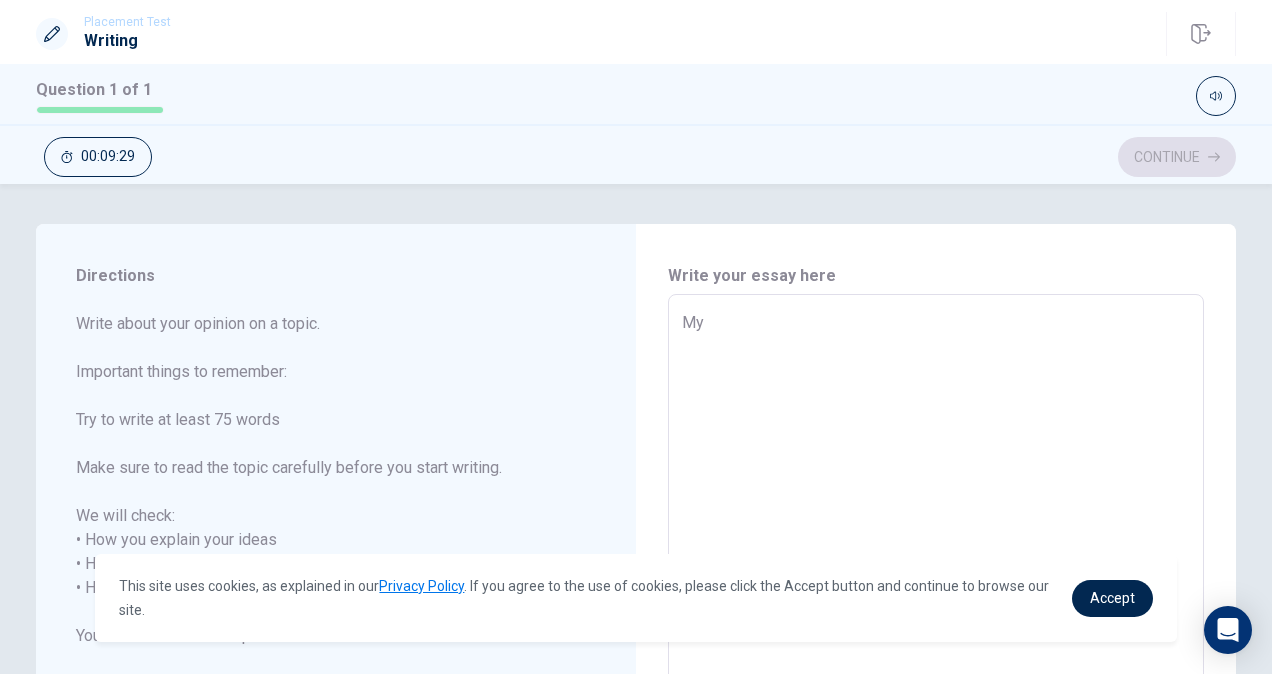 type on "My" 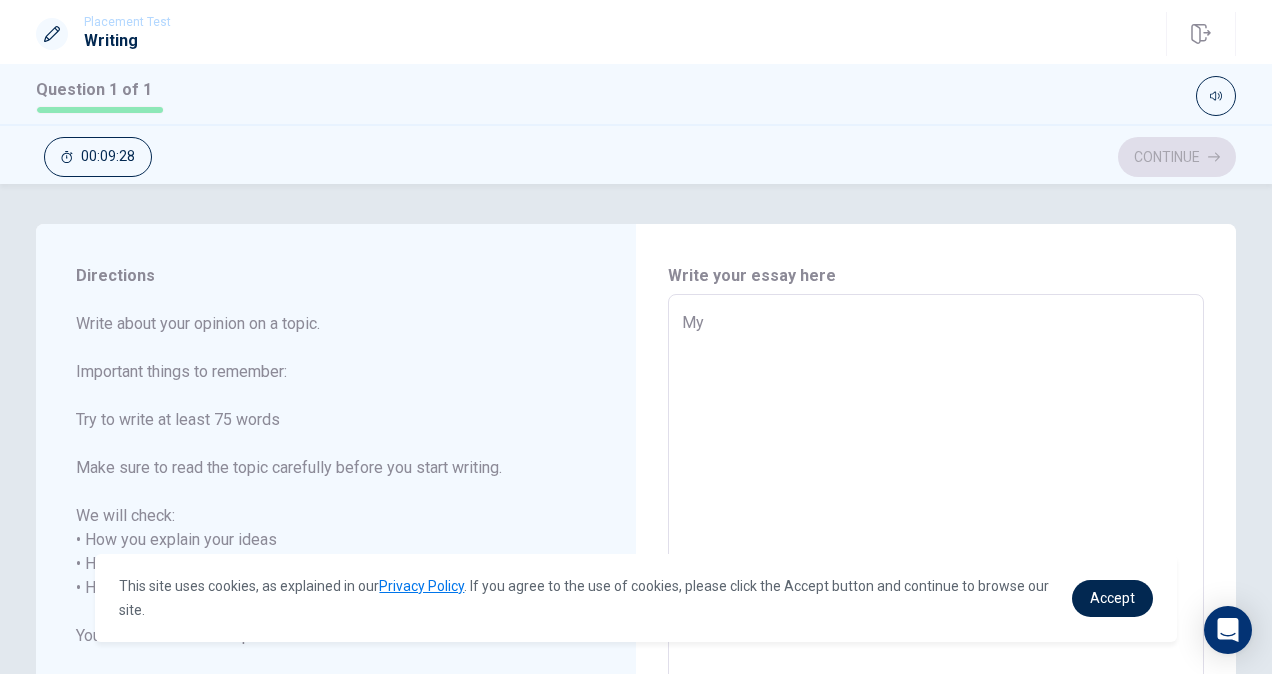 type on "My b" 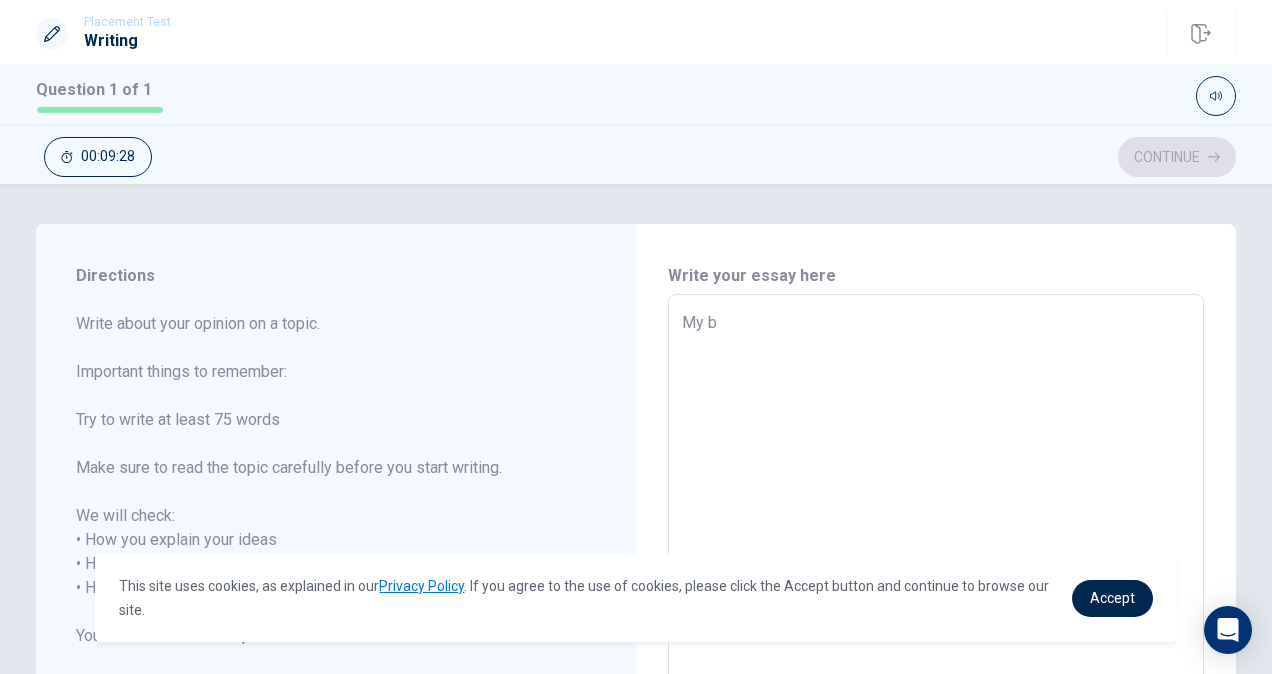 type on "x" 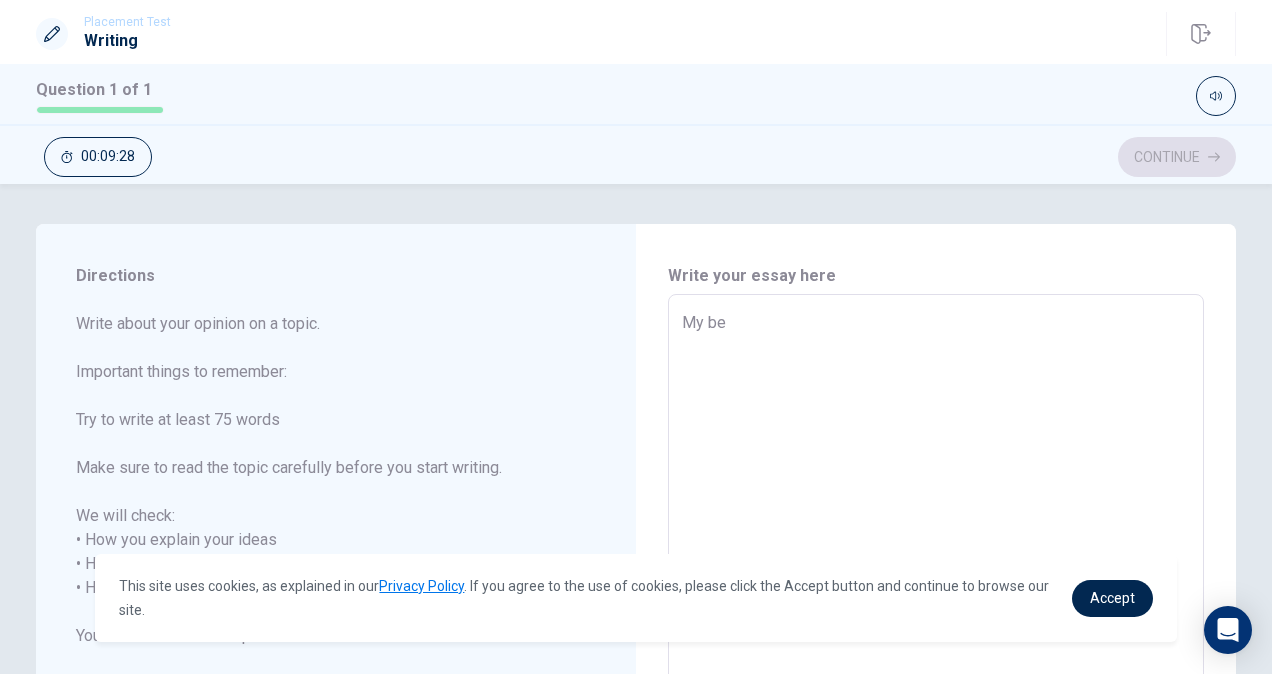 type on "x" 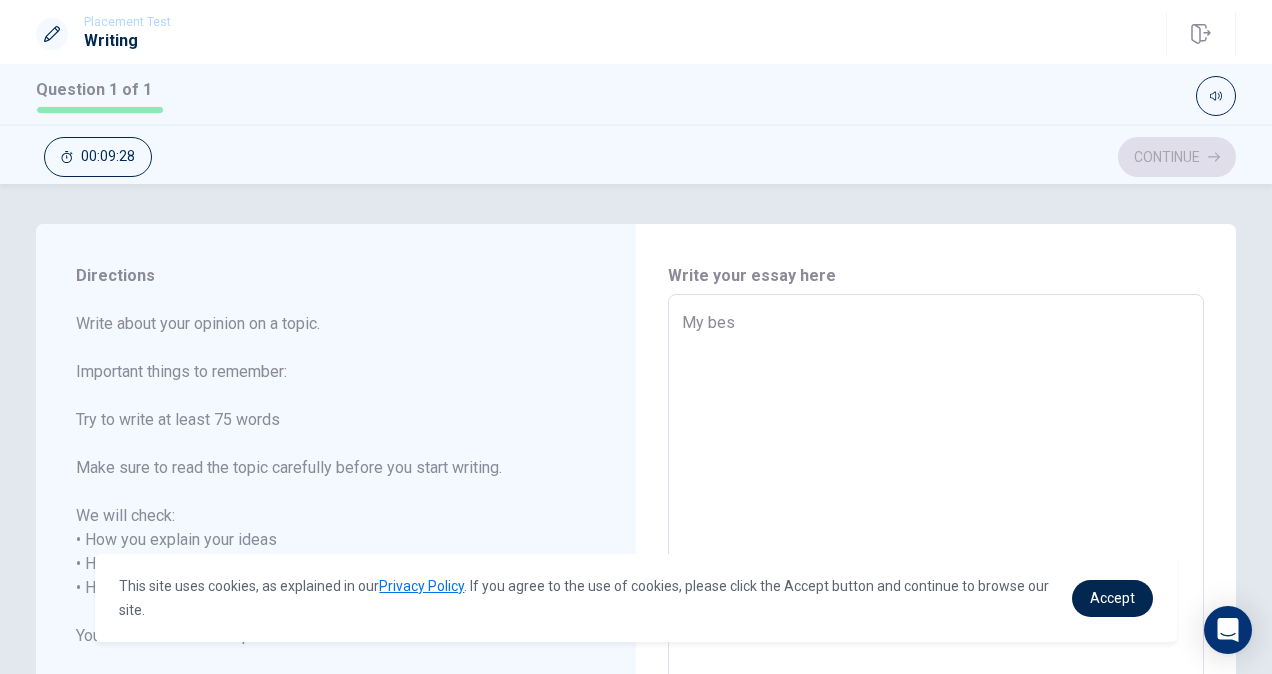 type on "x" 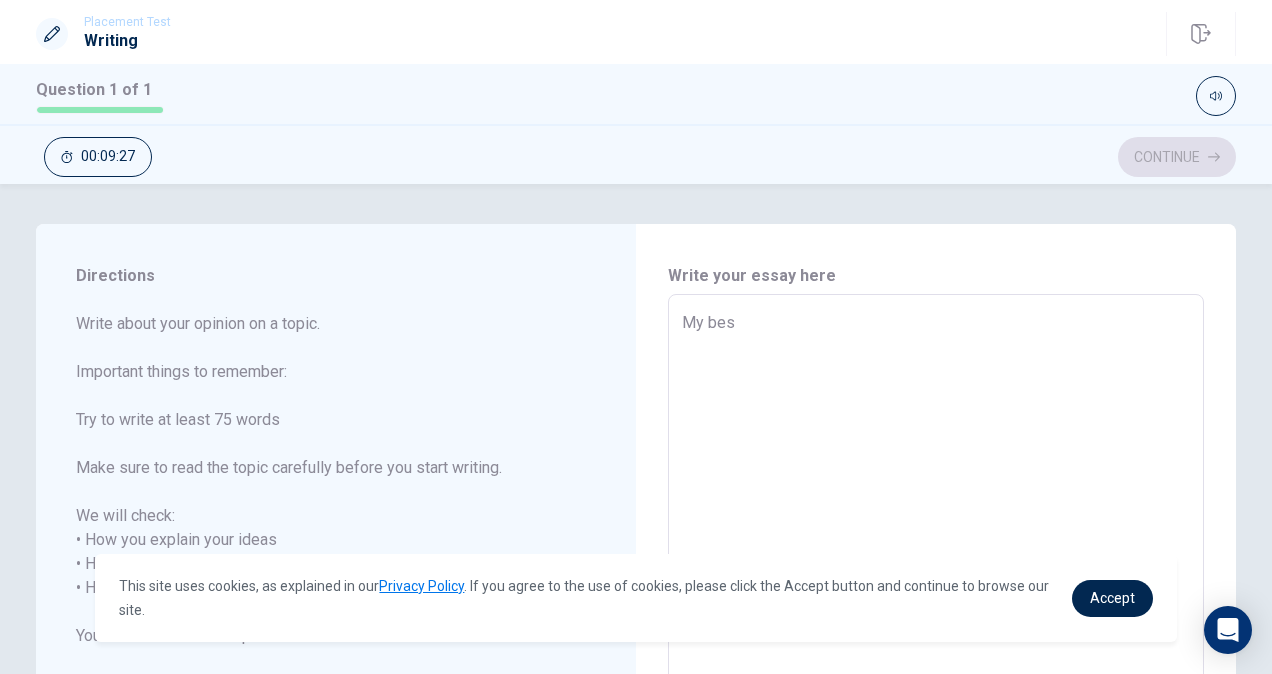 type on "My best" 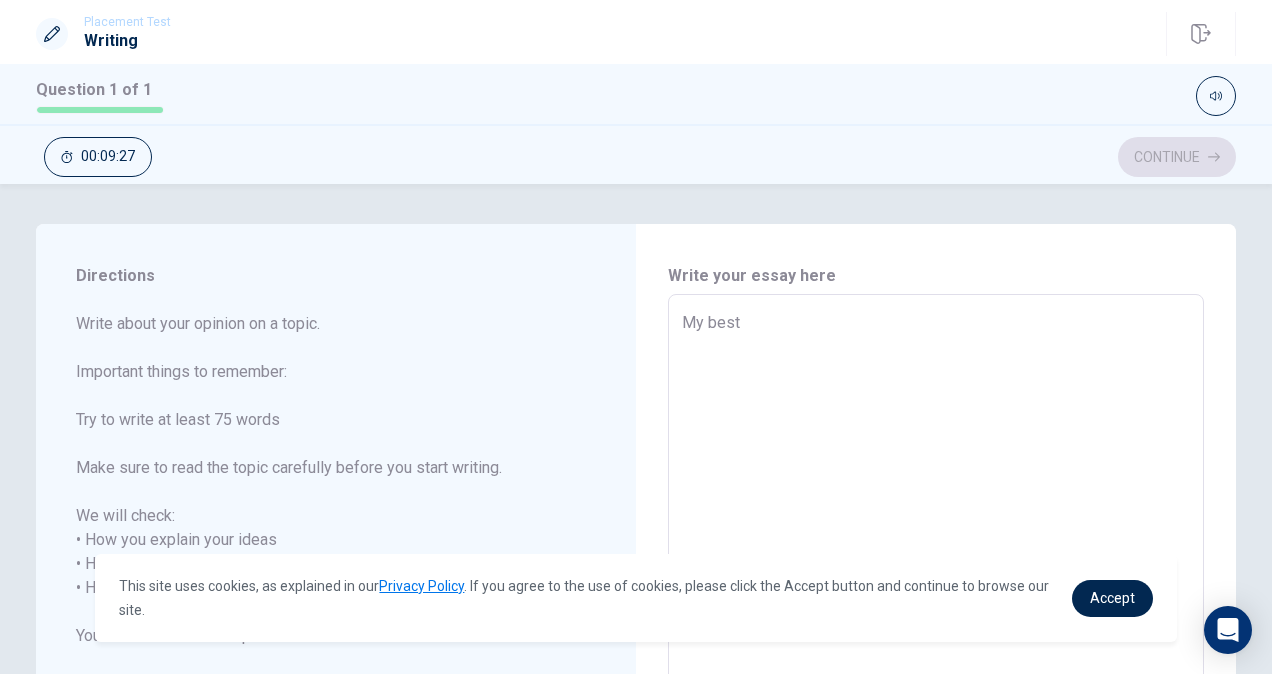 type on "x" 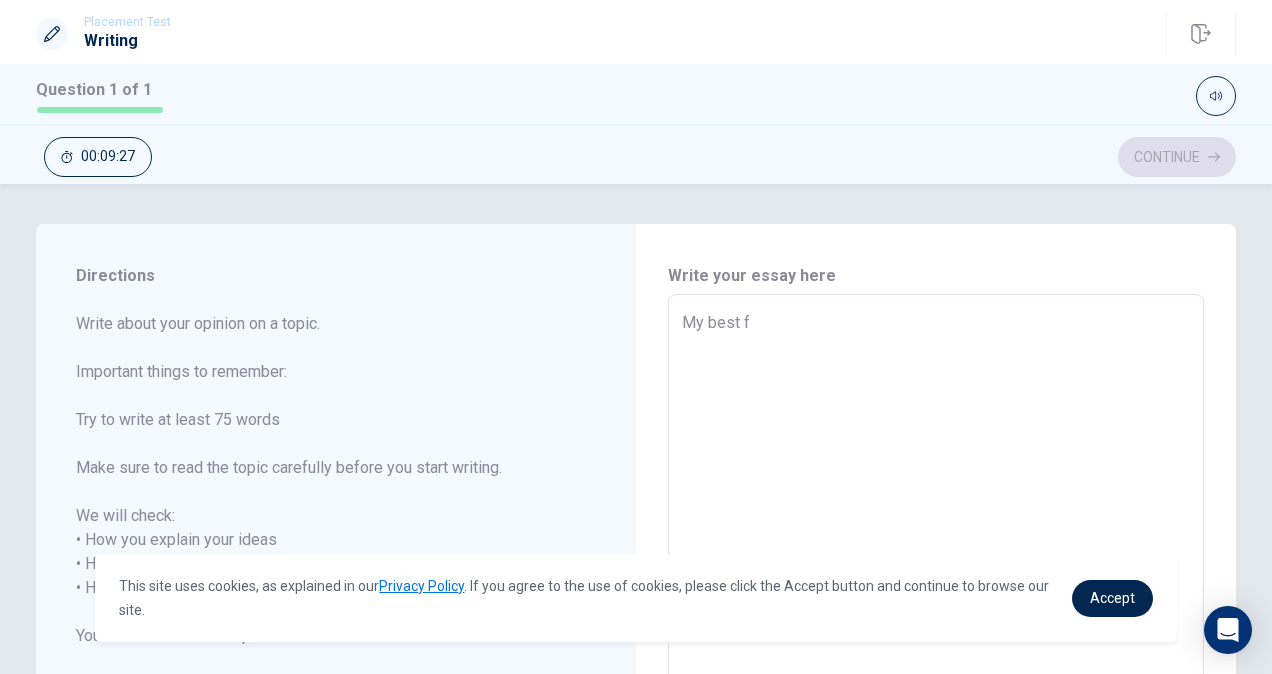 type on "x" 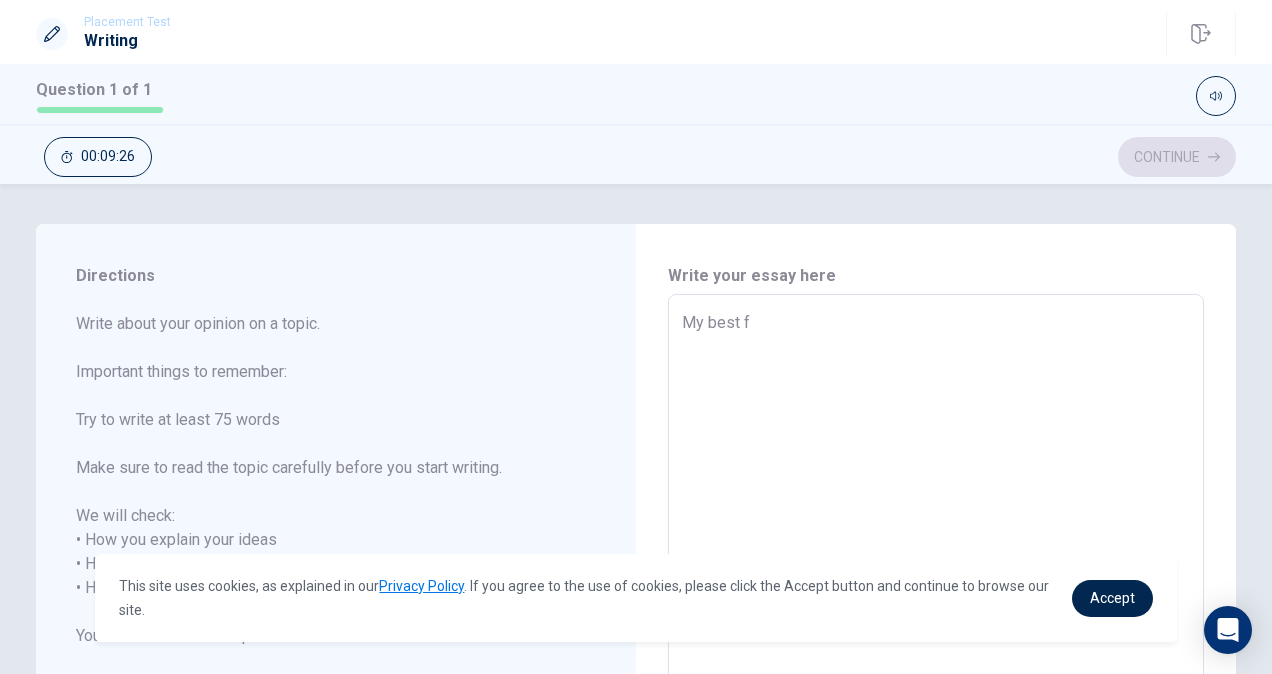 type on "My best fr" 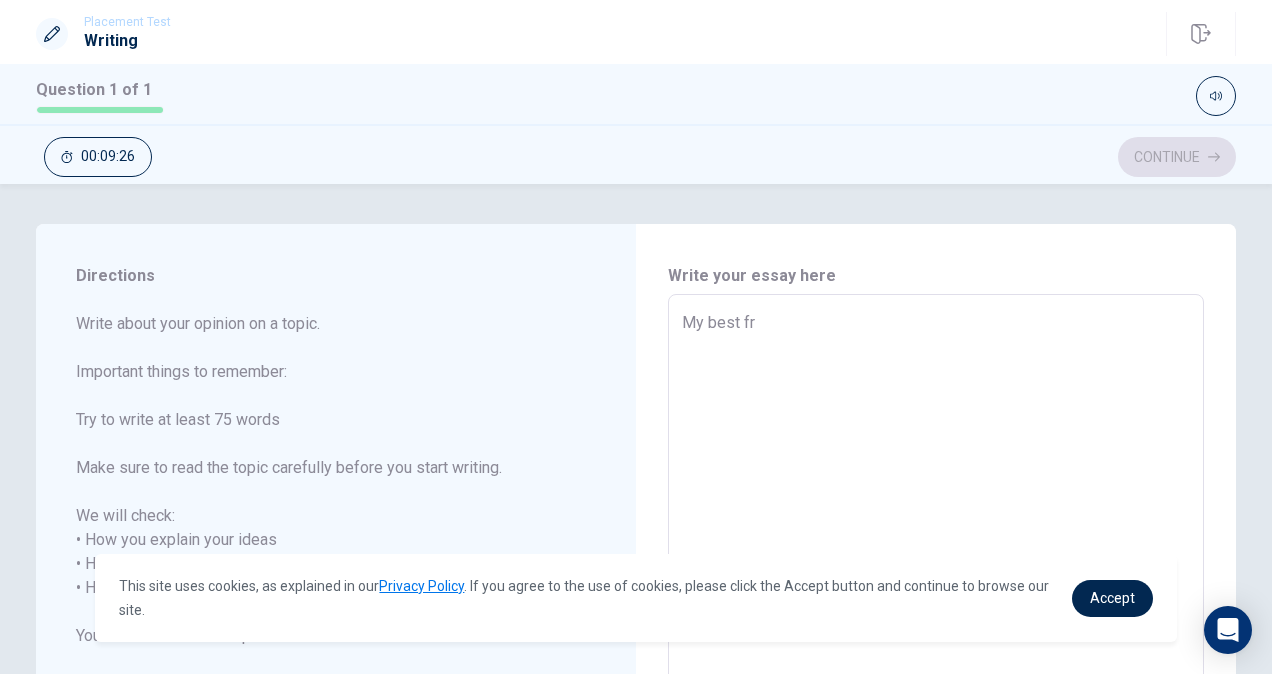 type on "x" 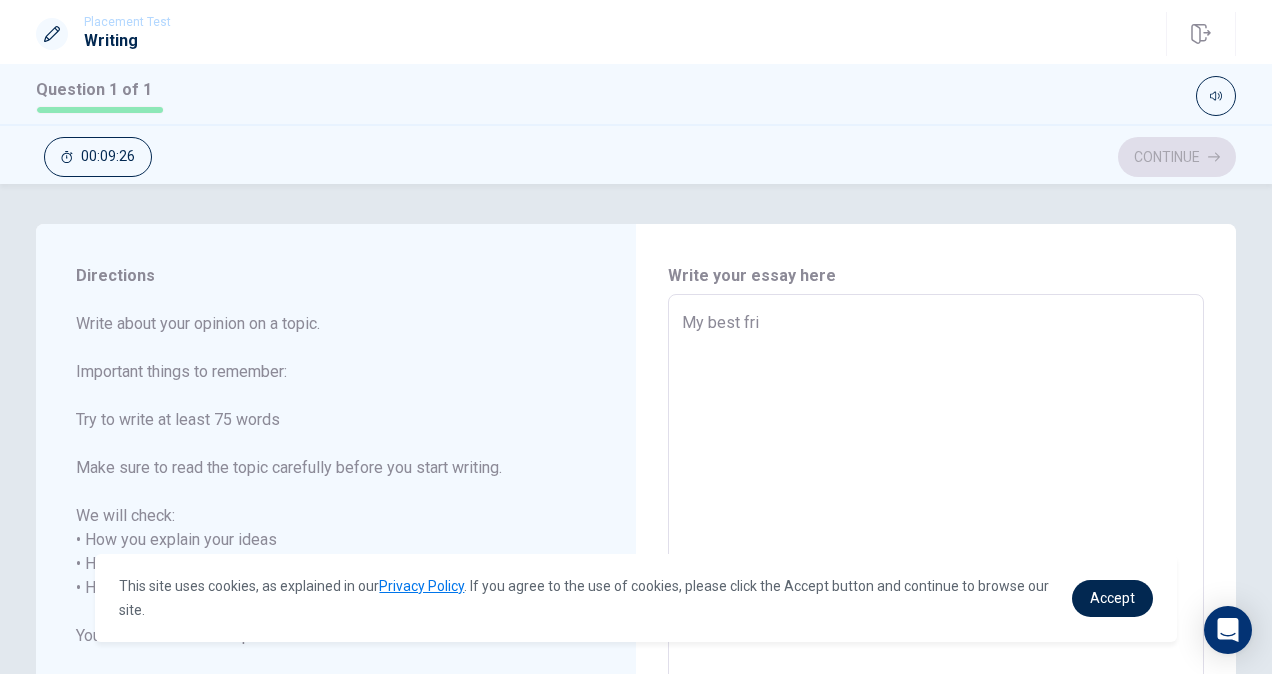 type on "x" 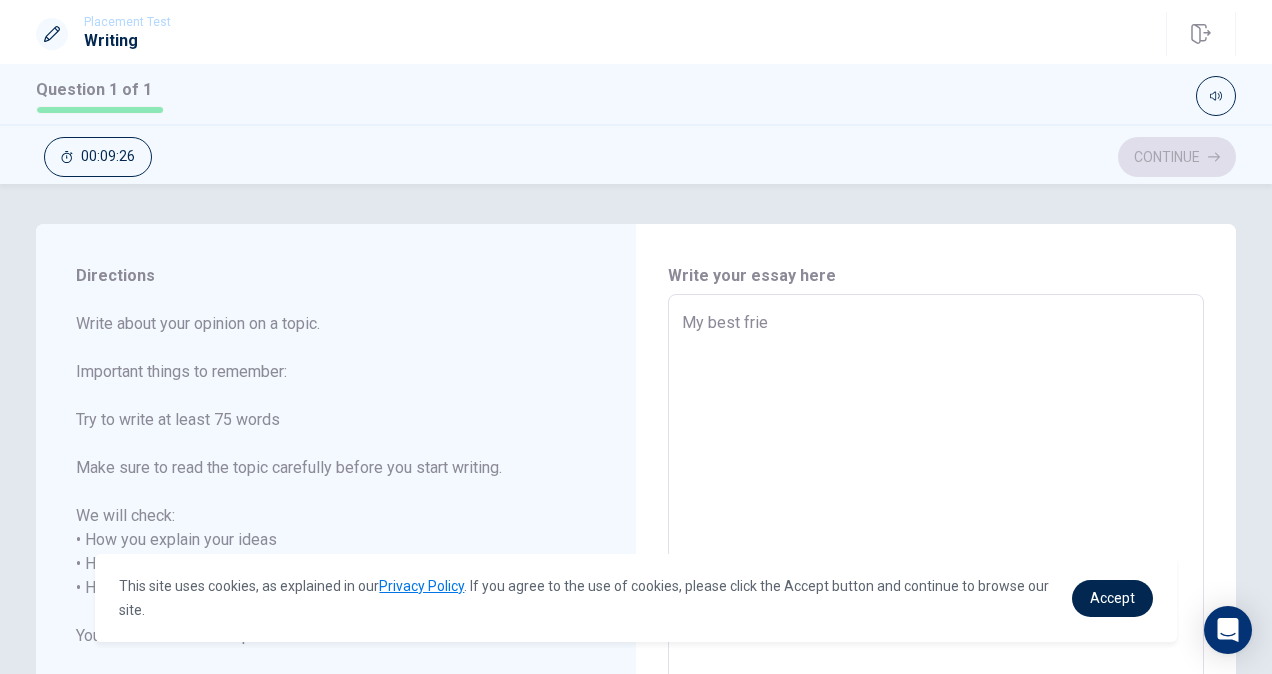 type on "x" 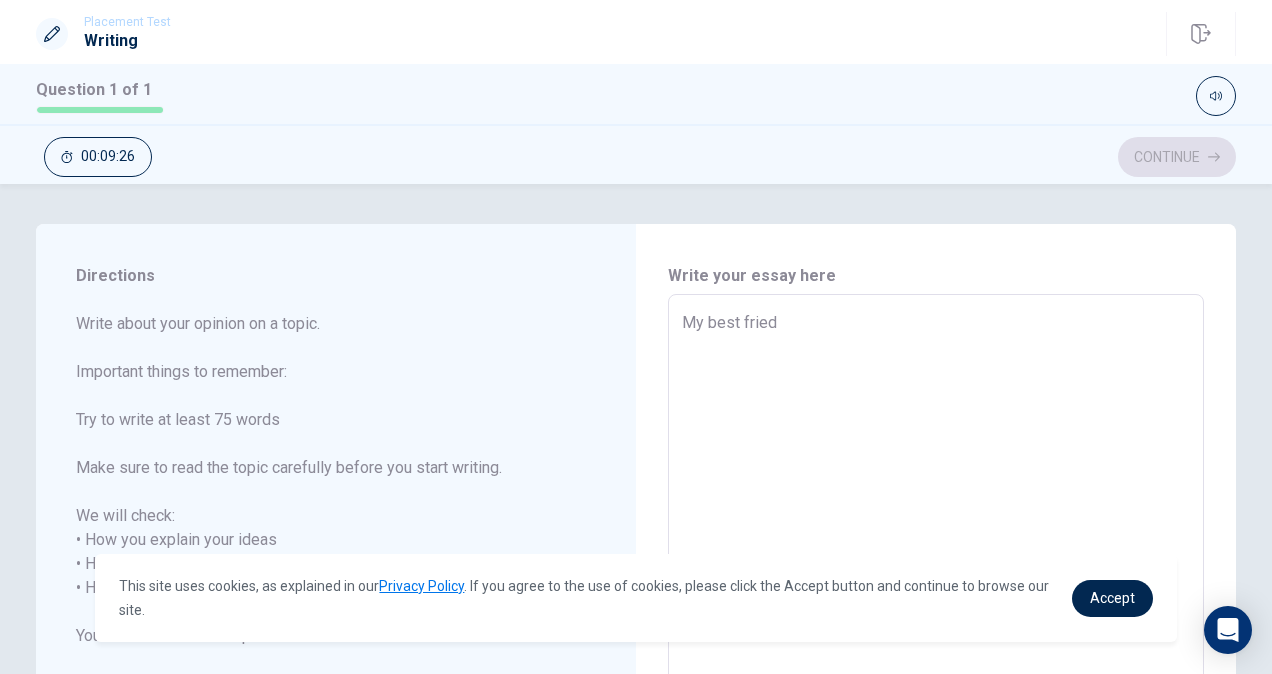type on "x" 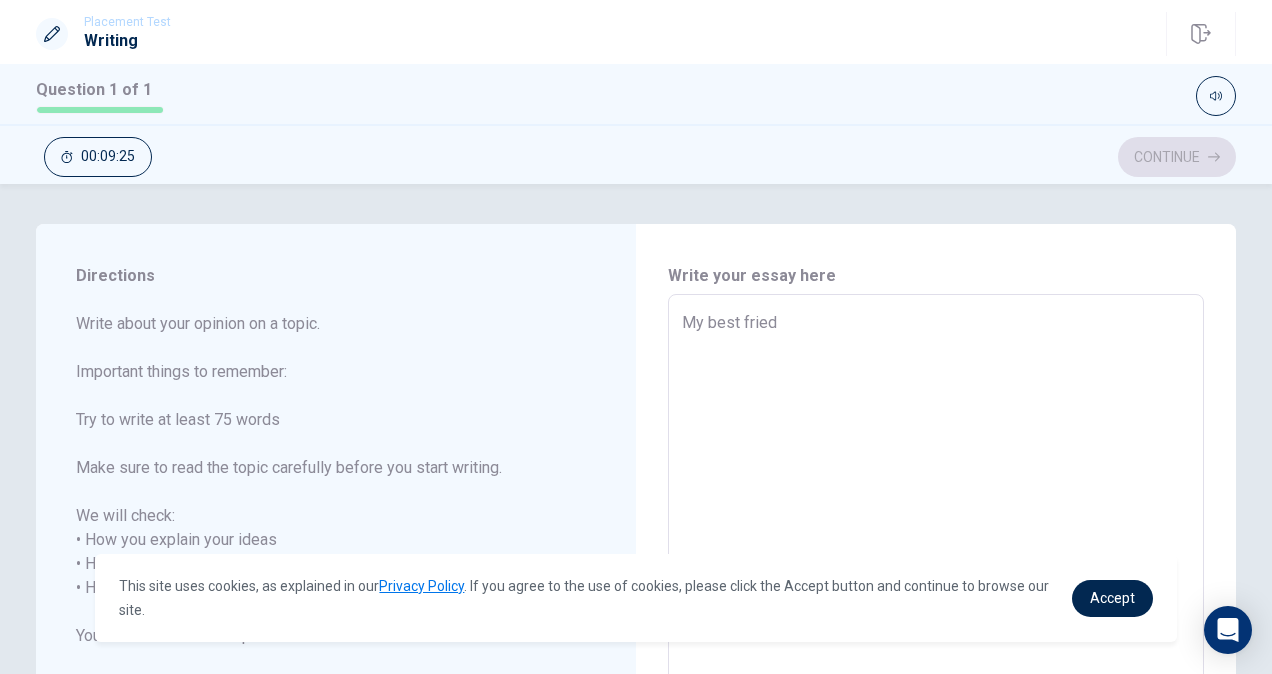 type on "My best frie" 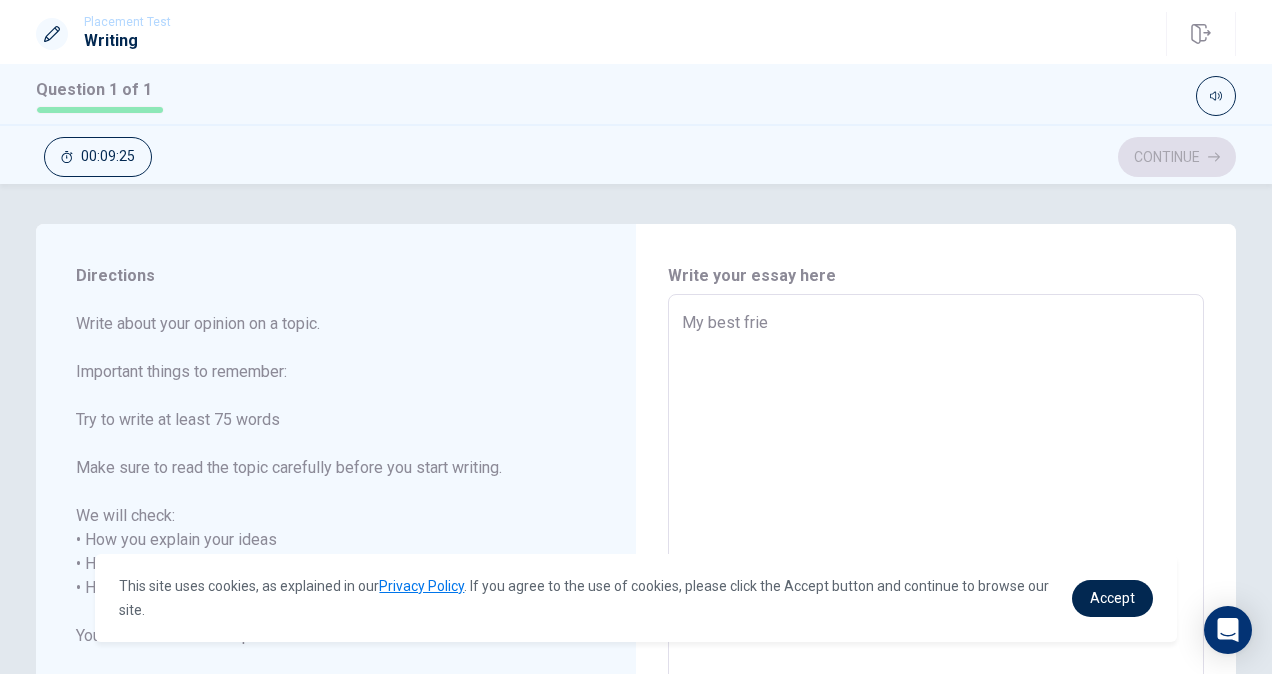 type on "x" 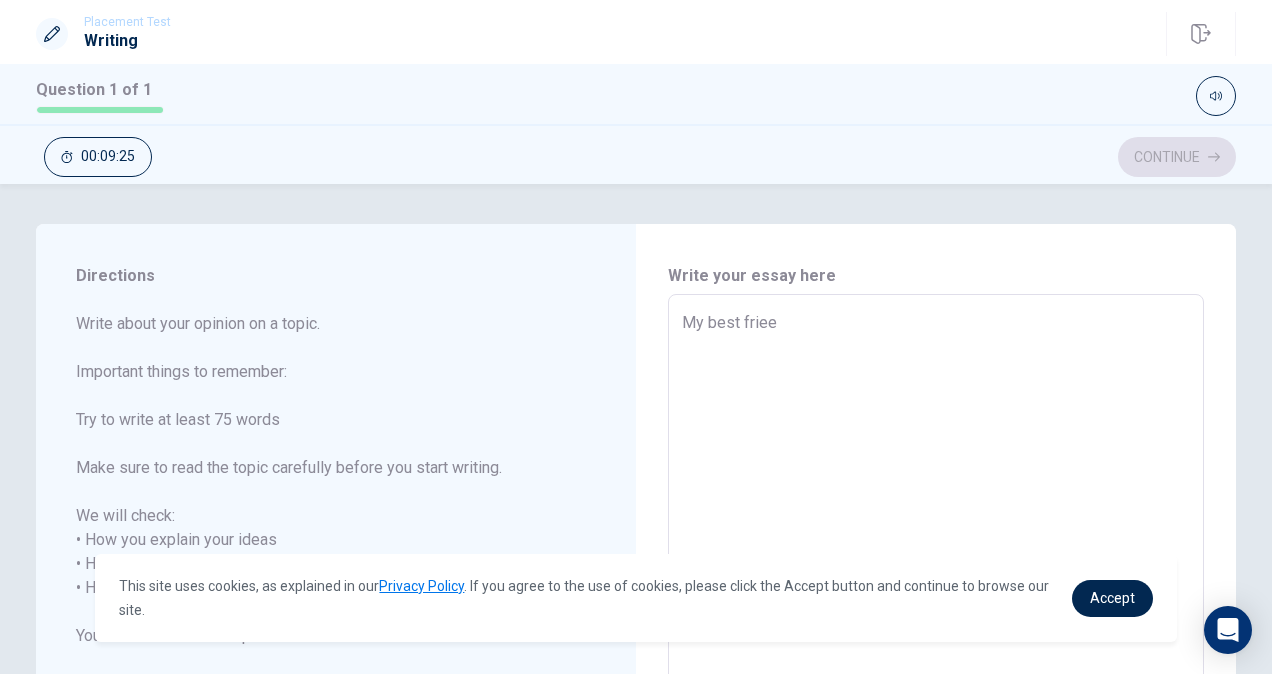 type on "x" 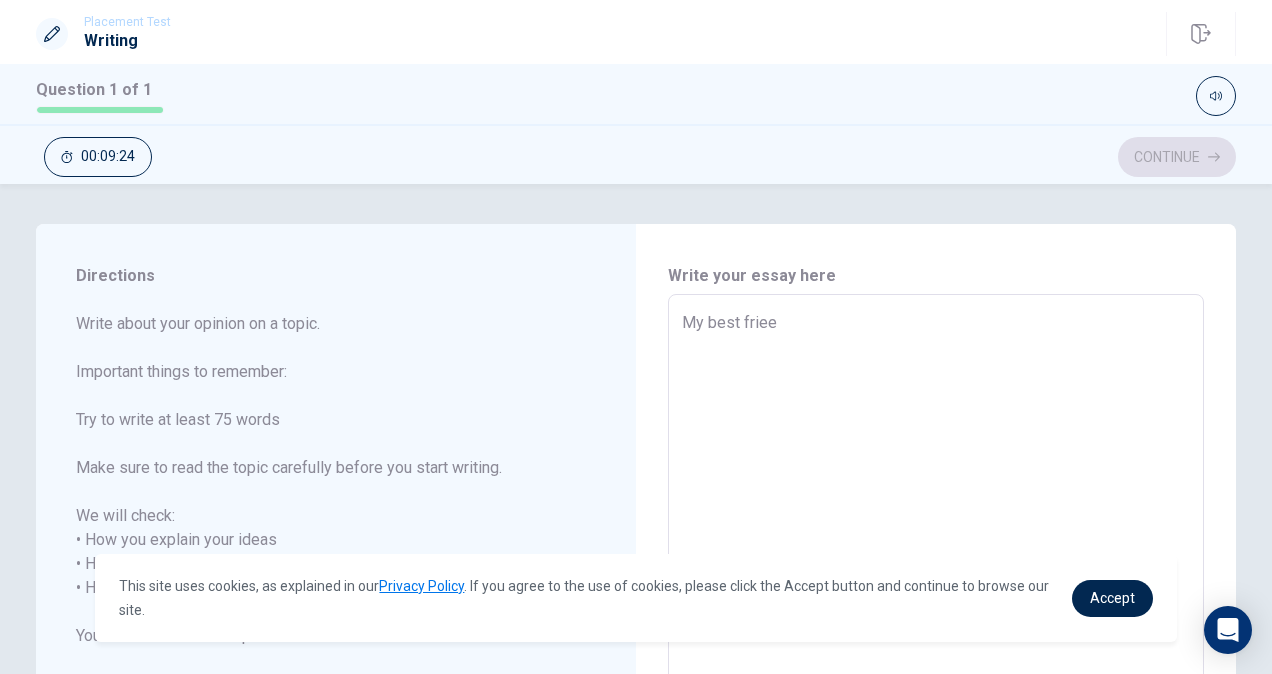 type on "My best frie" 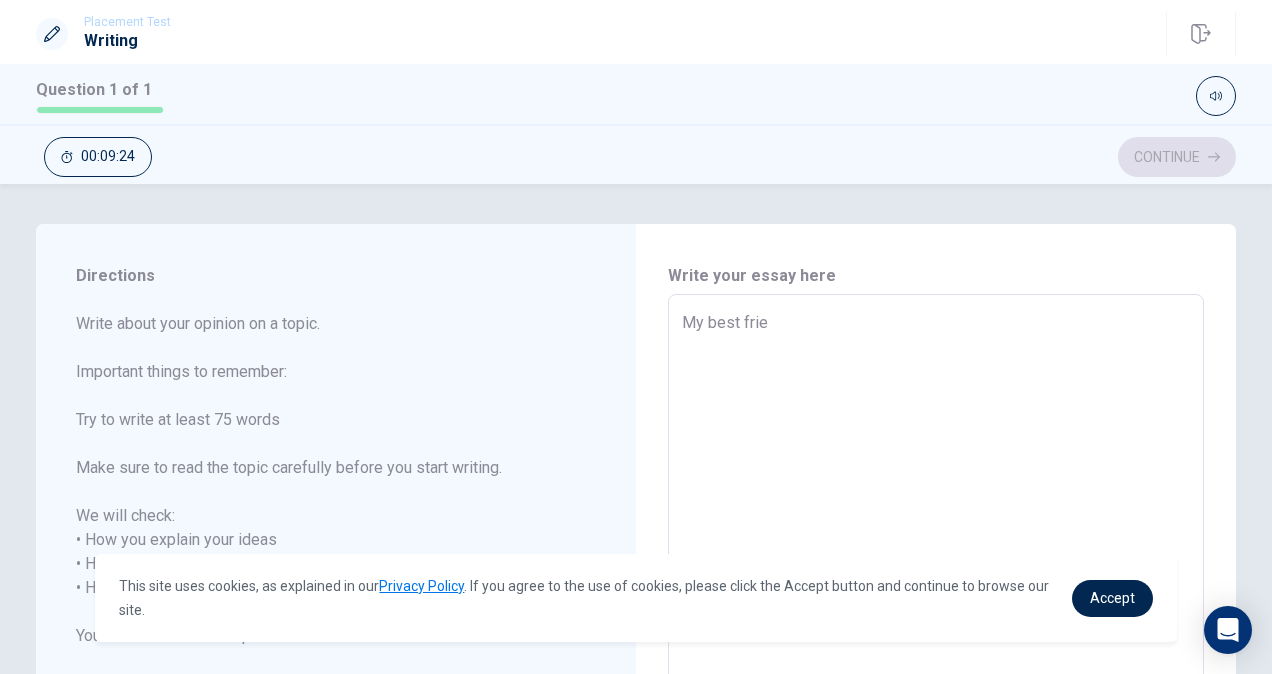 type on "x" 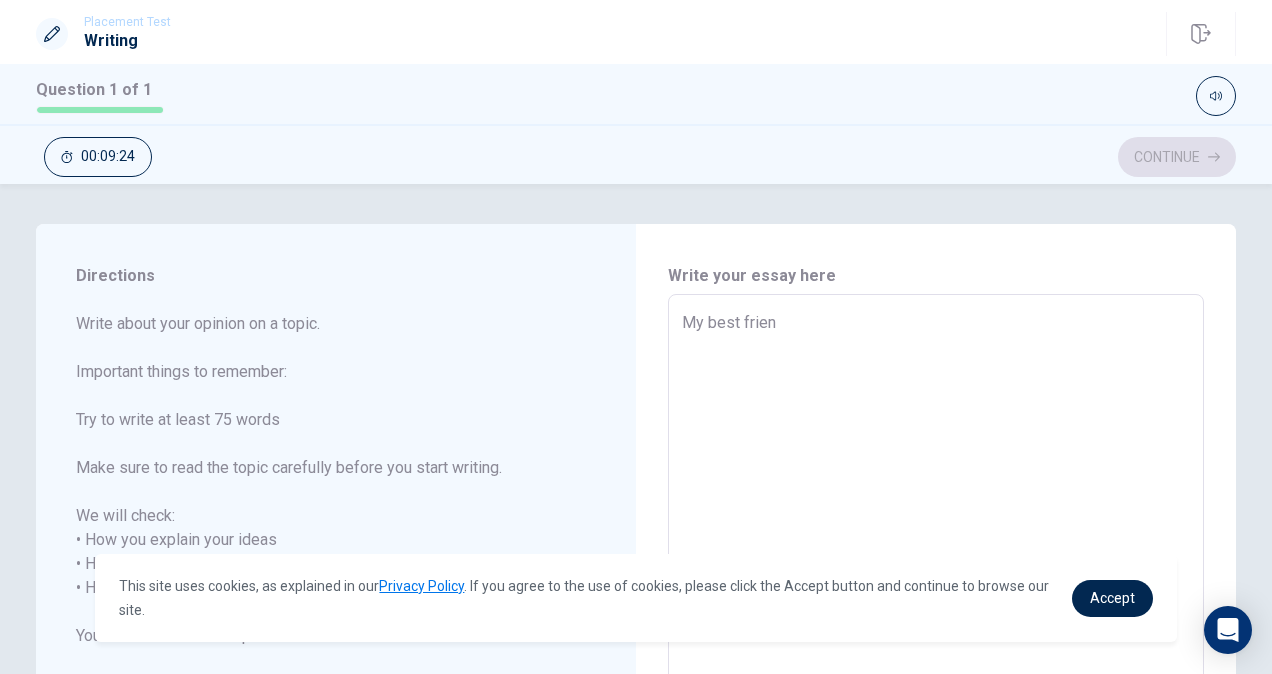 type on "x" 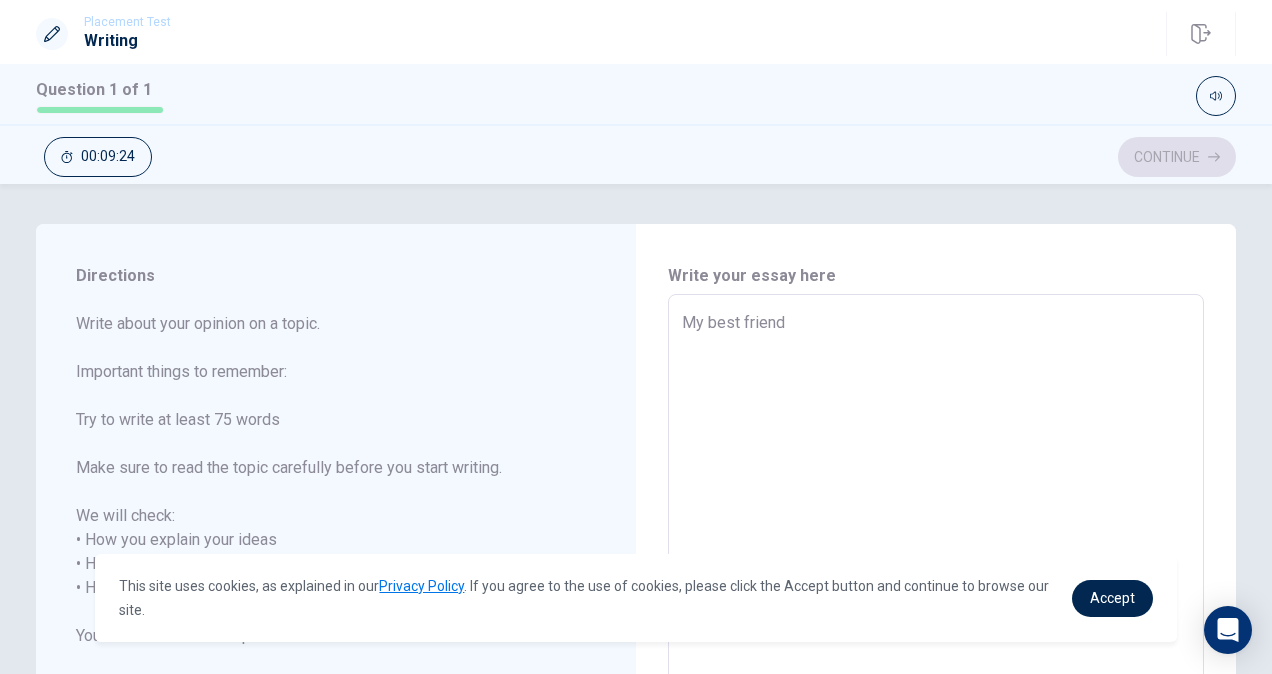type on "x" 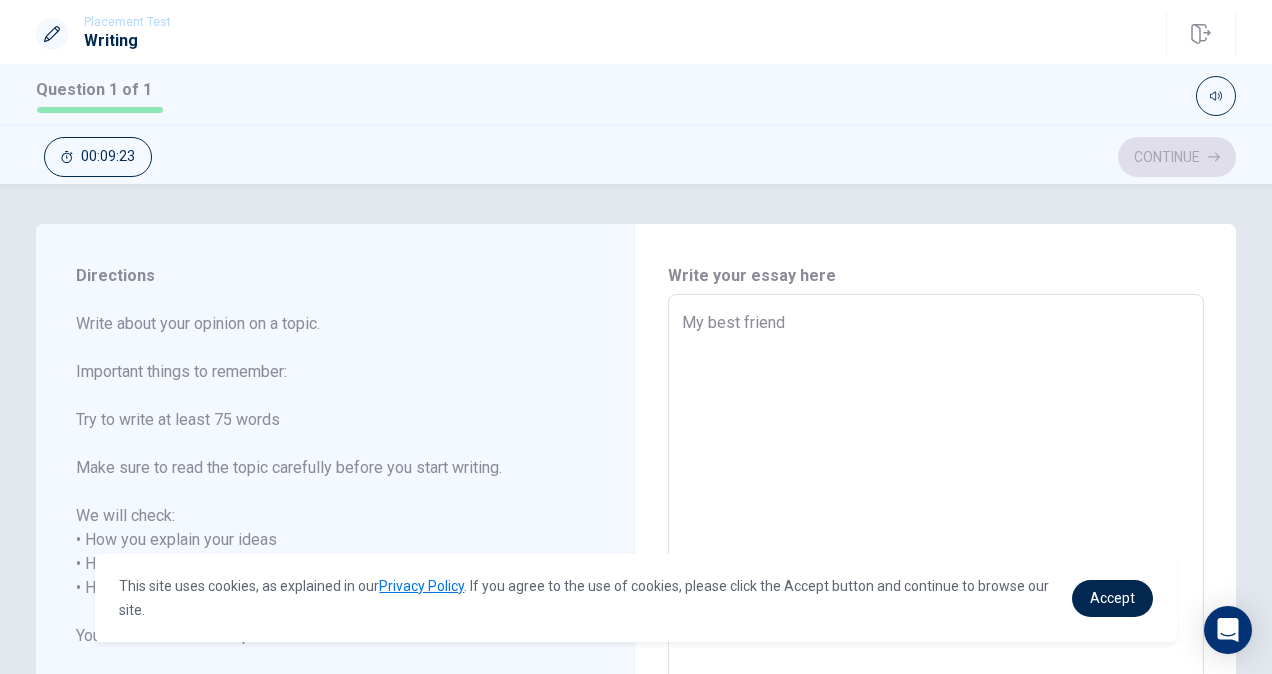 type on "My best friend" 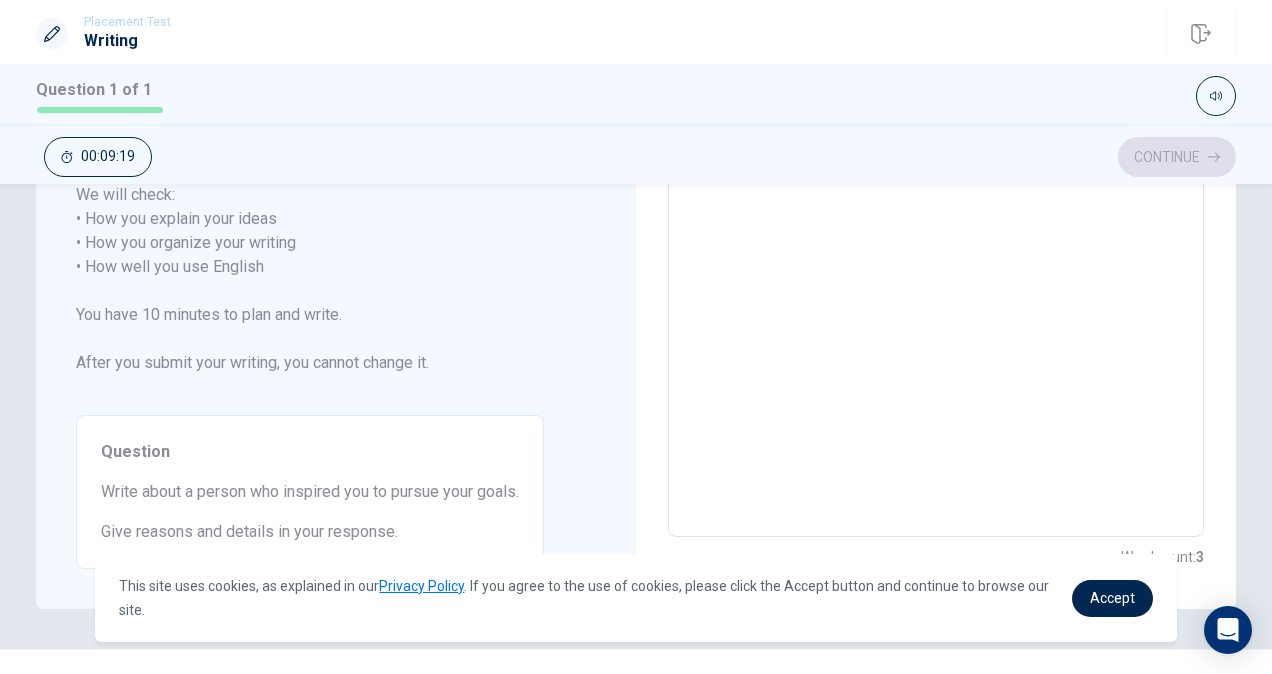scroll, scrollTop: 321, scrollLeft: 0, axis: vertical 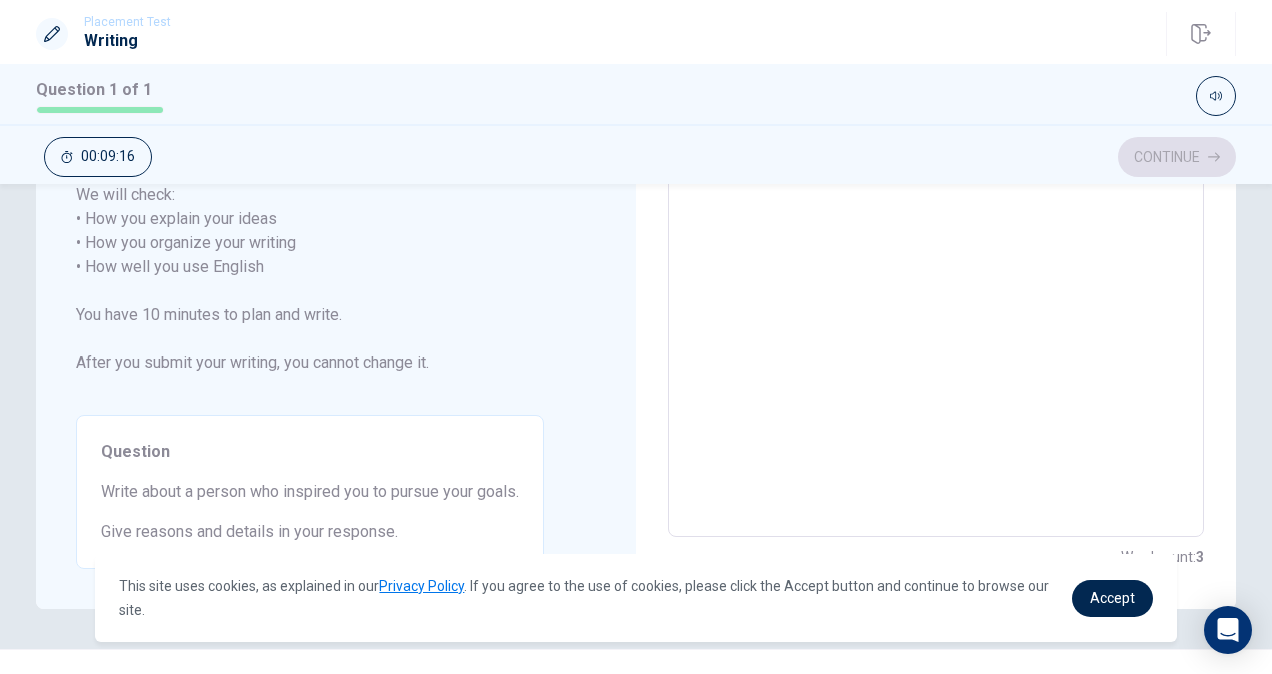 type on "x" 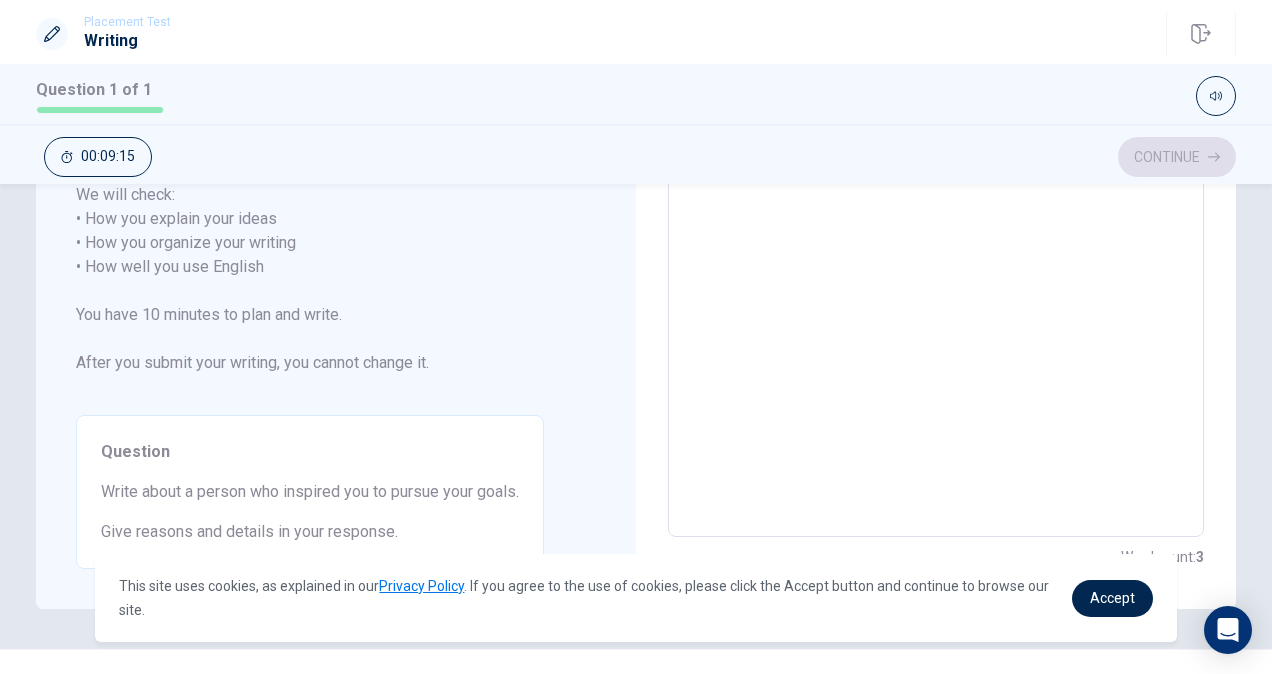 type on "My best friend i" 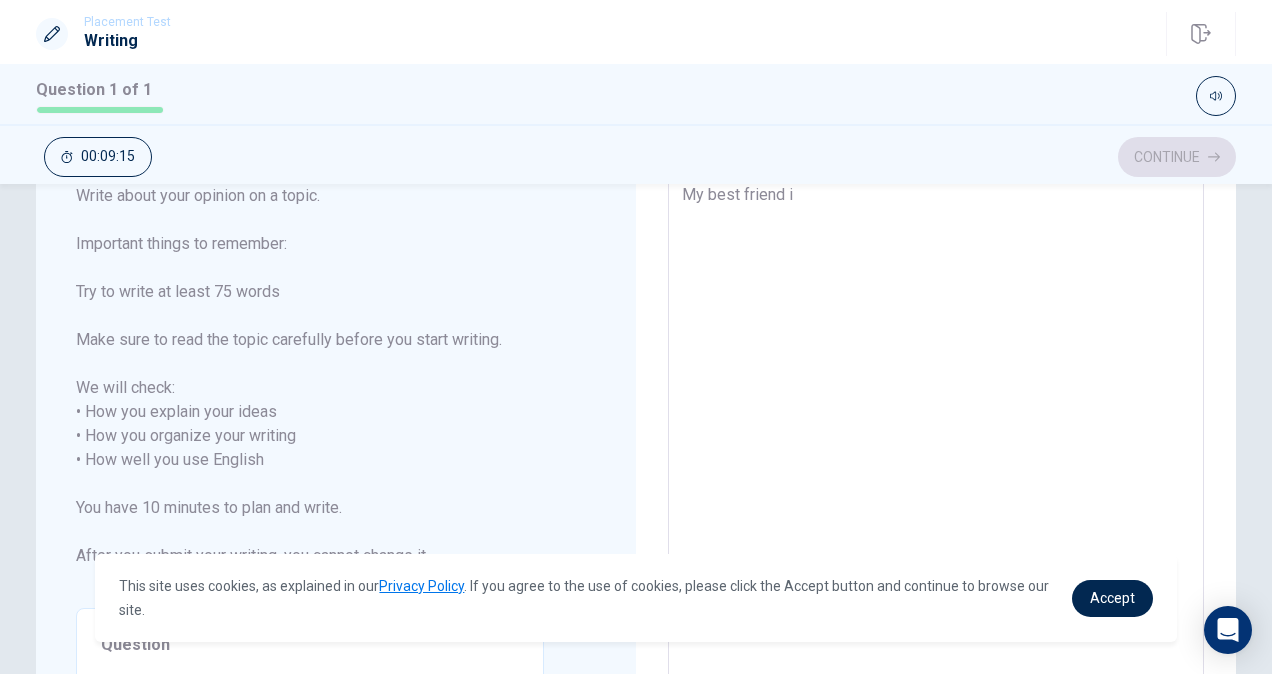 type on "My best friend is" 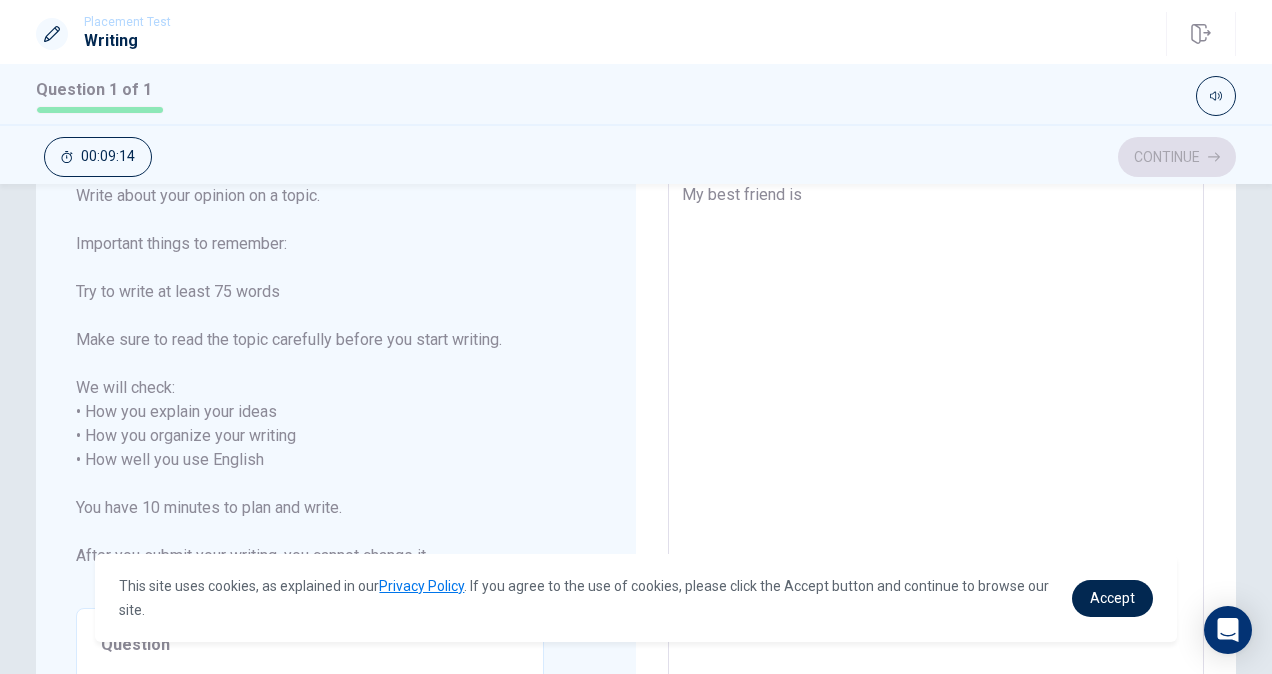 type on "My best friend is" 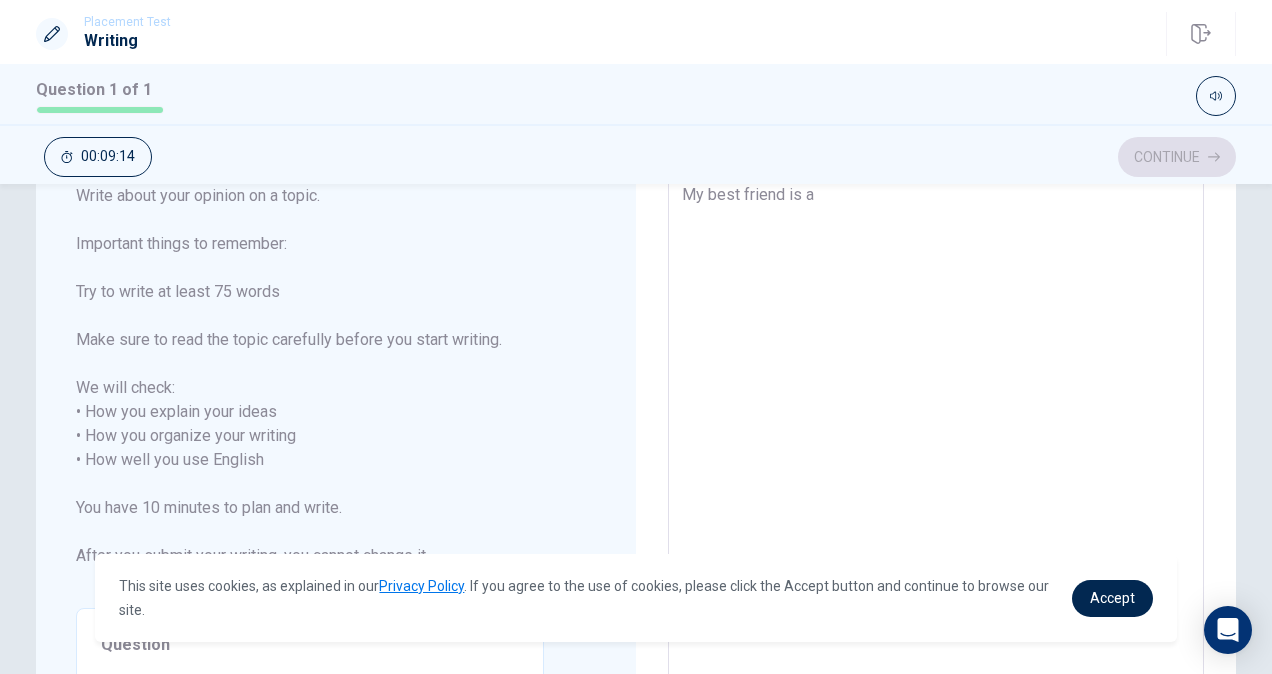 type on "x" 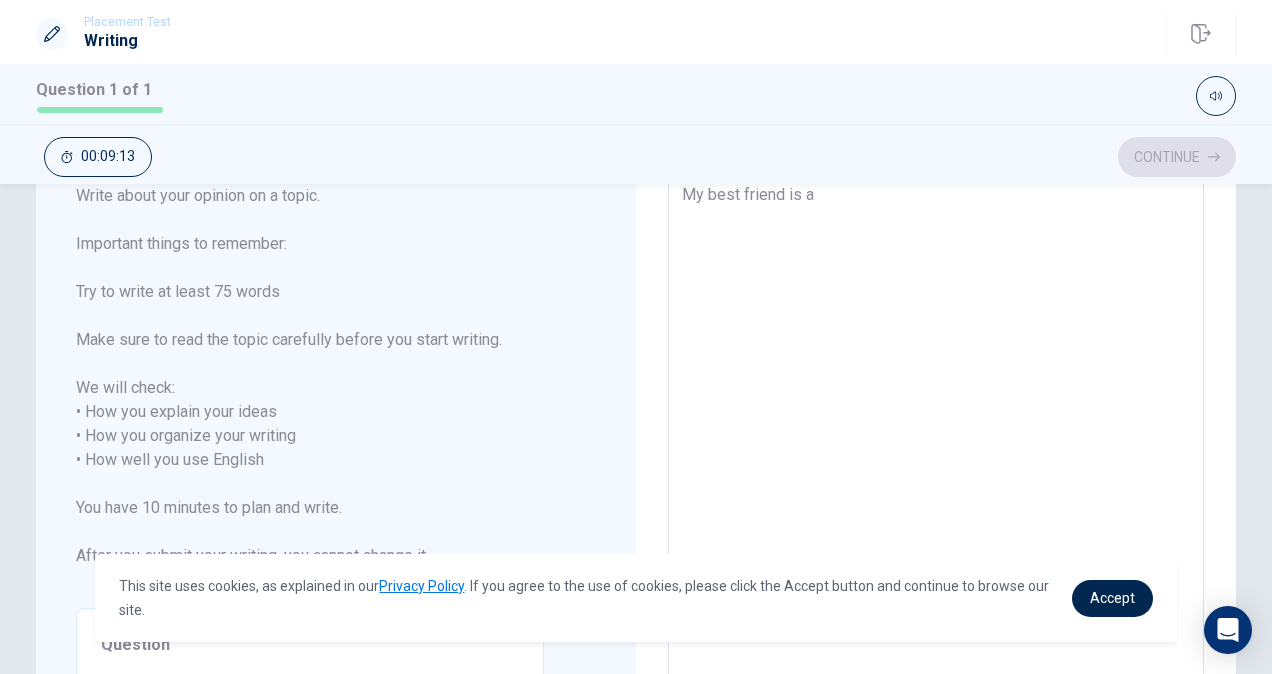 type on "My best friend is al" 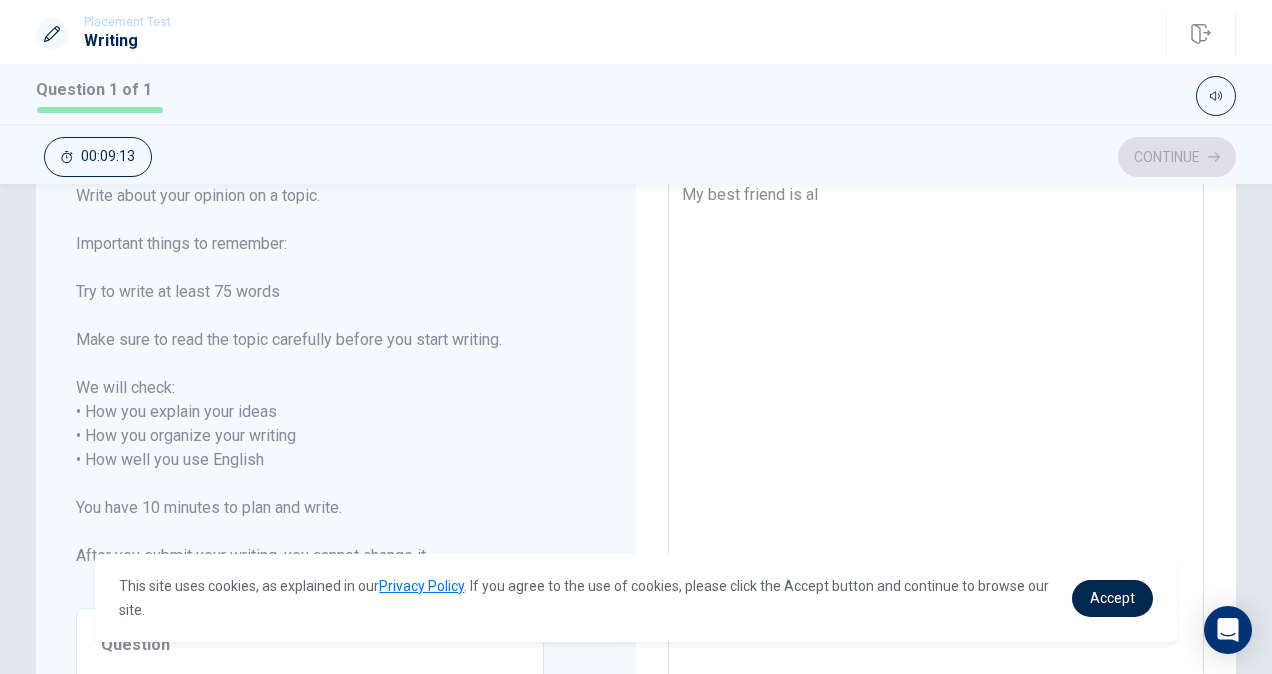 type on "x" 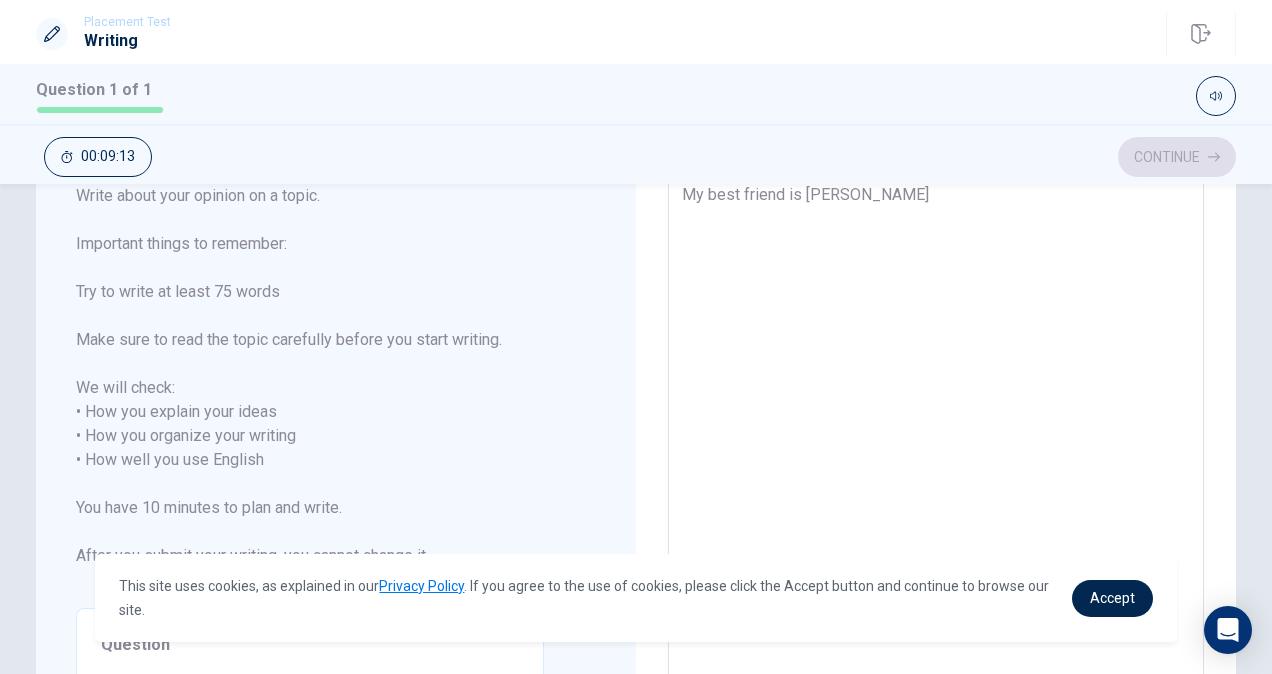 type on "x" 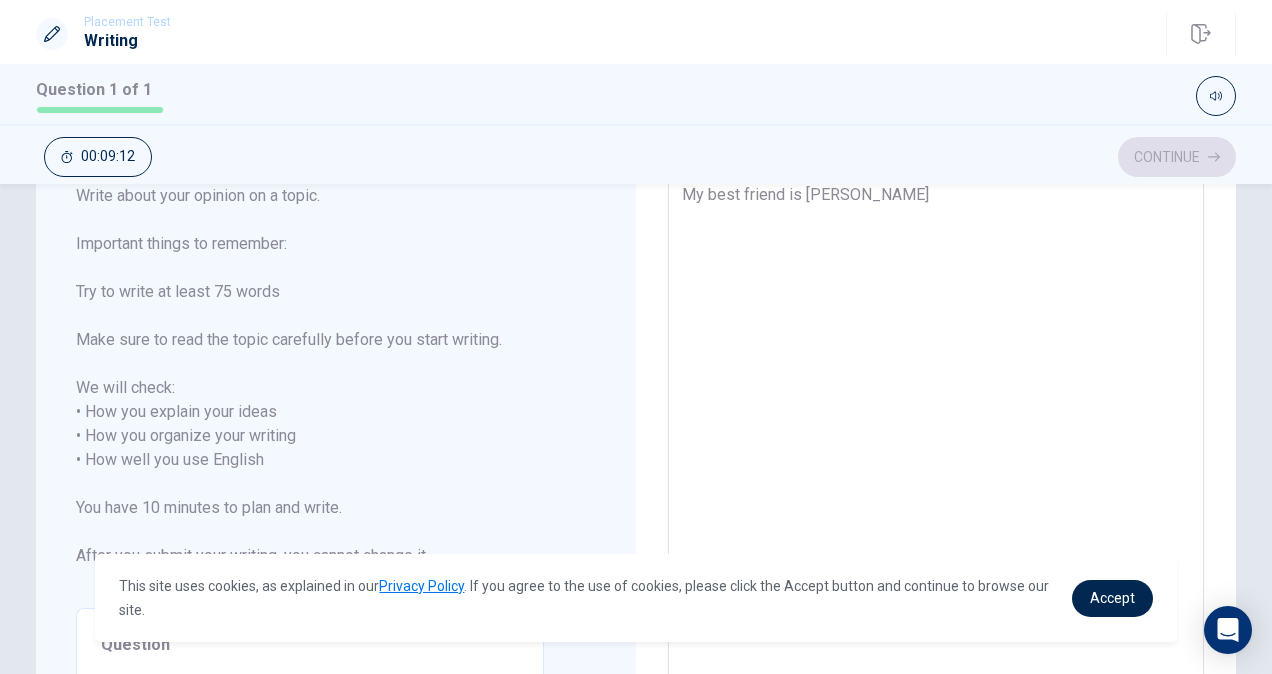 type on "x" 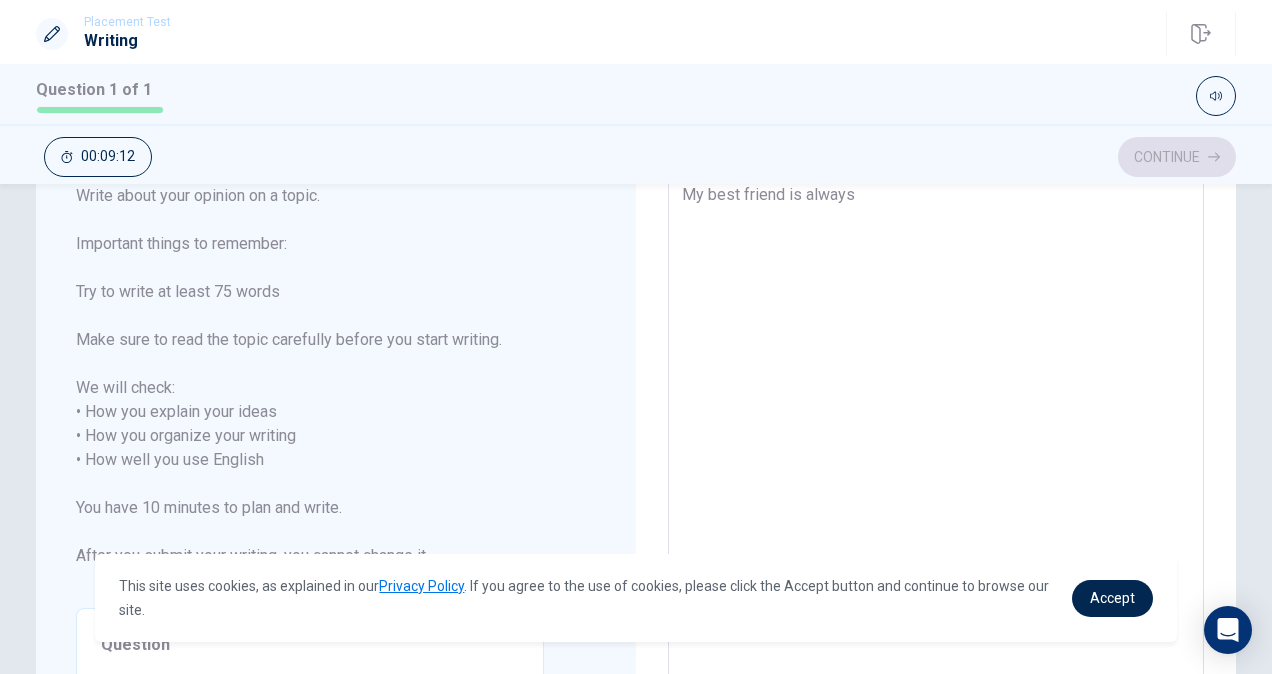 type on "x" 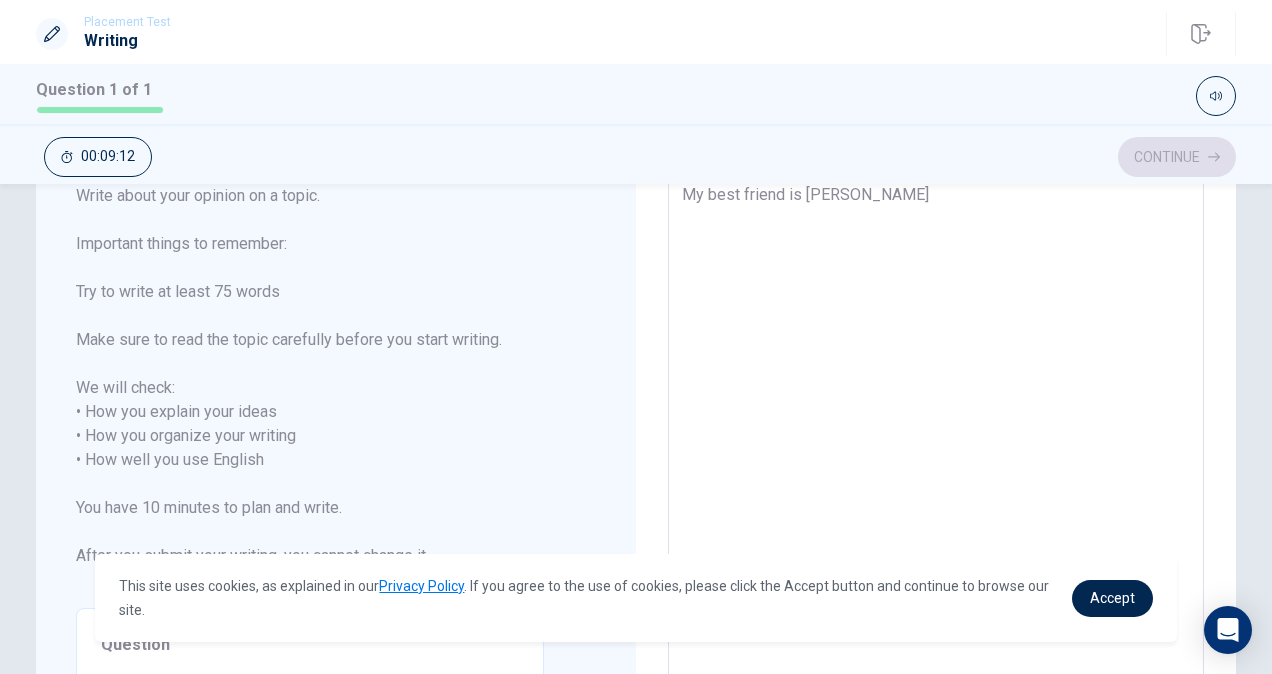 type on "x" 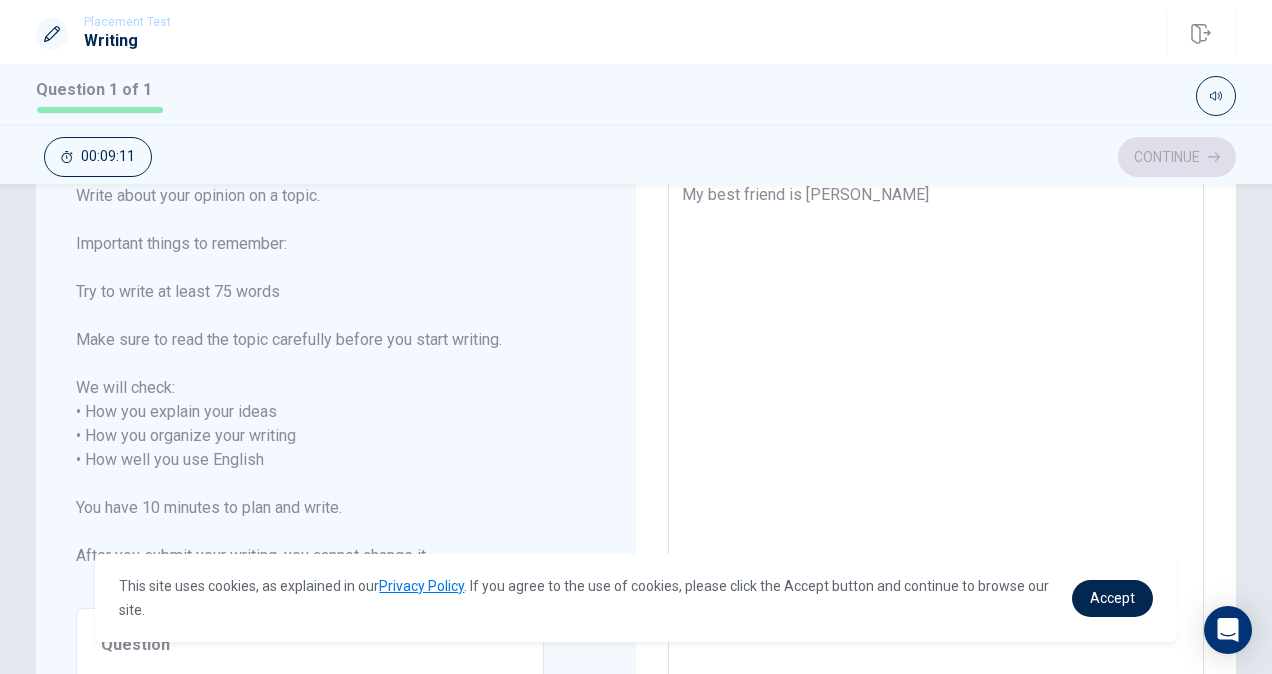 type on "My best friend is [PERSON_NAME]" 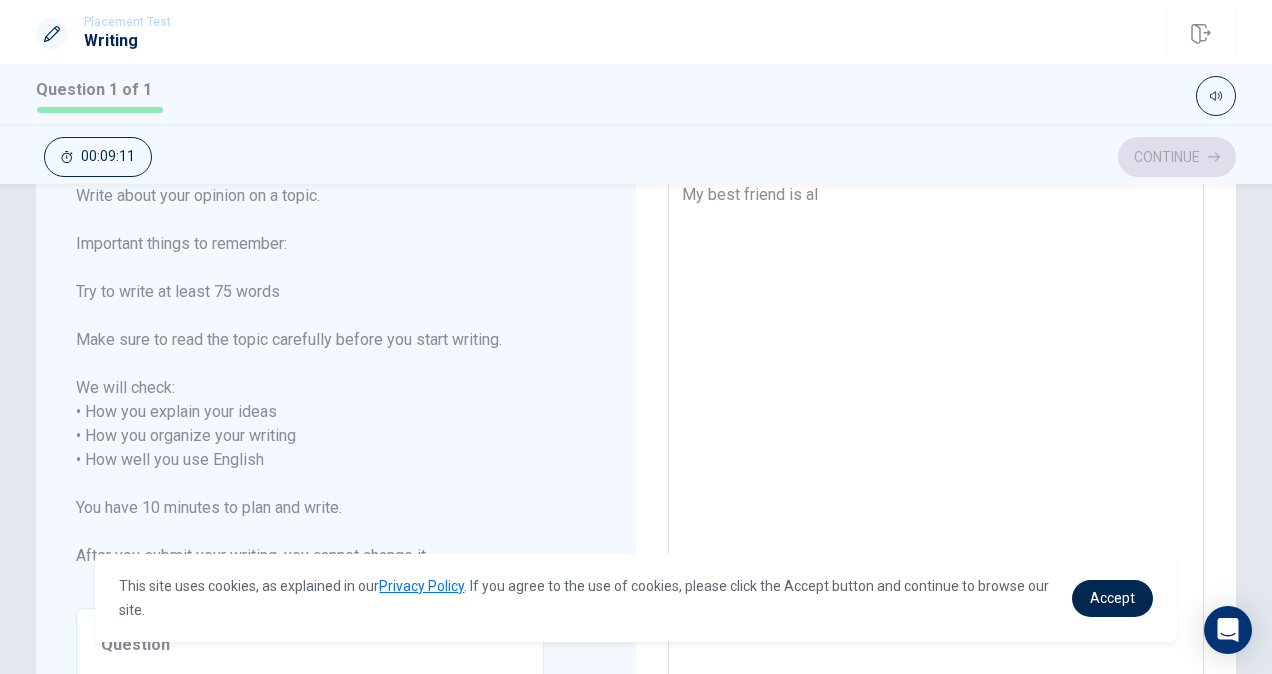 type on "x" 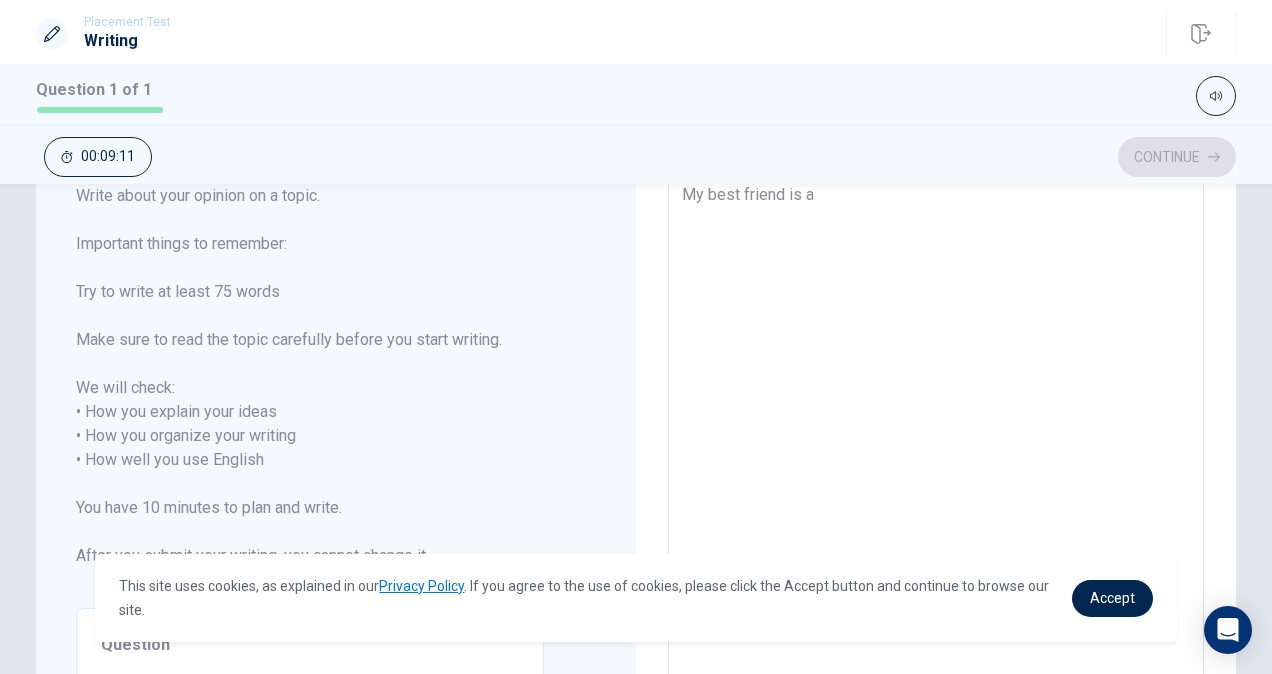 type on "x" 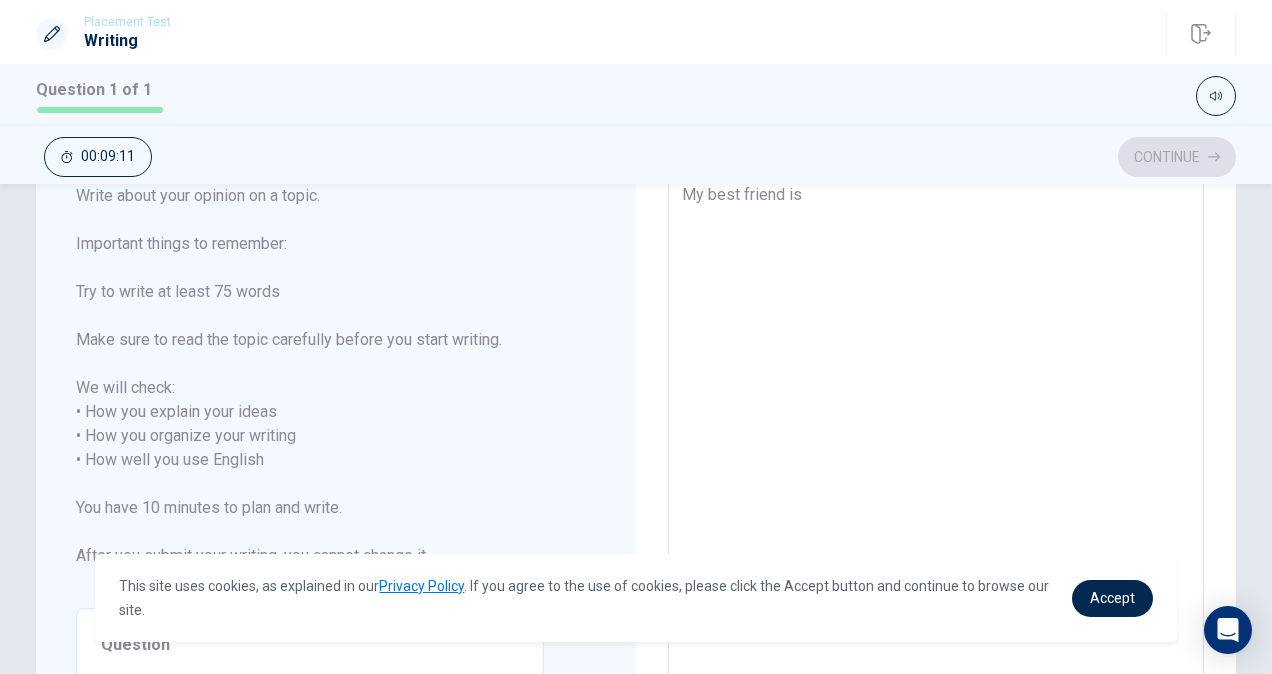 type on "x" 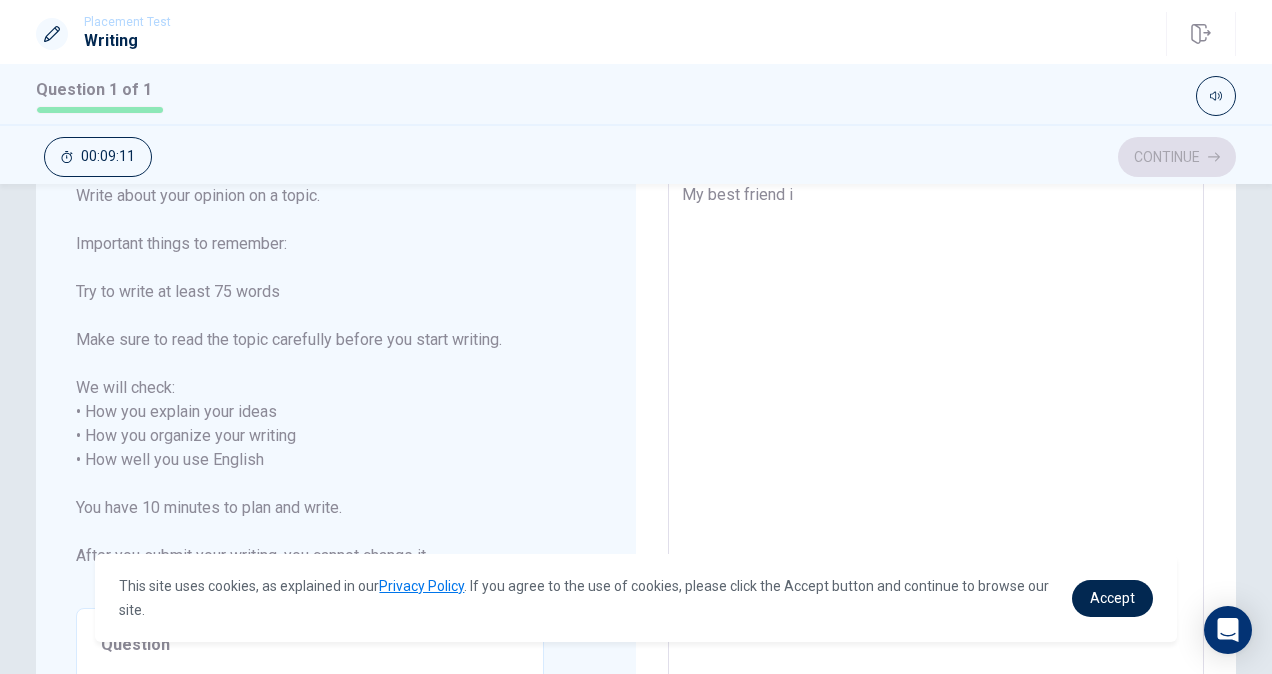 type on "x" 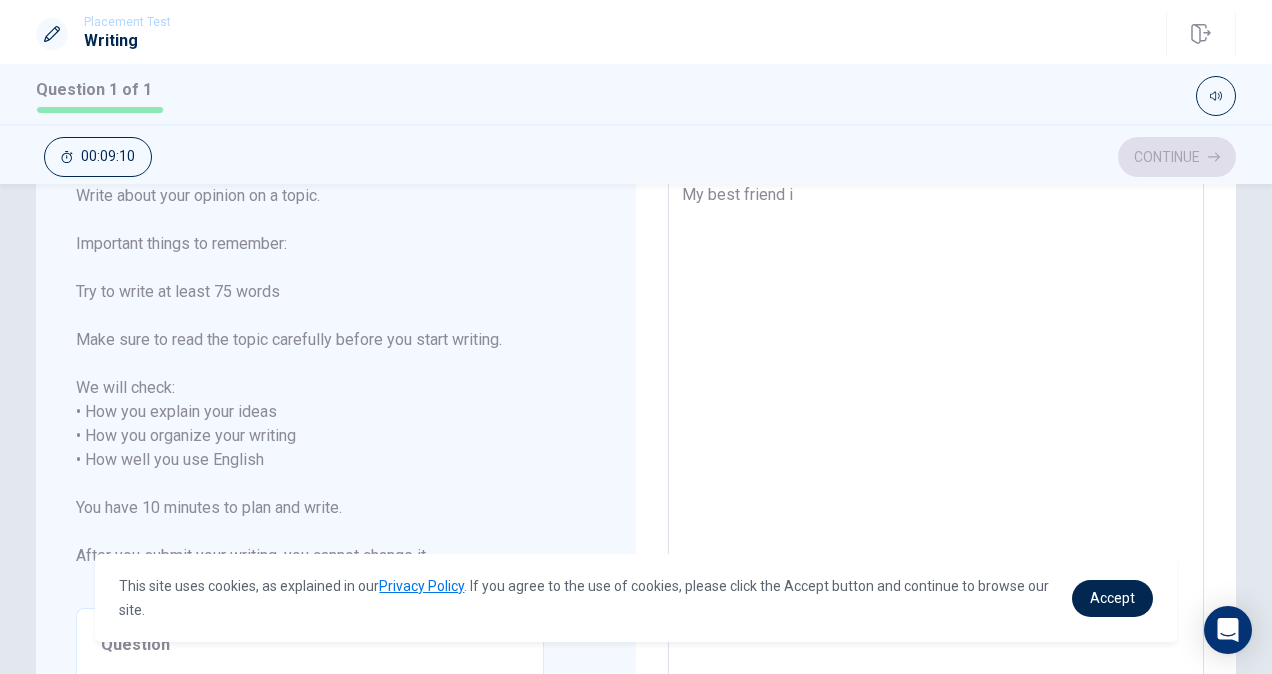 type on "My best friend" 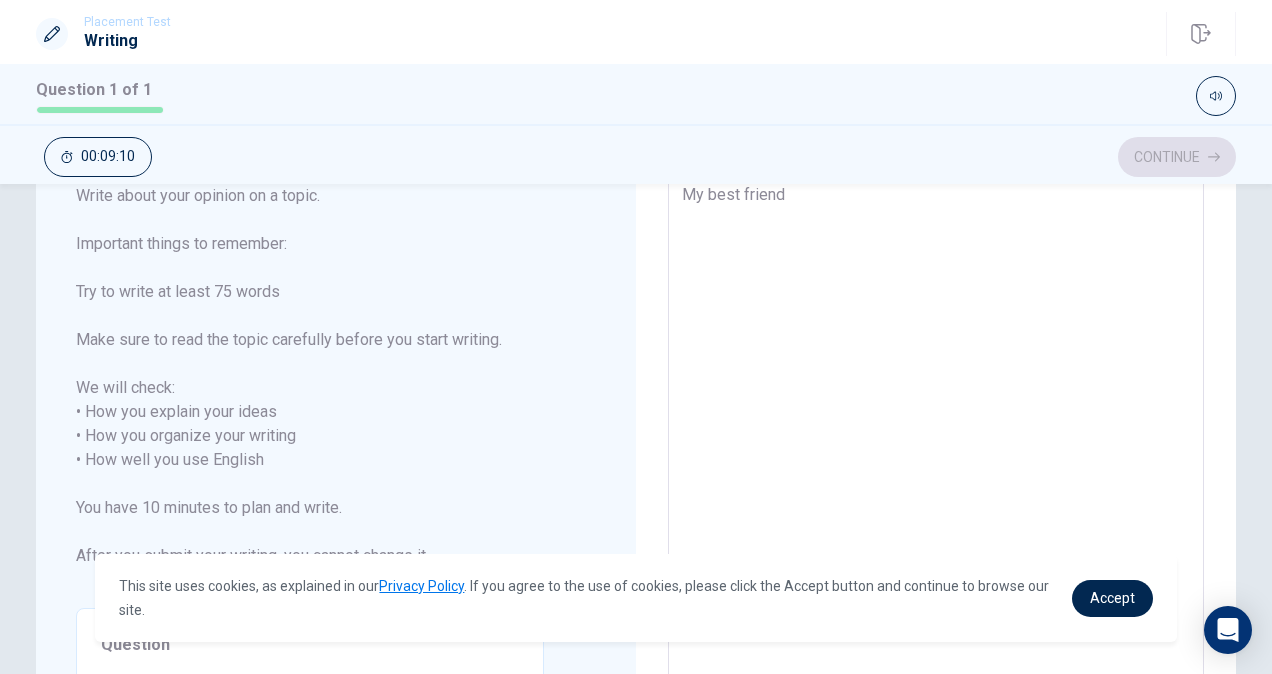 type on "My best friend a" 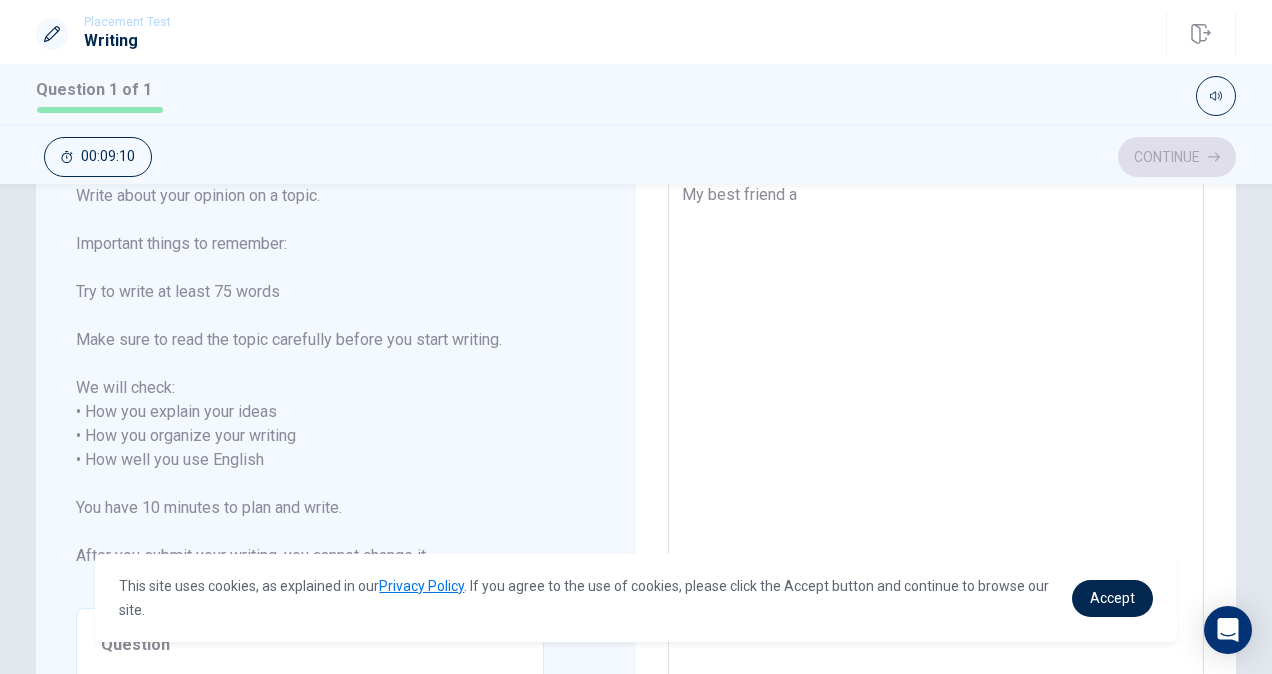 type on "x" 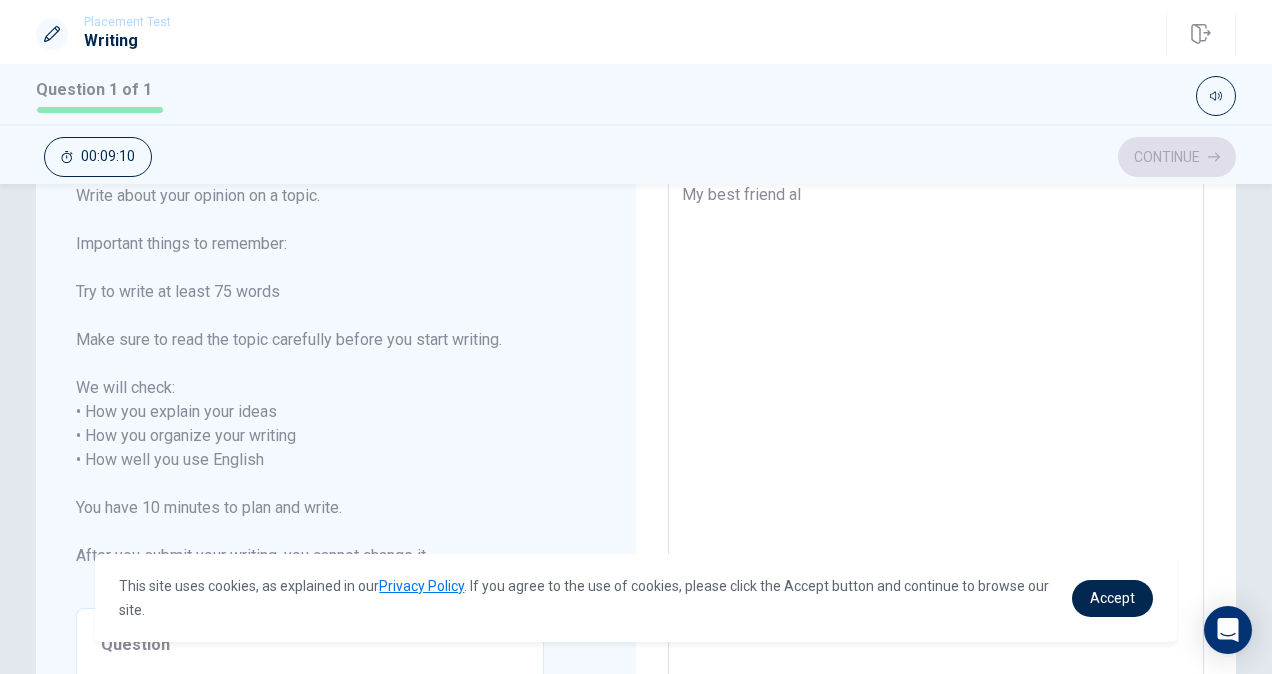 type on "x" 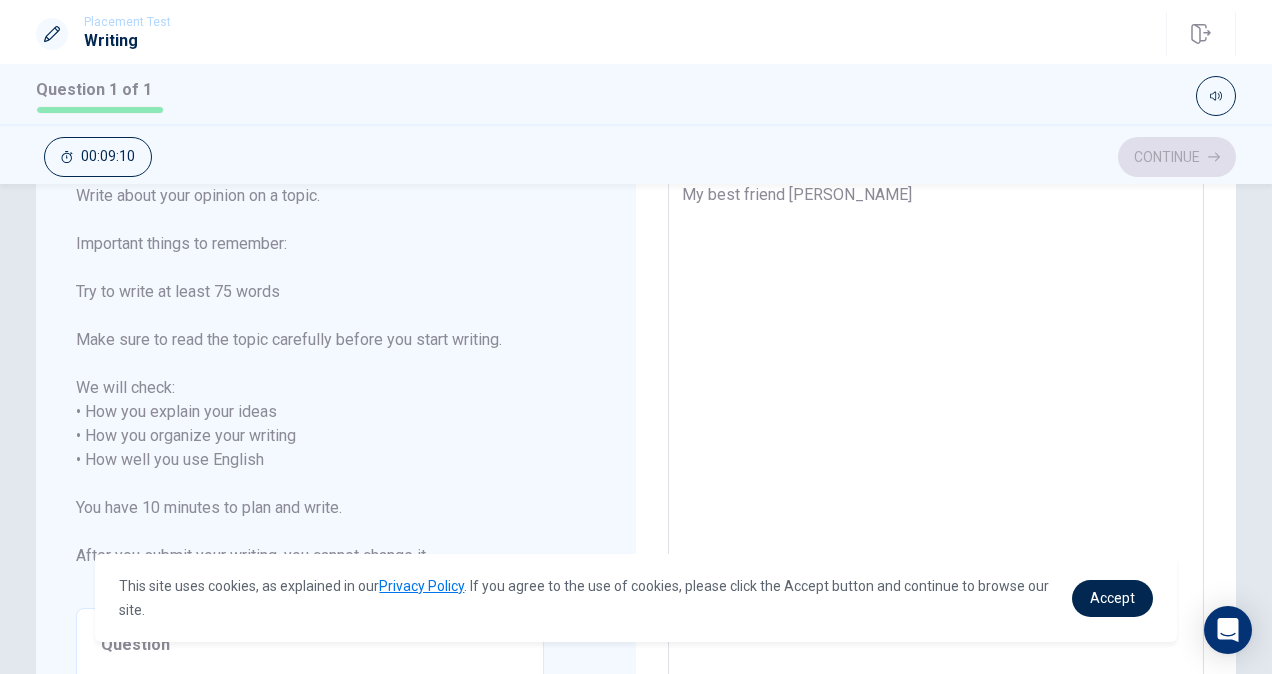 type on "x" 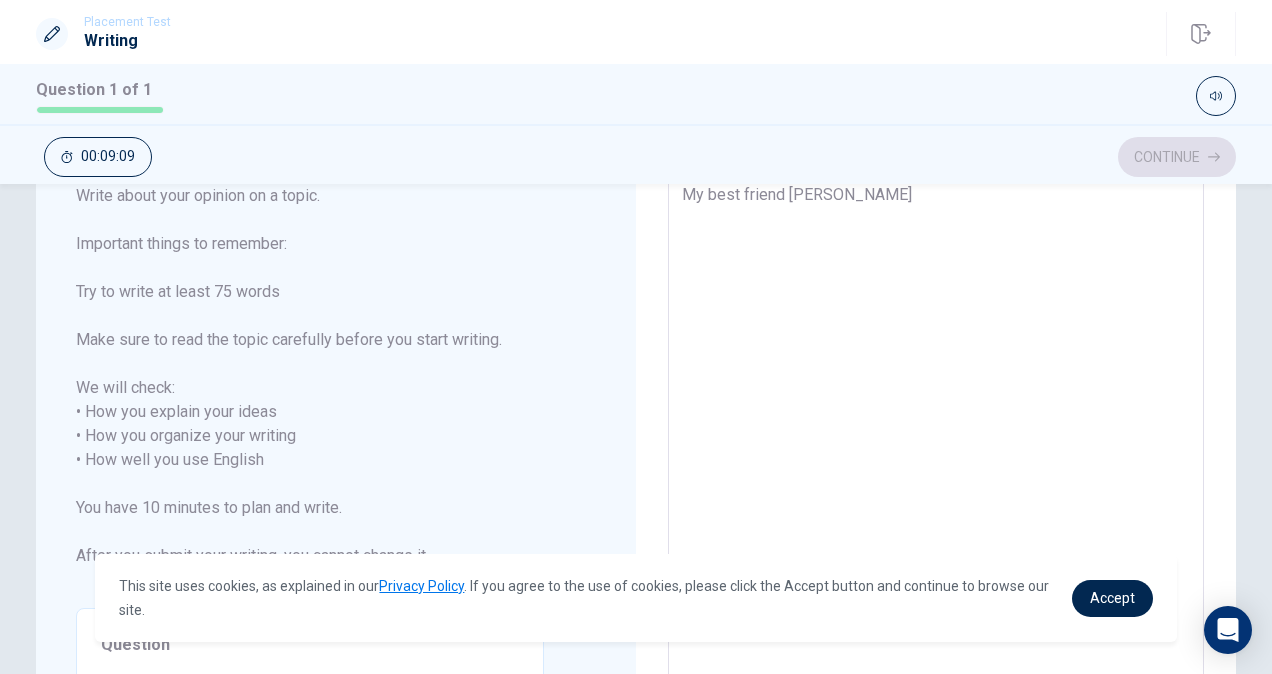 type on "My best friend [PERSON_NAME]" 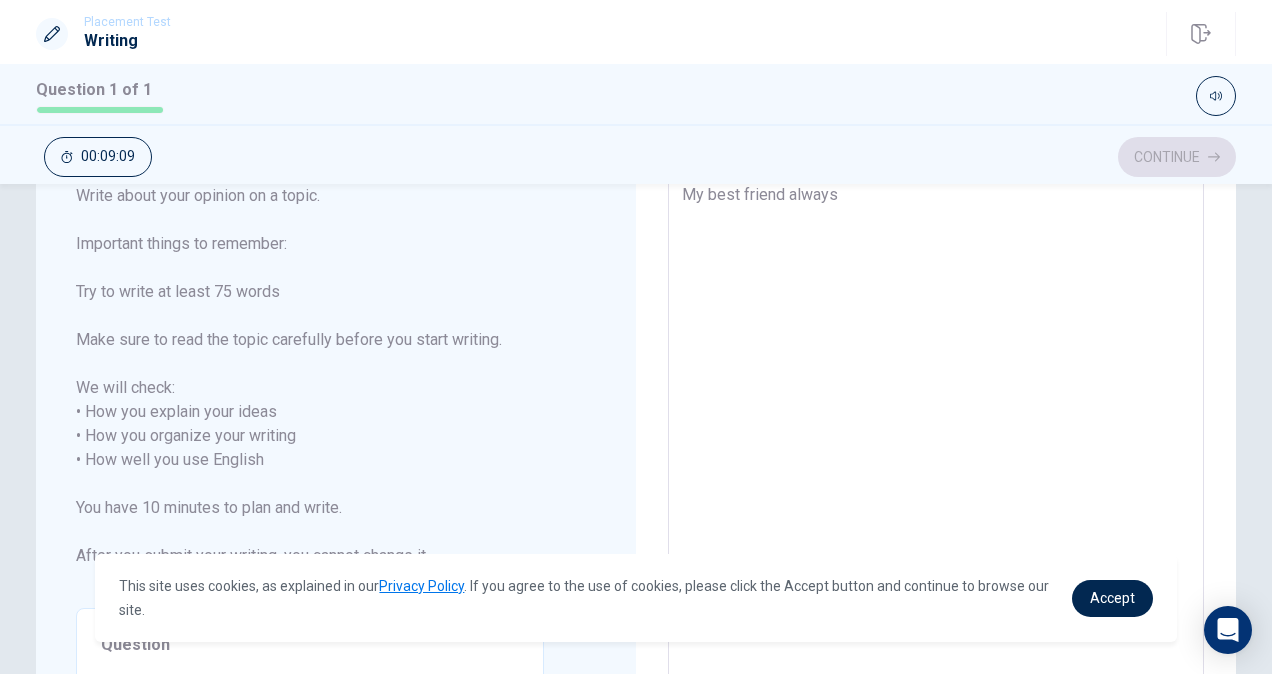 type on "x" 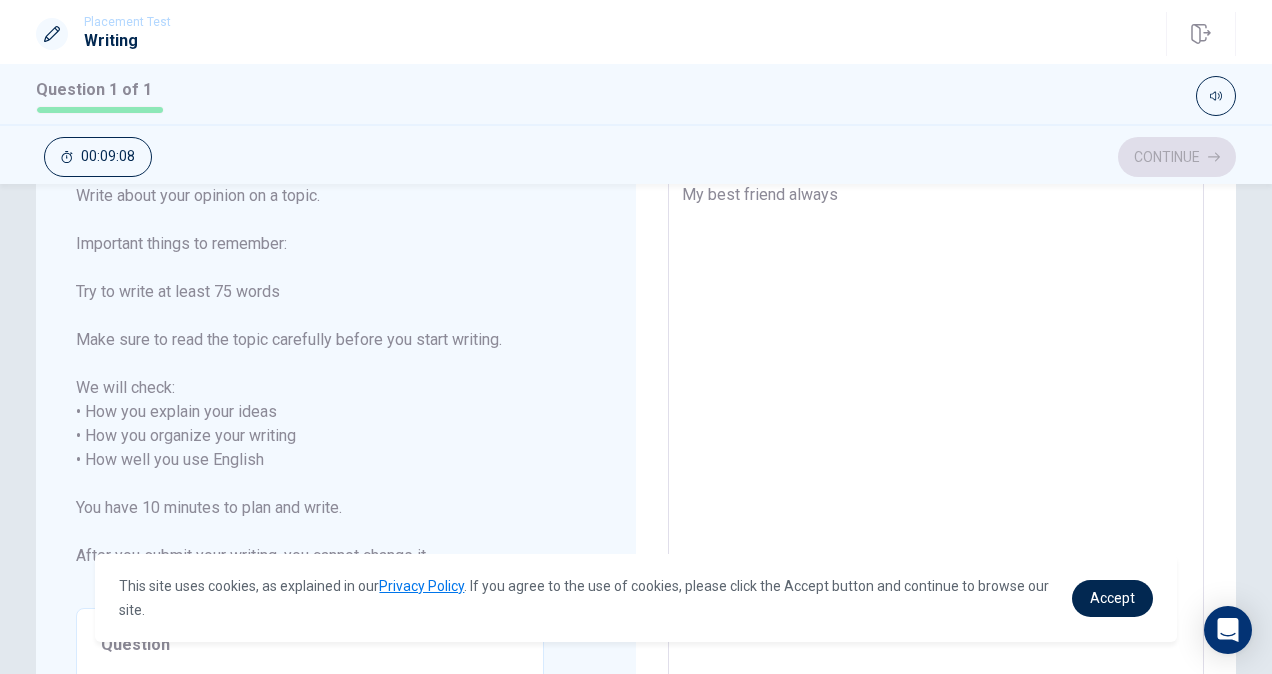 type on "My best friend always" 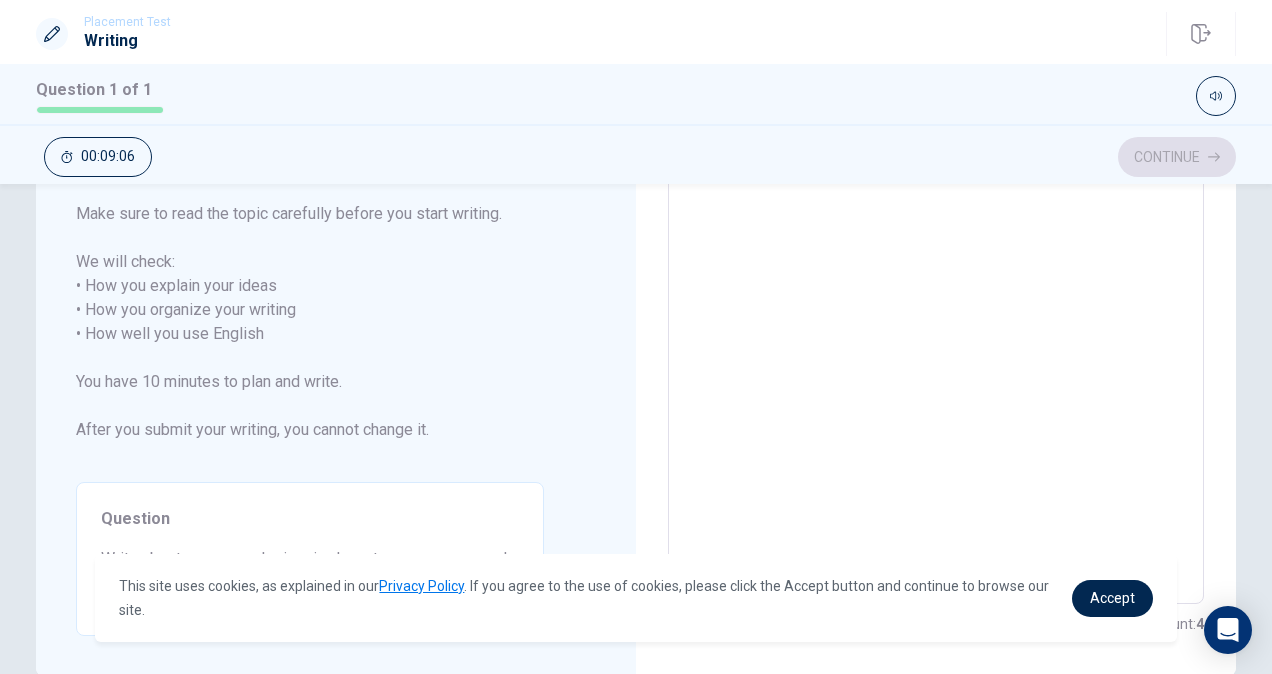 type on "x" 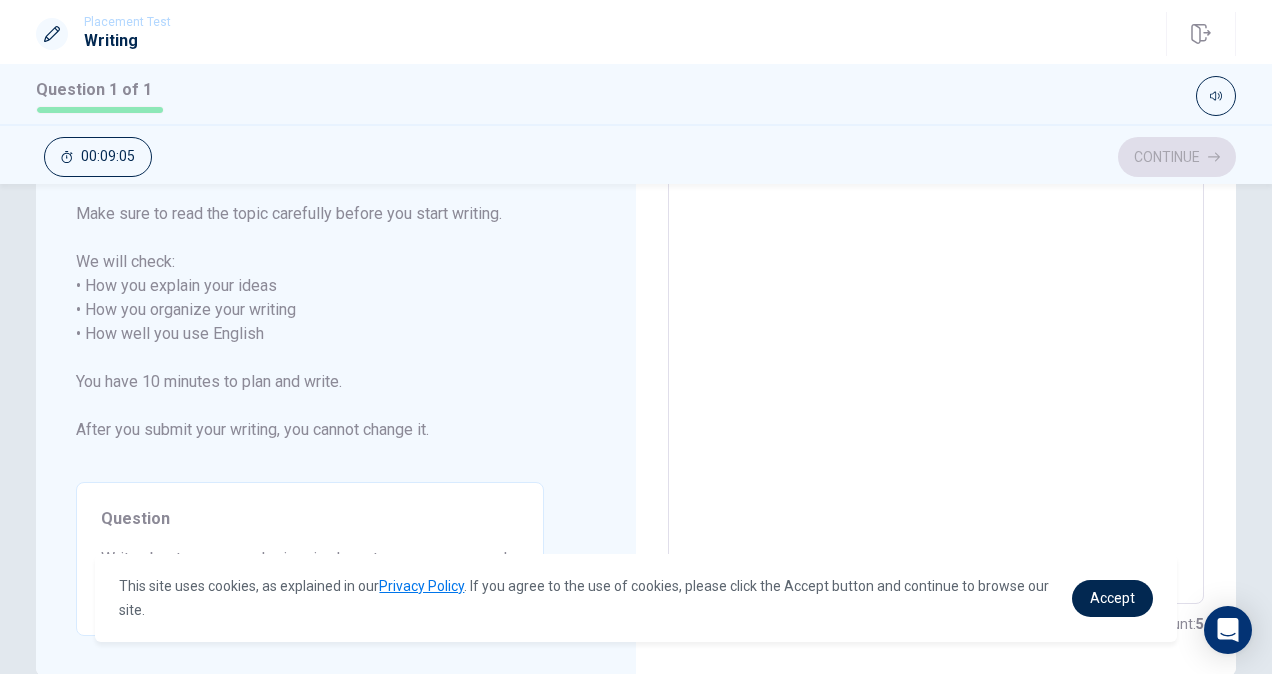 scroll, scrollTop: 128, scrollLeft: 0, axis: vertical 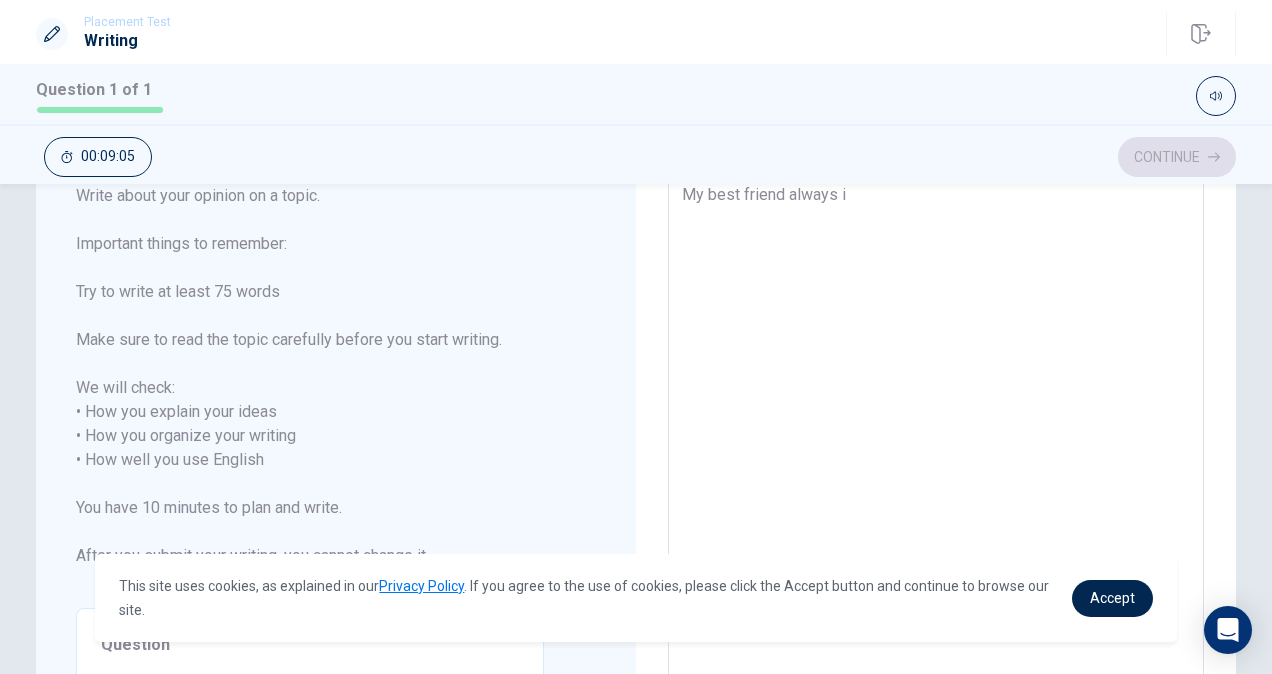 type on "My best friend always in" 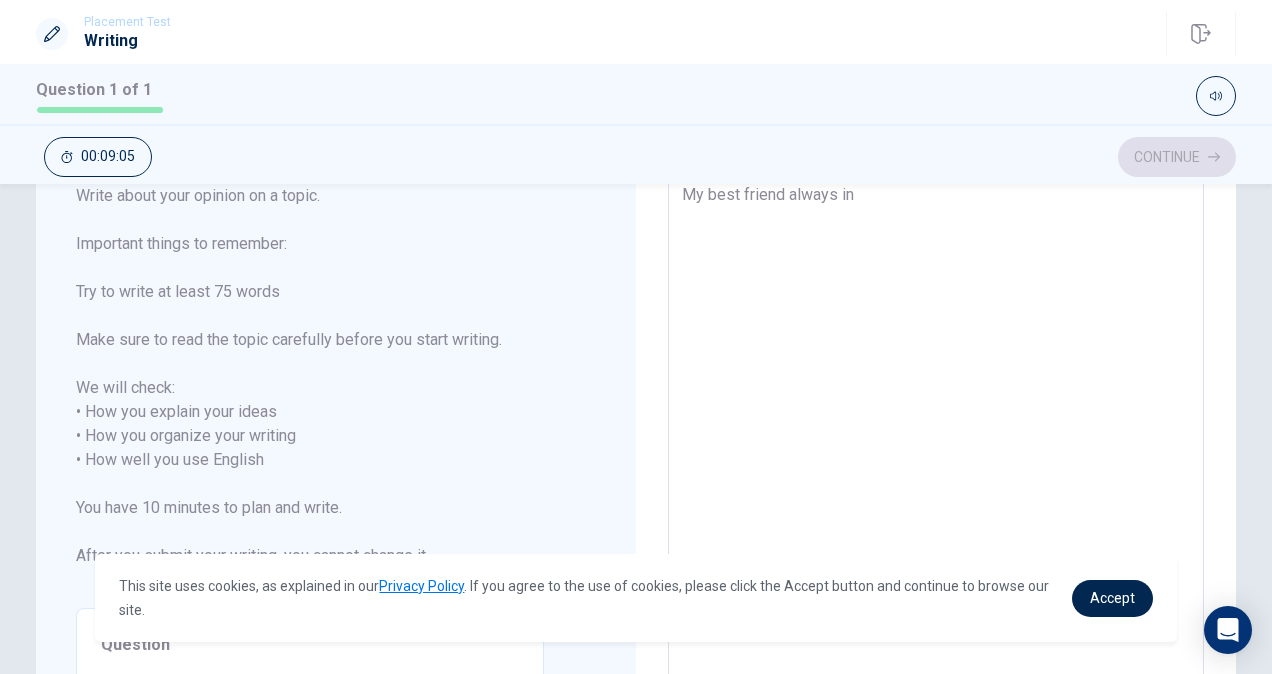 type on "x" 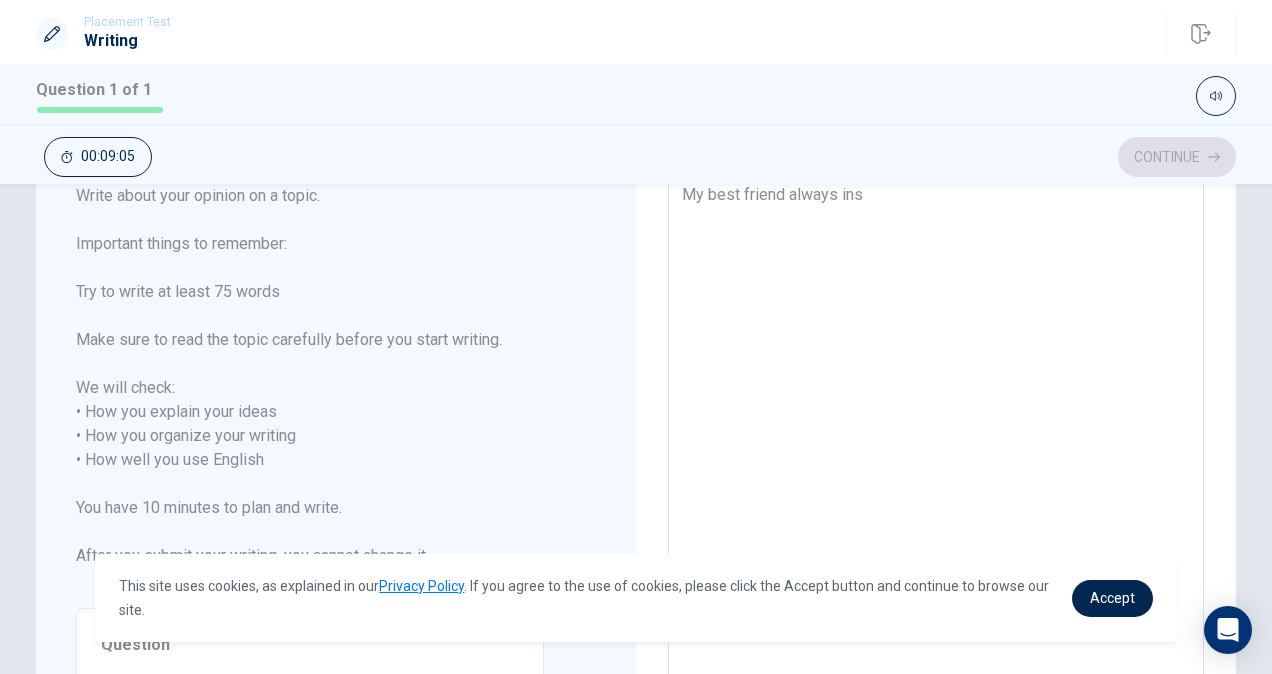 type on "x" 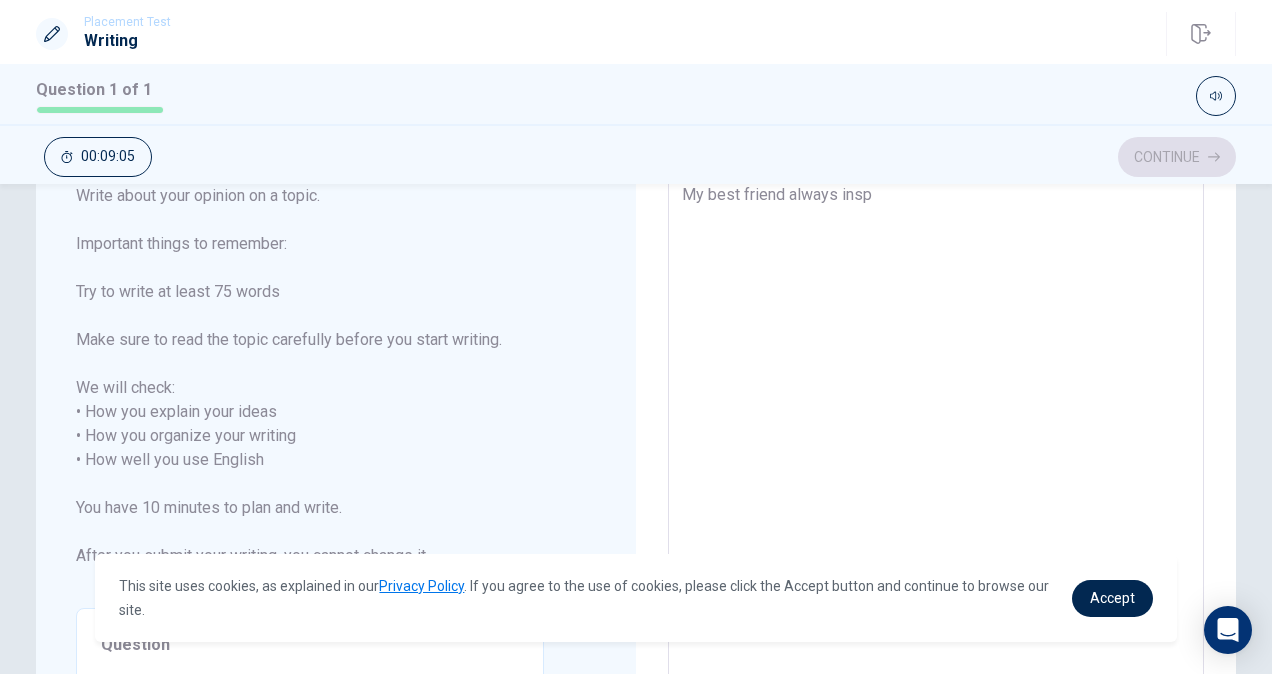type on "x" 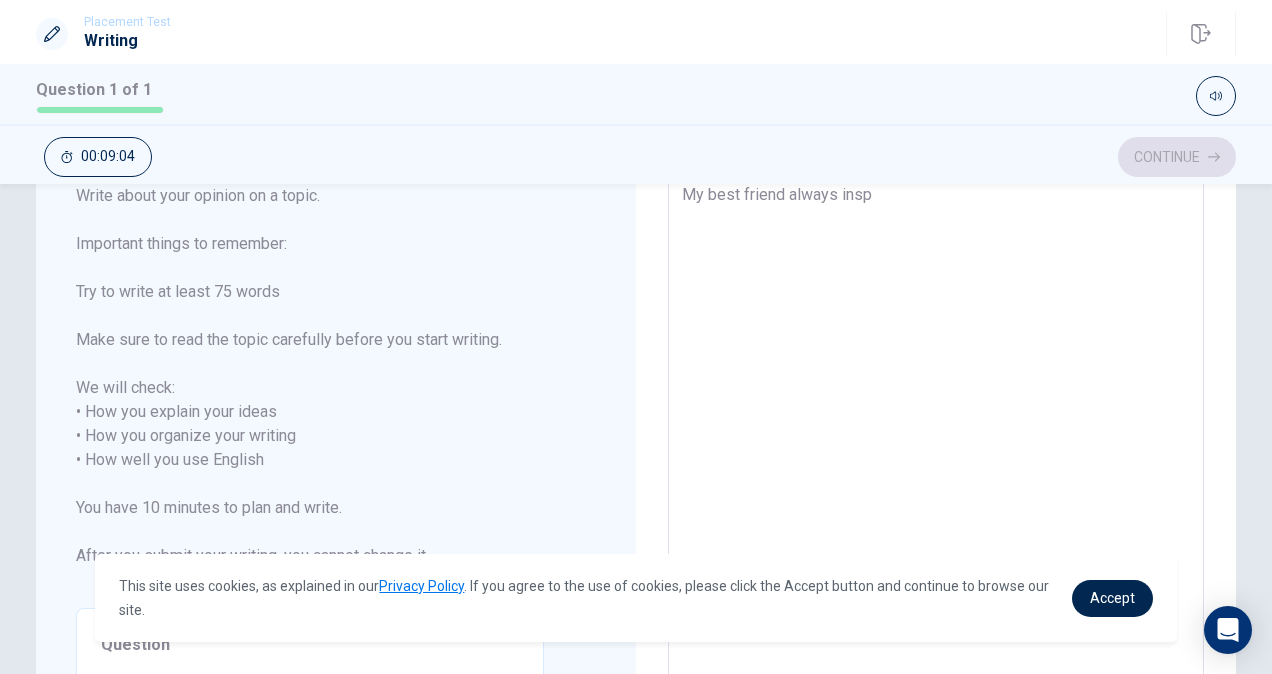 type on "My best friend always inspi" 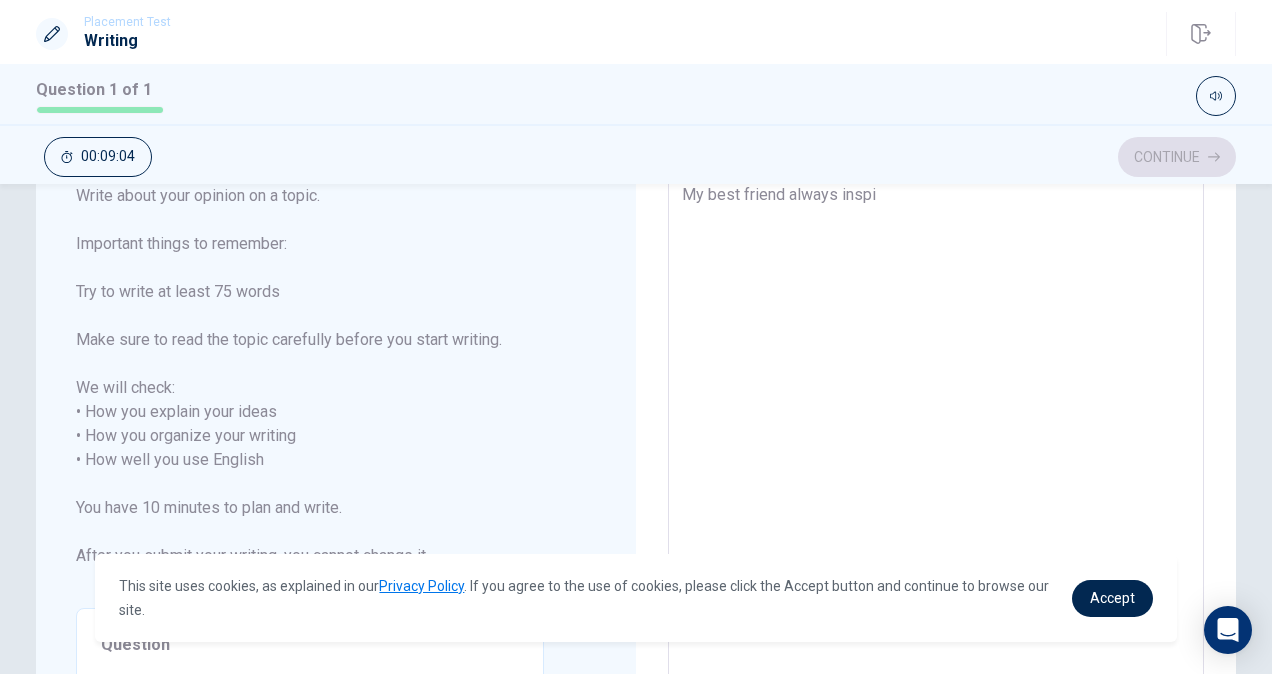 type on "x" 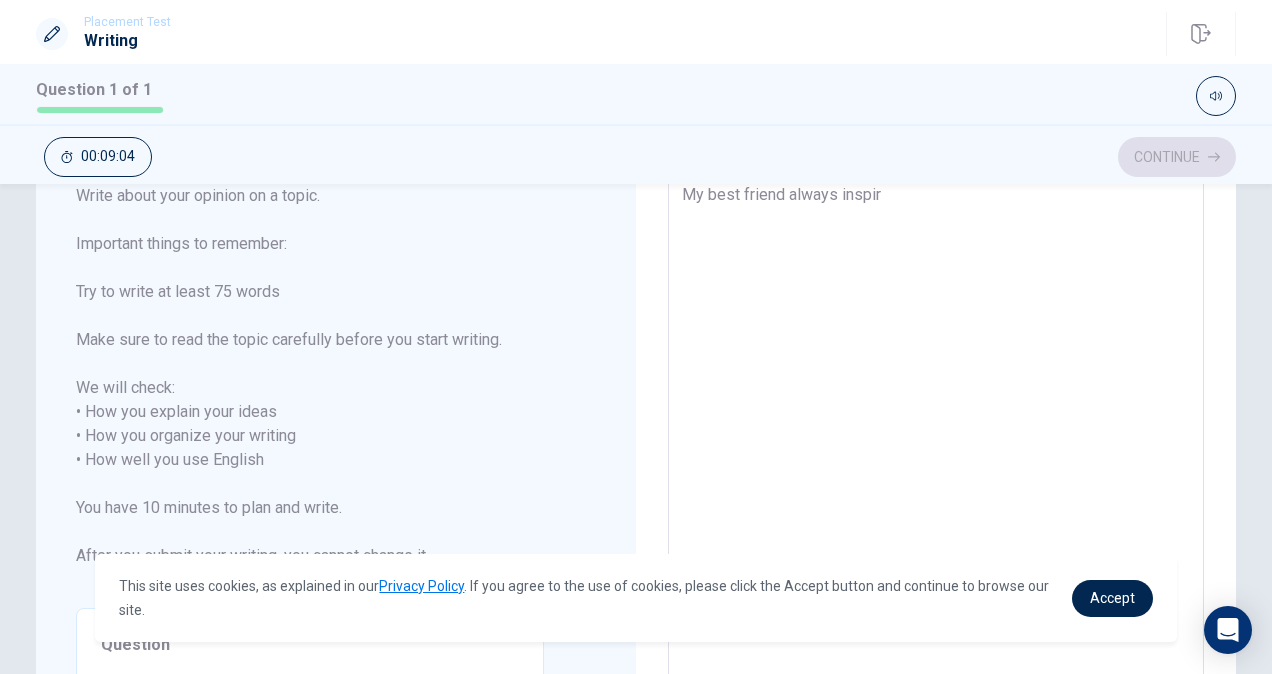 type on "x" 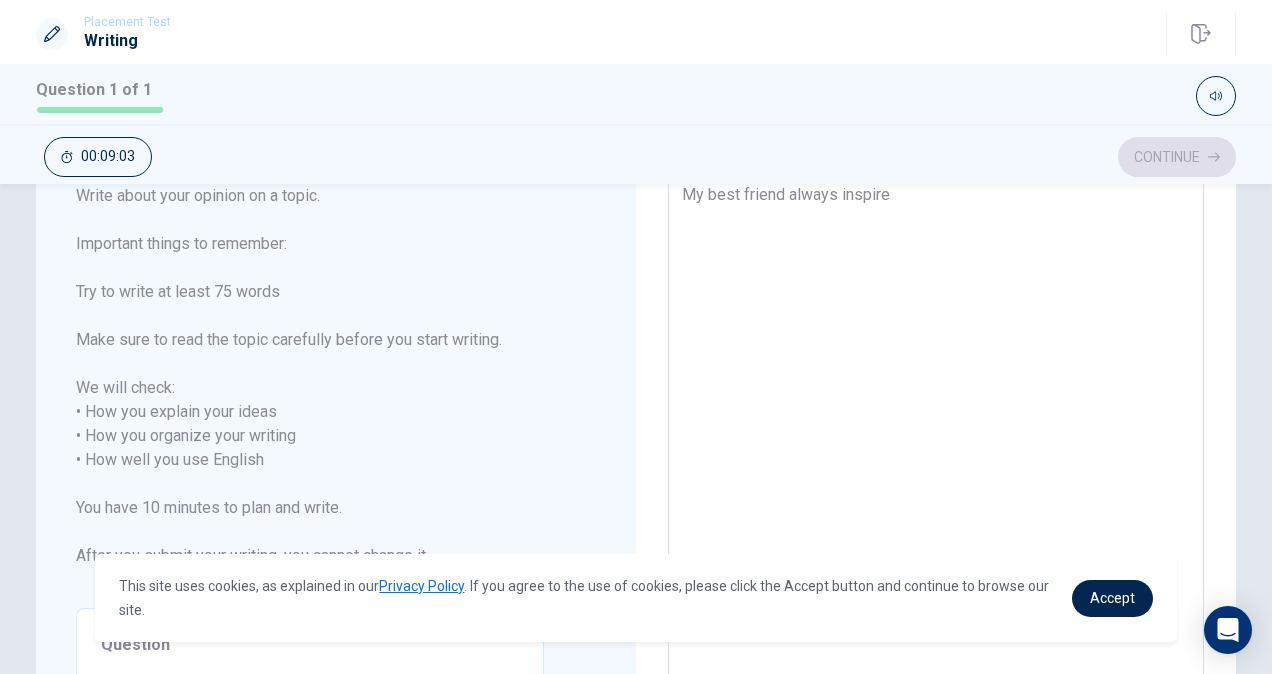 type on "x" 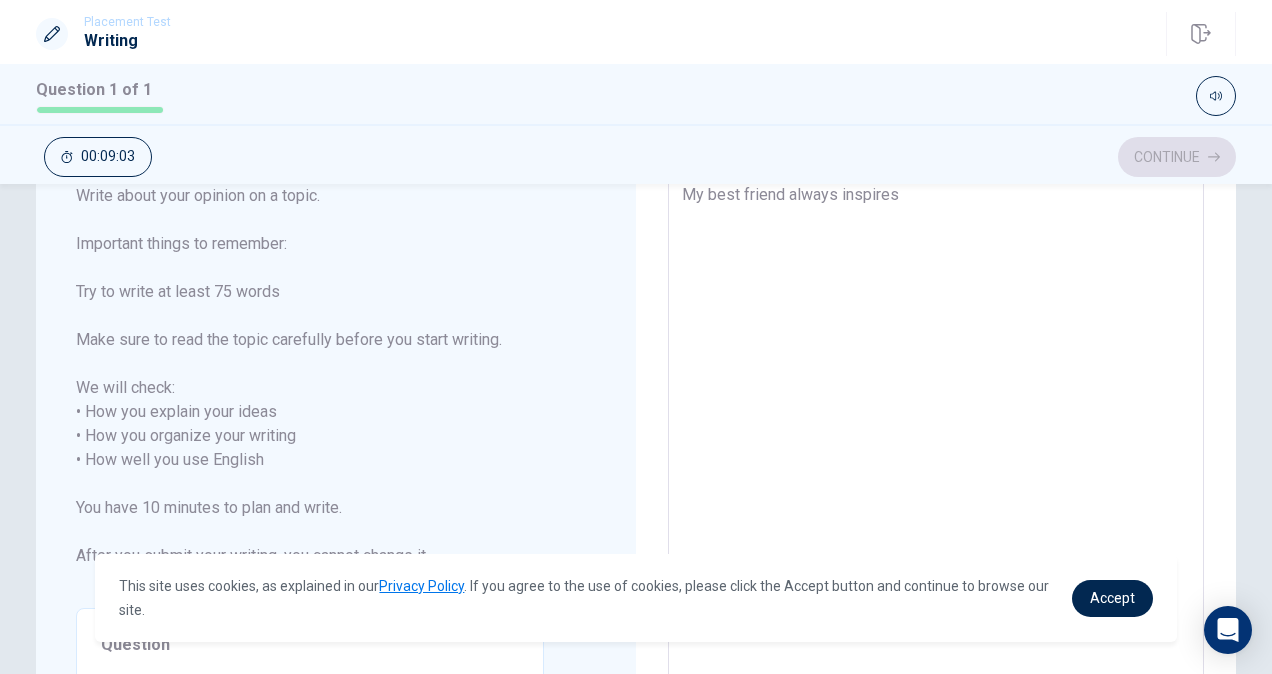 type on "x" 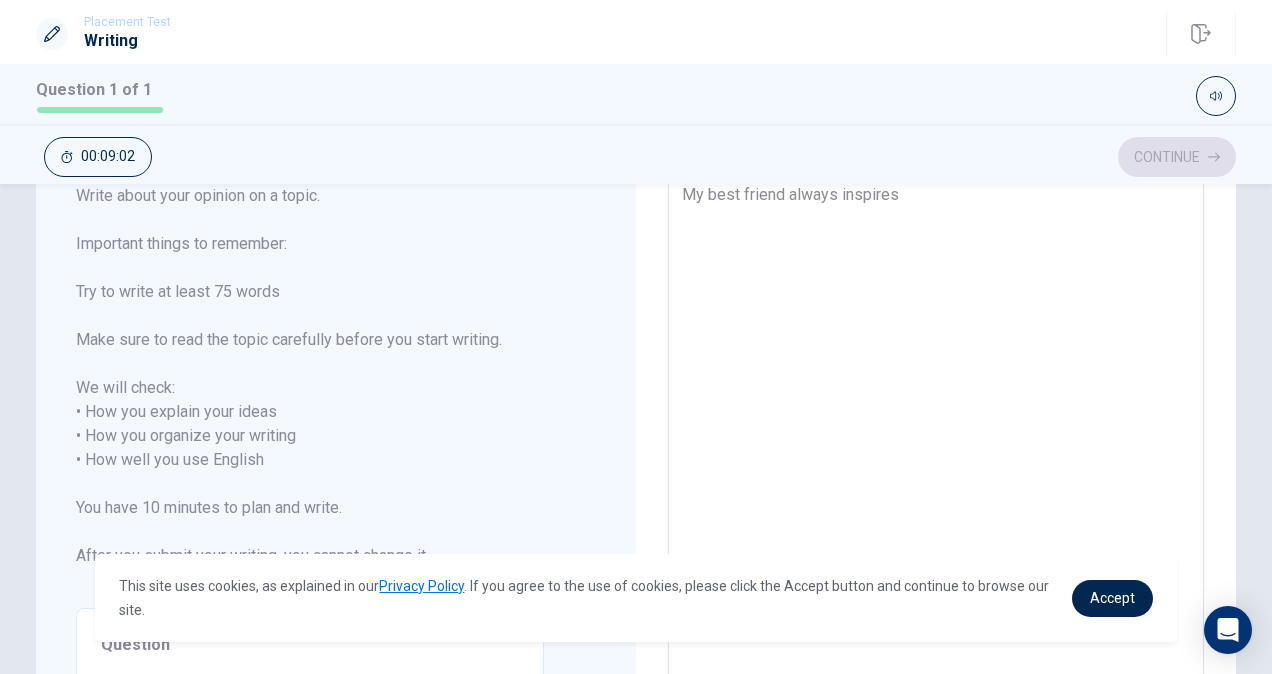 type on "My best friend always inspires" 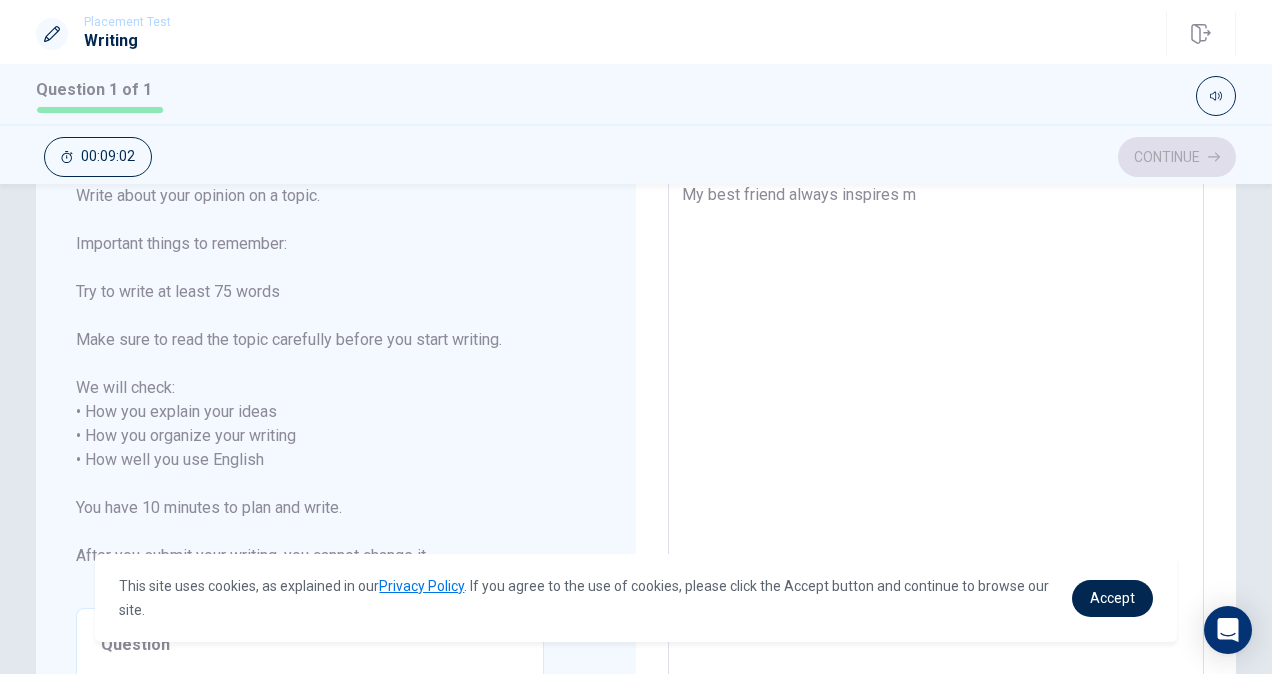 type on "x" 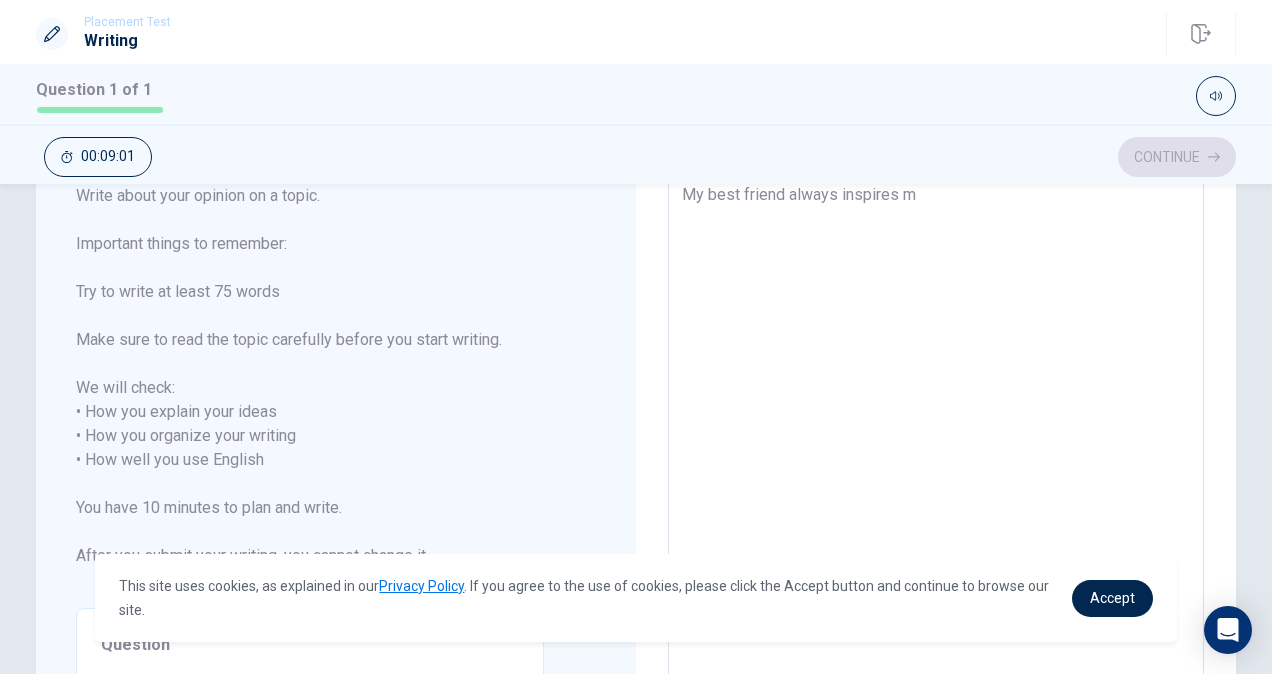 type on "My best friend always inspires me" 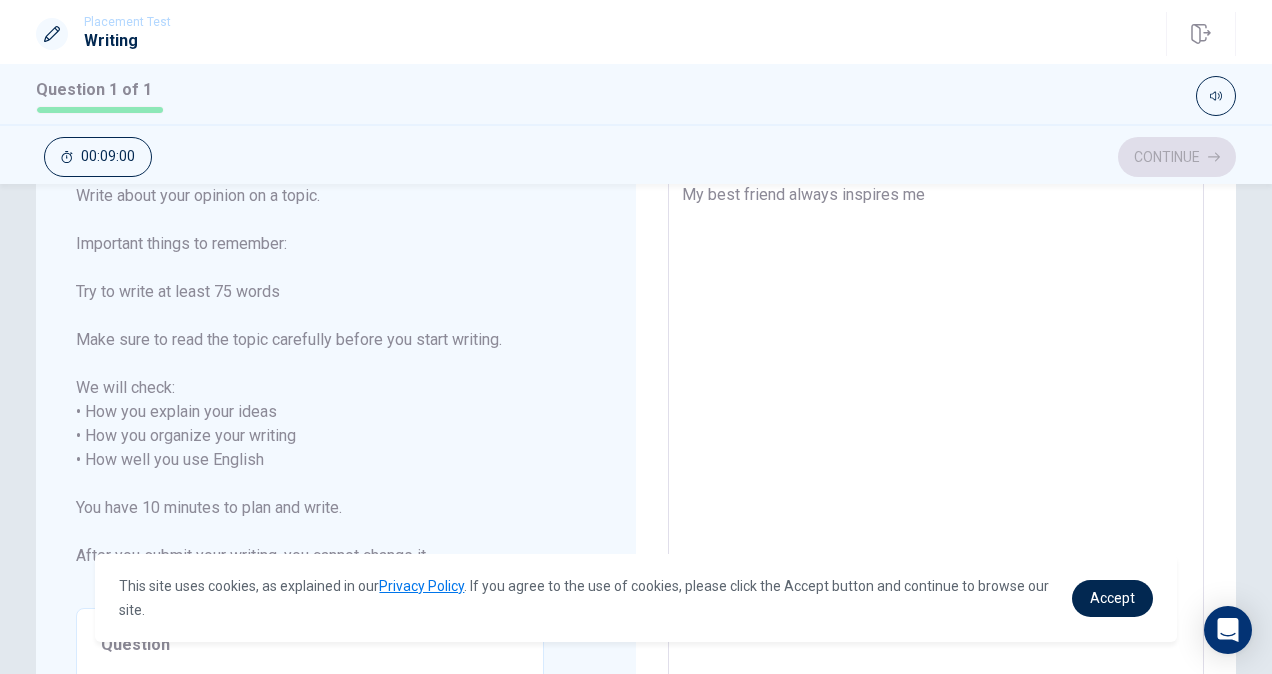 type on "x" 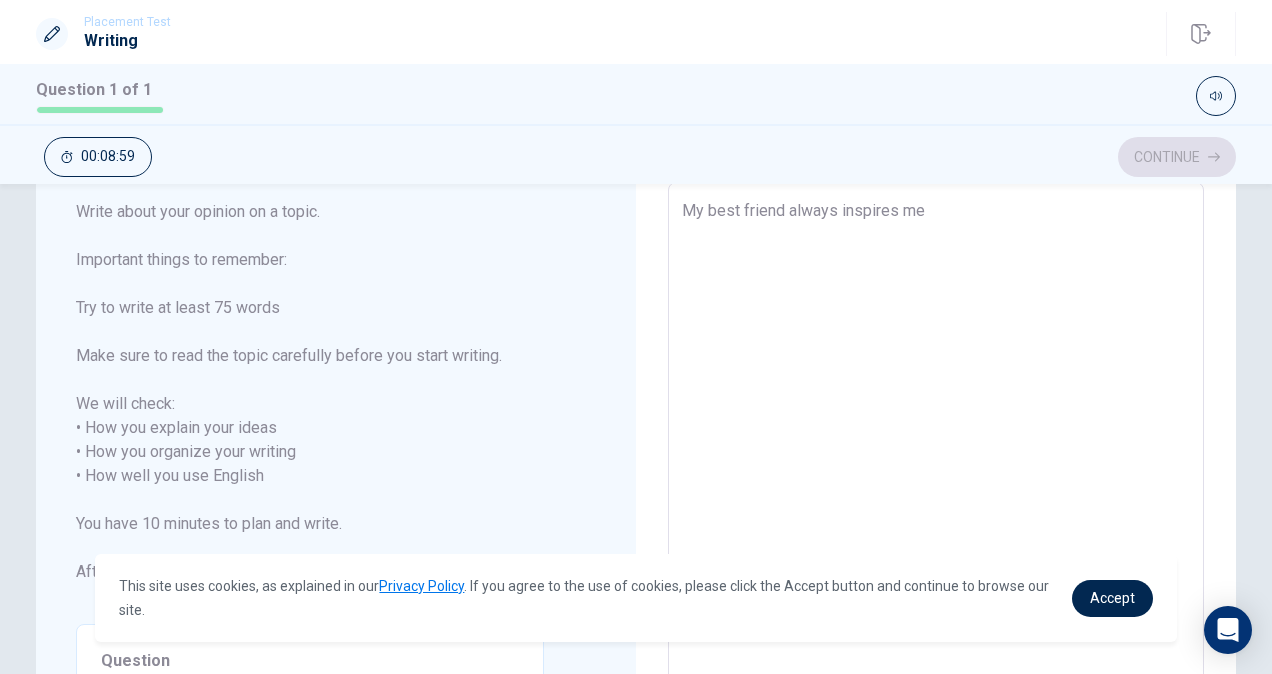 type on "My best friend always inspires me" 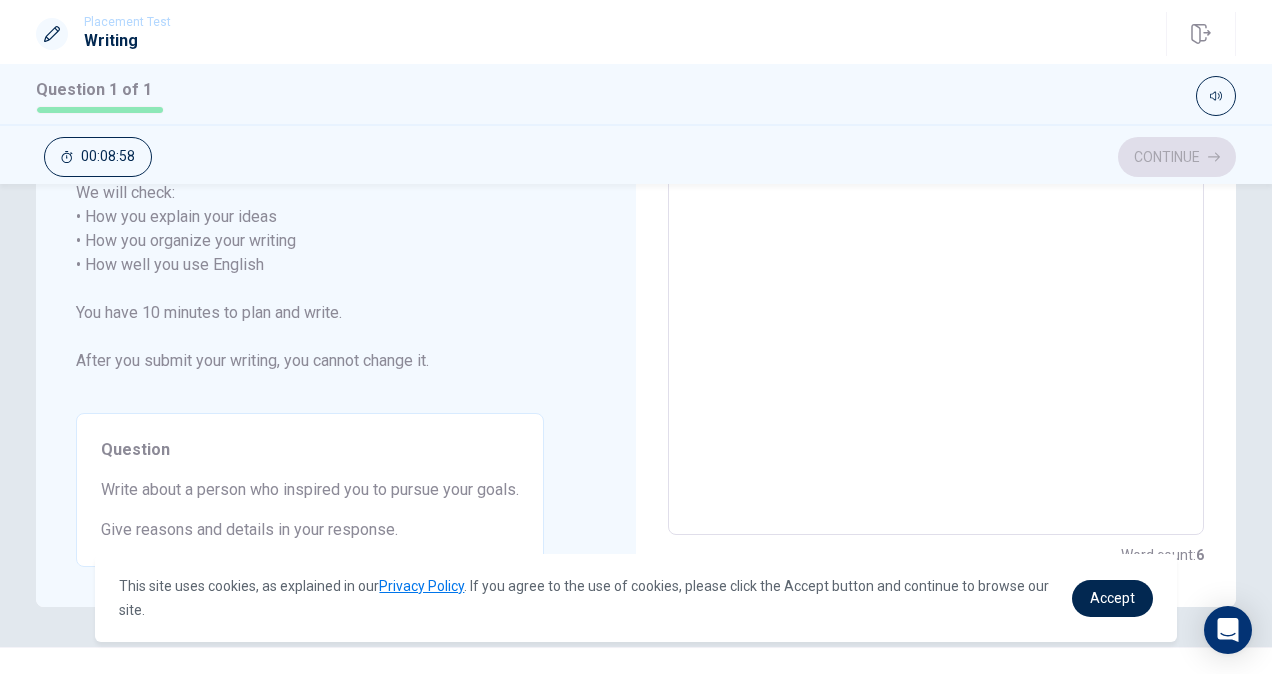 type on "x" 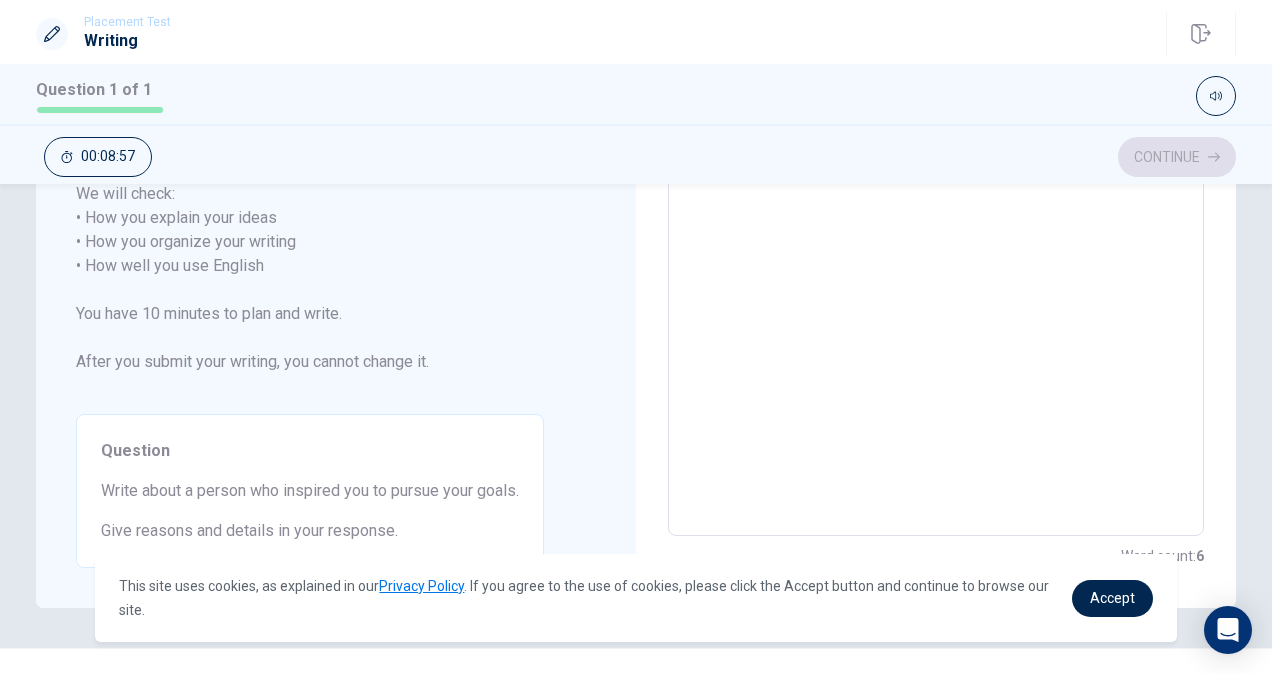 type on "My best friend always inspires me t" 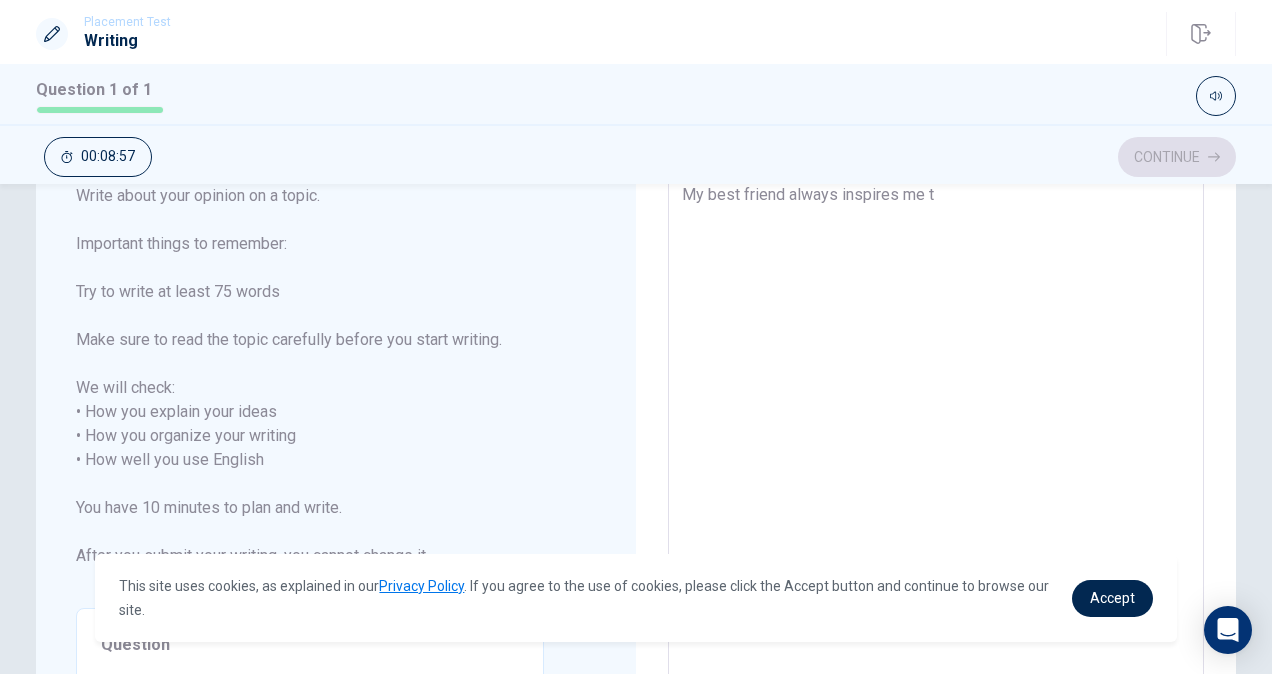 type on "My best friend always inspires me to" 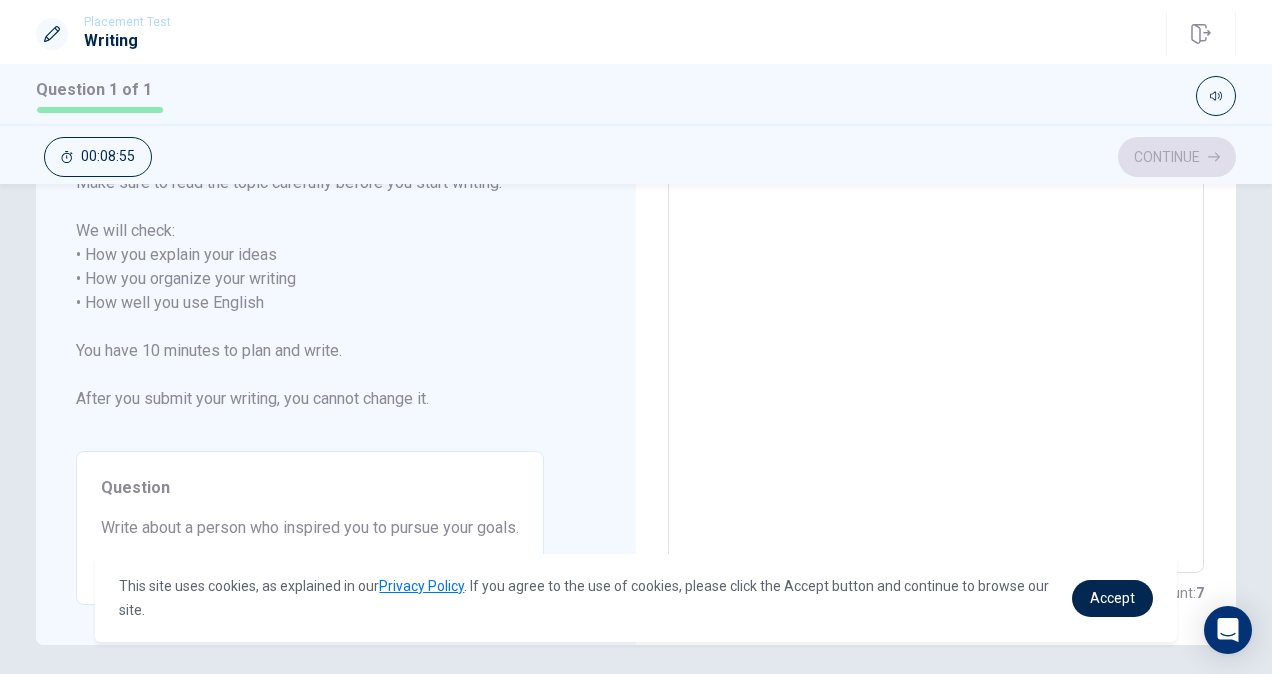 type on "x" 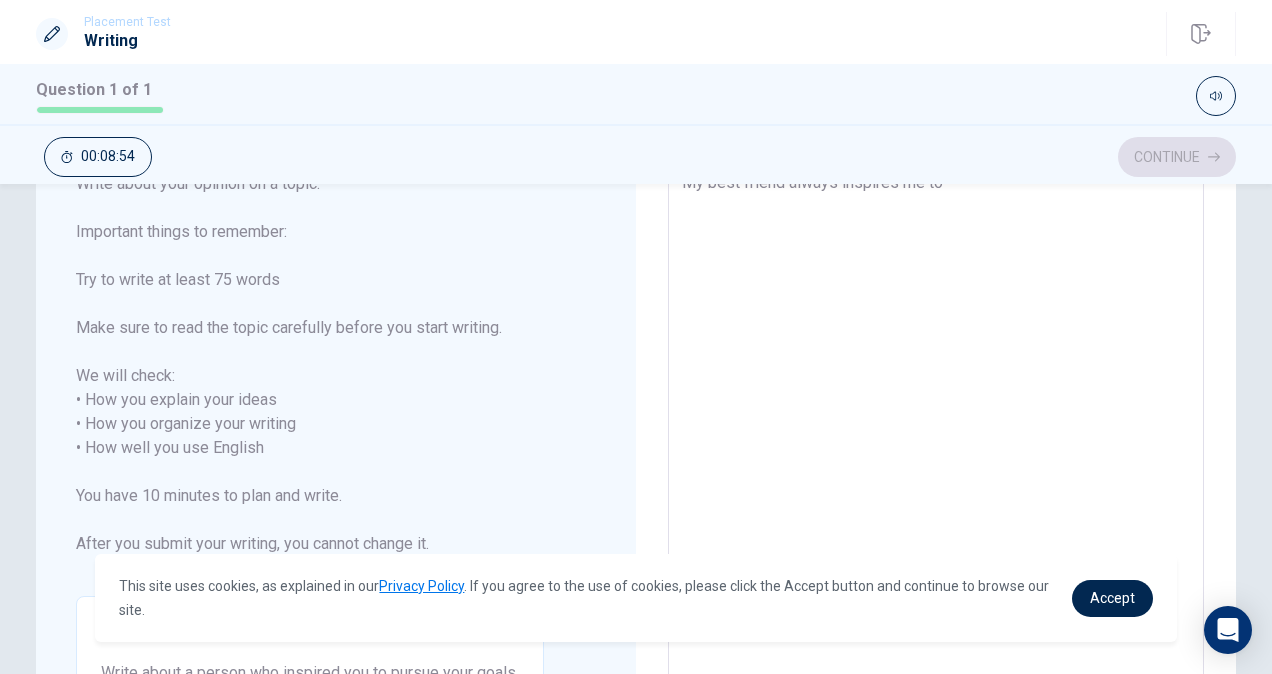 type on "My best friend always inspires me top" 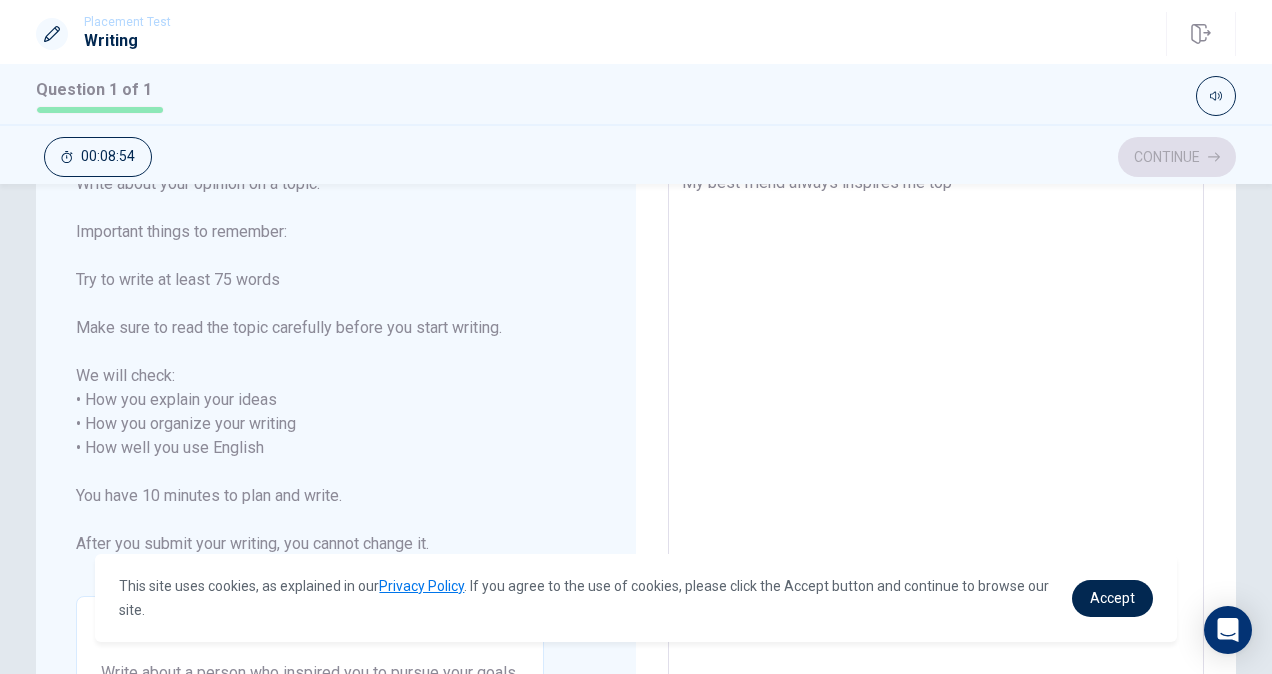 type on "x" 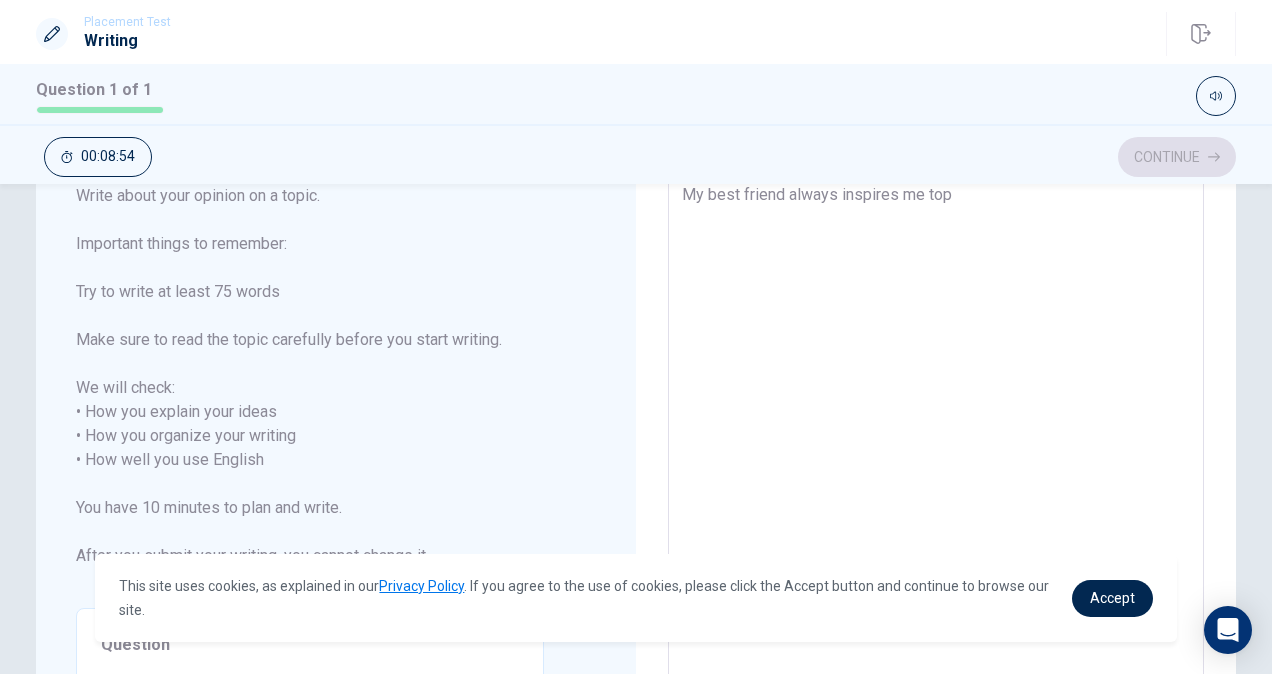 type on "My best friend always inspires me topu" 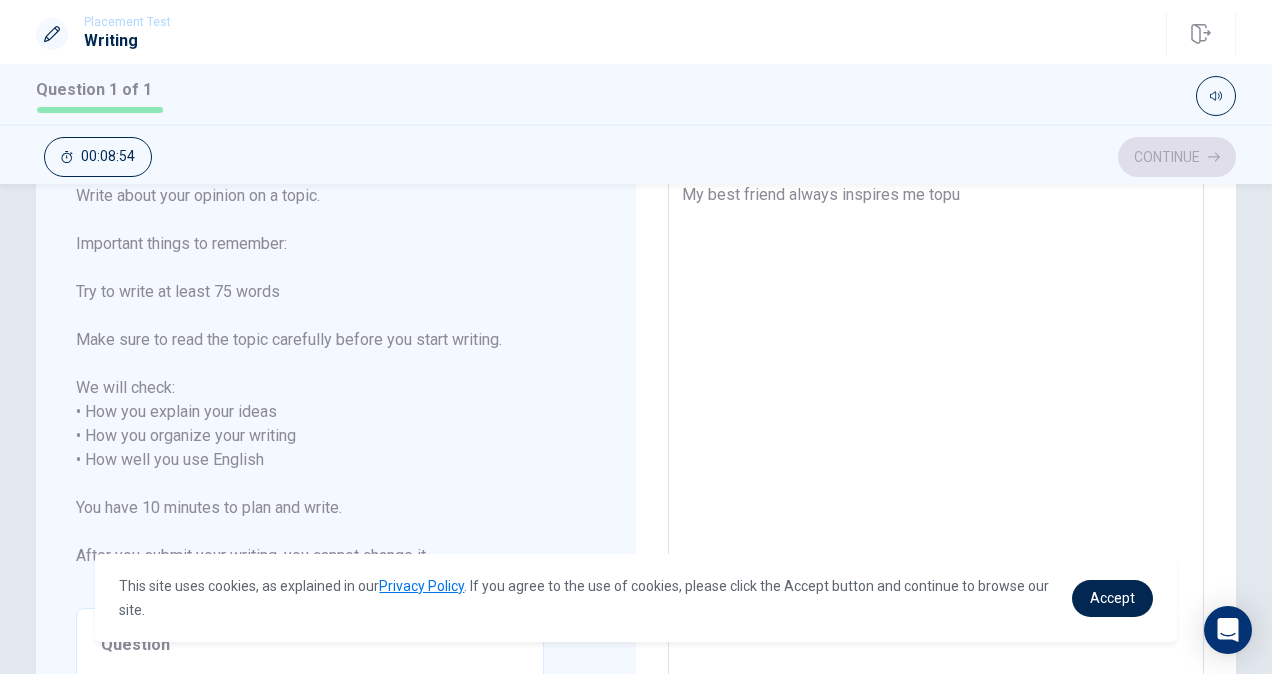 type on "x" 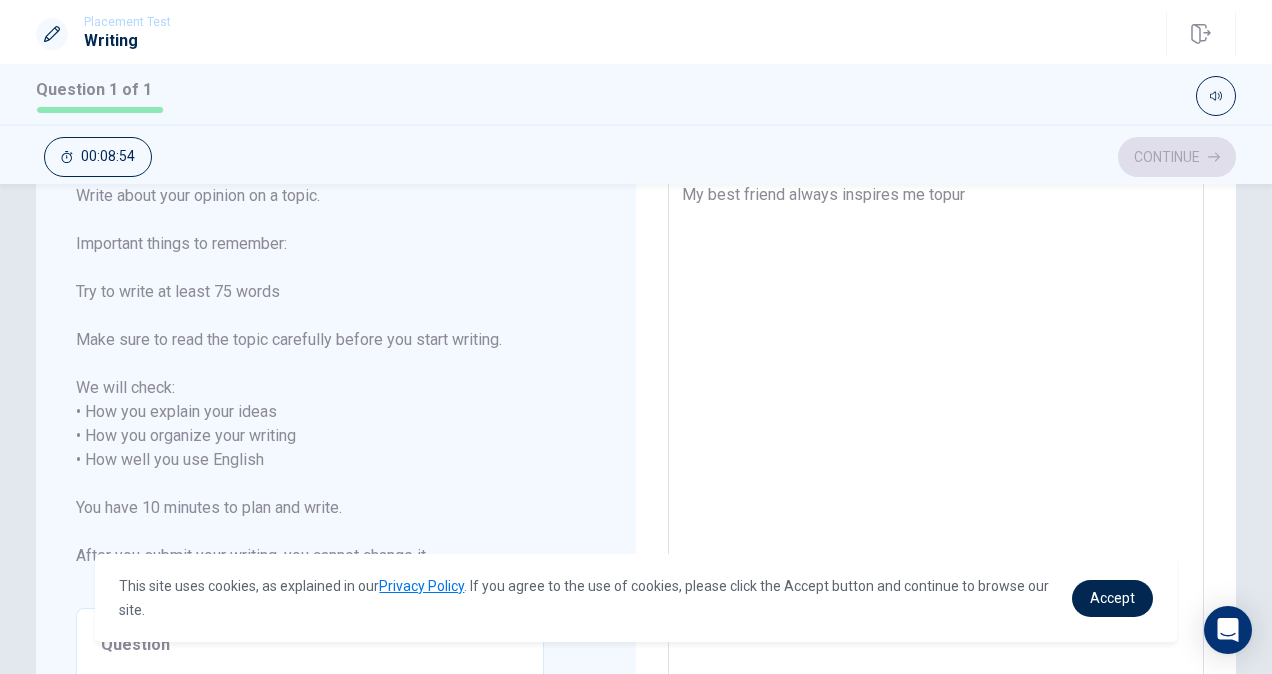 type on "x" 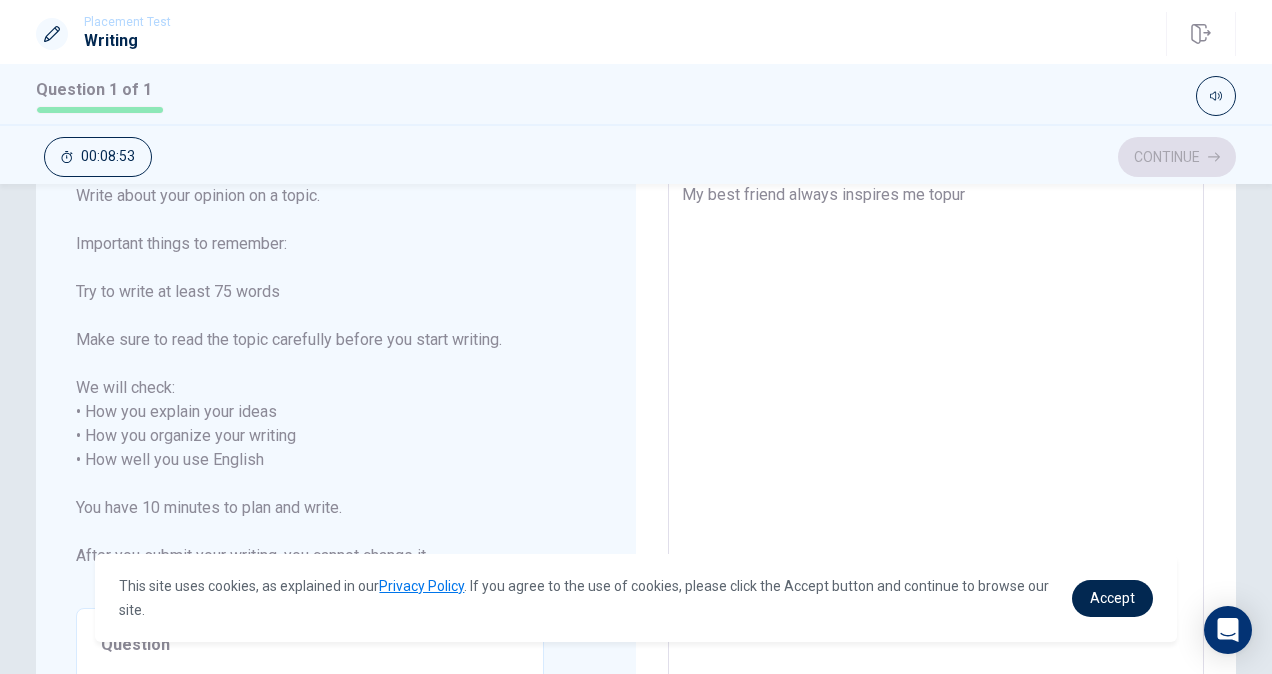 type on "My best friend always inspires me topurs" 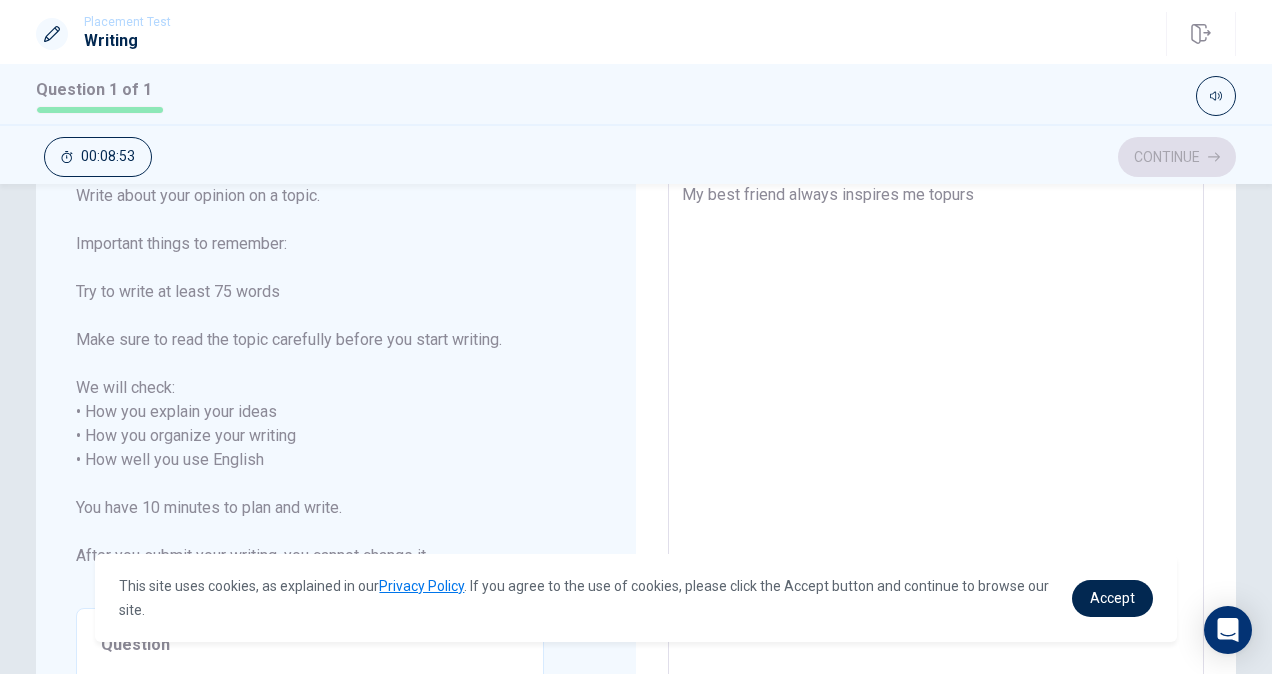 type on "x" 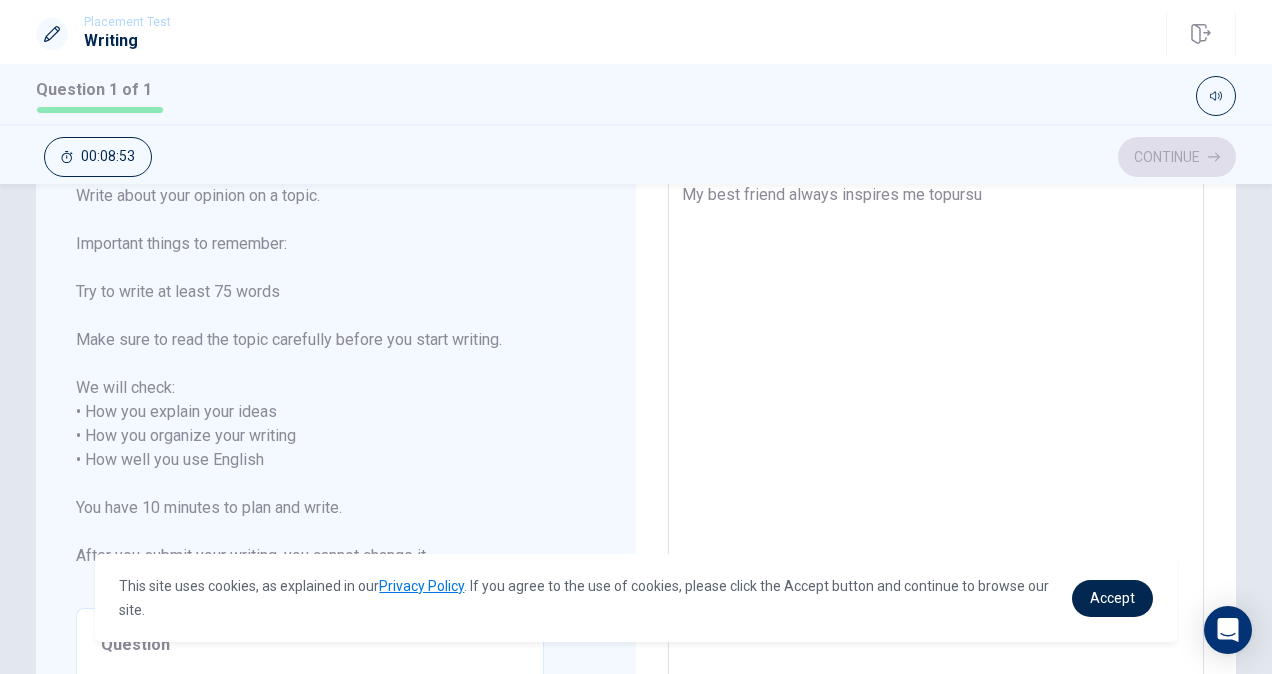 type on "x" 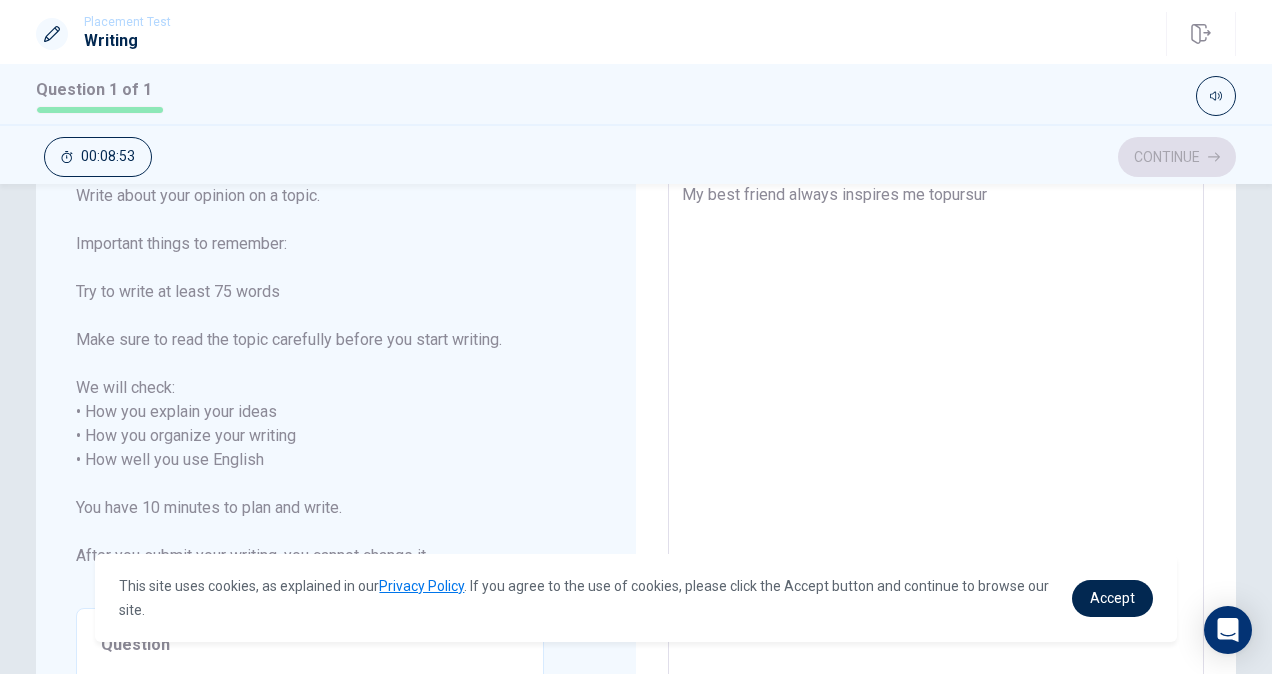 type on "x" 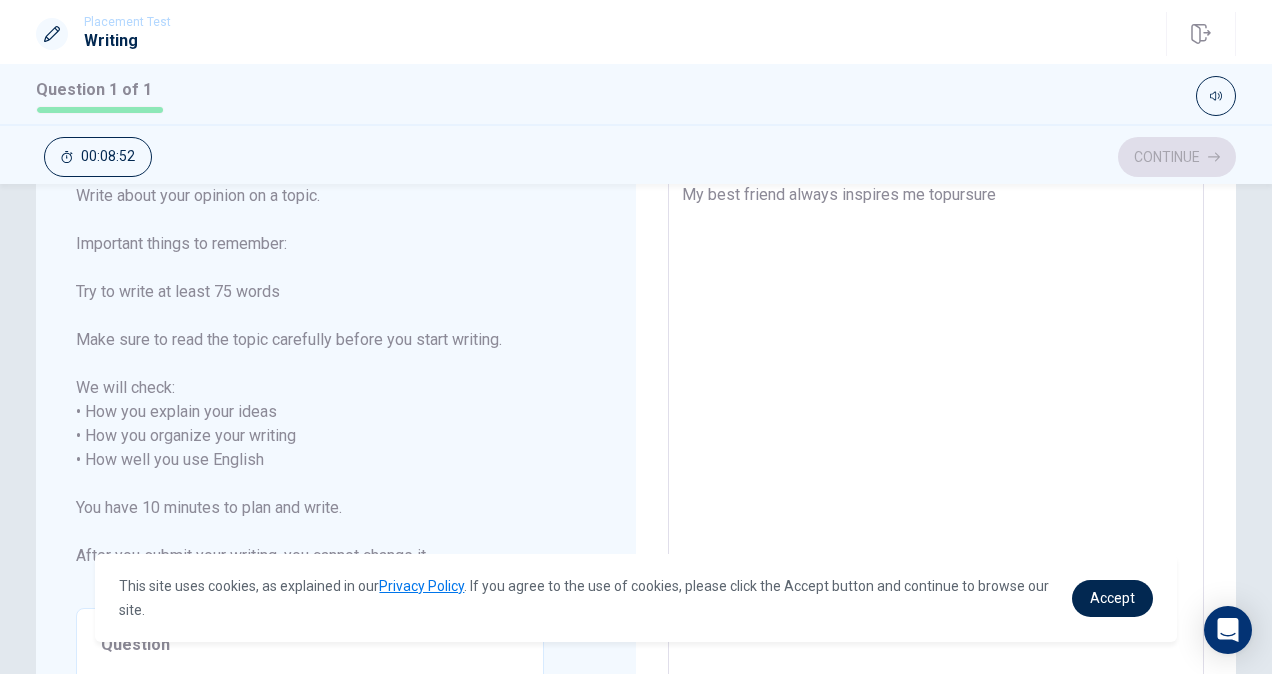 type on "My best friend always inspires me topursure" 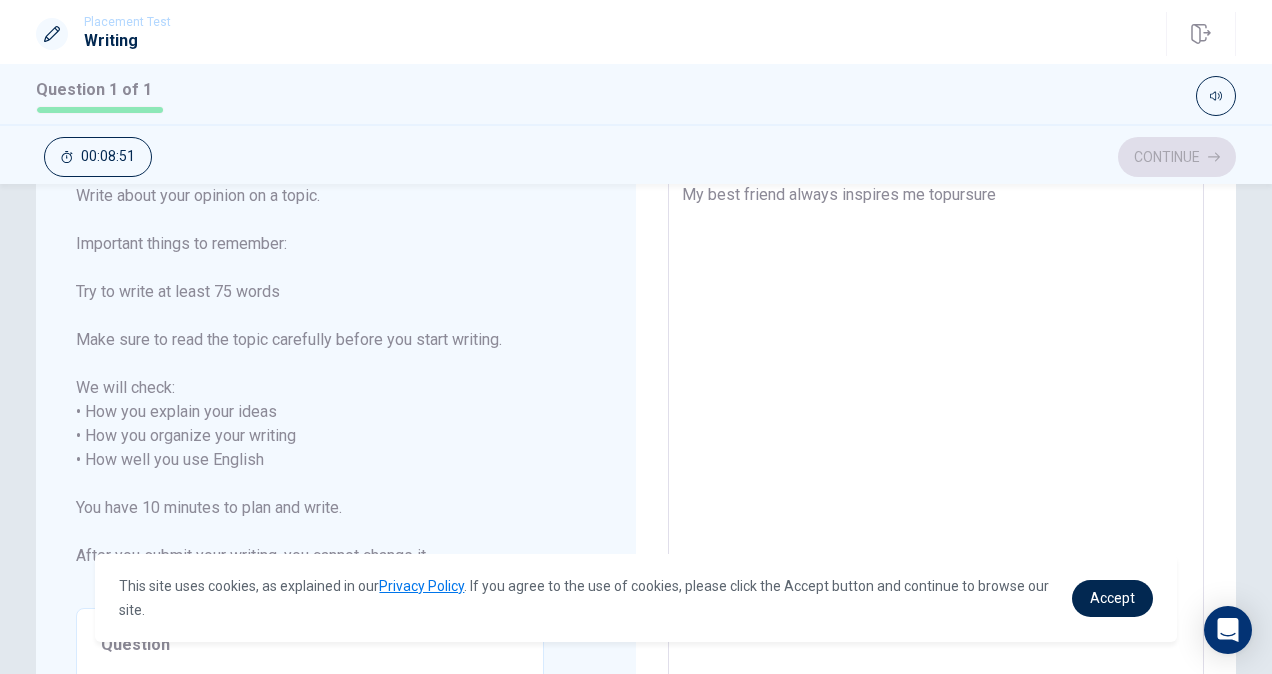 type on "My best friend always inspires me topursure" 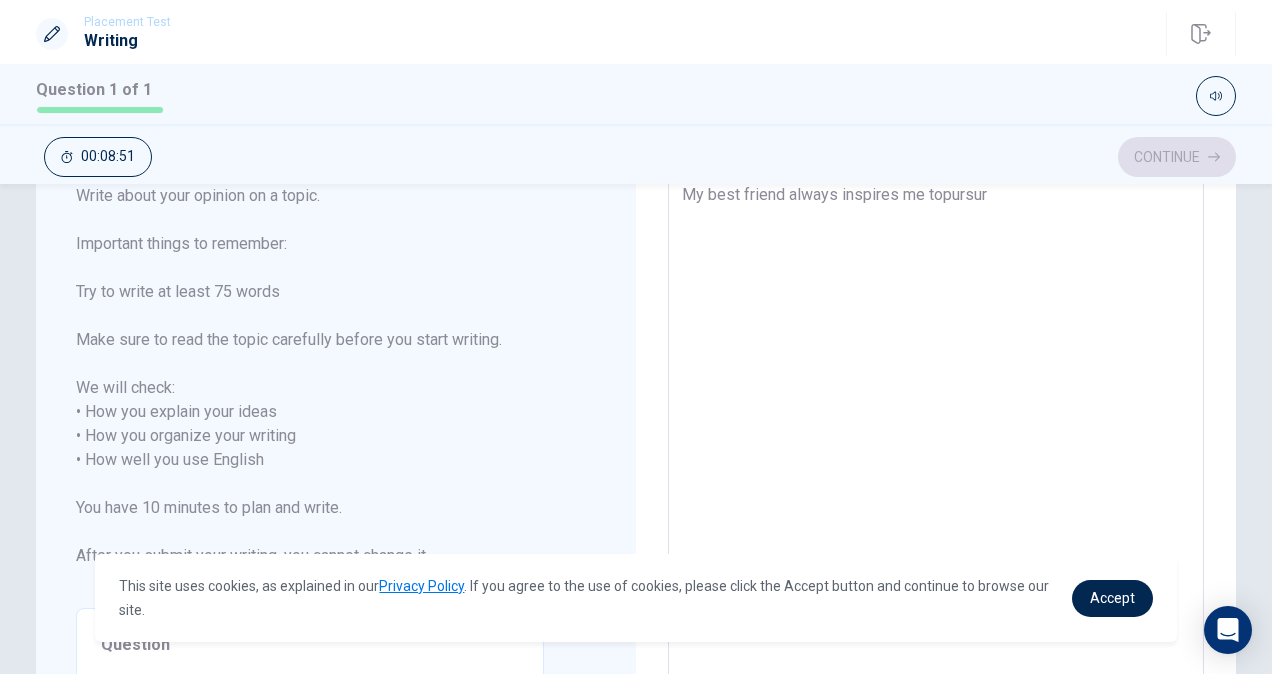 type on "x" 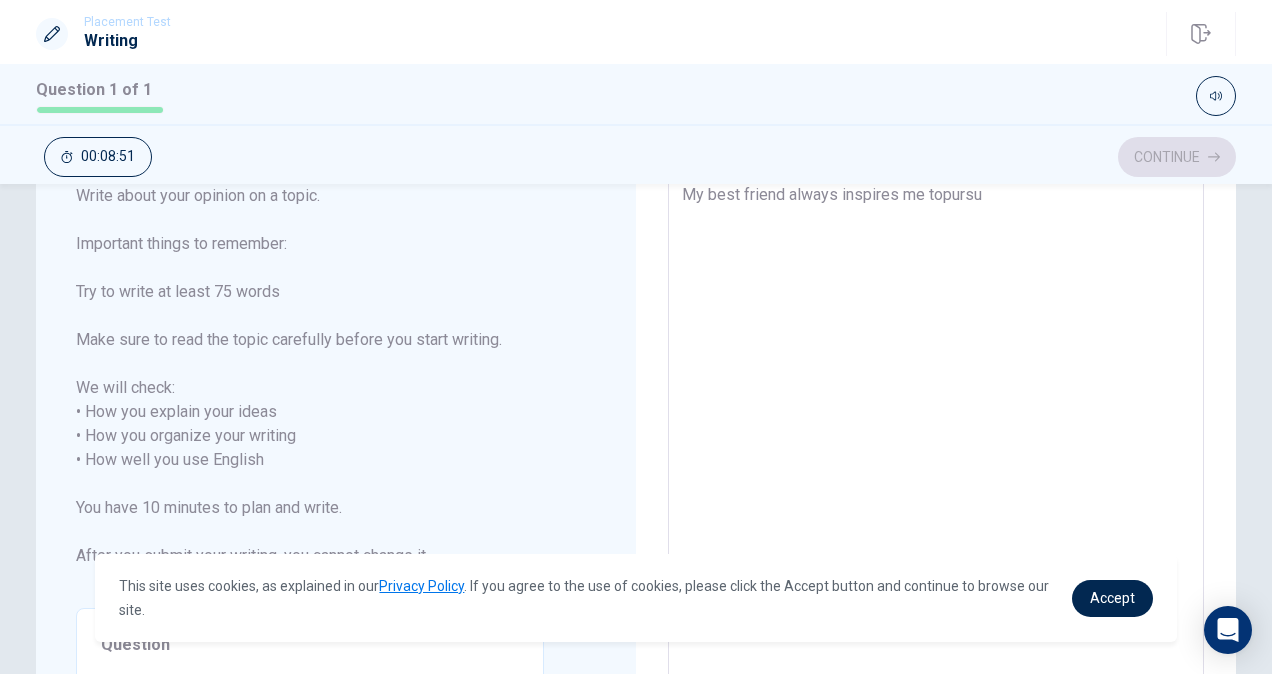 type on "x" 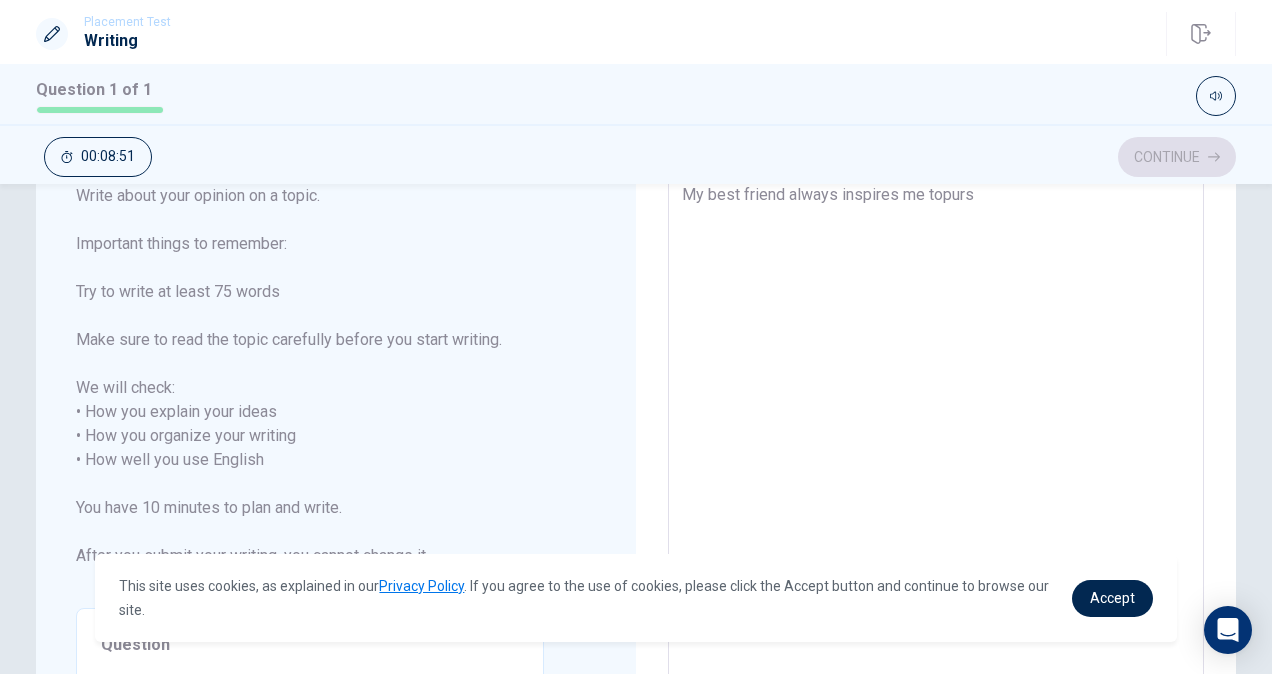 type on "x" 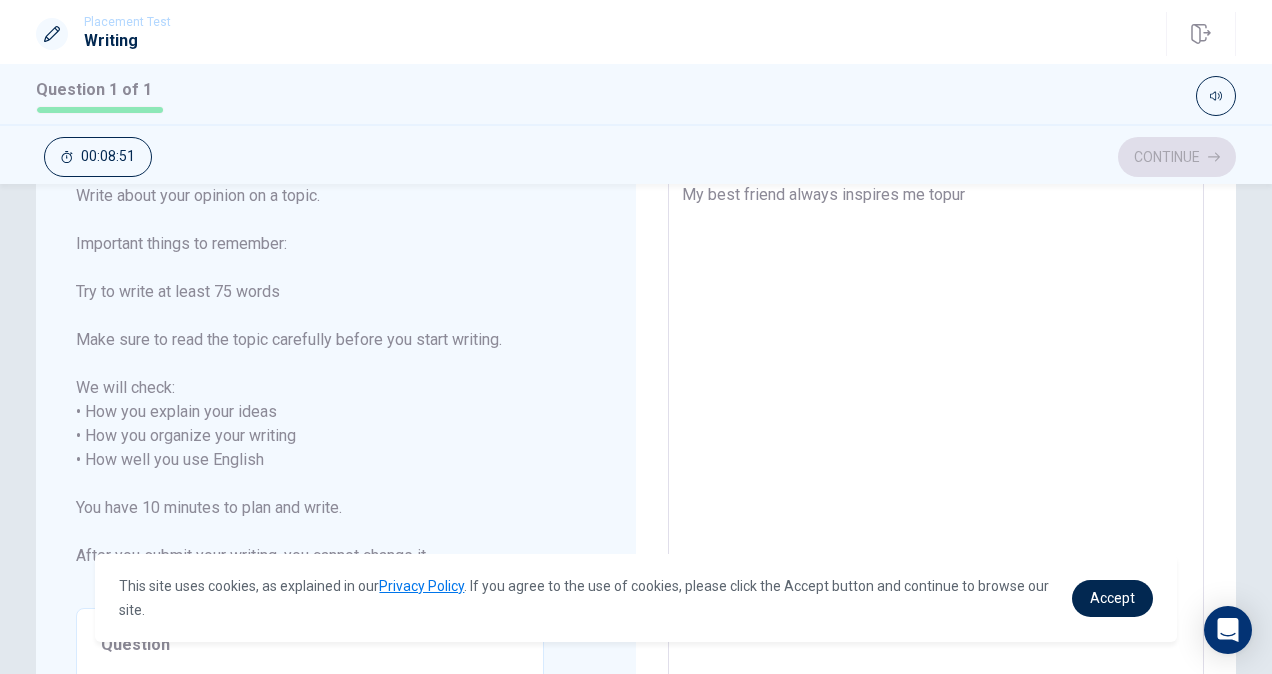 type on "x" 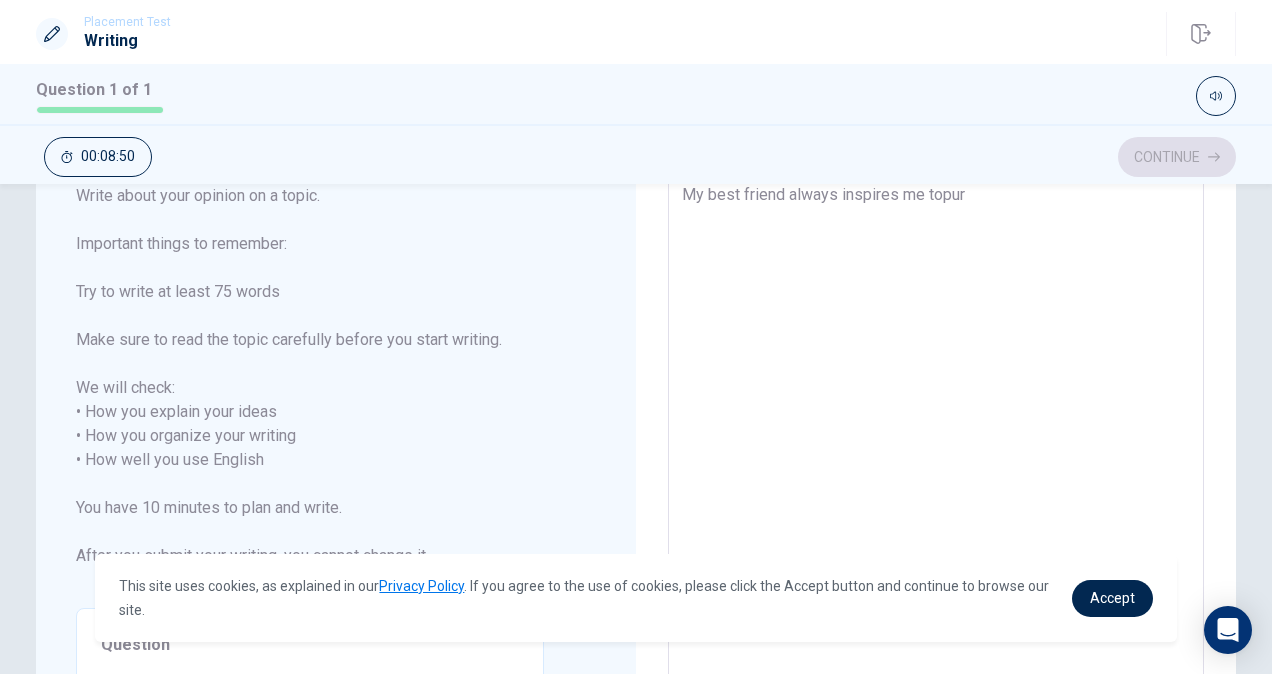 type on "My best friend always inspires me topu" 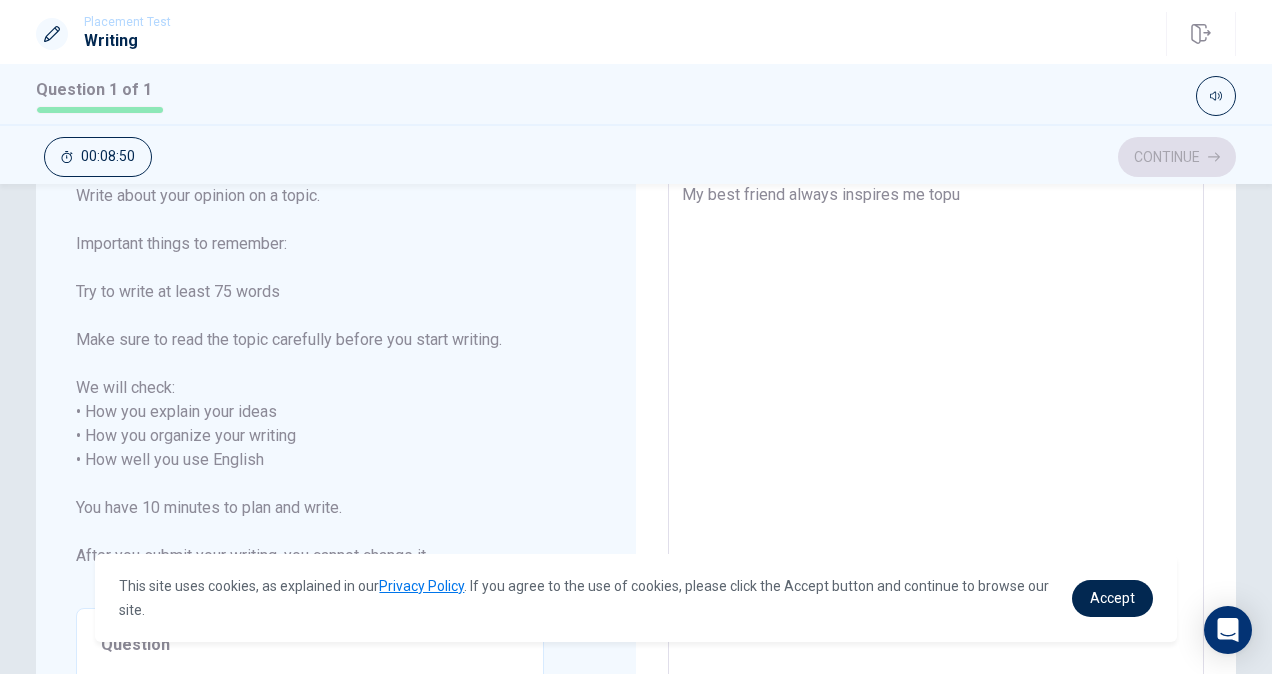 type on "x" 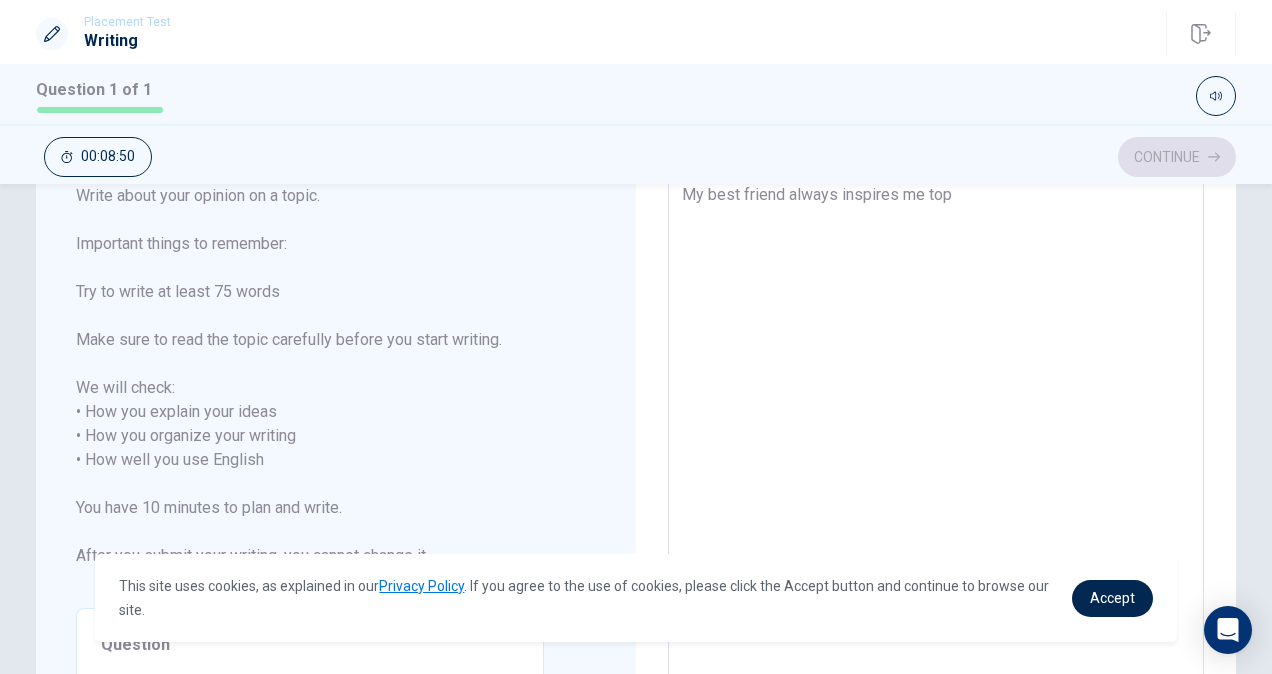 type on "x" 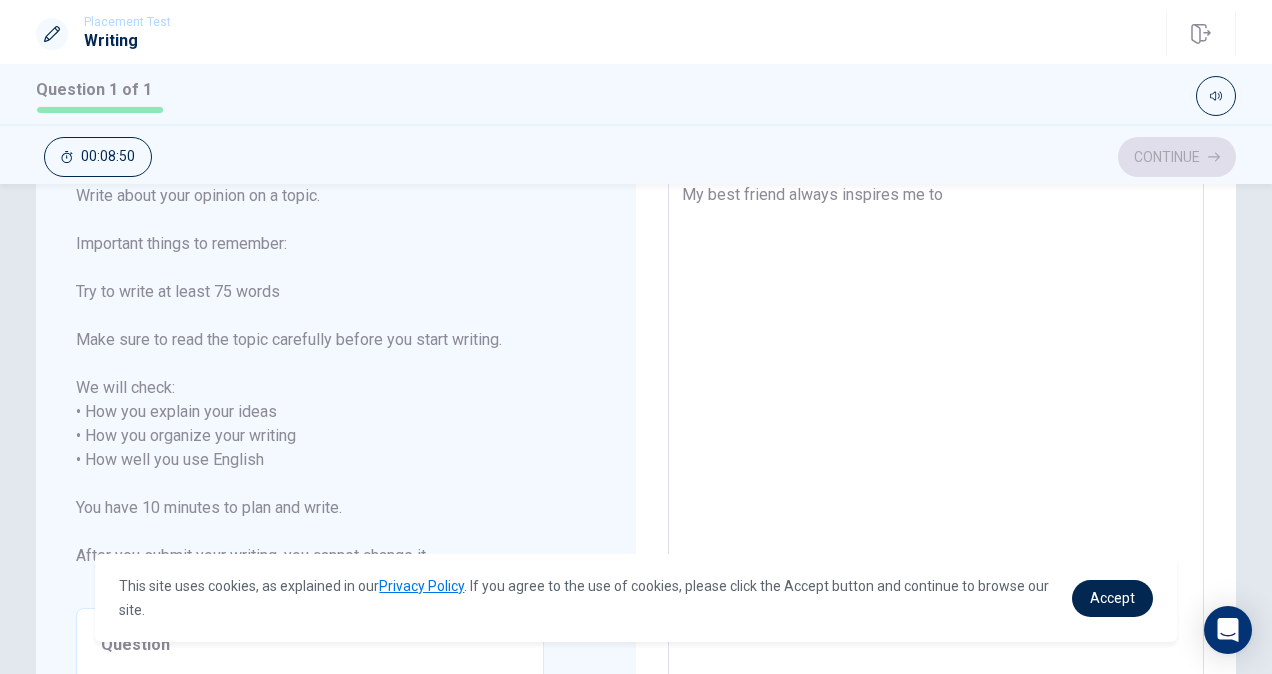 type on "x" 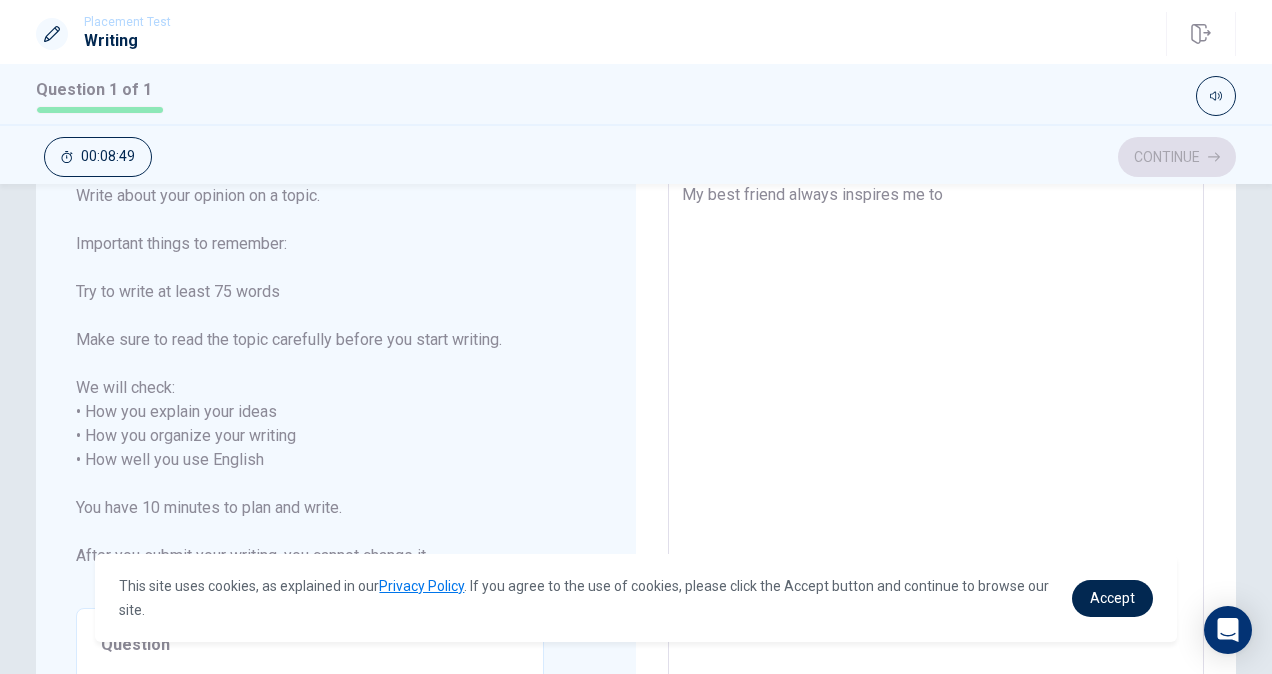 type on "My best friend always inspires me to" 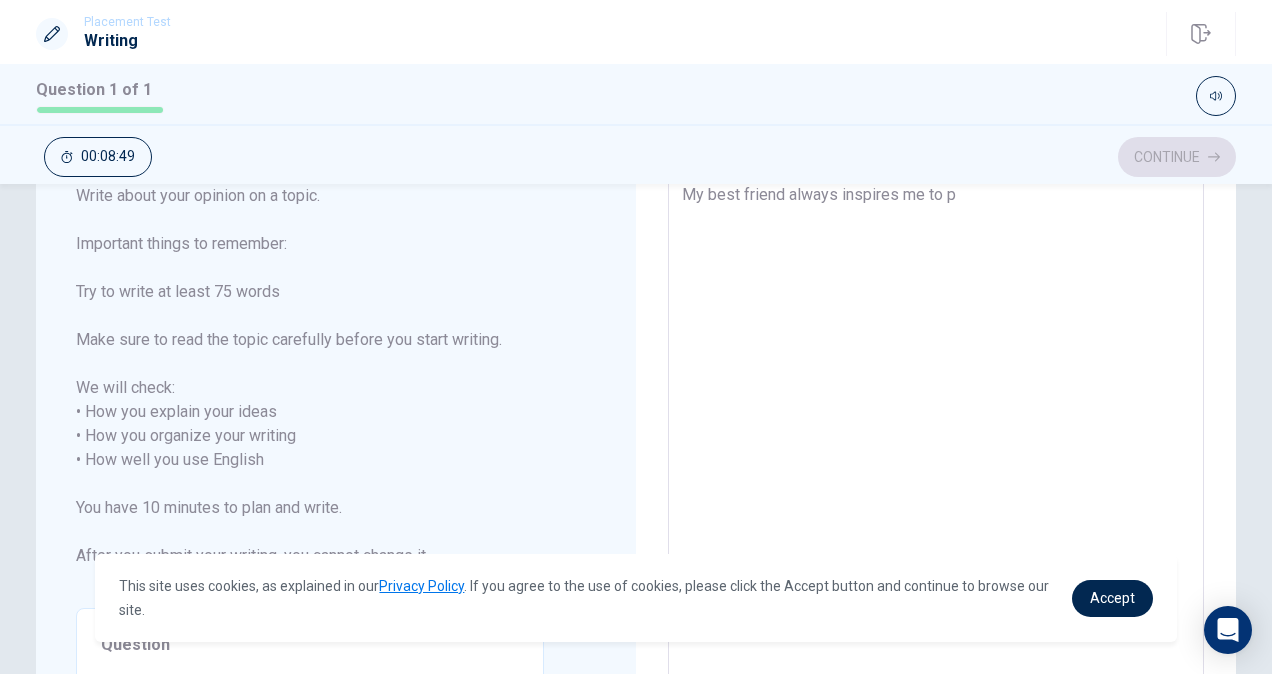 type on "x" 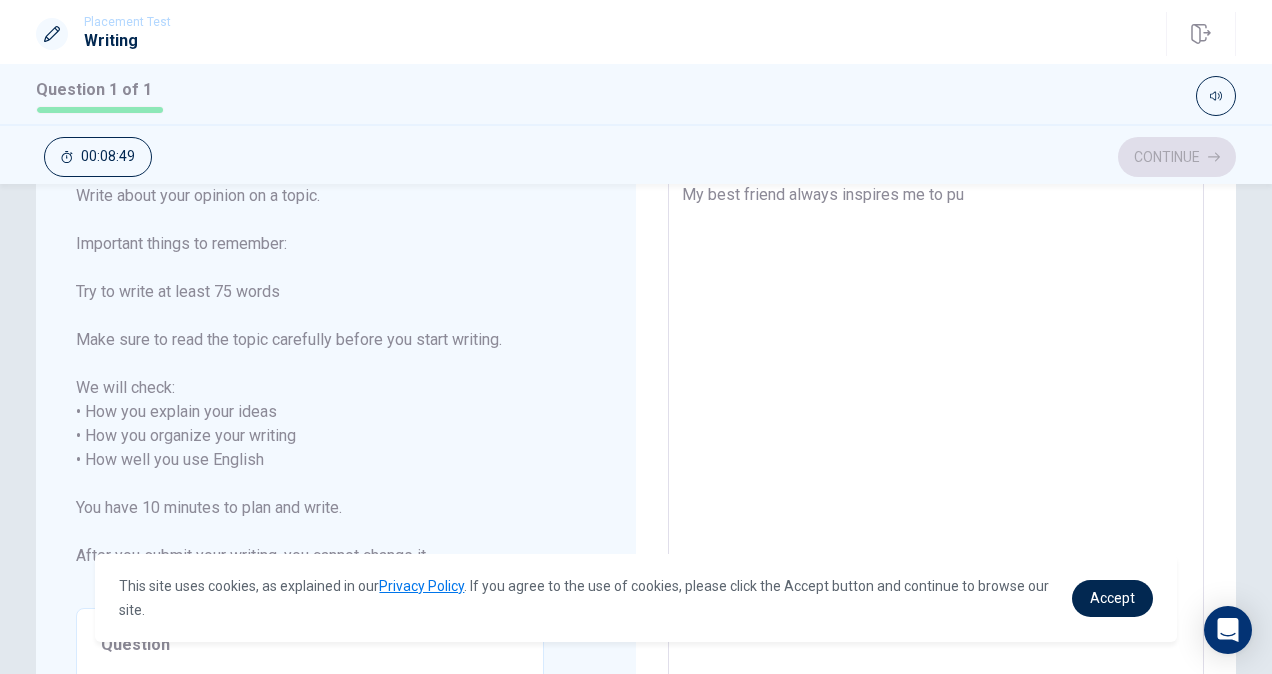 type on "x" 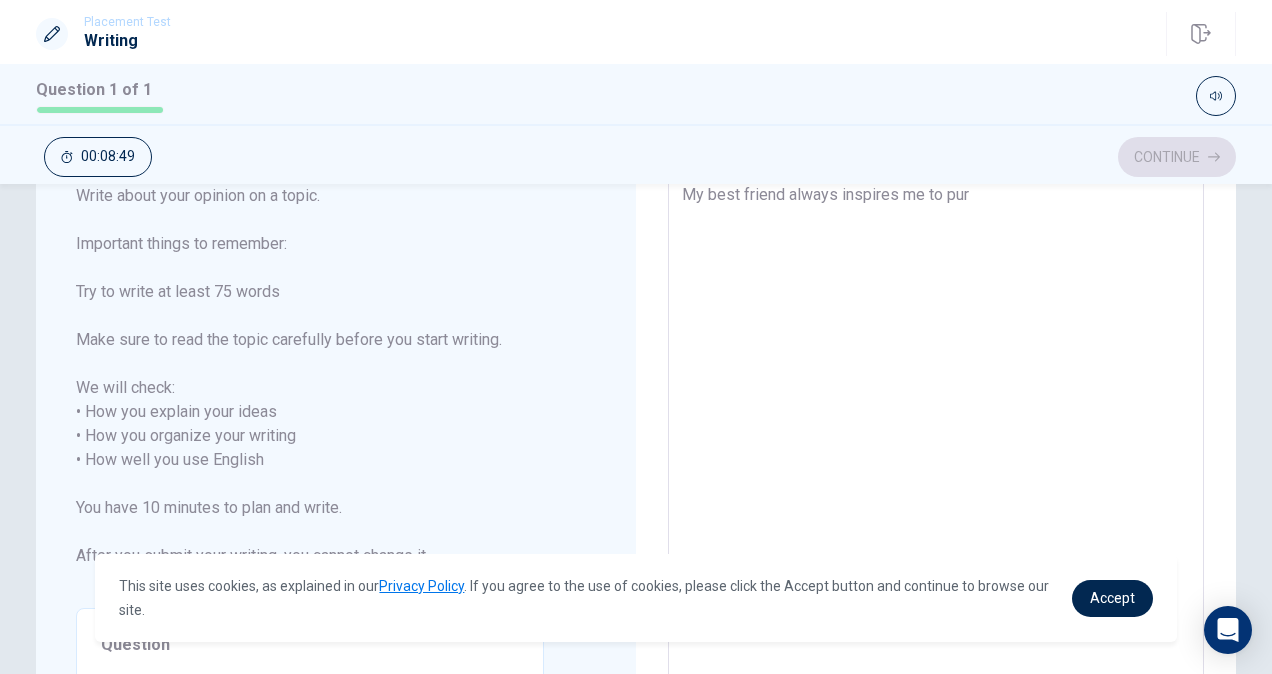 type on "x" 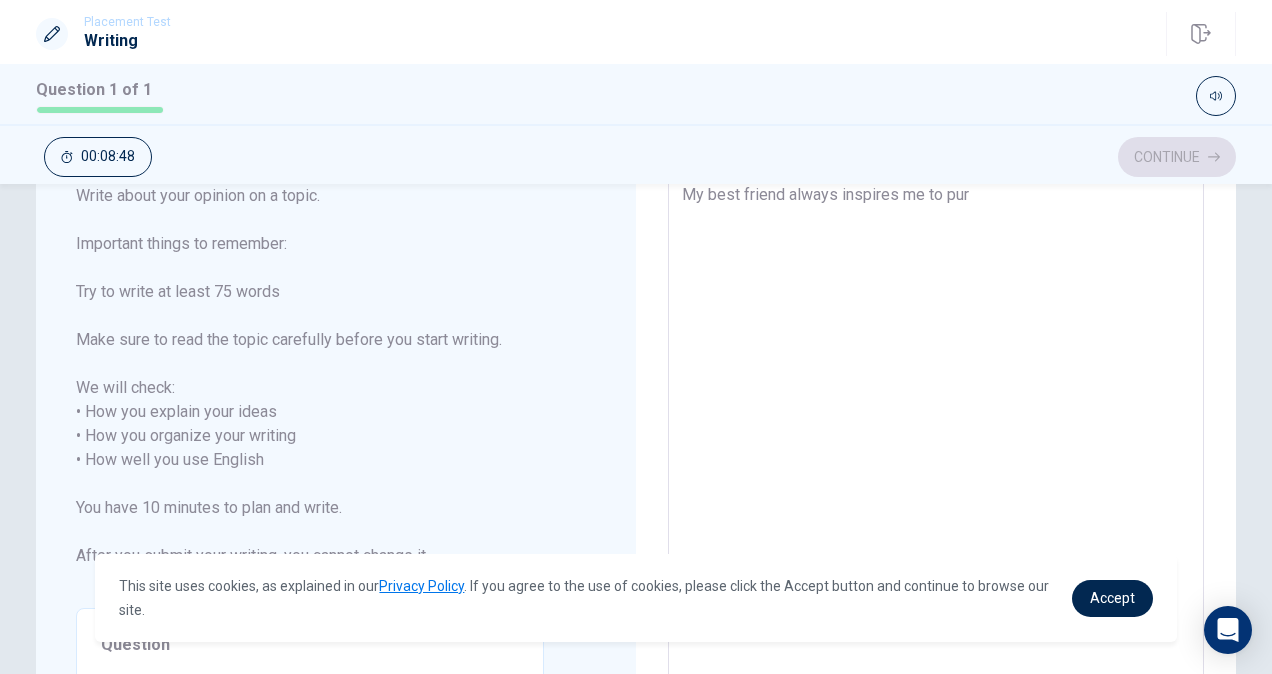 type on "My best friend always inspires me to purs" 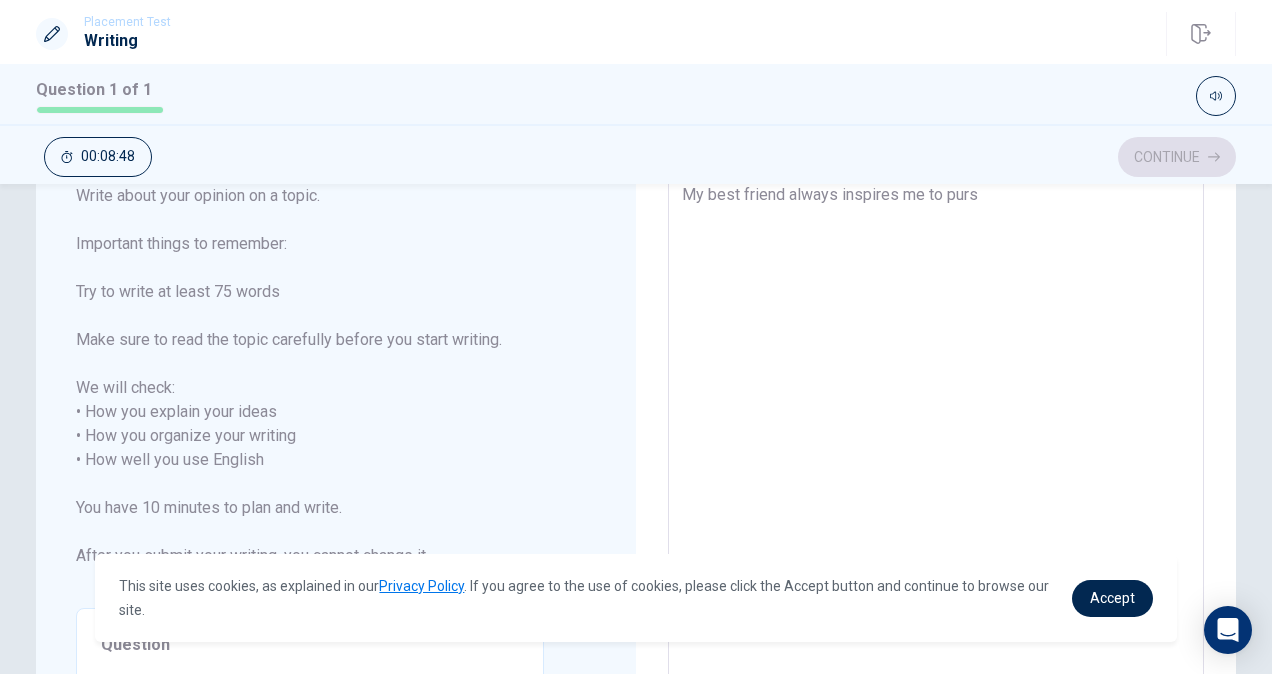 type on "x" 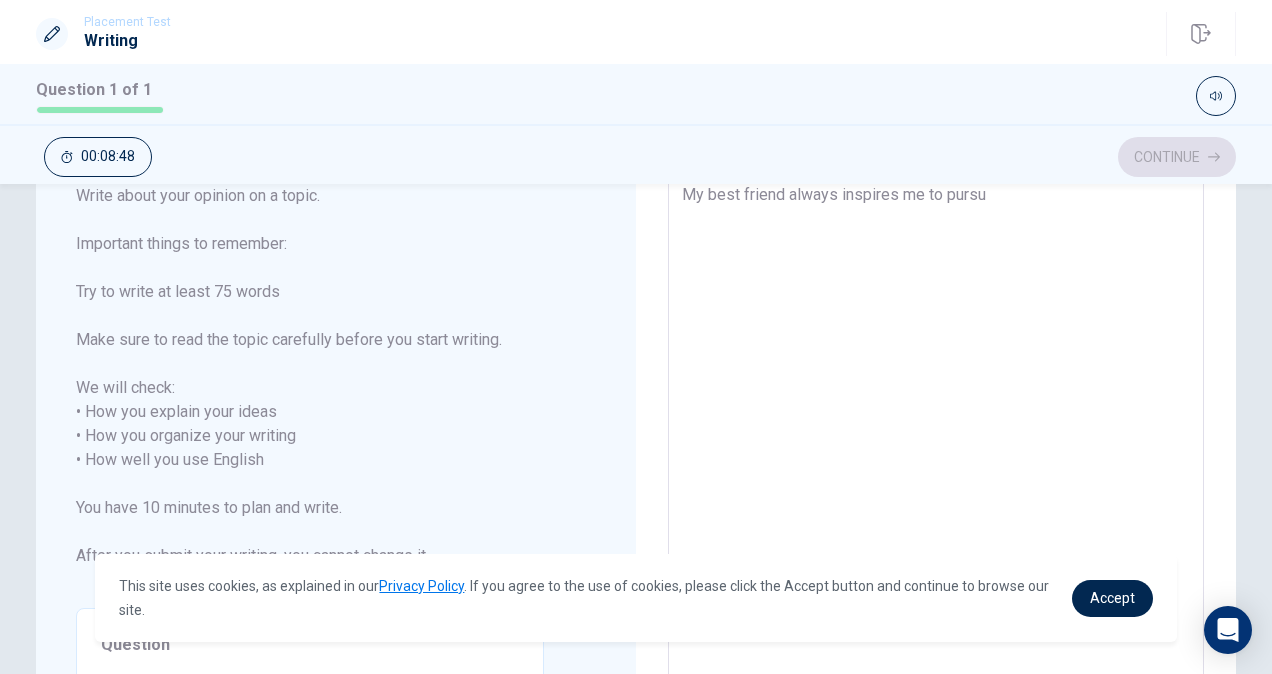 type on "x" 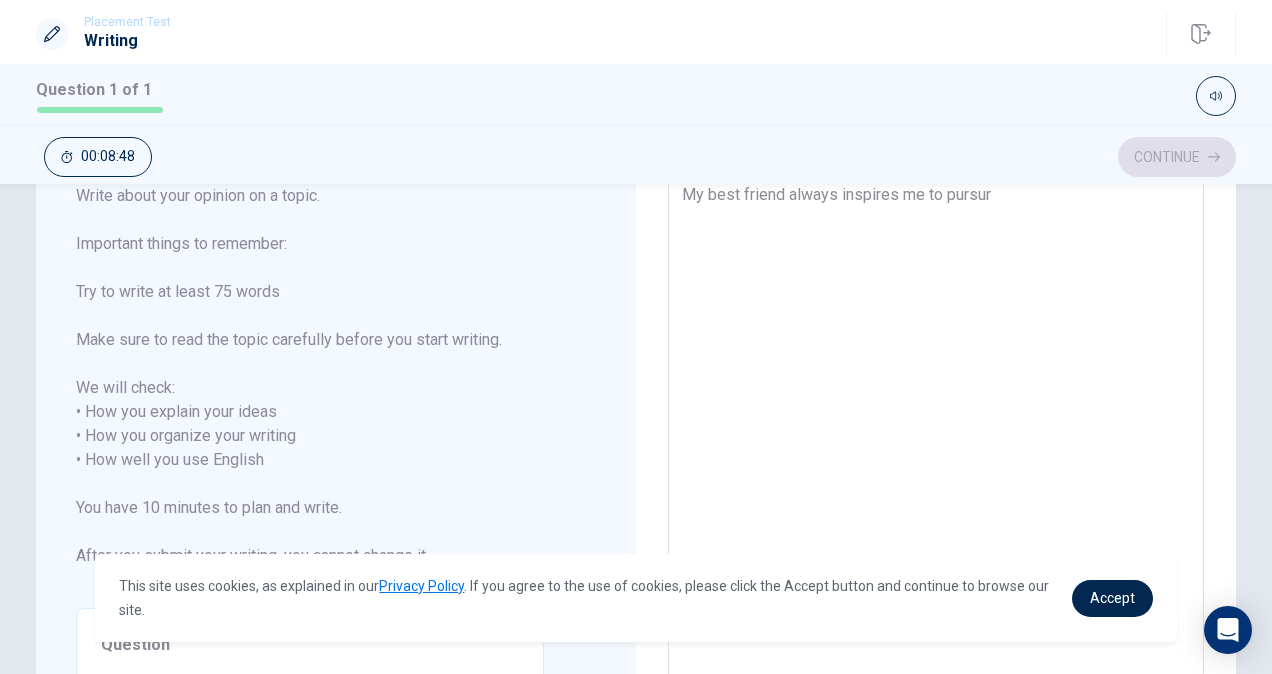 type on "x" 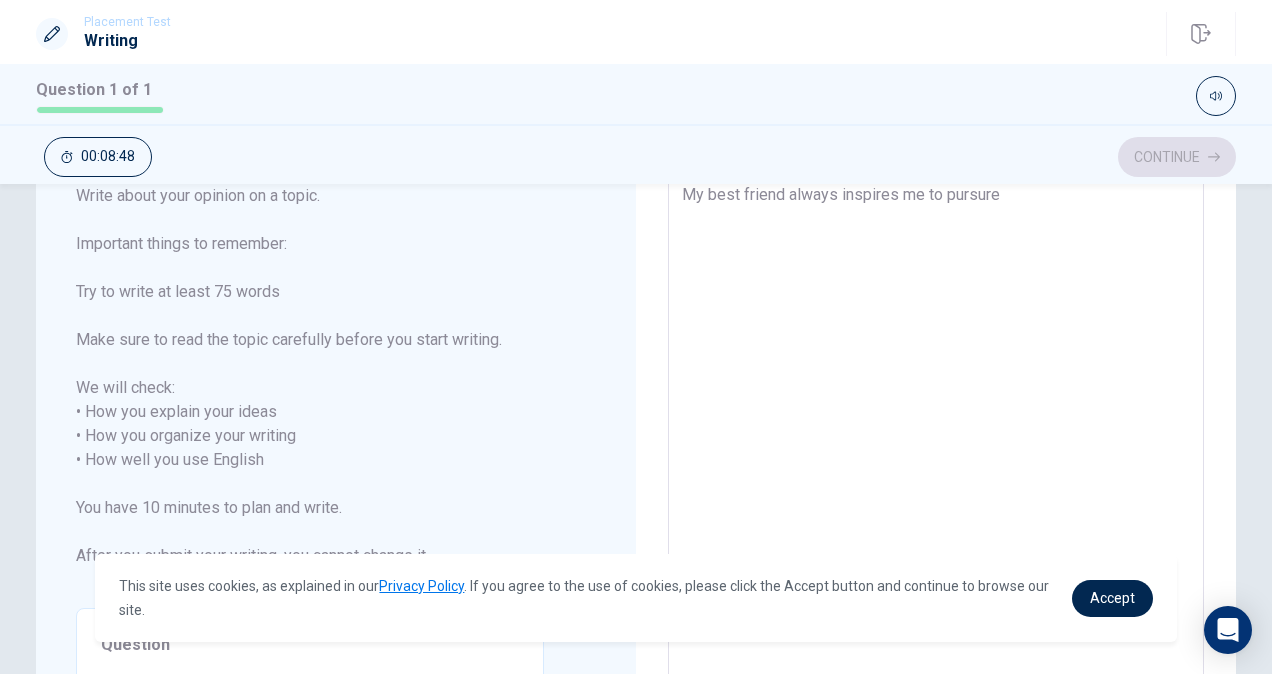 type on "x" 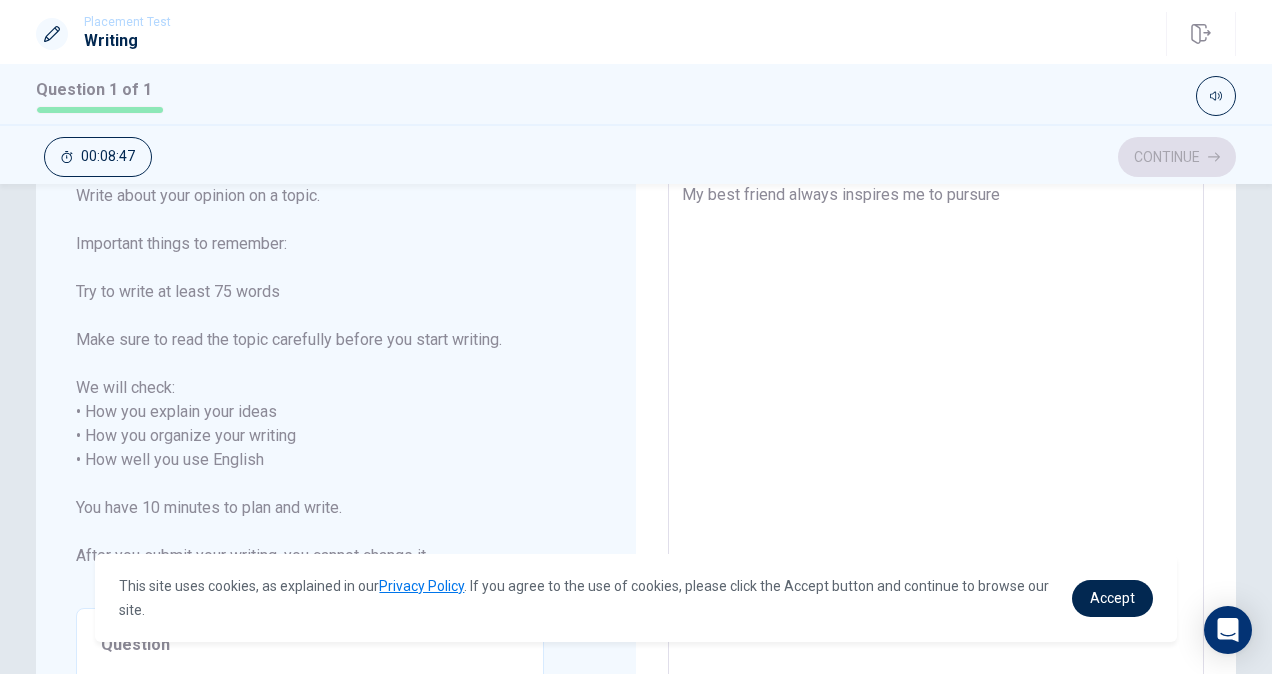 type on "My best friend always inspires me to pursure m" 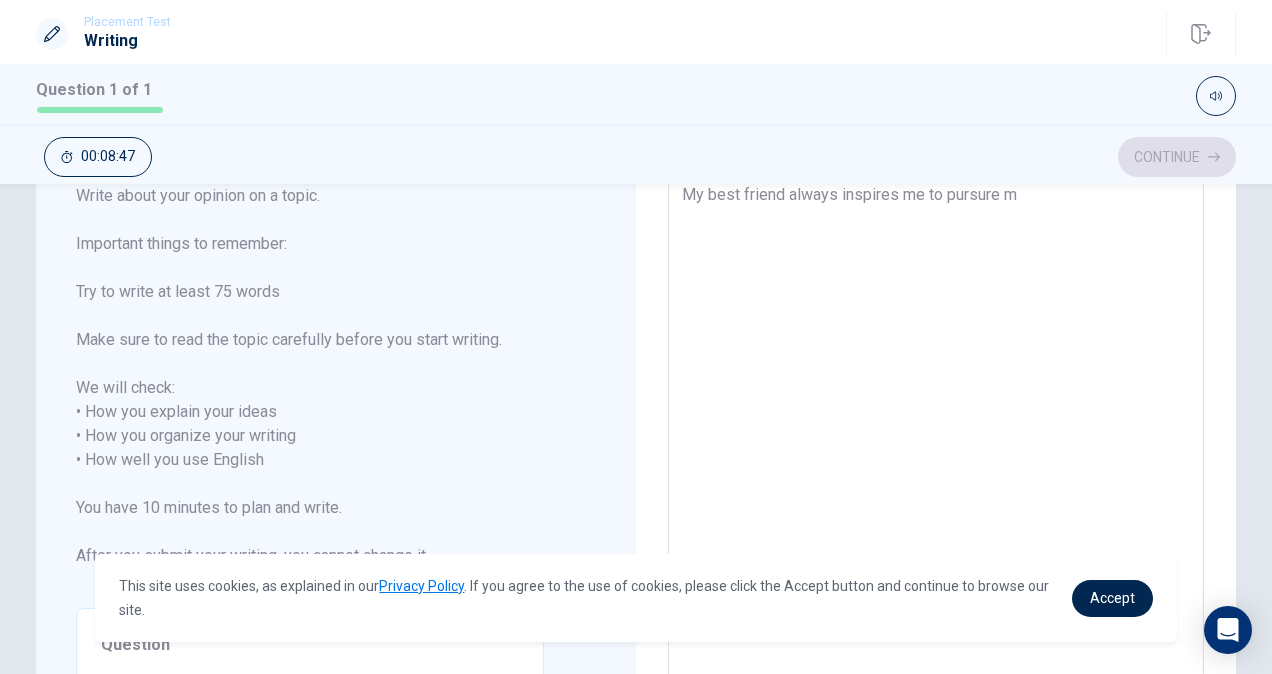 type on "x" 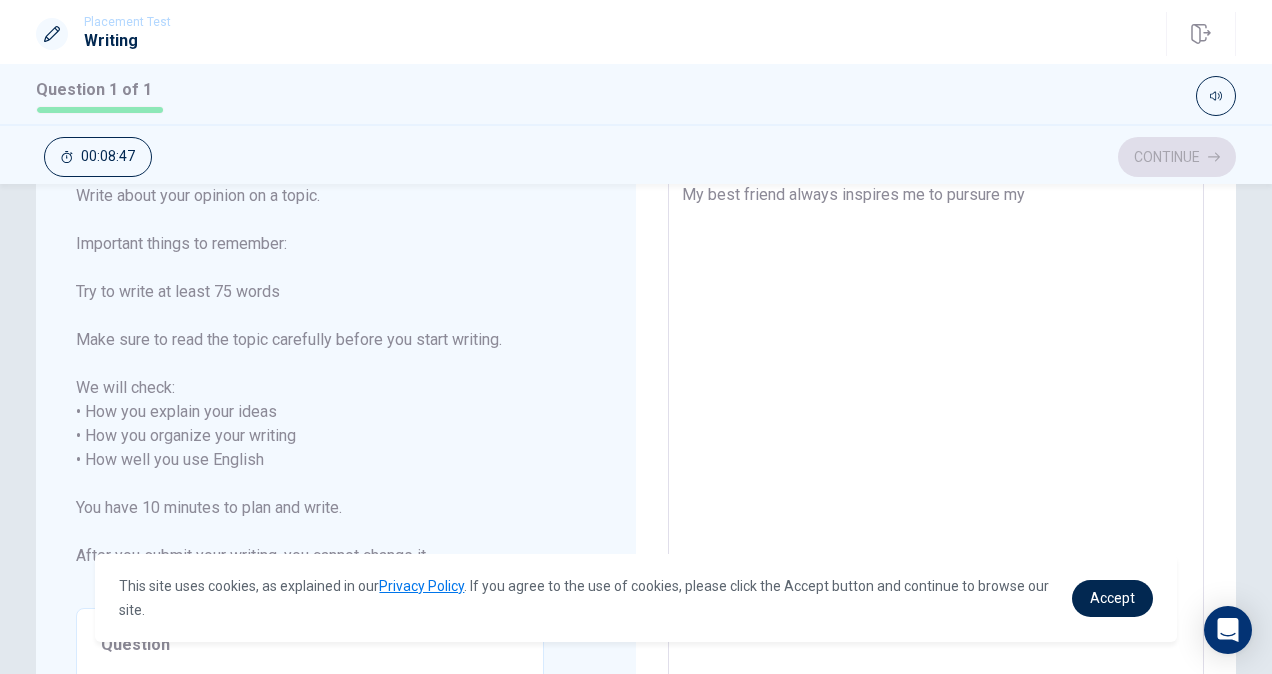 type on "x" 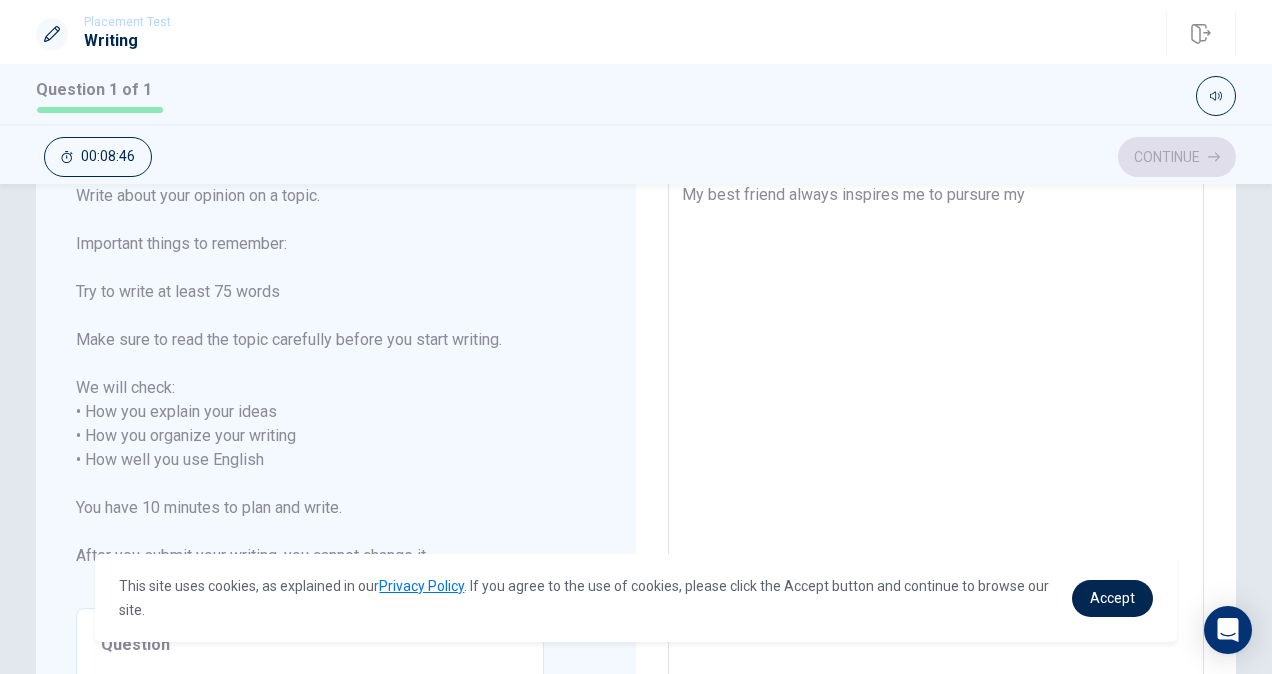 type on "My best friend always inspires me to pursure my g" 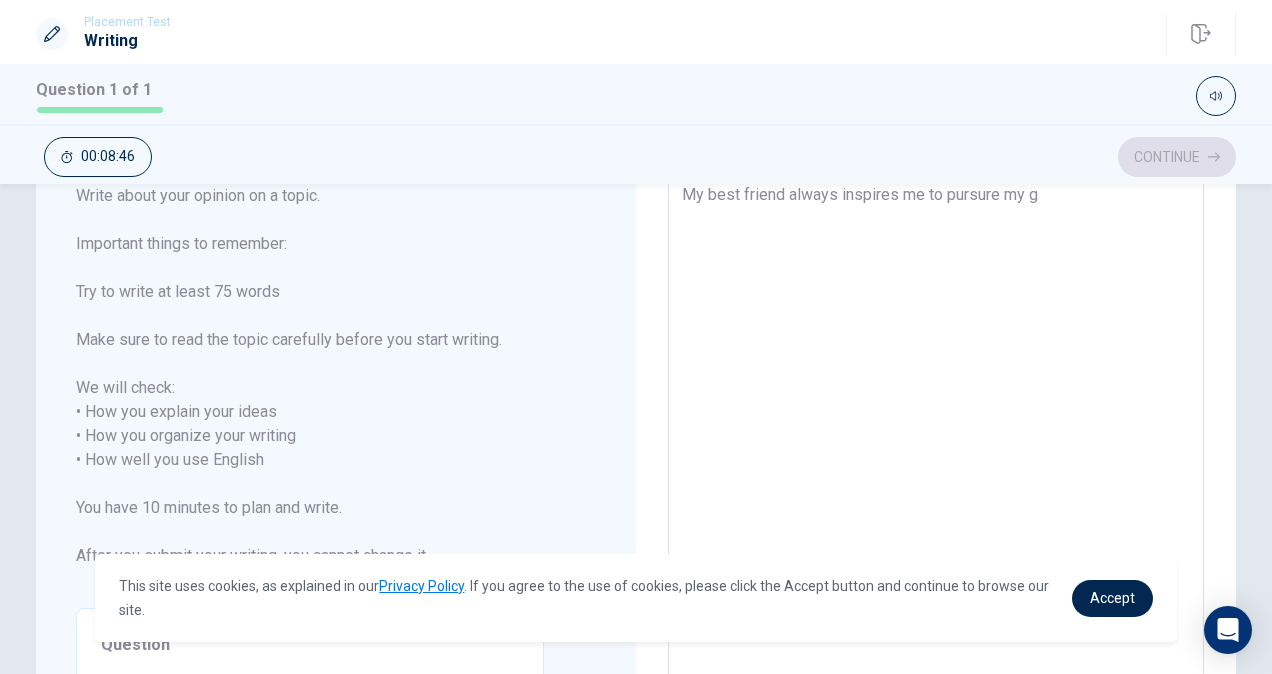 type on "x" 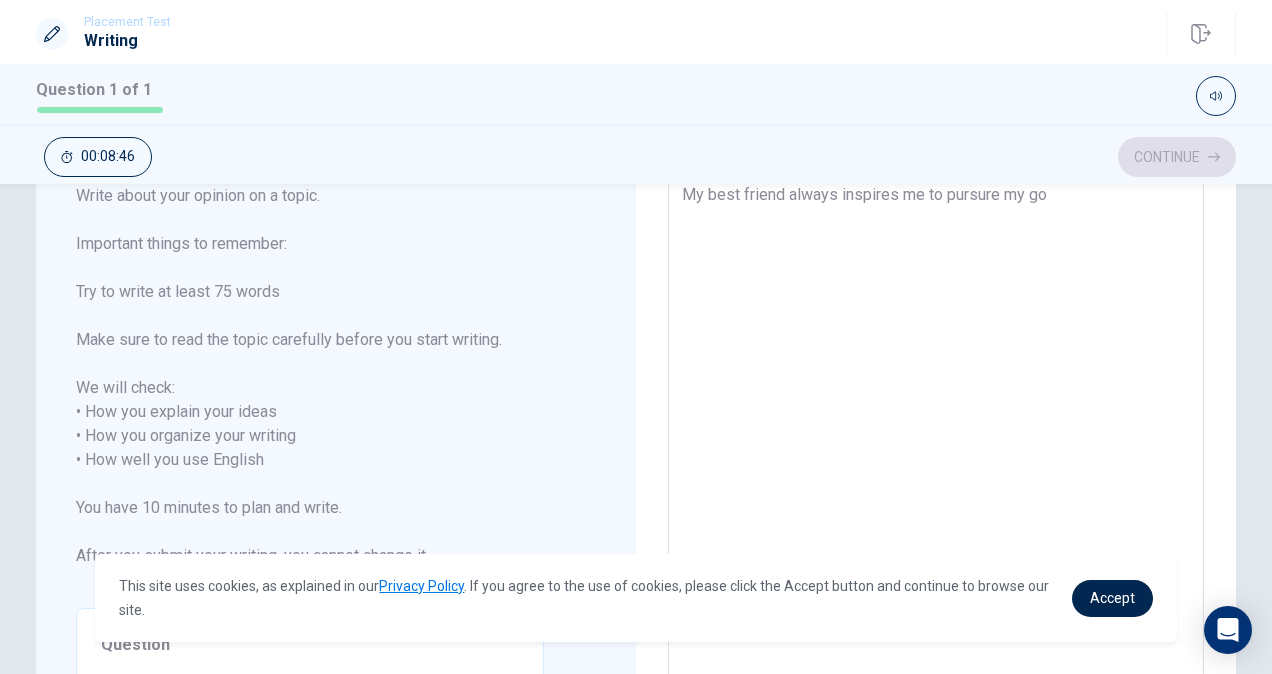 type on "x" 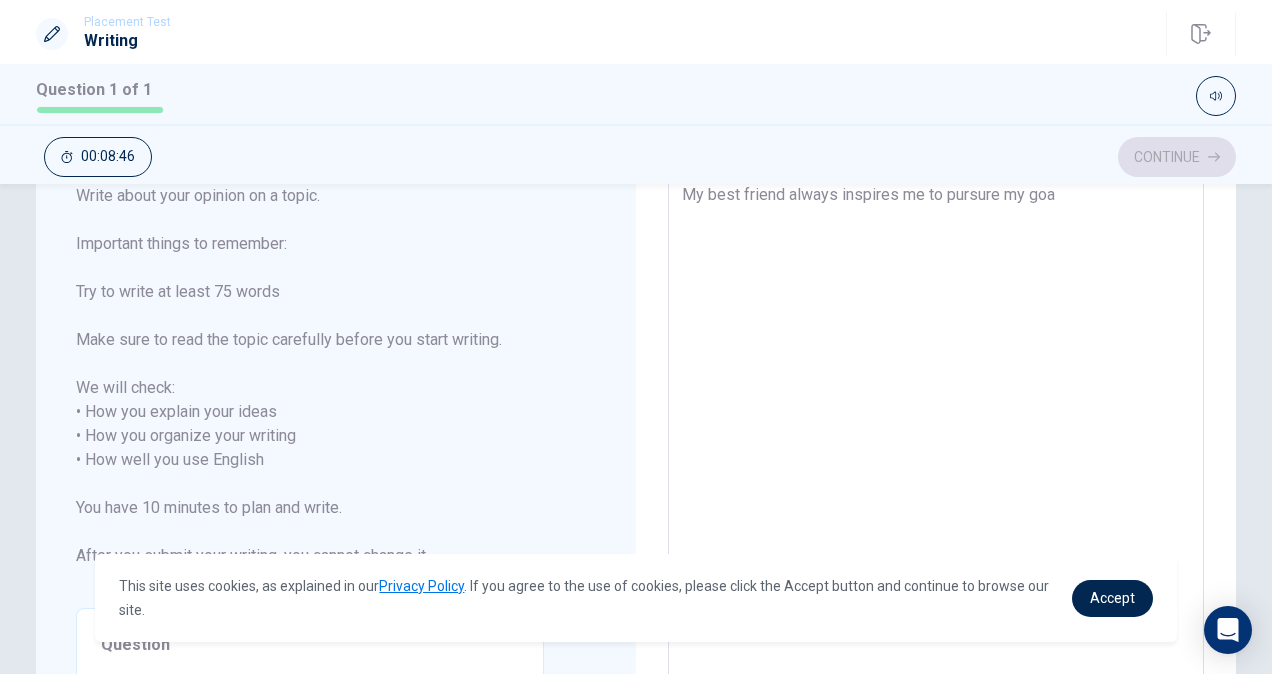 type on "x" 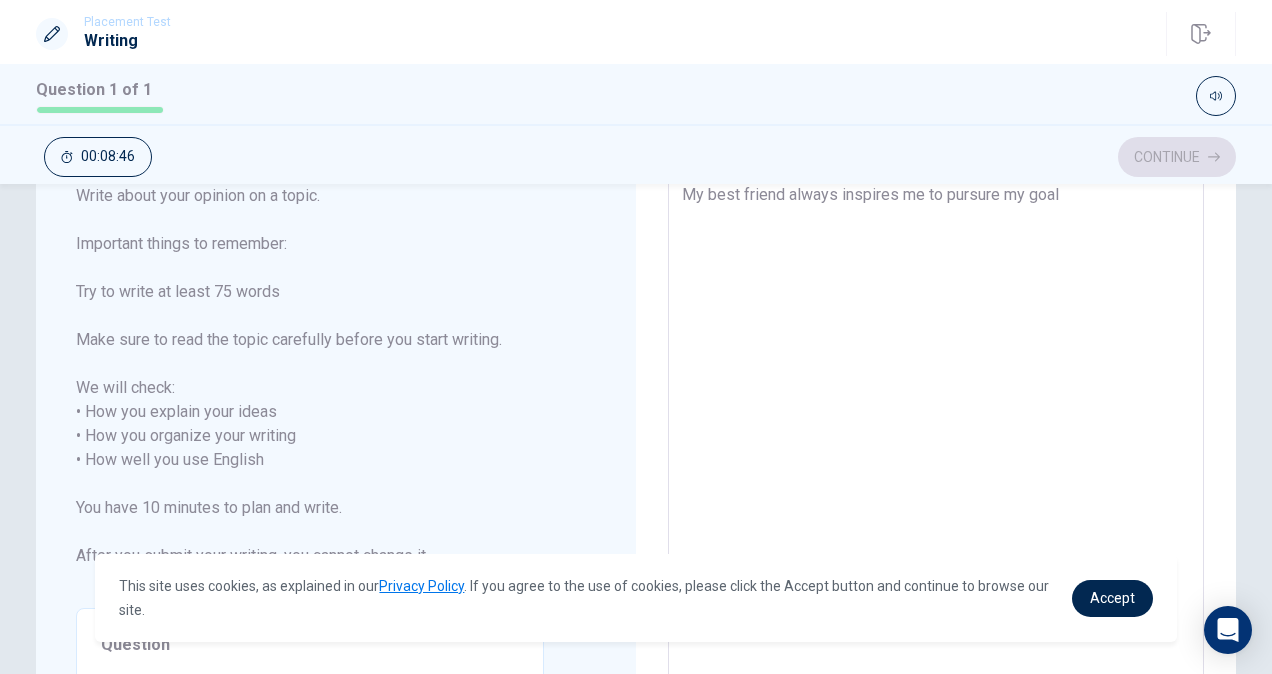 type on "x" 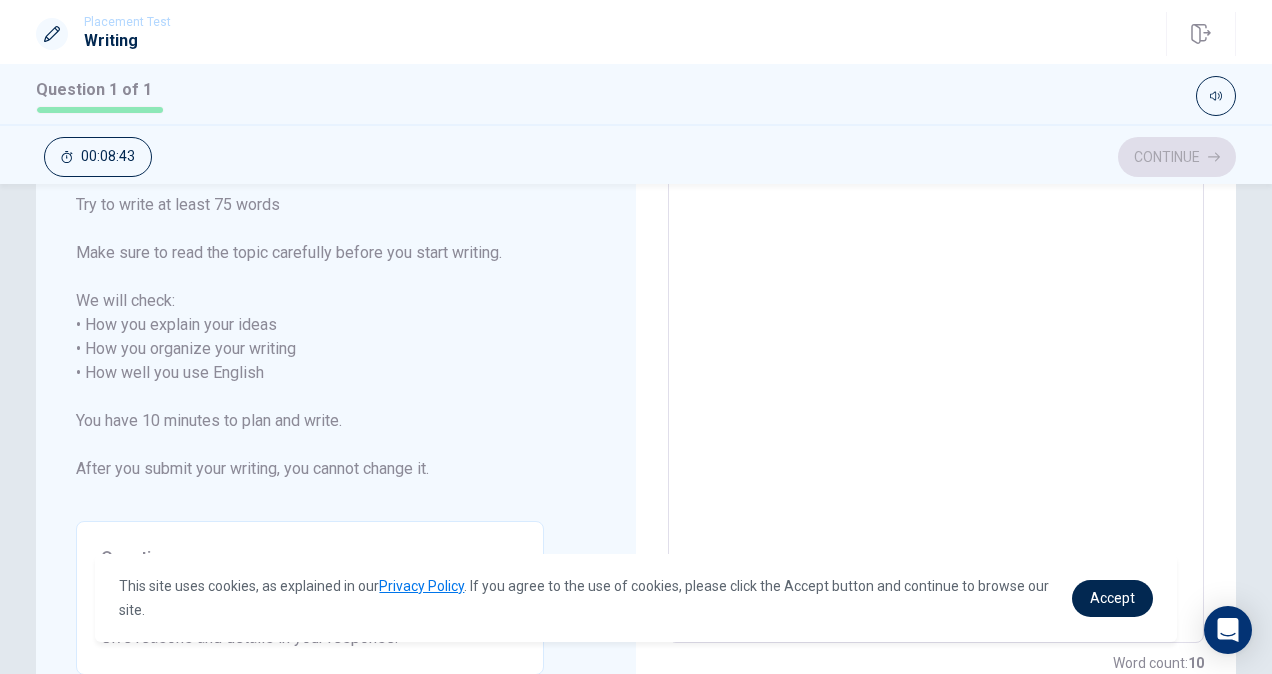 scroll, scrollTop: 61, scrollLeft: 0, axis: vertical 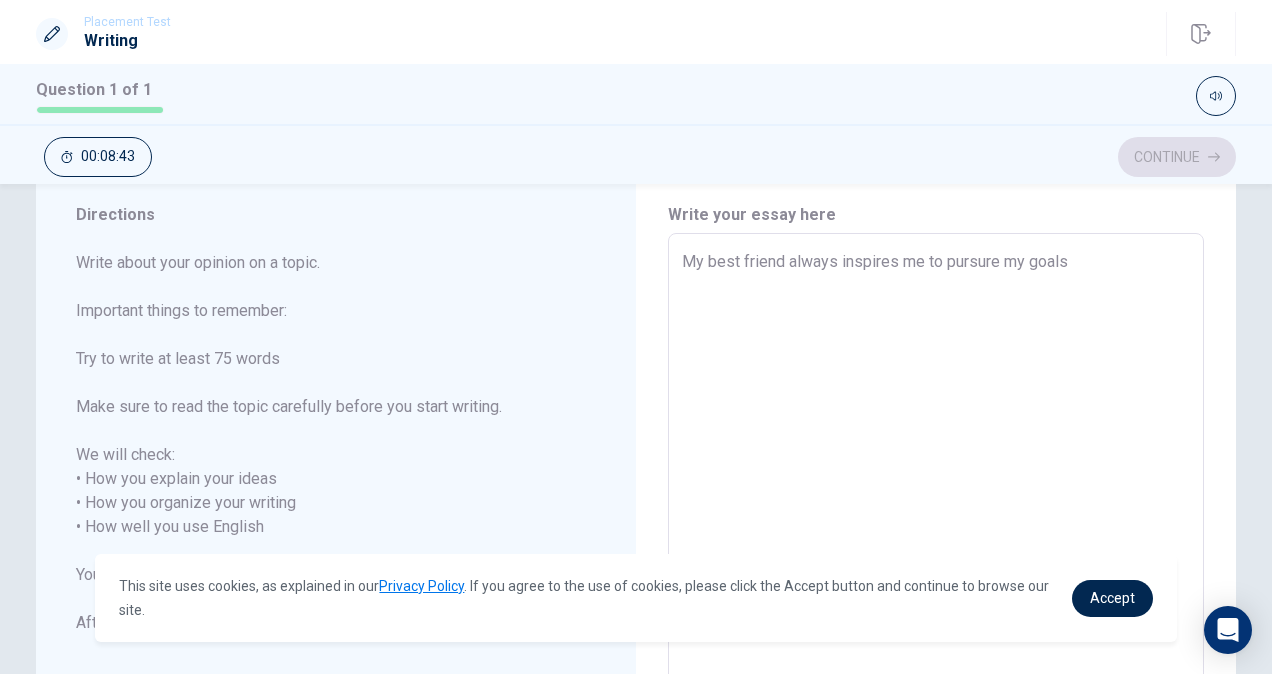 type on "x" 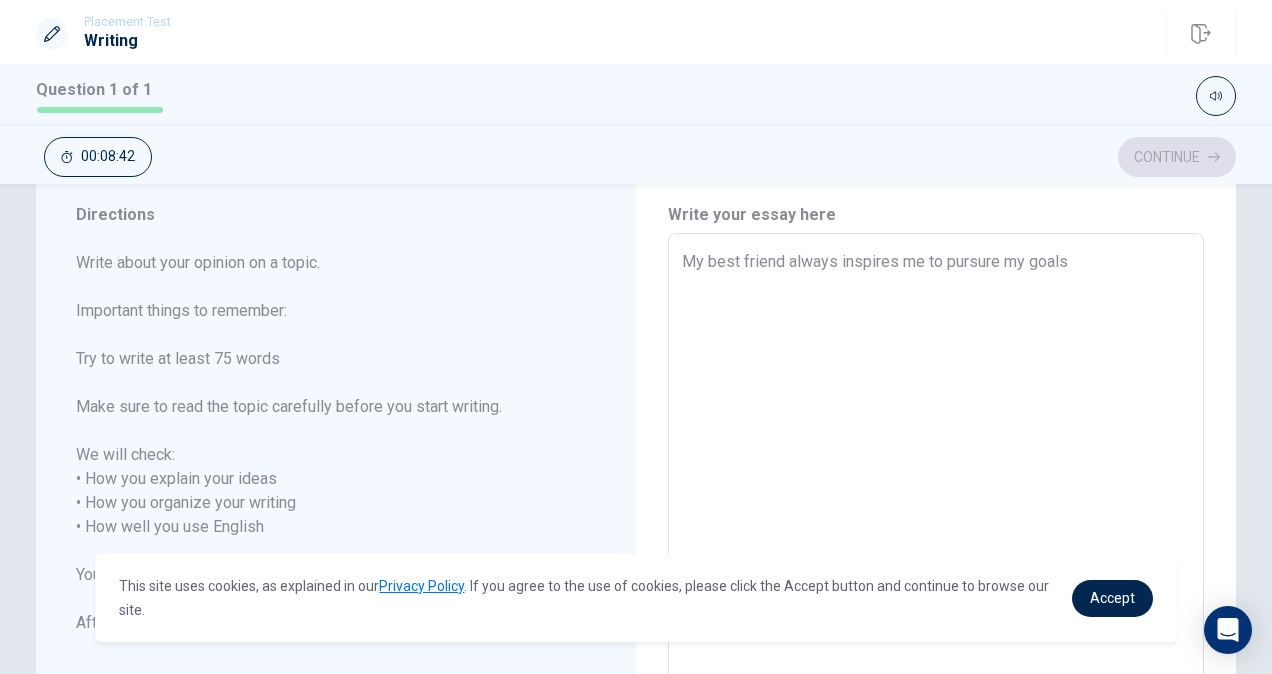 type on "My best friend always inspires me to pursure my goals." 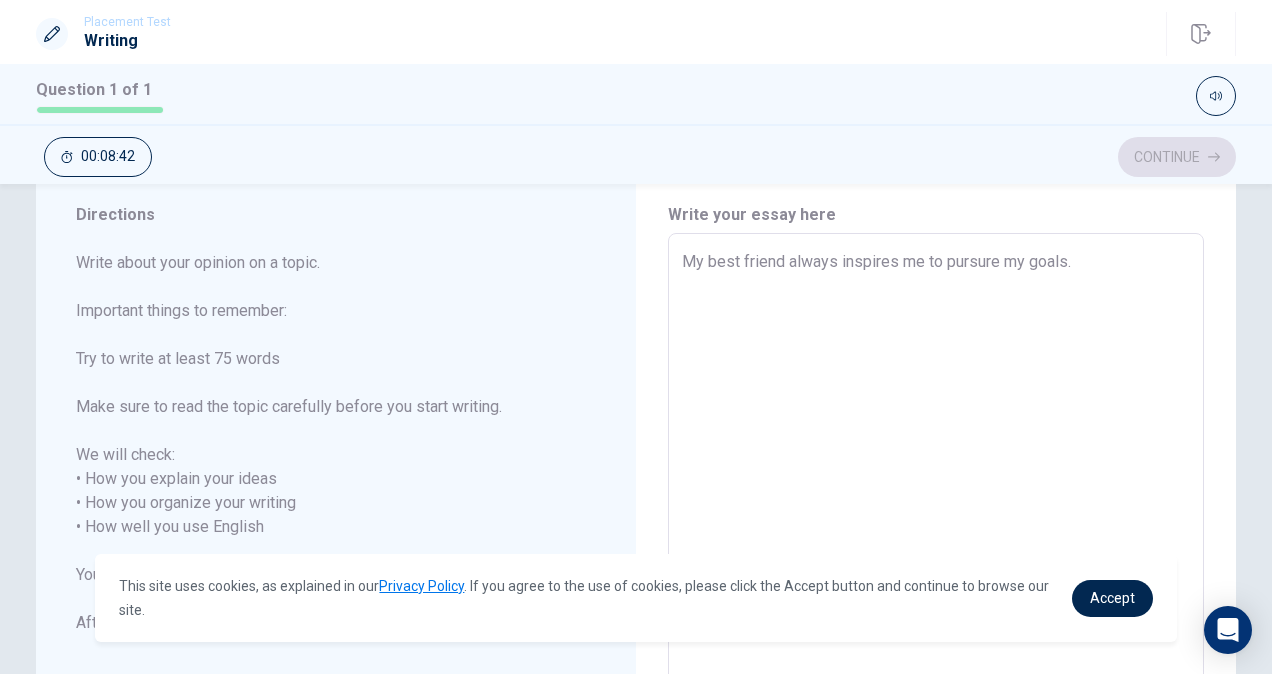 type on "x" 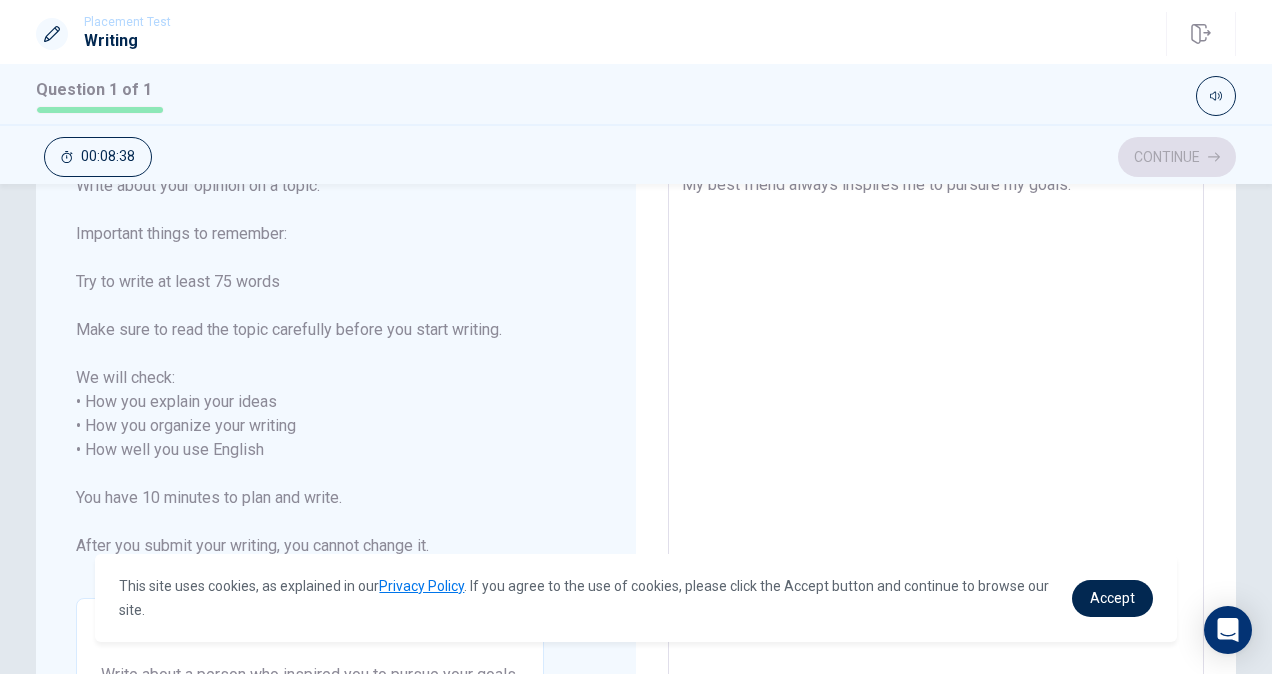 scroll, scrollTop: 137, scrollLeft: 0, axis: vertical 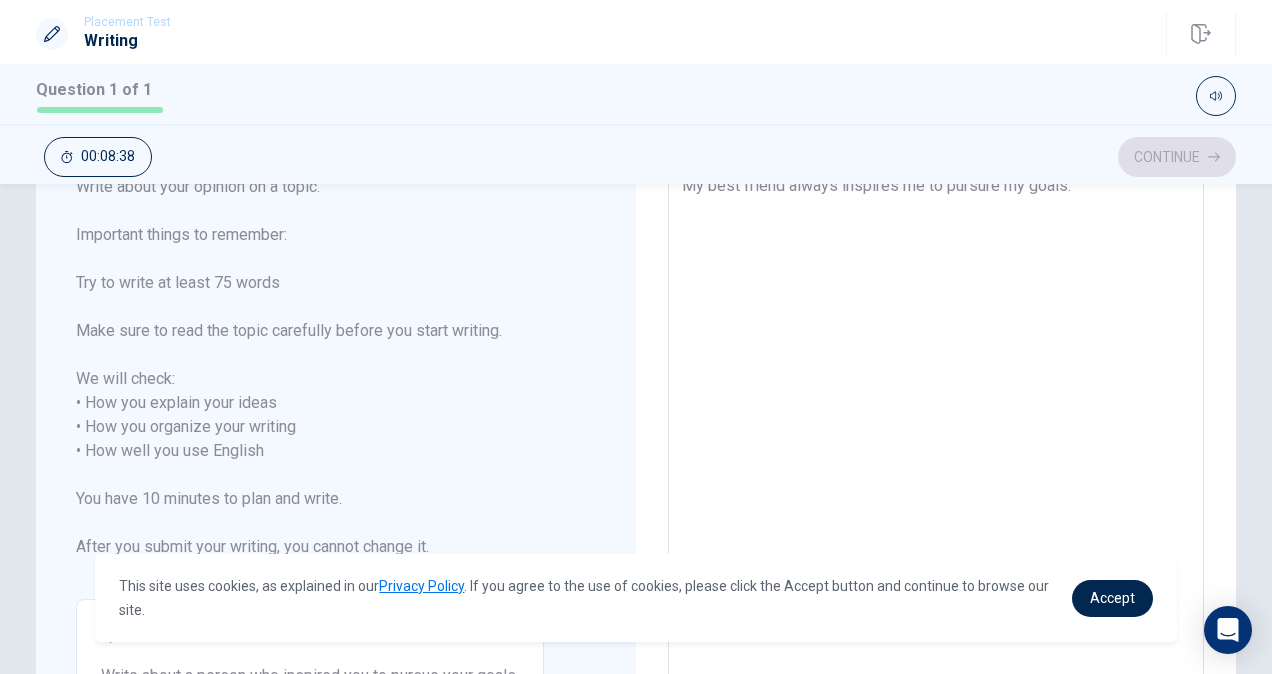 type on "x" 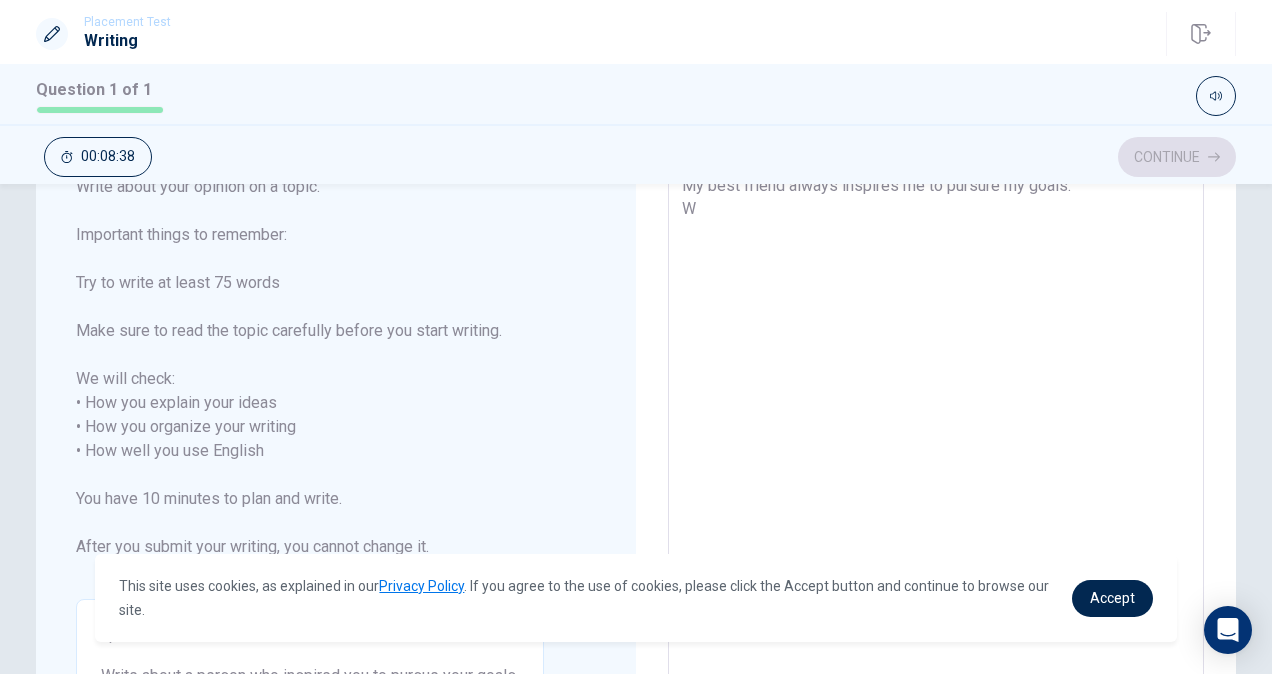 type on "x" 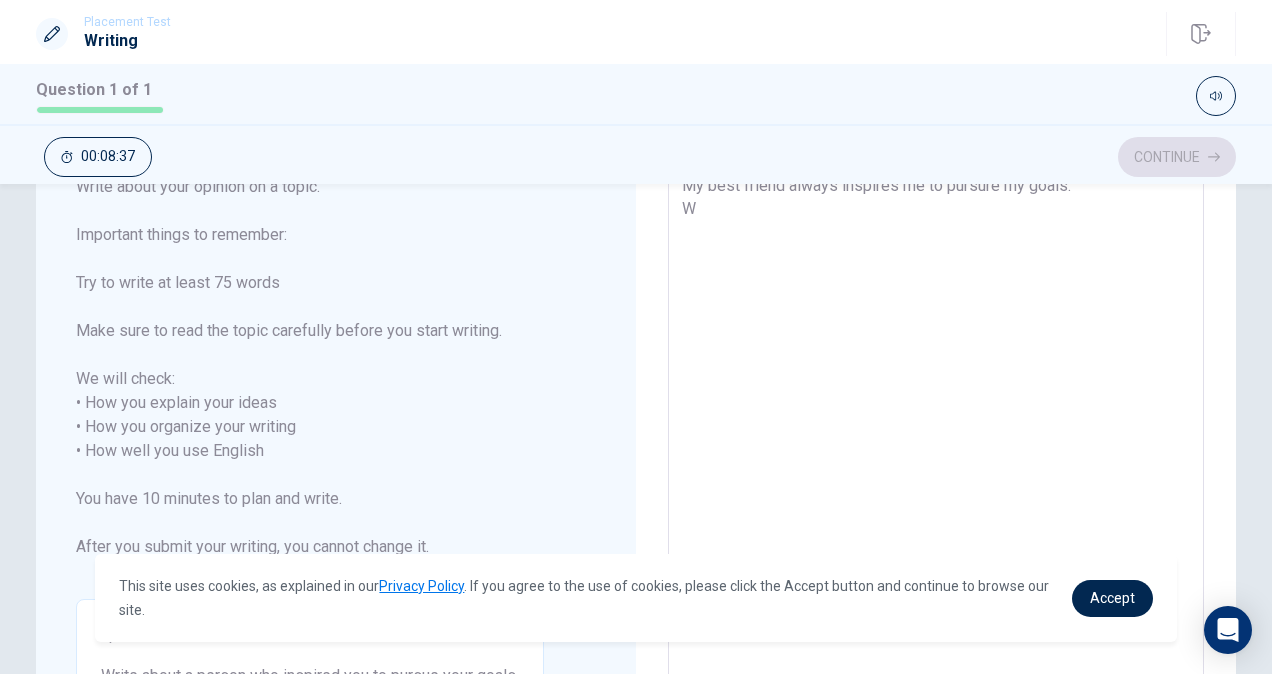 type on "My best friend always inspires me to pursure my goals.
Wh" 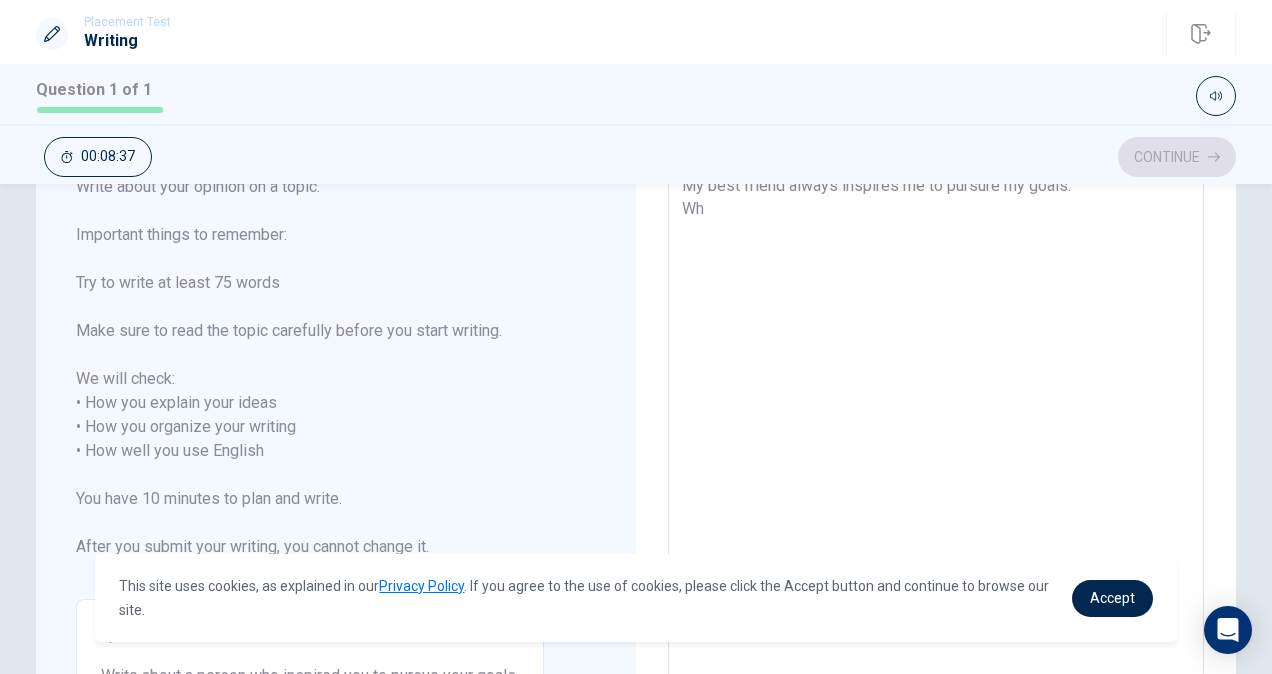 type on "x" 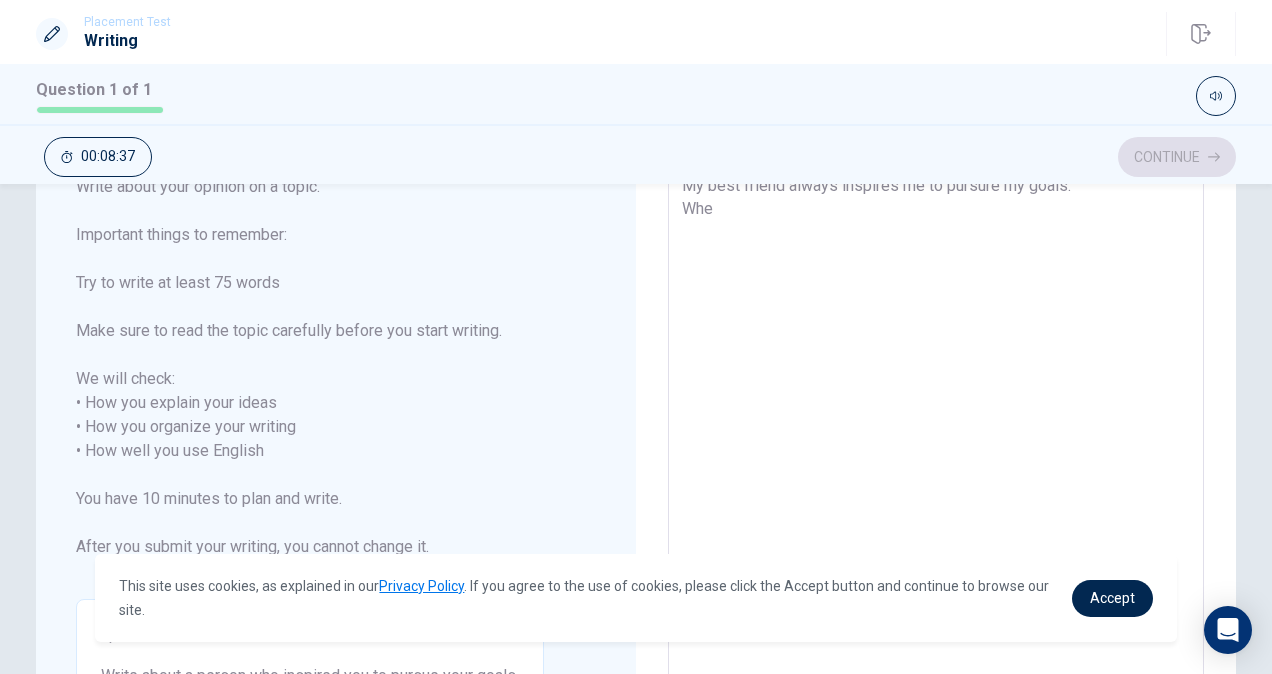 type on "x" 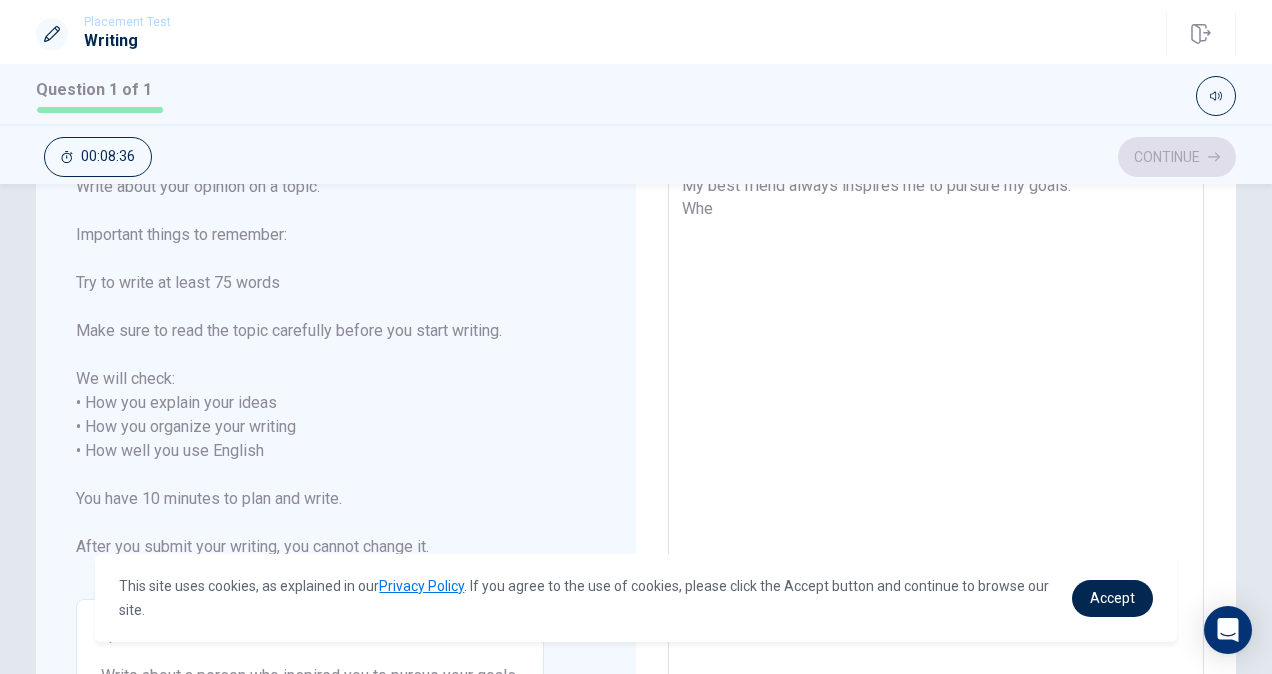 type on "My best friend always inspires me to pursure my goals.
Wh" 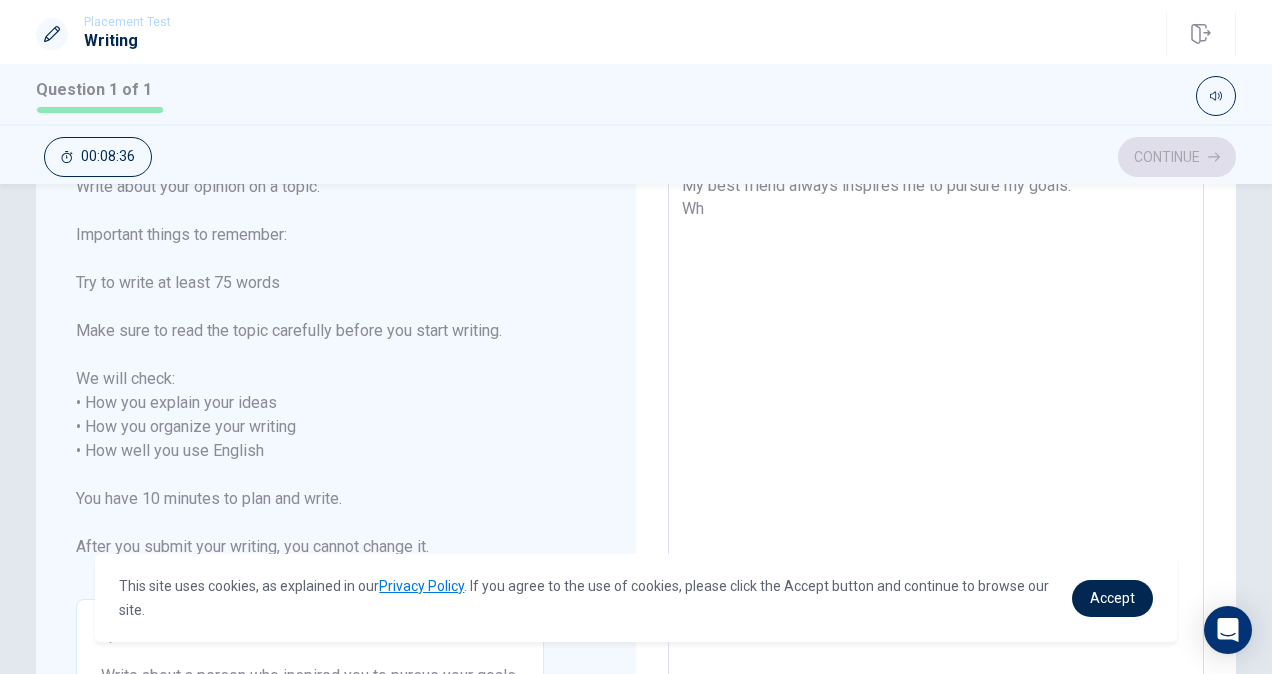 type on "x" 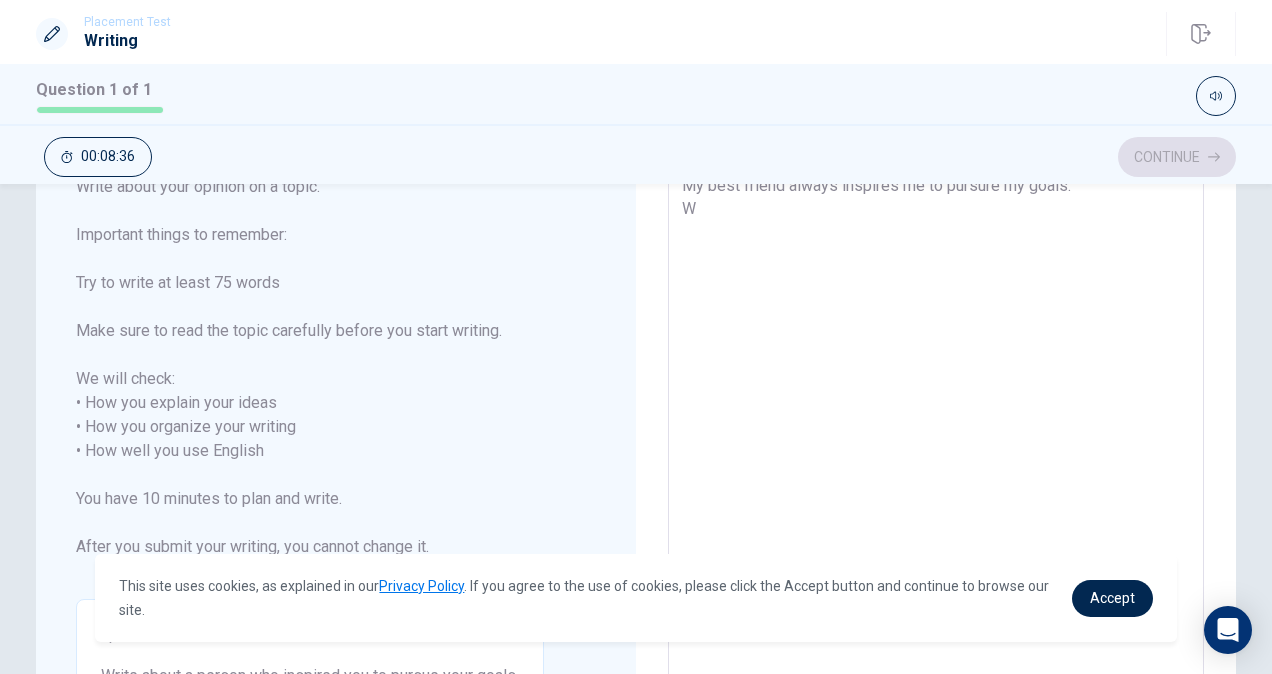 type on "x" 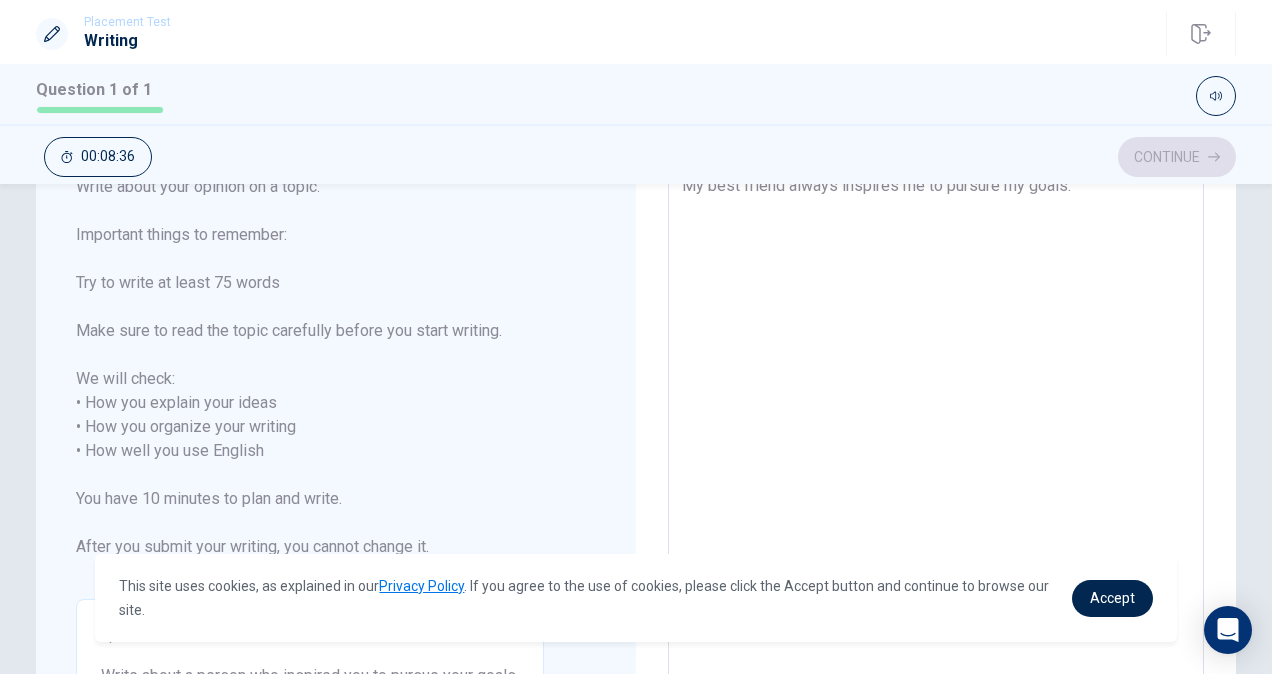 type on "x" 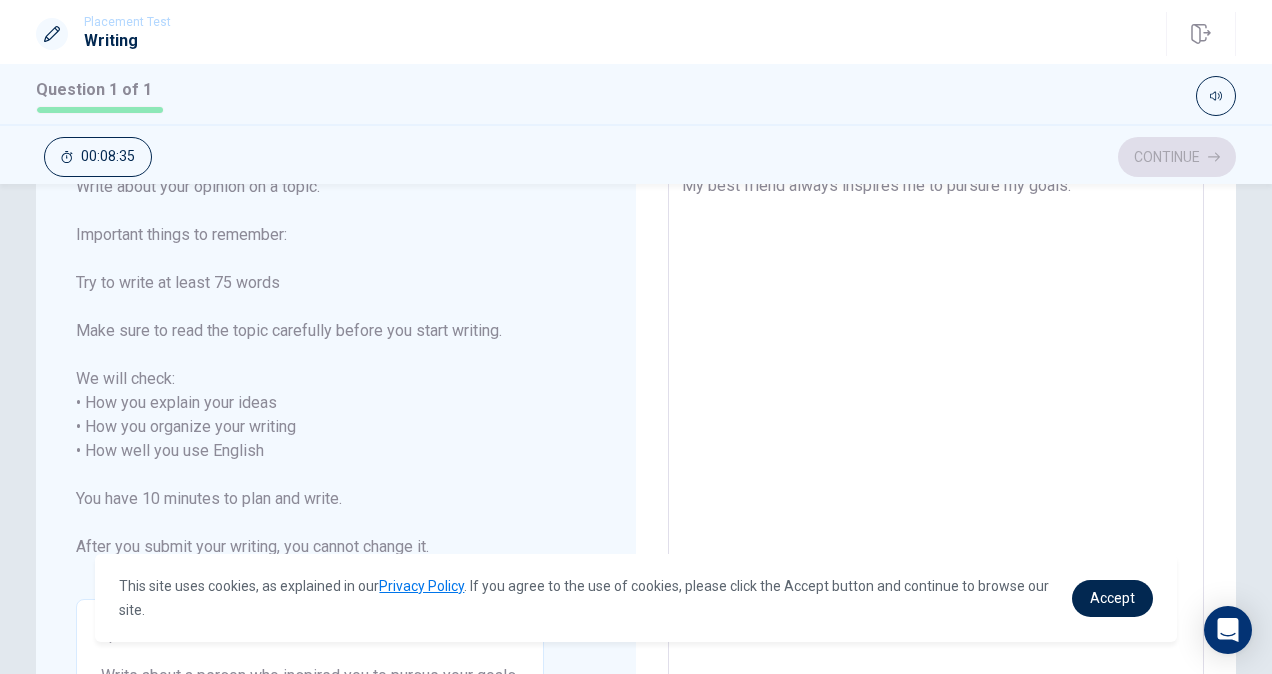 type on "My best friend always inspires me to pursure my goals.
I" 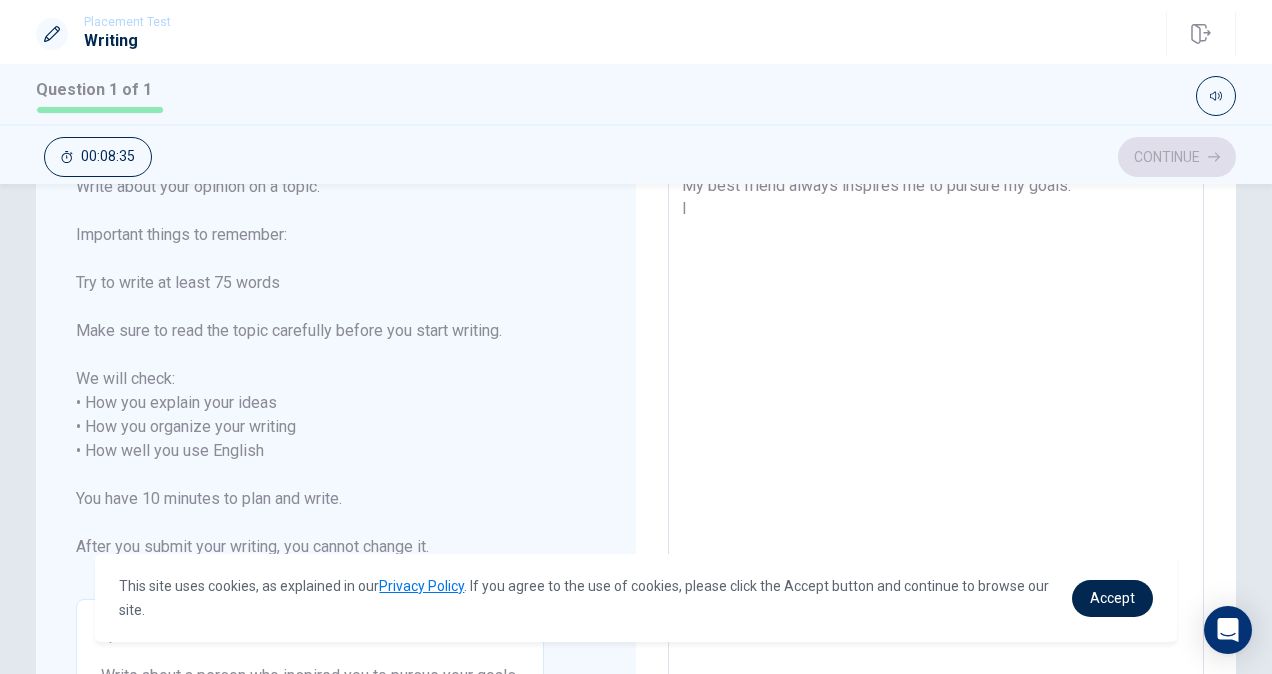 type on "x" 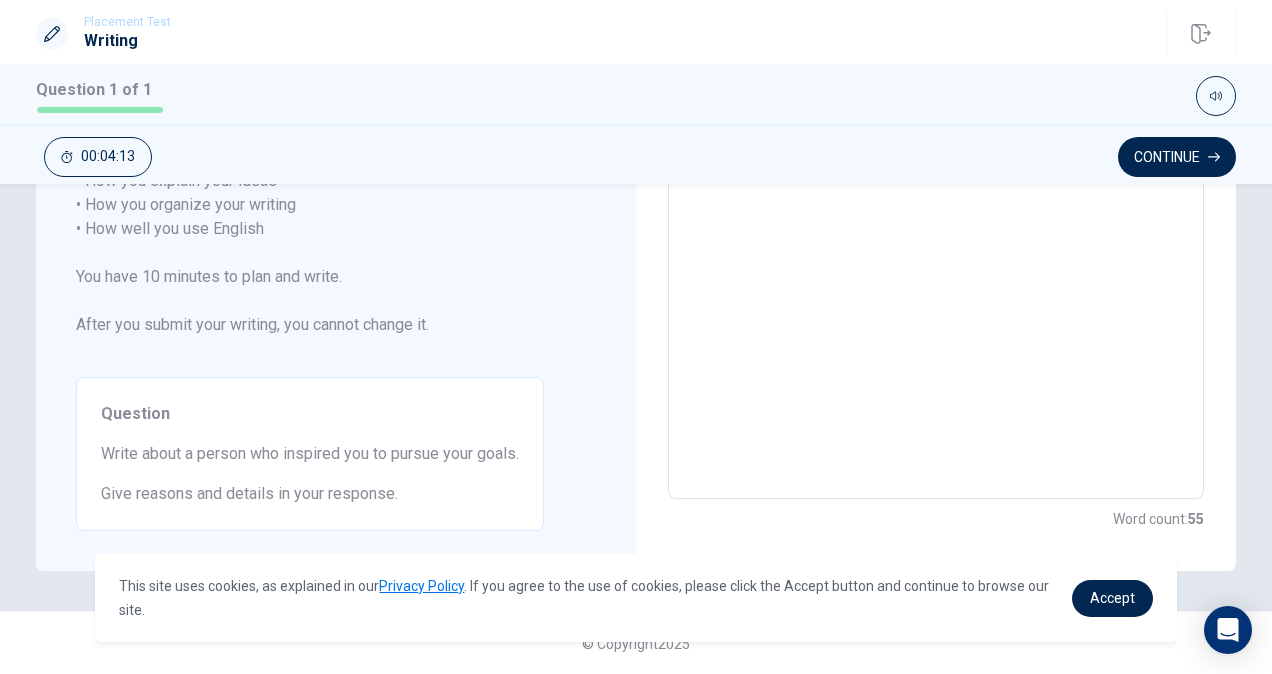 scroll, scrollTop: 212, scrollLeft: 0, axis: vertical 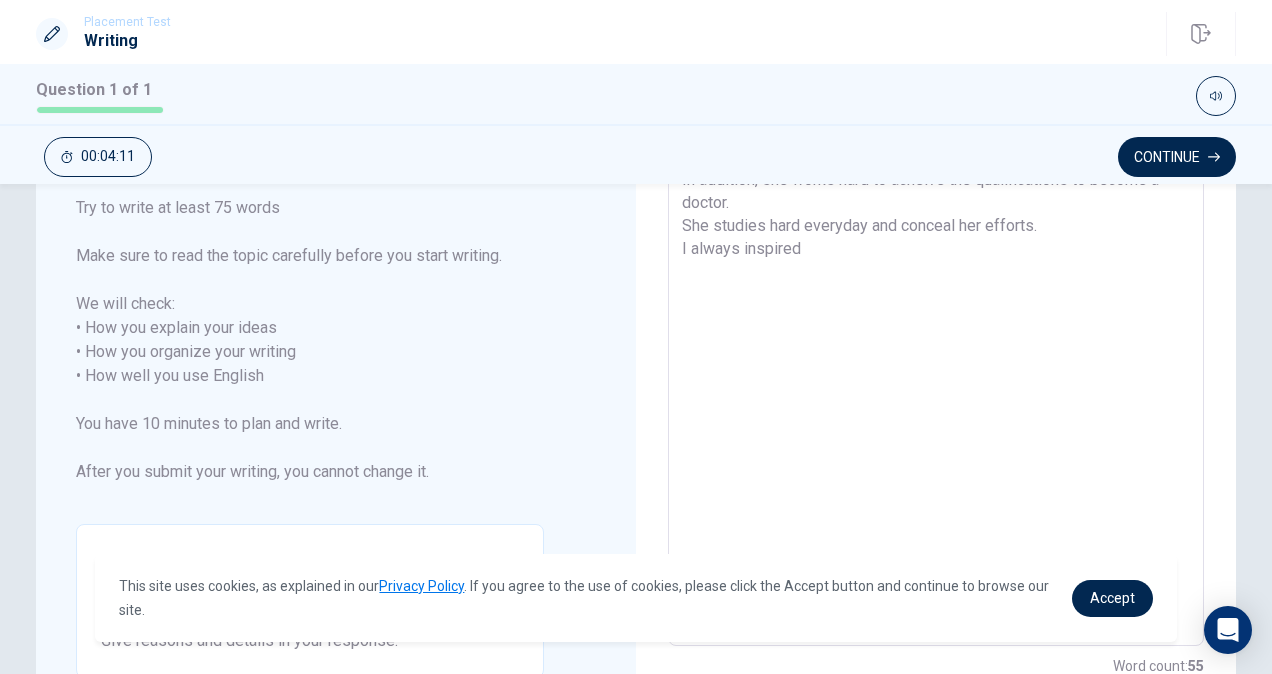 click on "My best friend always inspires me to pursure my goals.
When I can not figure out what I do now, She encourages me to do important tasks to aim my goals.
In addition, she works hard to acheive the qualifications to become a doctor.
She studies hard everyday and conceal her efforts.
I always inspired" at bounding box center [936, 364] 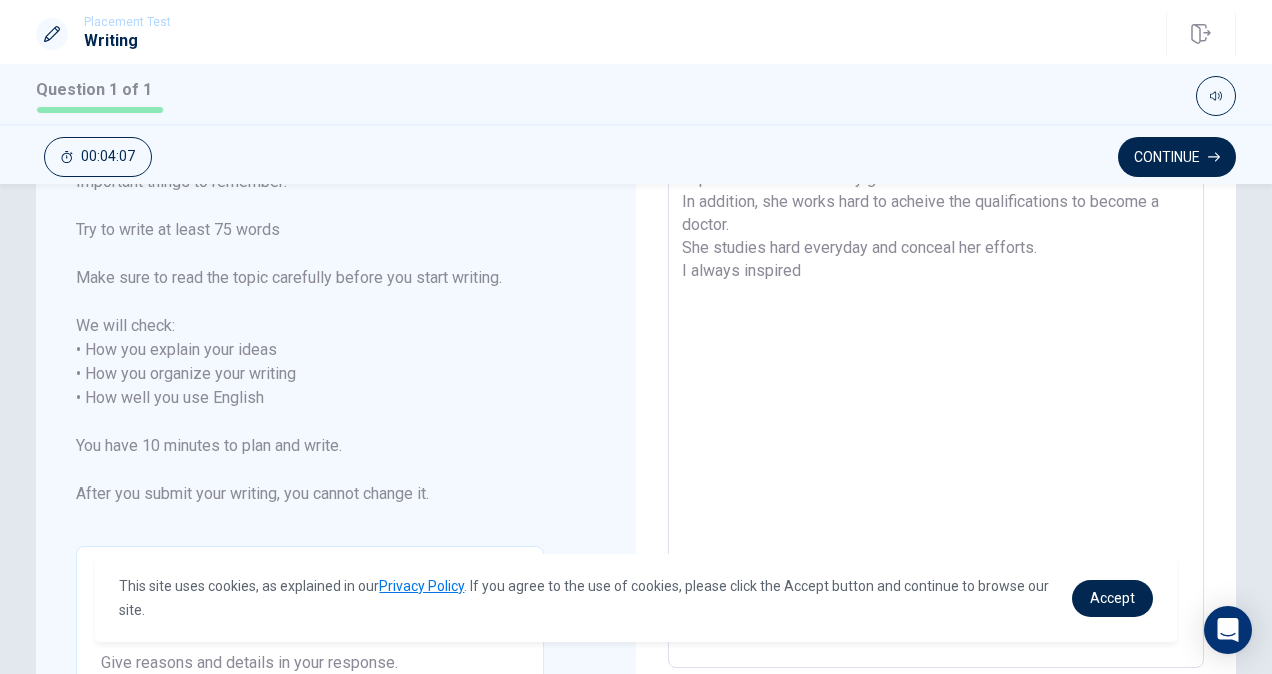scroll, scrollTop: 187, scrollLeft: 0, axis: vertical 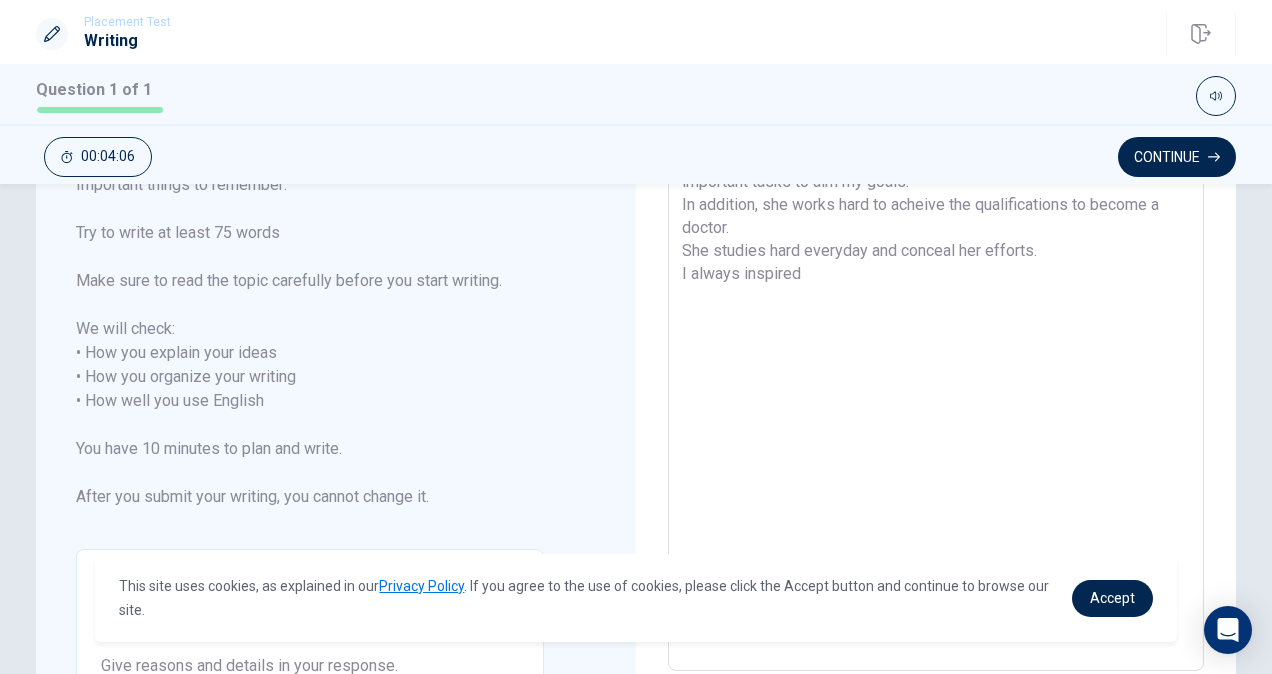 click on "My best friend always inspires me to pursure my goals.
When I can not figure out what I do now, She encourages me to do important tasks to aim my goals.
In addition, she works hard to acheive the qualifications to become a doctor.
She studies hard everyday and conceal her efforts.
I always inspired" at bounding box center (936, 389) 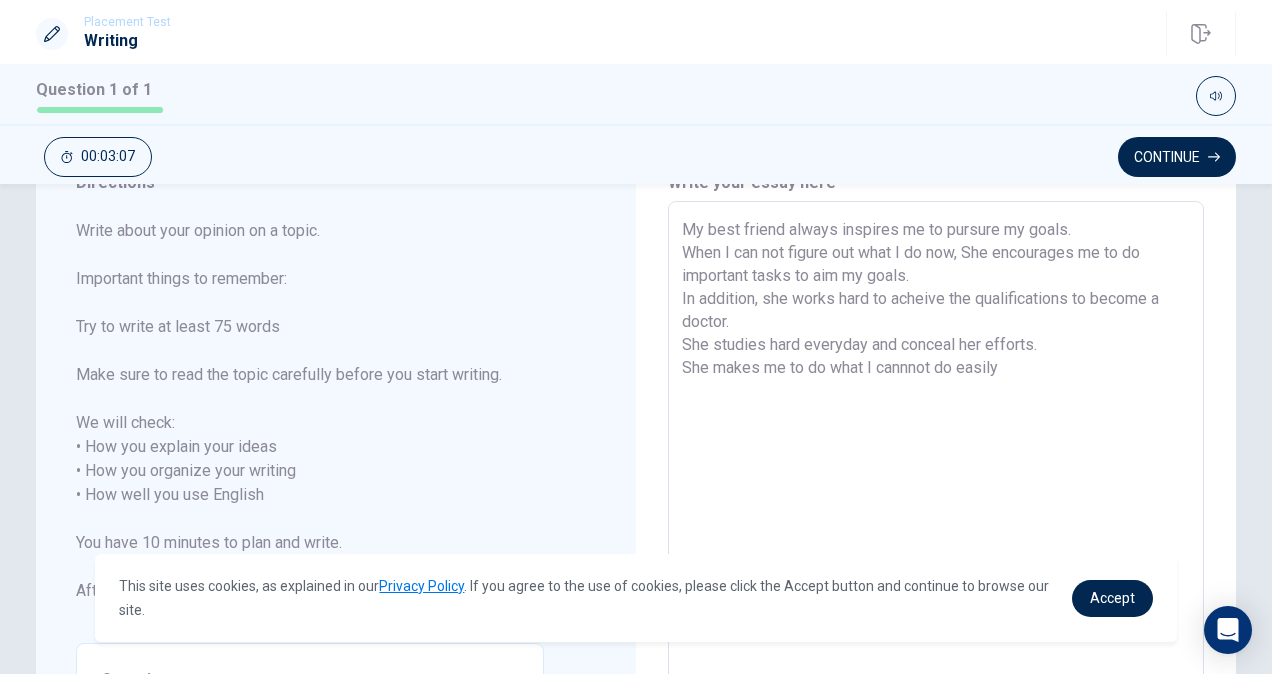 scroll, scrollTop: 118, scrollLeft: 0, axis: vertical 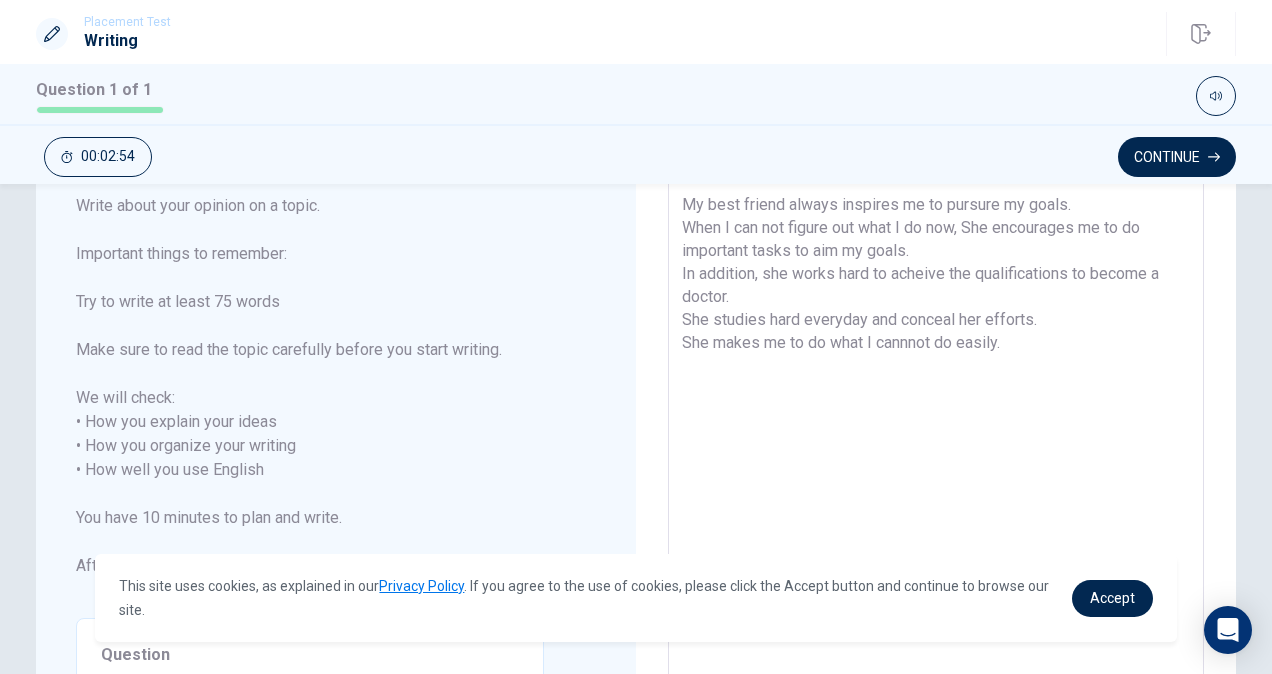 click on "My best friend always inspires me to pursure my goals.
When I can not figure out what I do now, She encourages me to do important tasks to aim my goals.
In addition, she works hard to acheive the qualifications to become a doctor.
She studies hard everyday and conceal her efforts.
She makes me to do what I cannnot do easily." at bounding box center [936, 458] 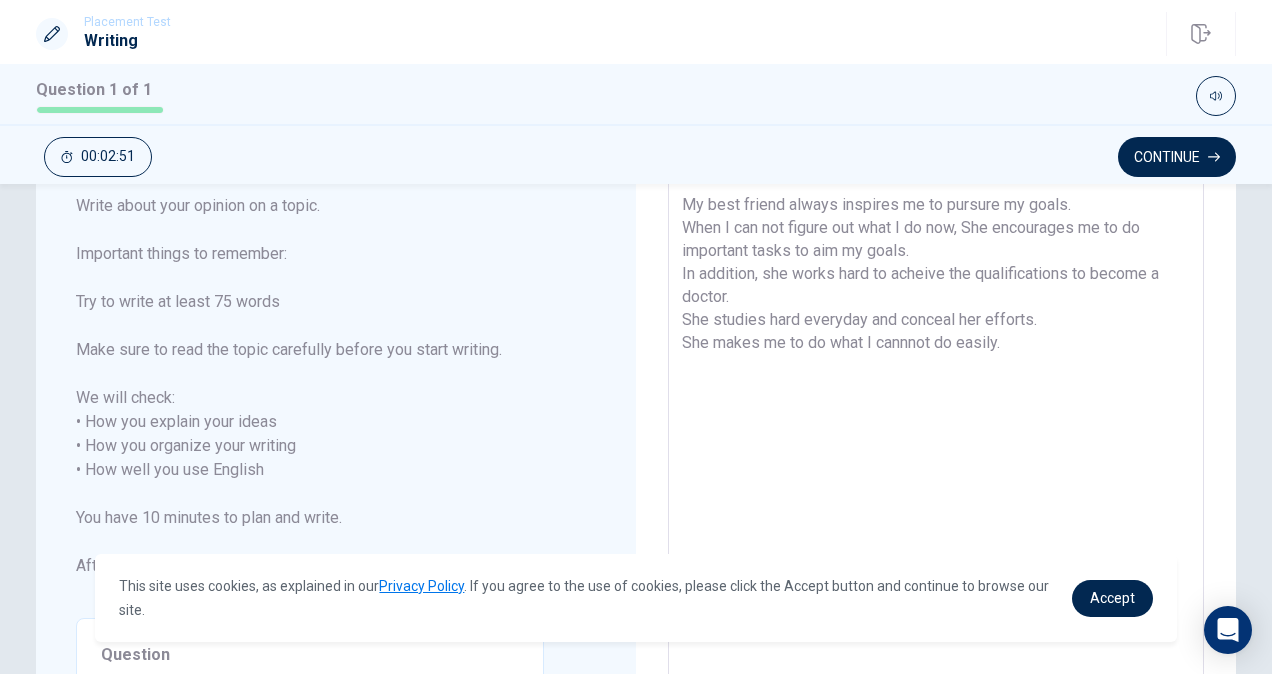 click on "My best friend always inspires me to pursure my goals.
When I can not figure out what I do now, She encourages me to do important tasks to aim my goals.
In addition, she works hard to acheive the qualifications to become a doctor.
She studies hard everyday and conceal her efforts.
She makes me to do what I cannnot do easily." at bounding box center [936, 458] 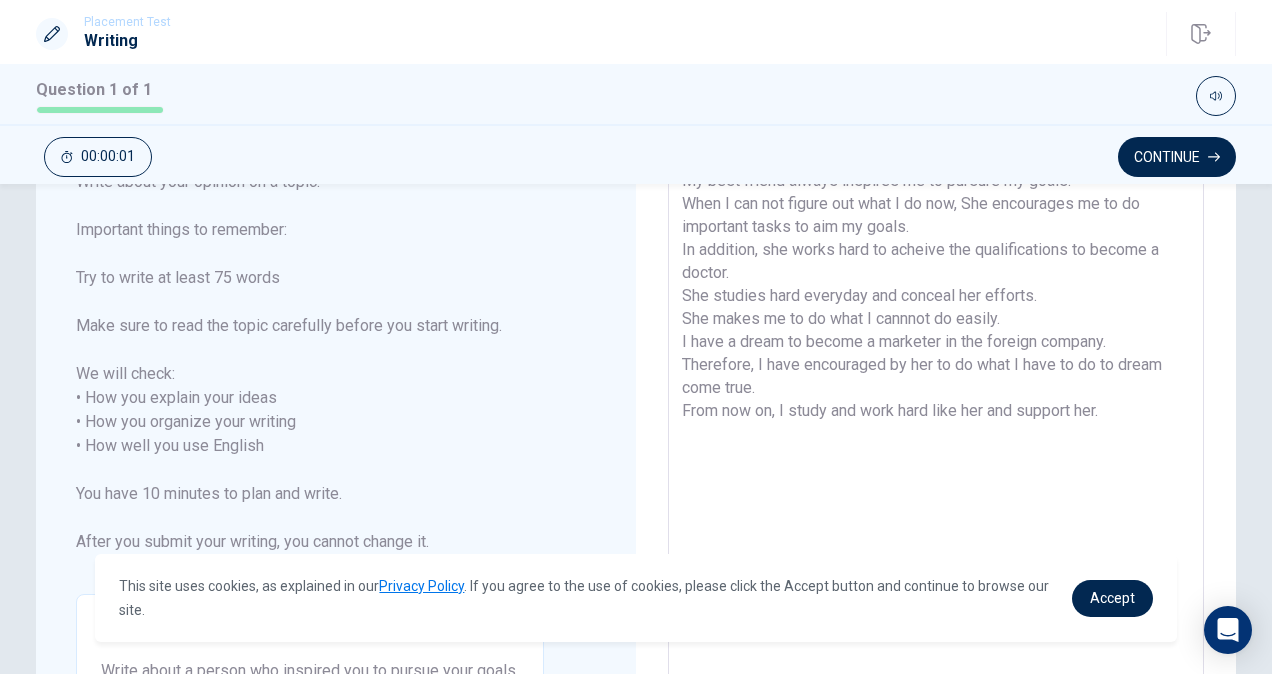 scroll, scrollTop: 209, scrollLeft: 0, axis: vertical 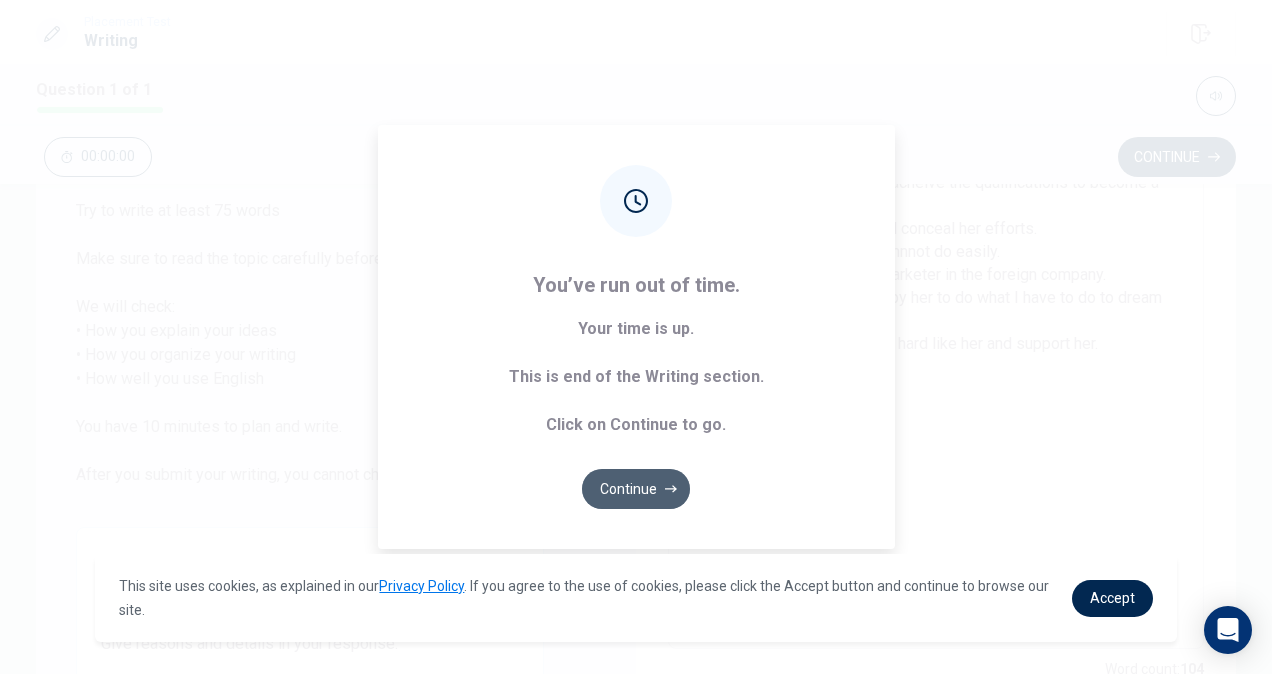click on "Continue" at bounding box center (636, 489) 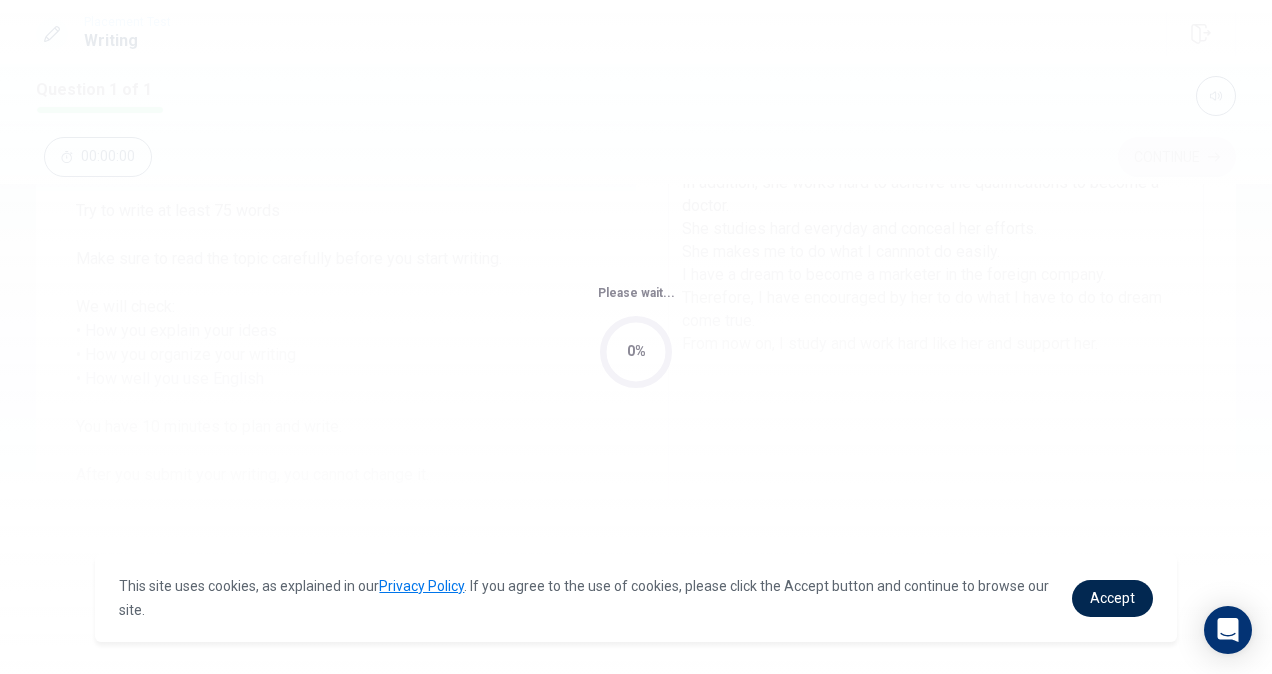 scroll, scrollTop: 0, scrollLeft: 0, axis: both 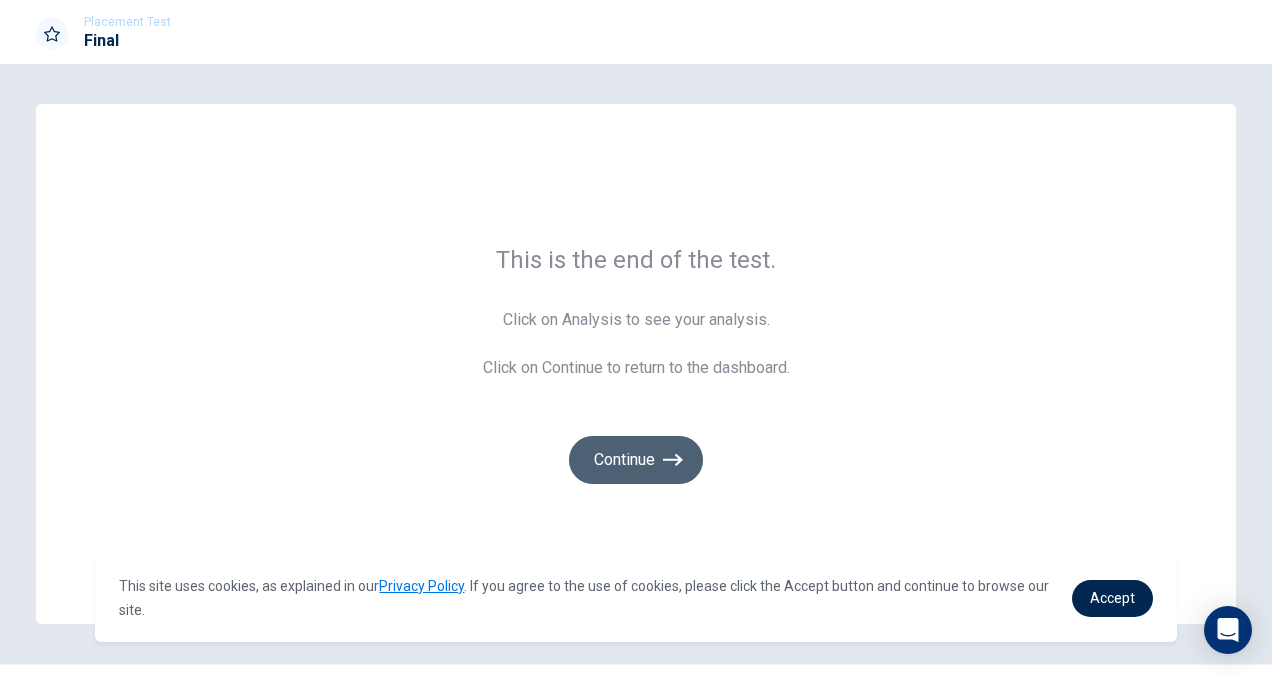 click on "Continue" at bounding box center (636, 460) 